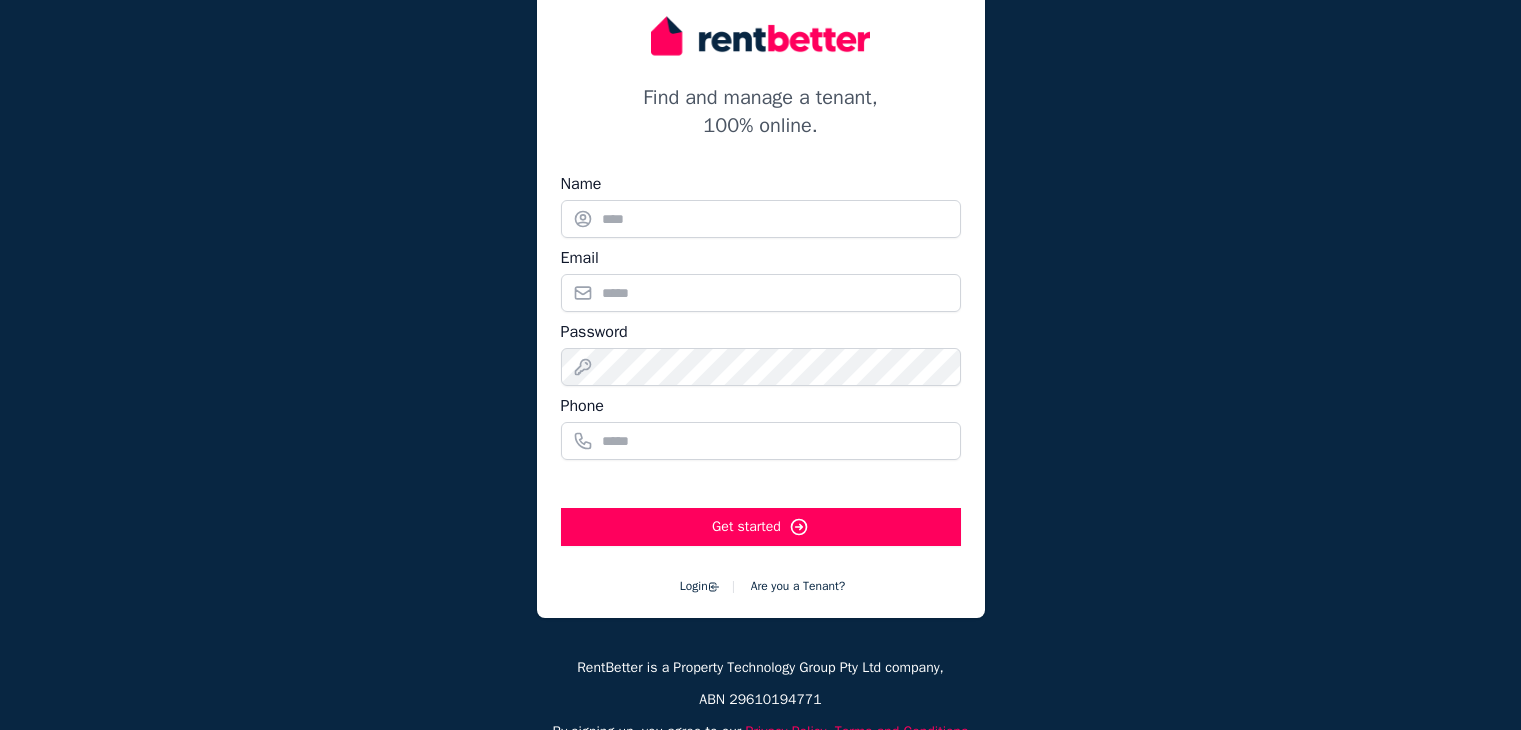 scroll, scrollTop: 0, scrollLeft: 0, axis: both 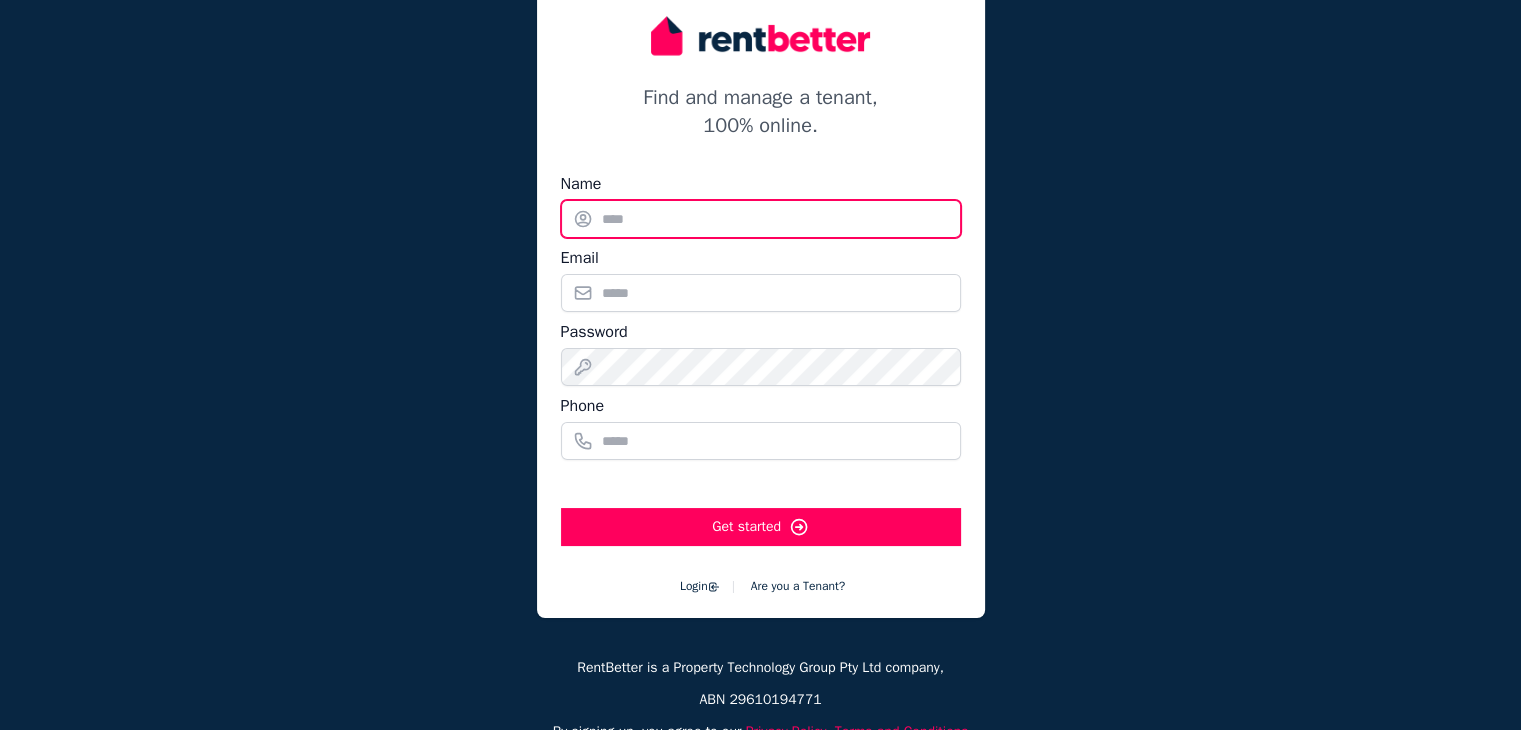 click on "Name" at bounding box center [761, 219] 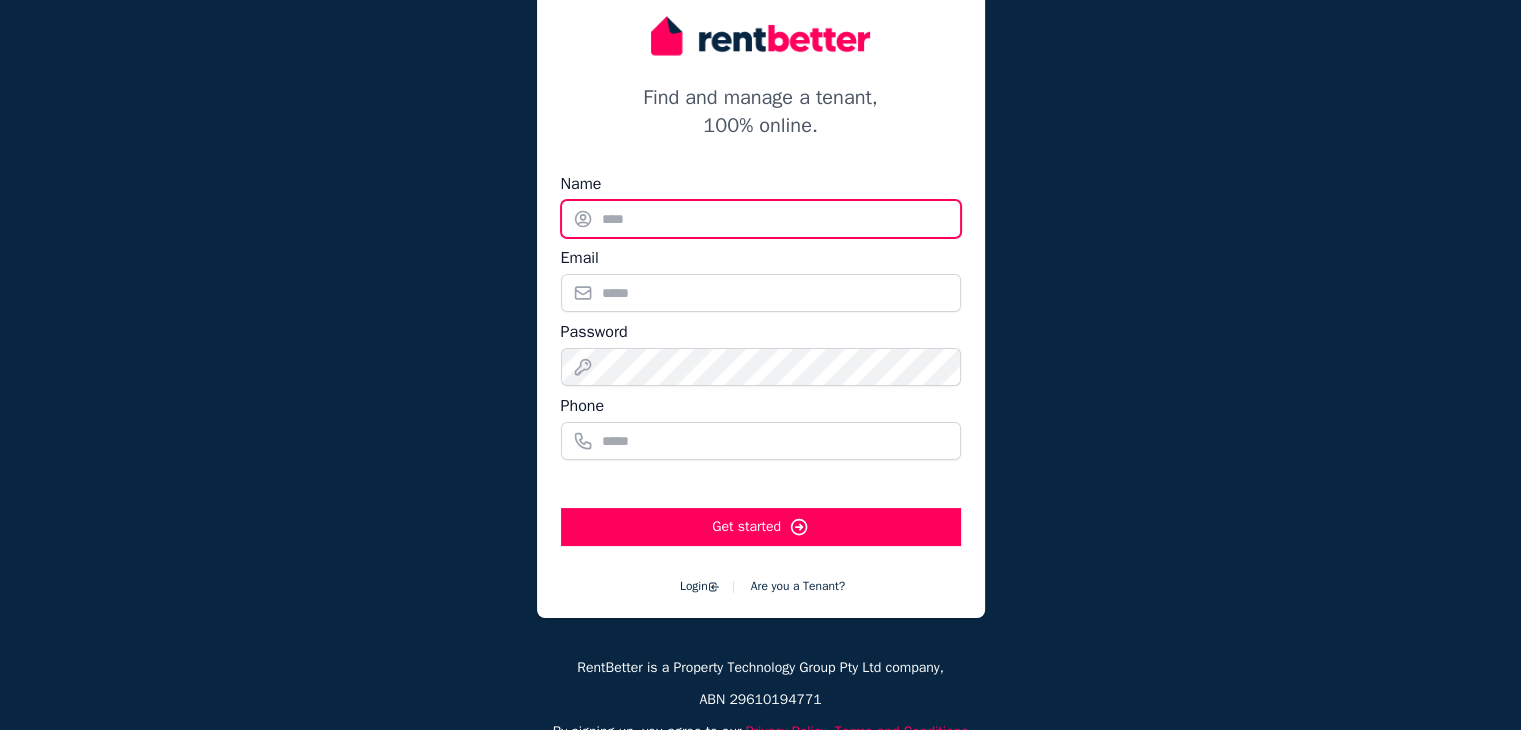 type on "**********" 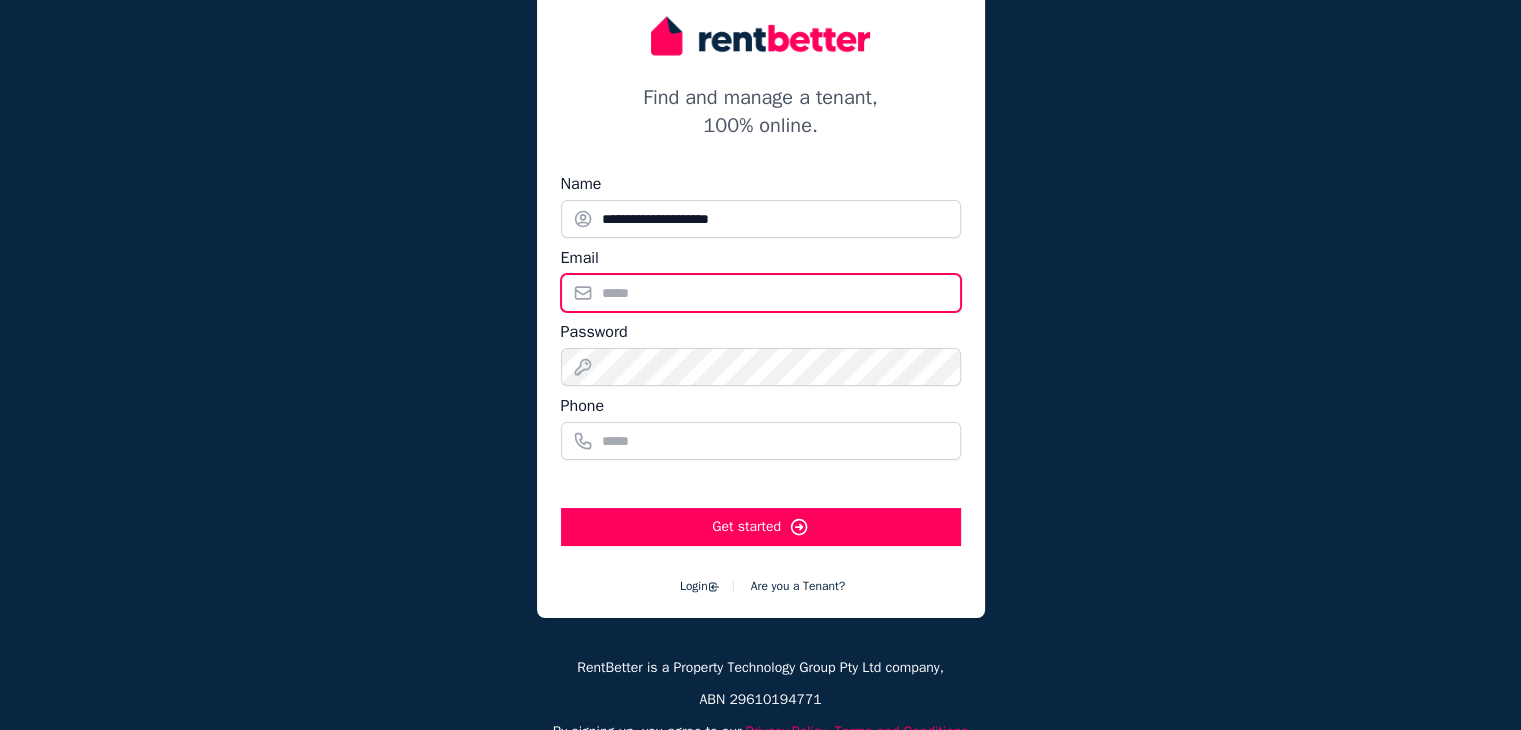 type on "**********" 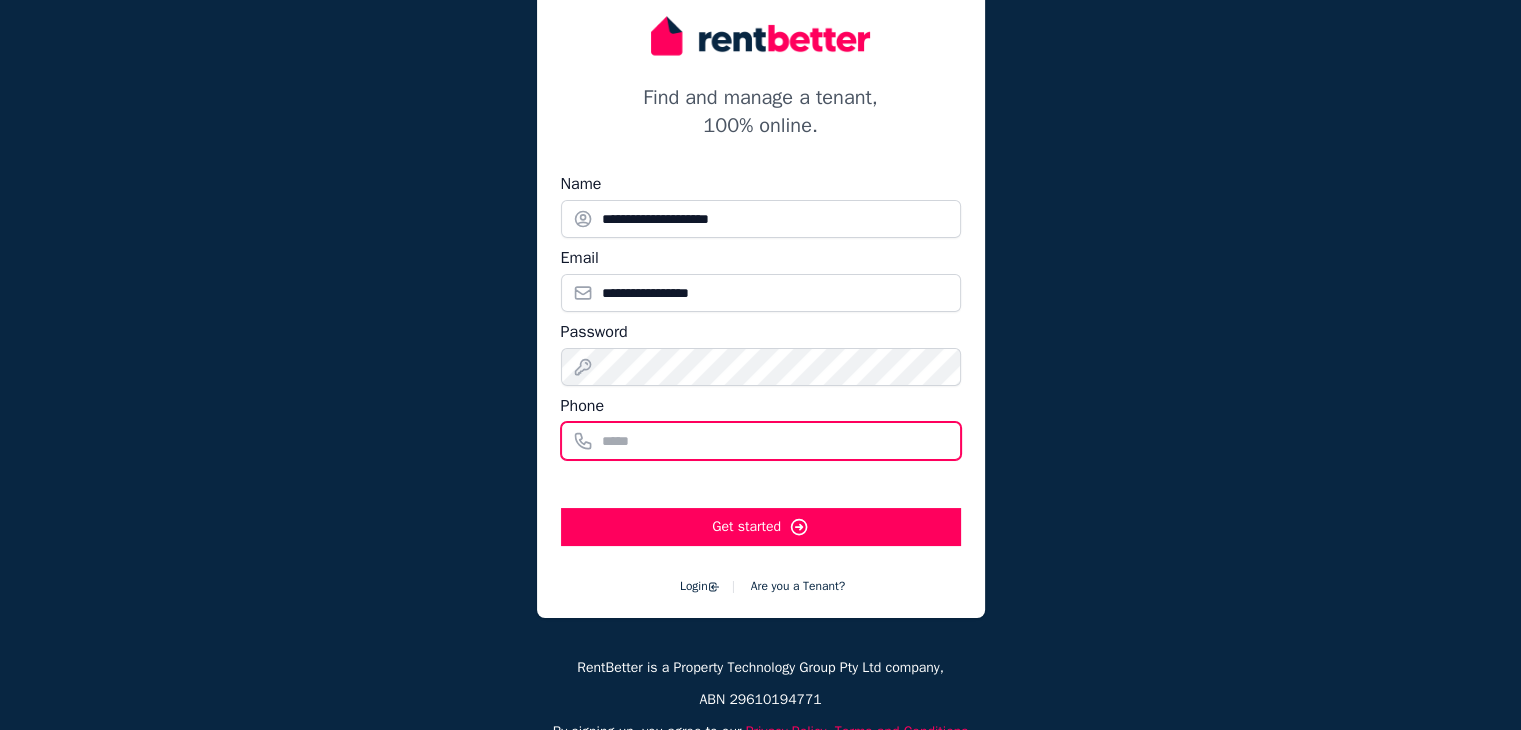 type on "**********" 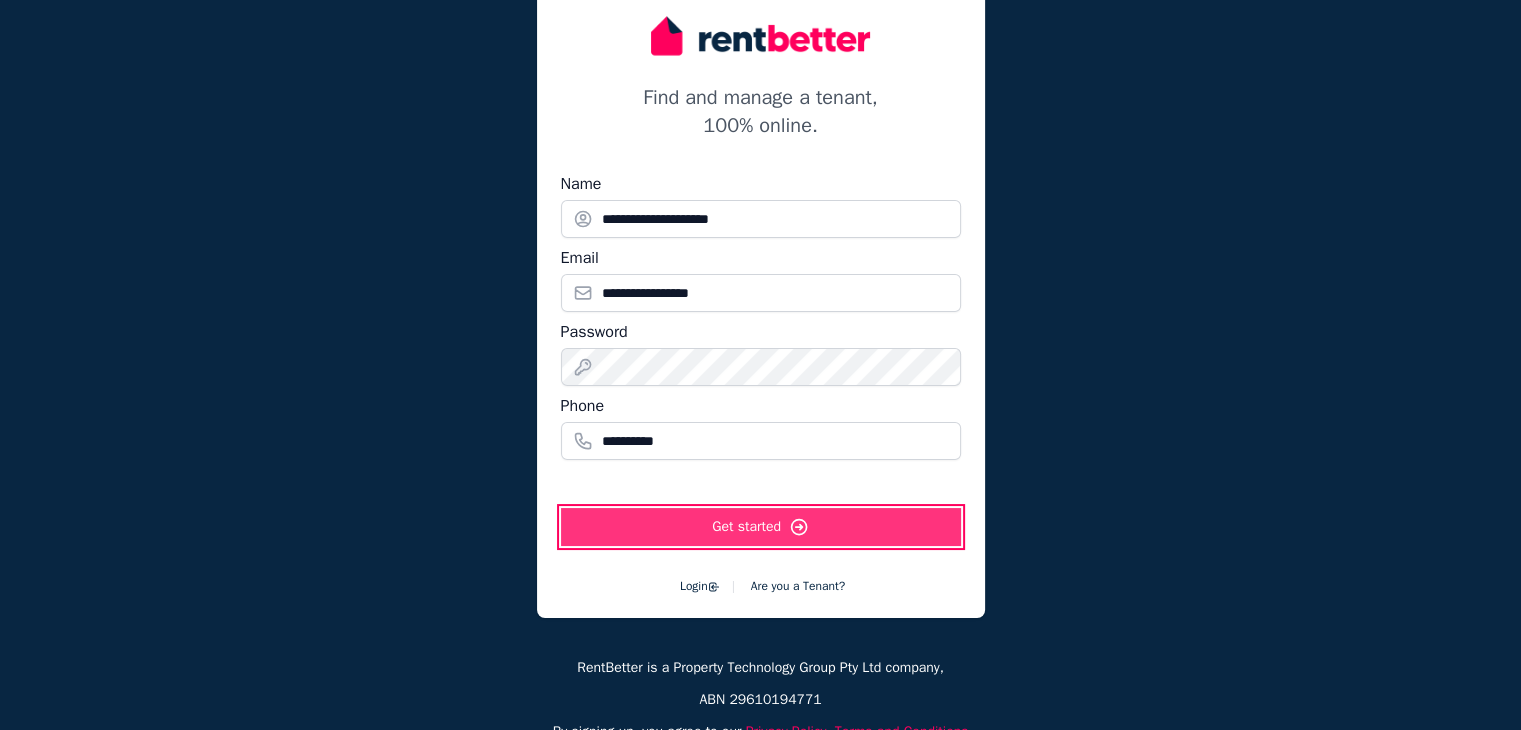 click on "Get started" at bounding box center [761, 527] 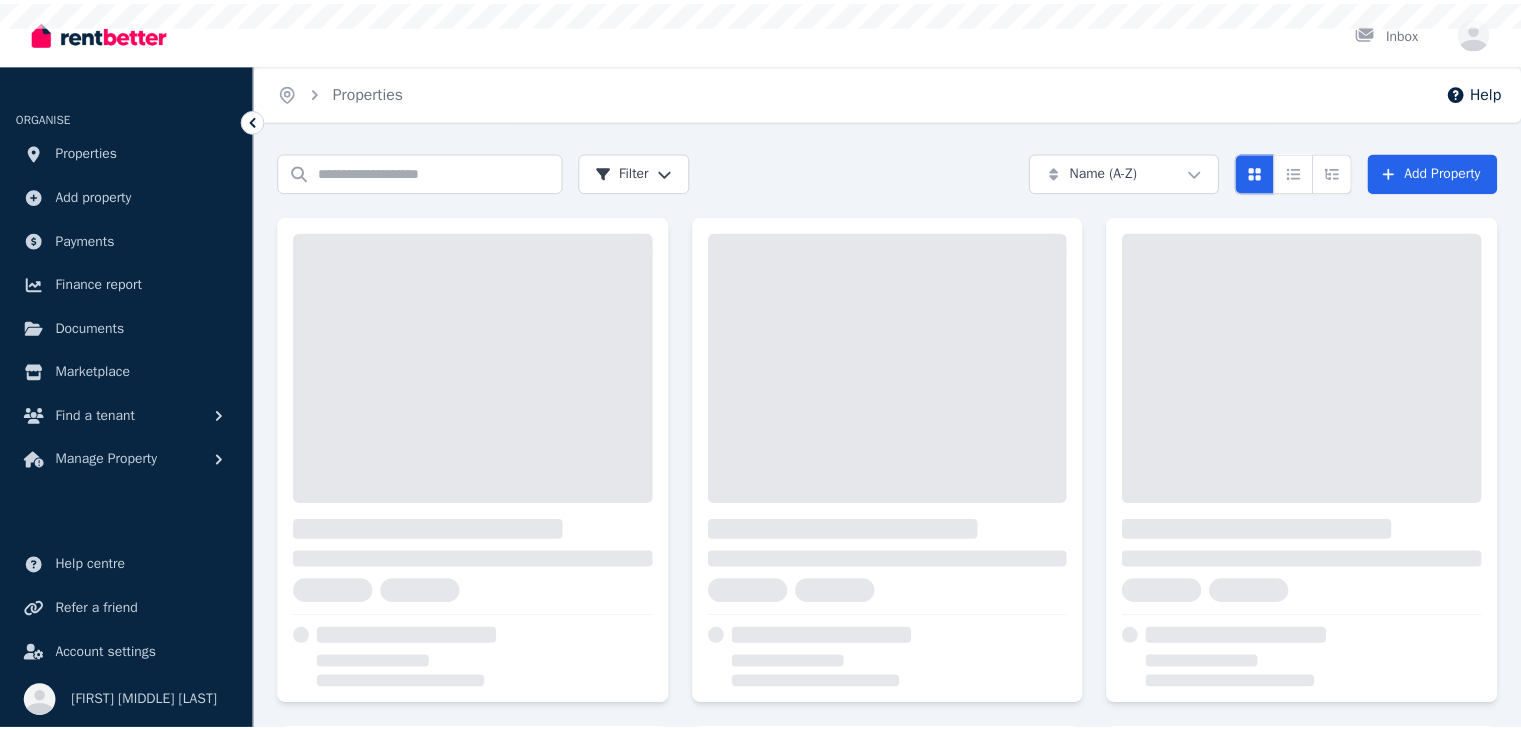 scroll, scrollTop: 0, scrollLeft: 0, axis: both 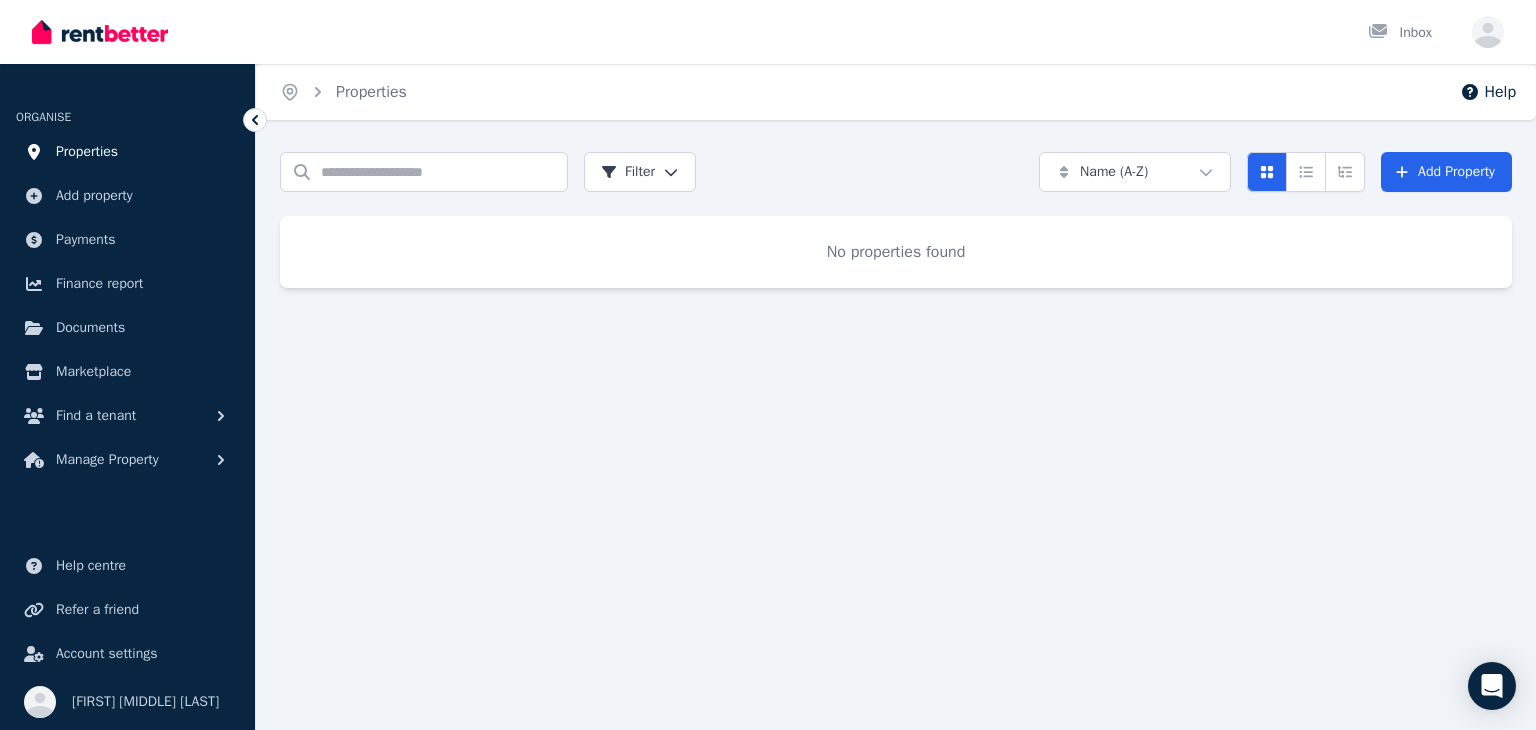 click on "Properties" at bounding box center (87, 152) 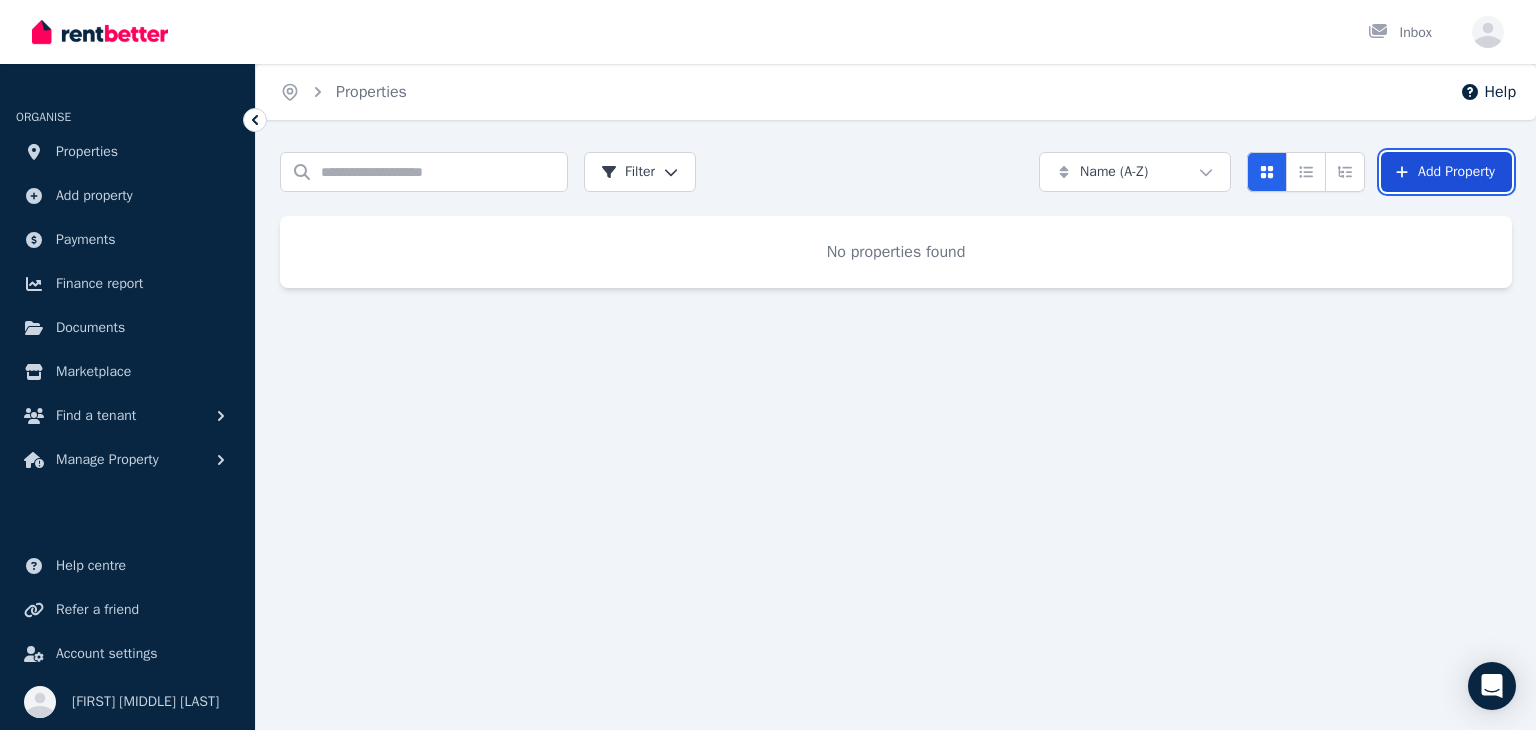 click on "Add Property" at bounding box center (1446, 172) 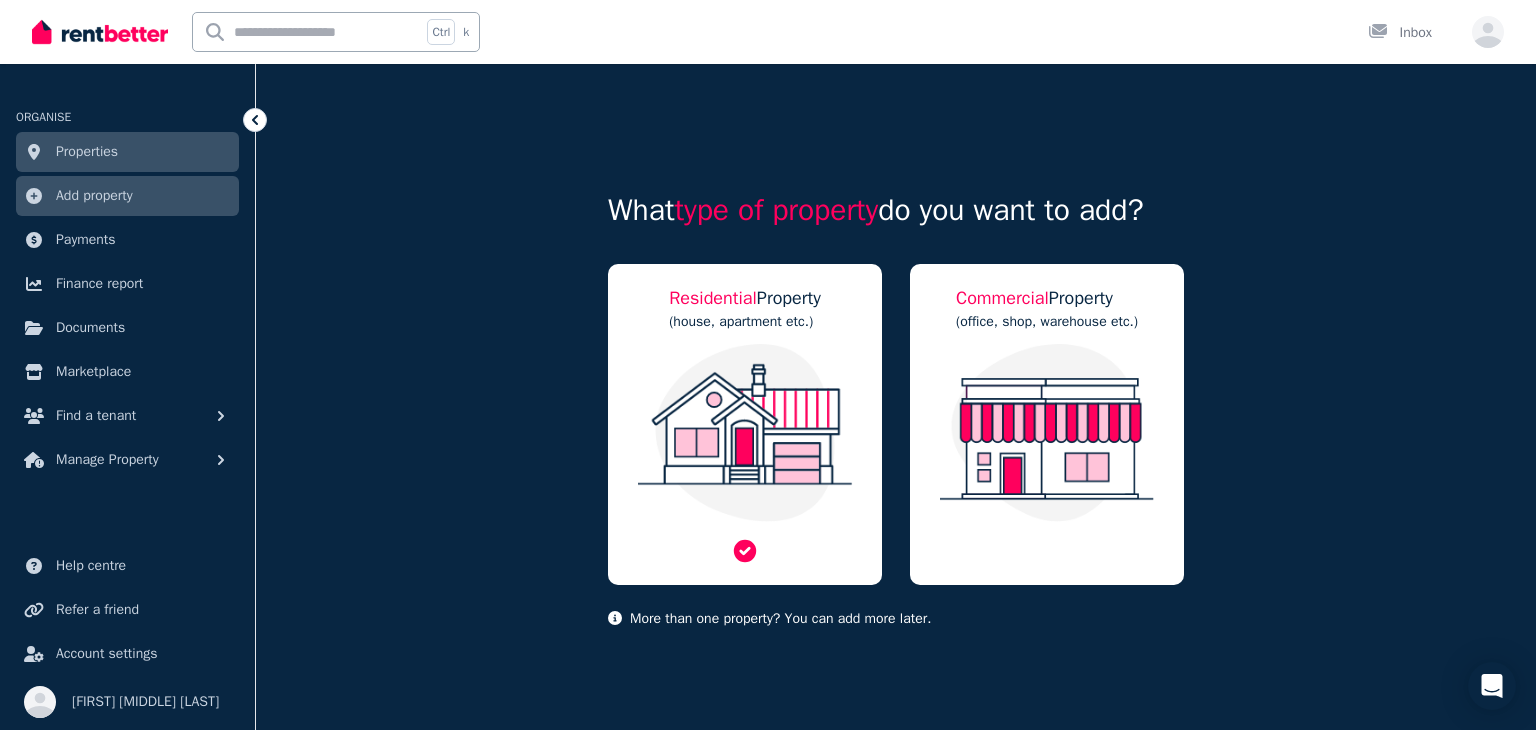 click at bounding box center (745, 433) 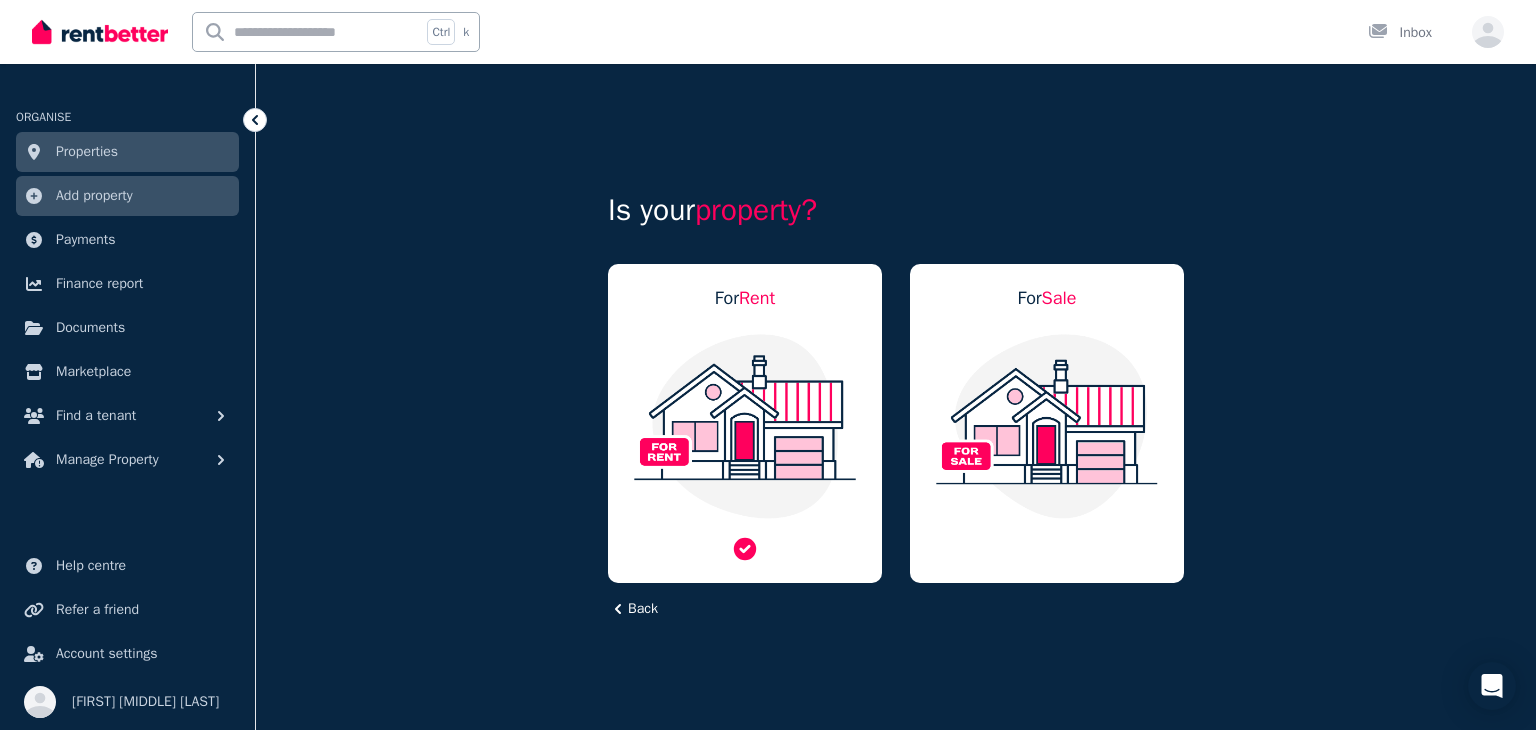 click at bounding box center (745, 426) 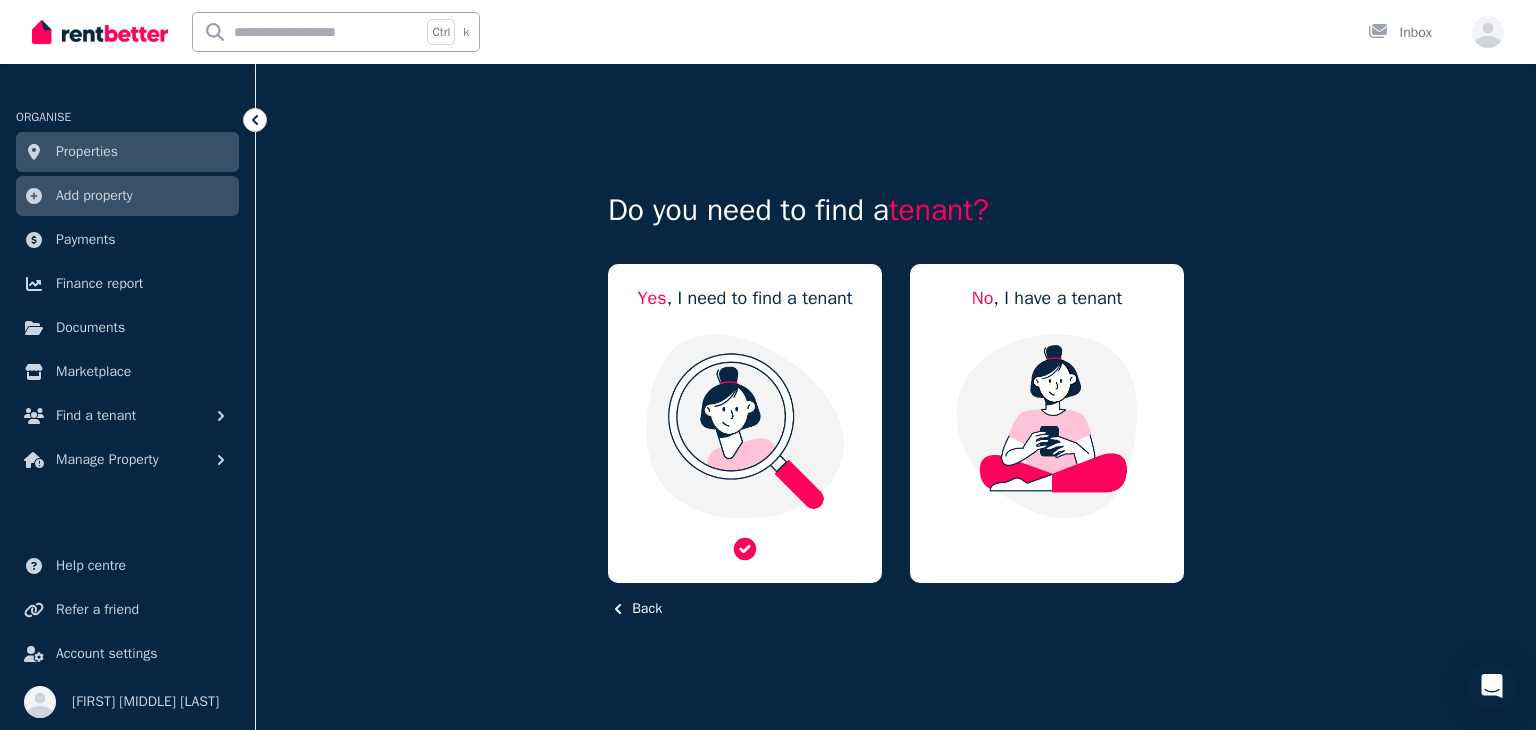 click at bounding box center [745, 426] 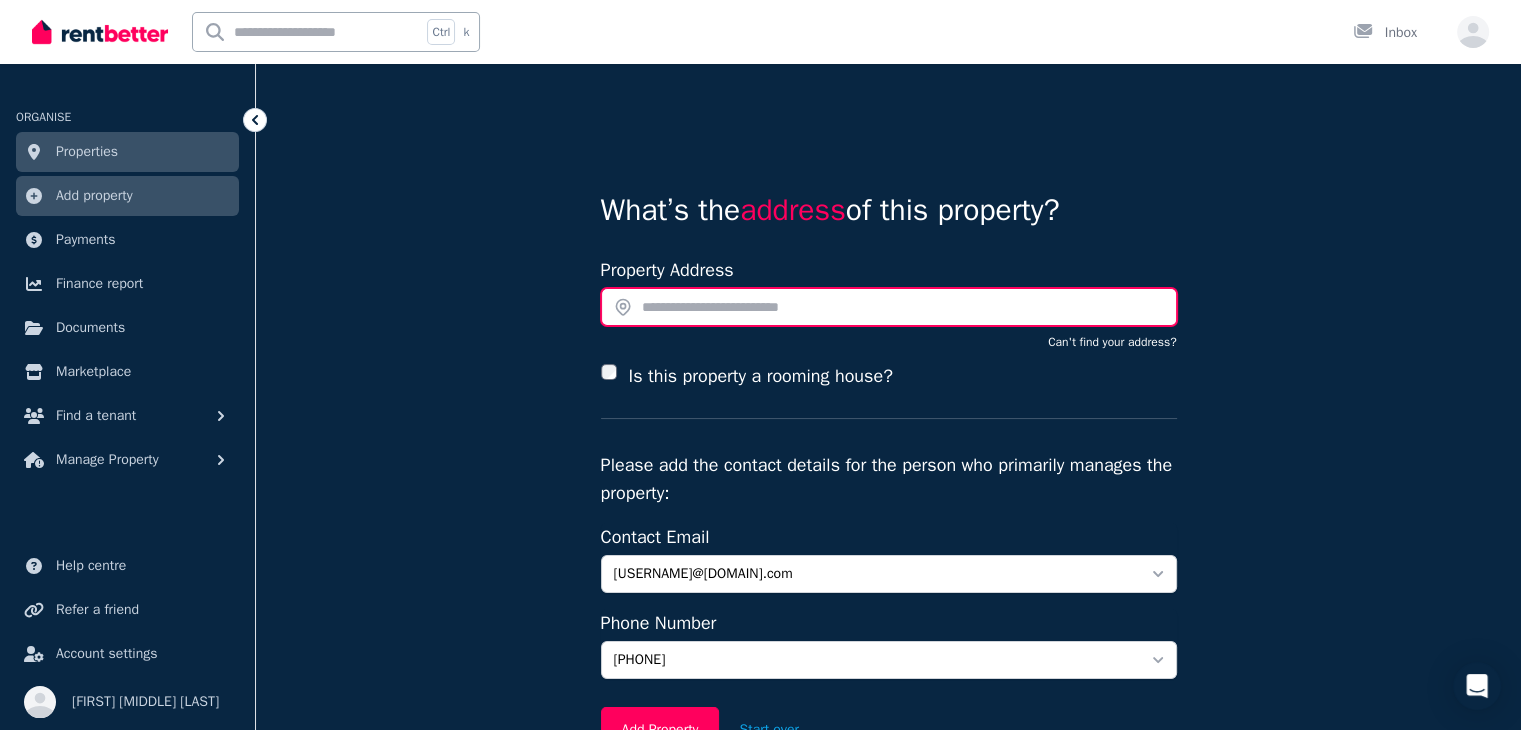 click at bounding box center [889, 307] 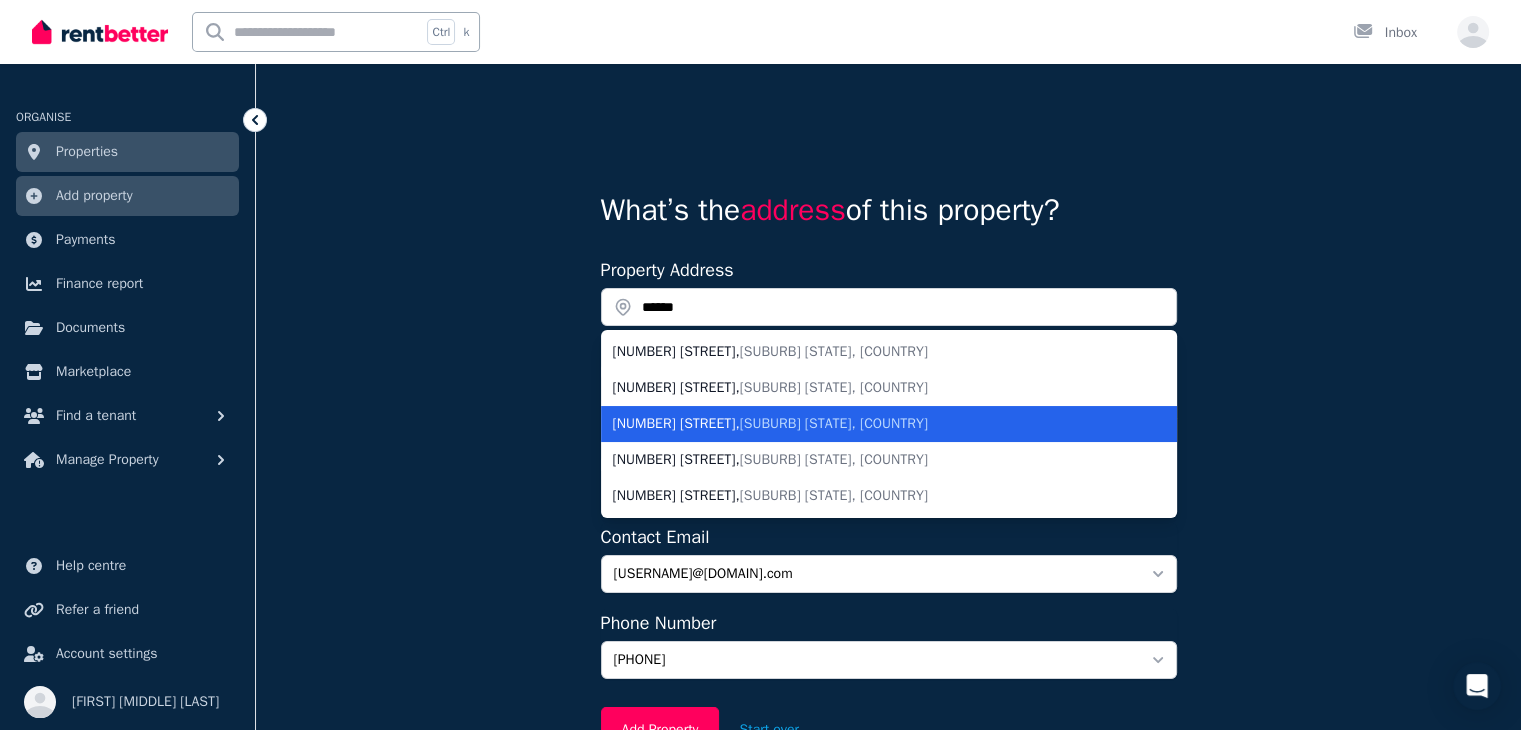 click on "[NUMBER] [STREET], [CITY] [STATE], [COUNTRY]" at bounding box center (877, 424) 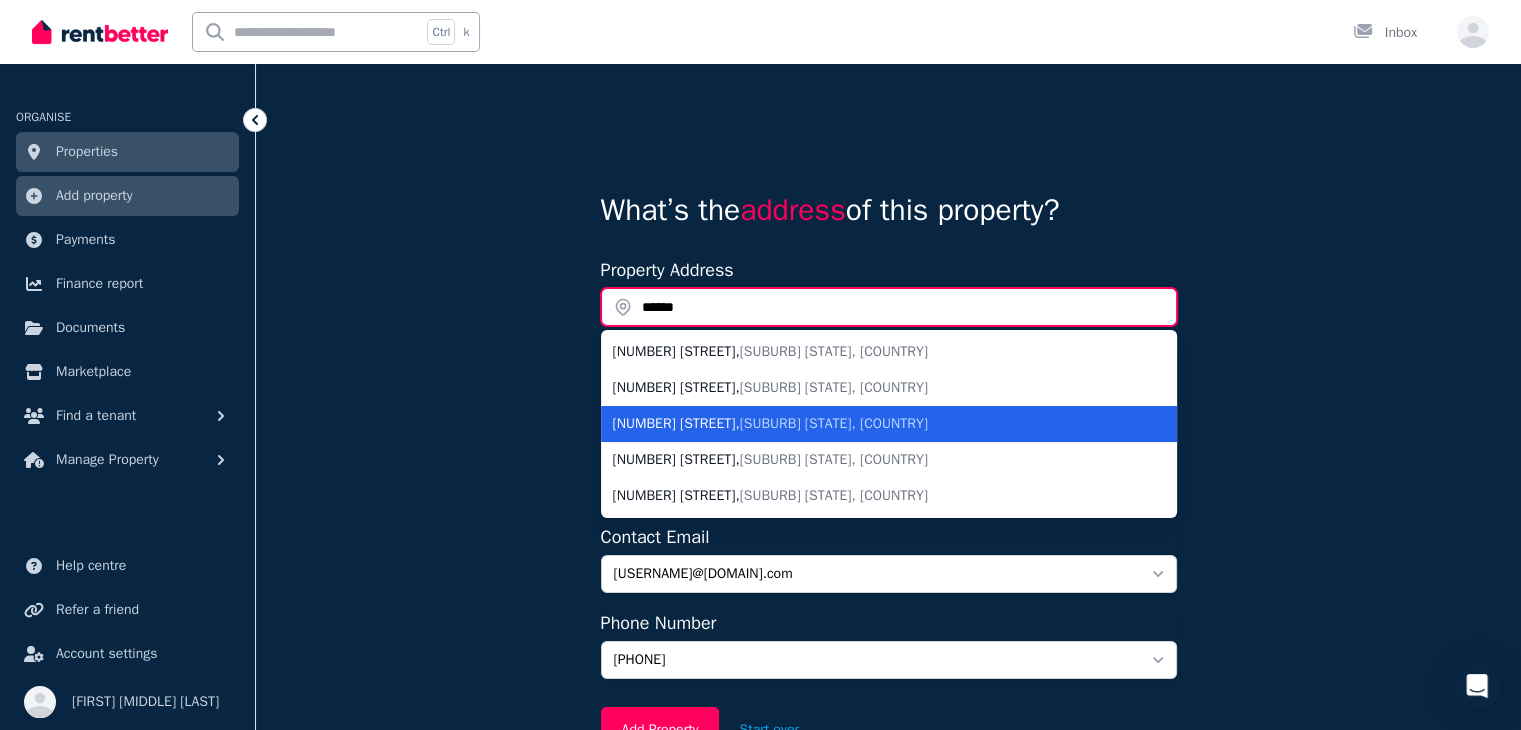 type on "**********" 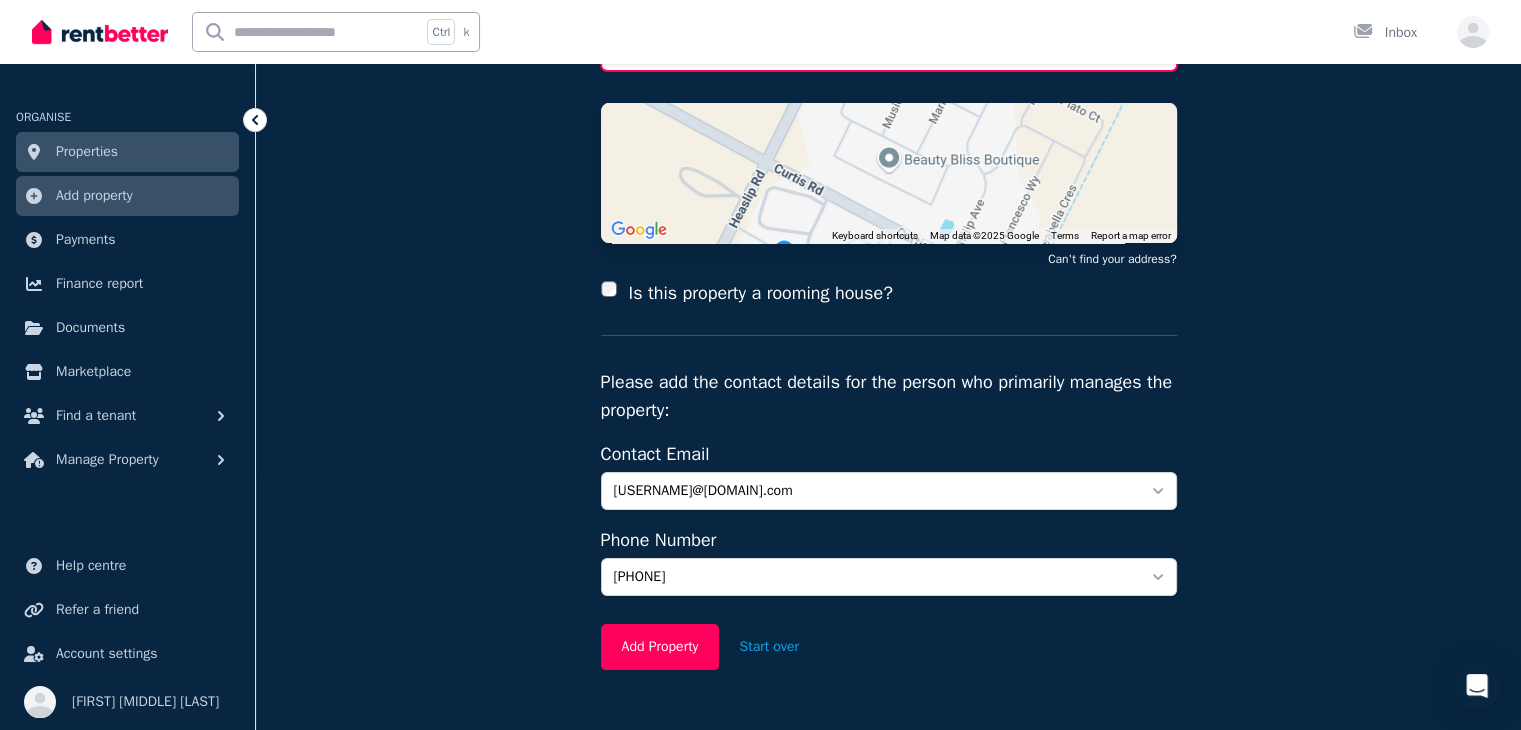 scroll, scrollTop: 300, scrollLeft: 0, axis: vertical 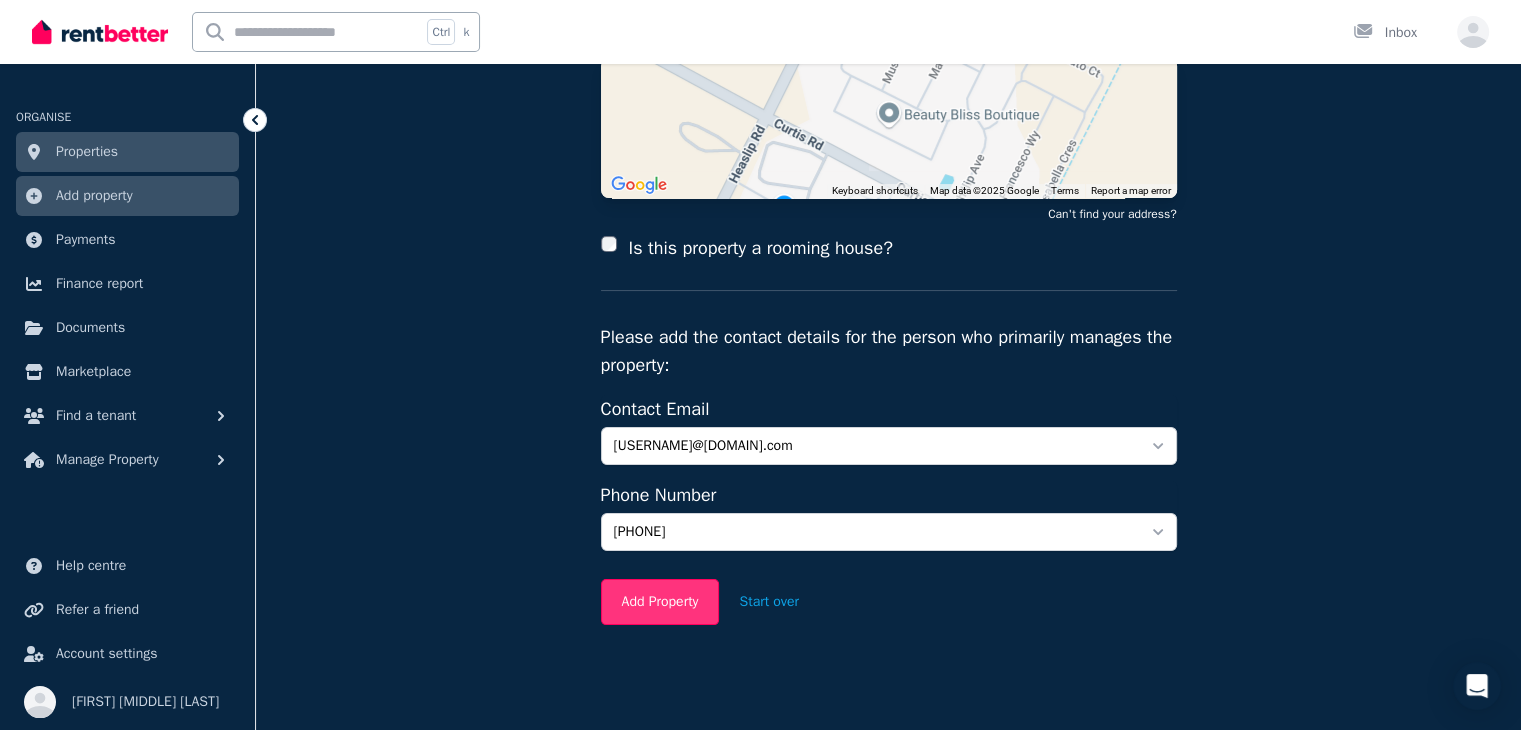 click on "Add Property" at bounding box center [660, 602] 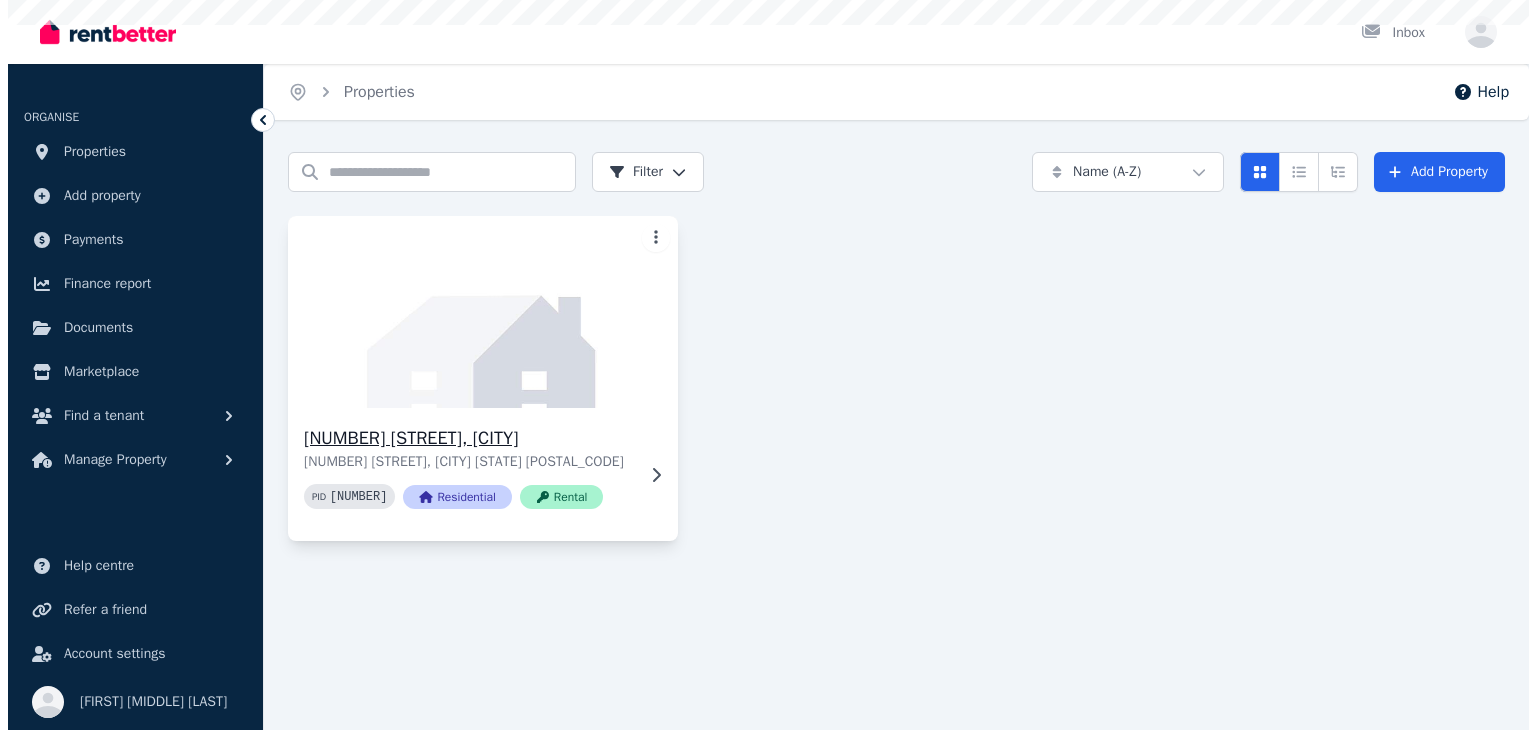 scroll, scrollTop: 0, scrollLeft: 0, axis: both 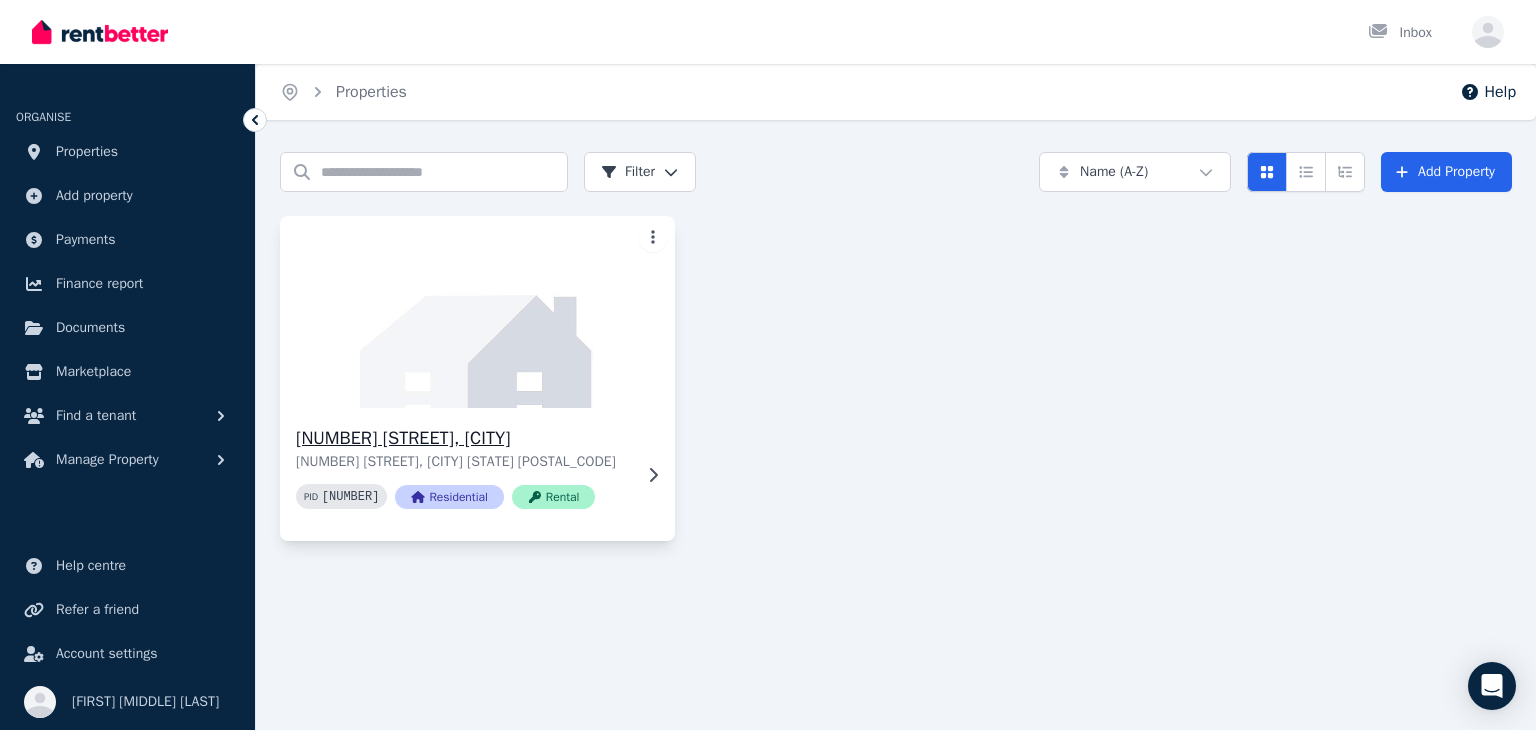 click 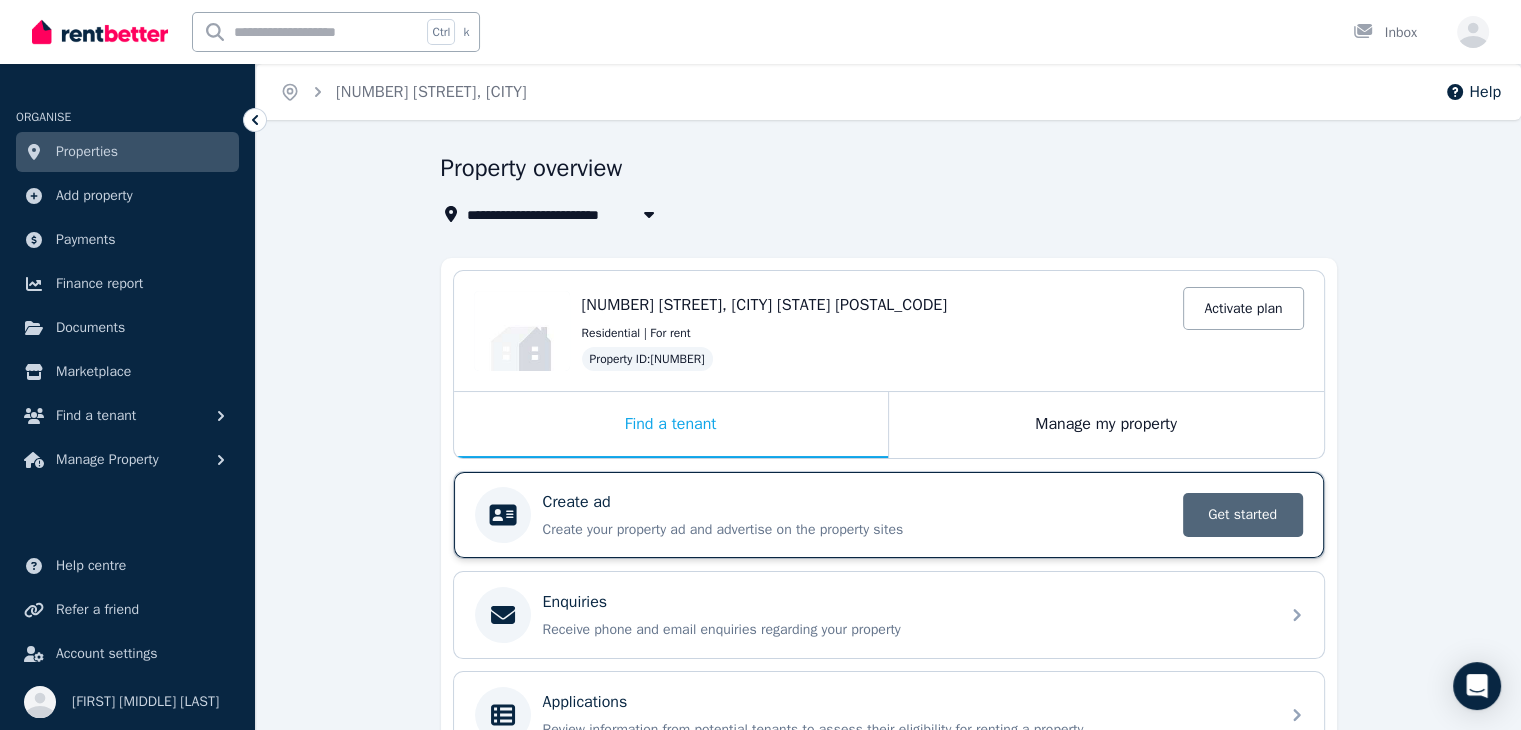 click on "Get started" at bounding box center [1243, 515] 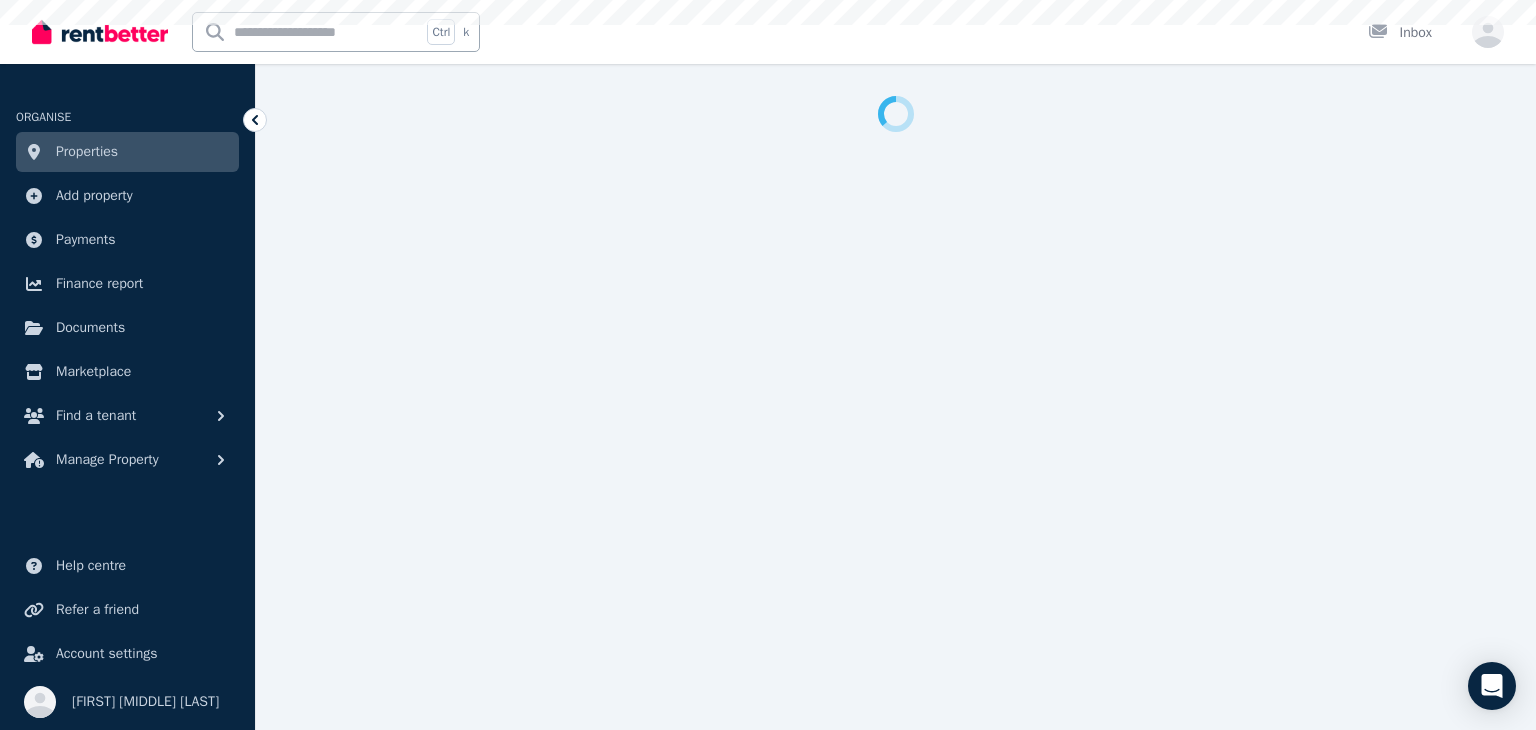 select on "**" 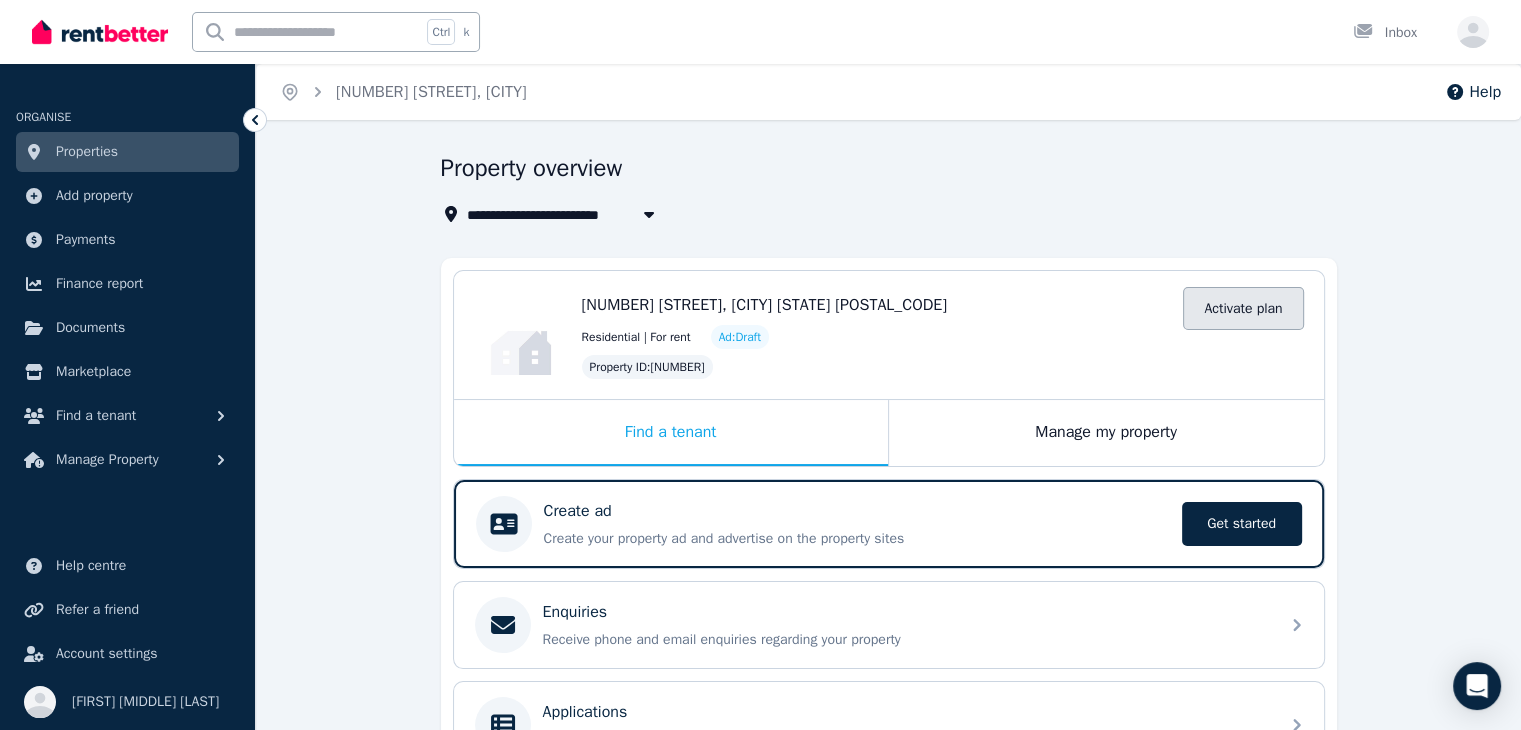 click on "Activate plan" at bounding box center [1243, 308] 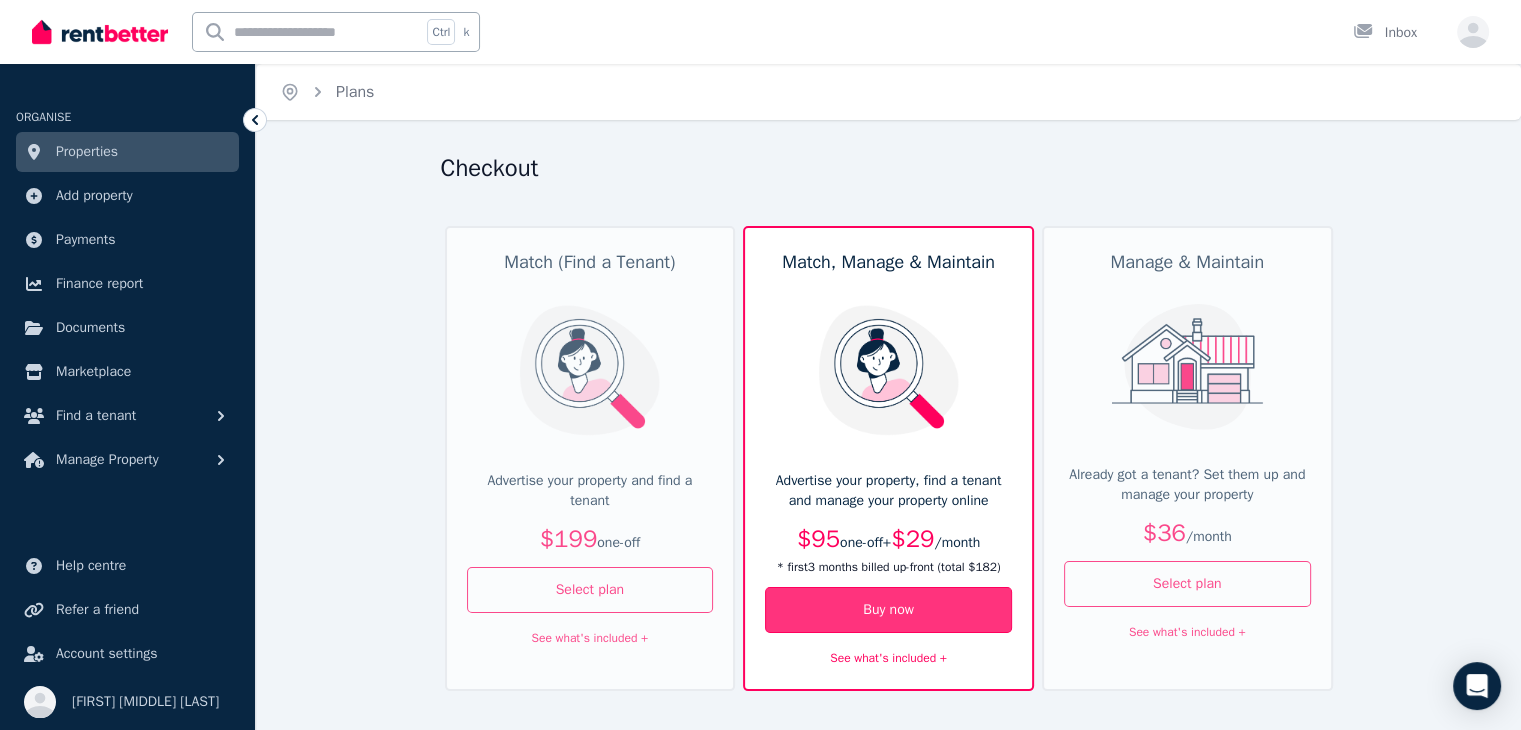 click on "Buy now" at bounding box center [888, 610] 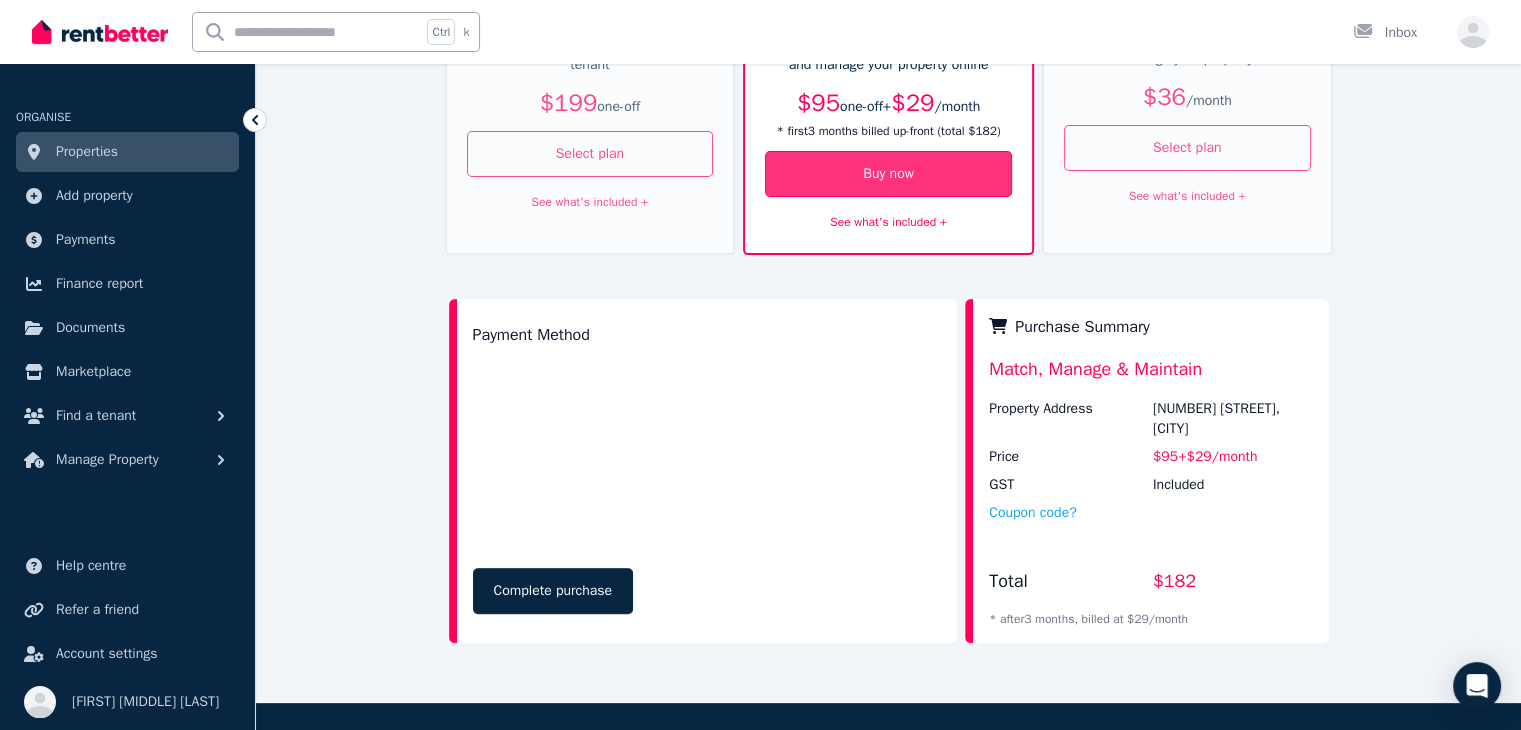 scroll, scrollTop: 632, scrollLeft: 0, axis: vertical 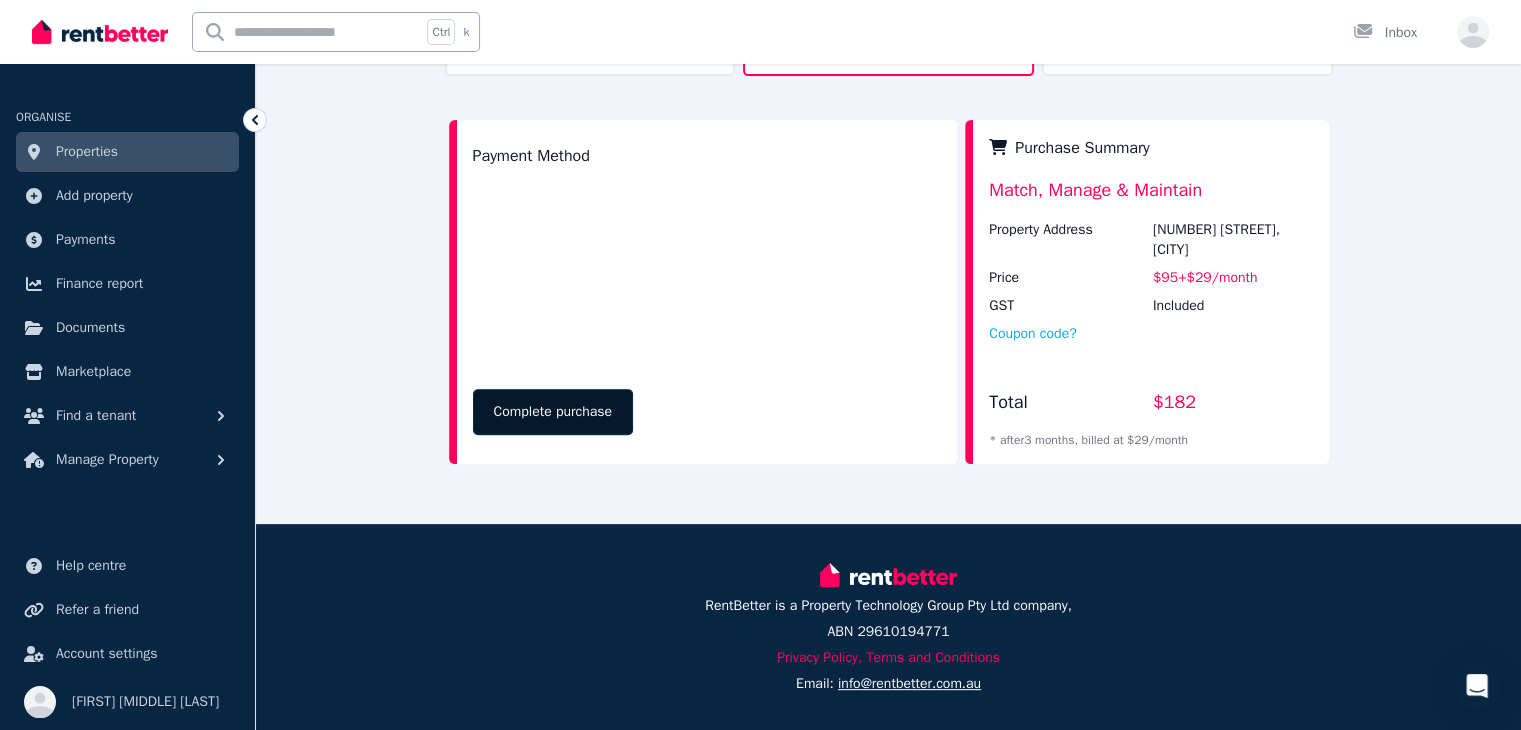 click on "Complete purchase" at bounding box center (553, 412) 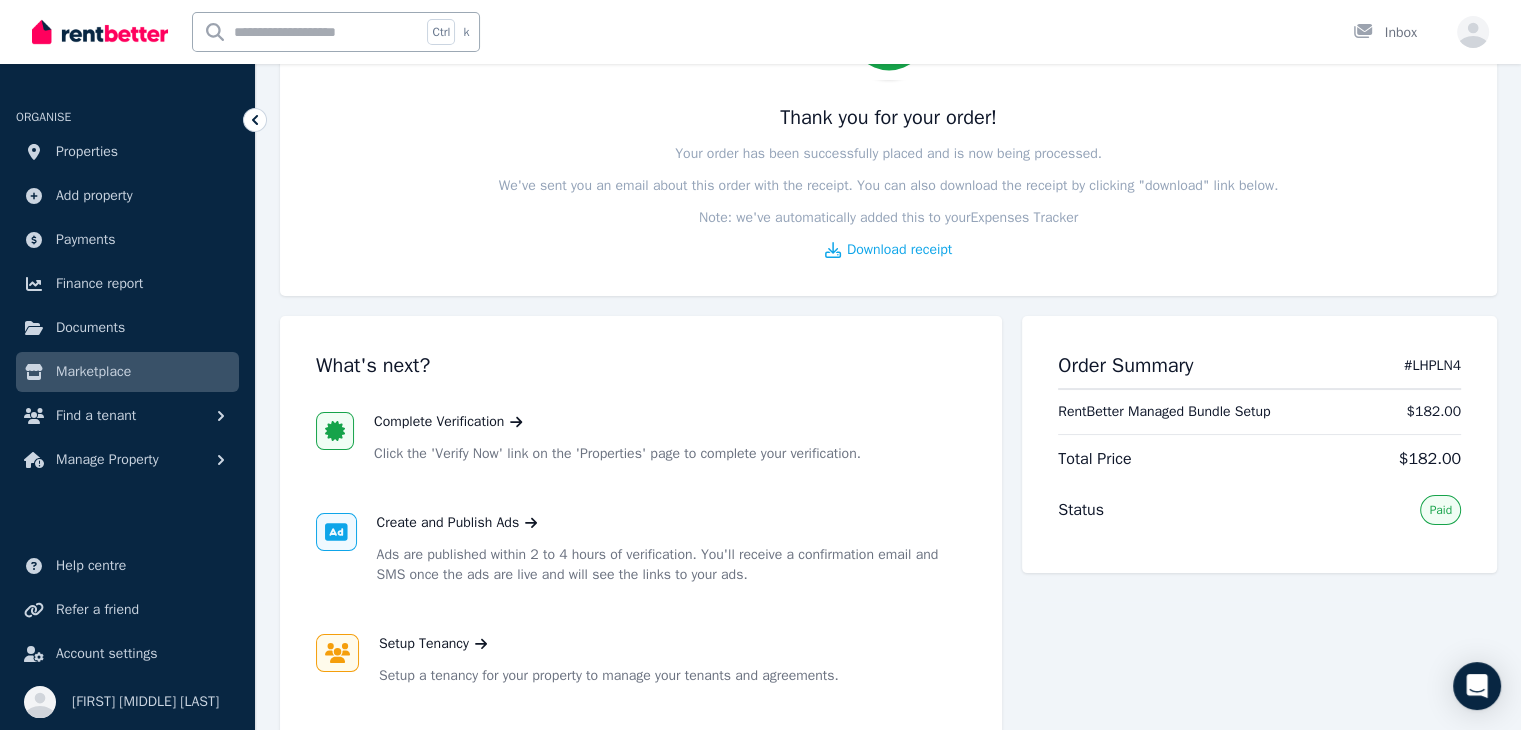 scroll, scrollTop: 300, scrollLeft: 0, axis: vertical 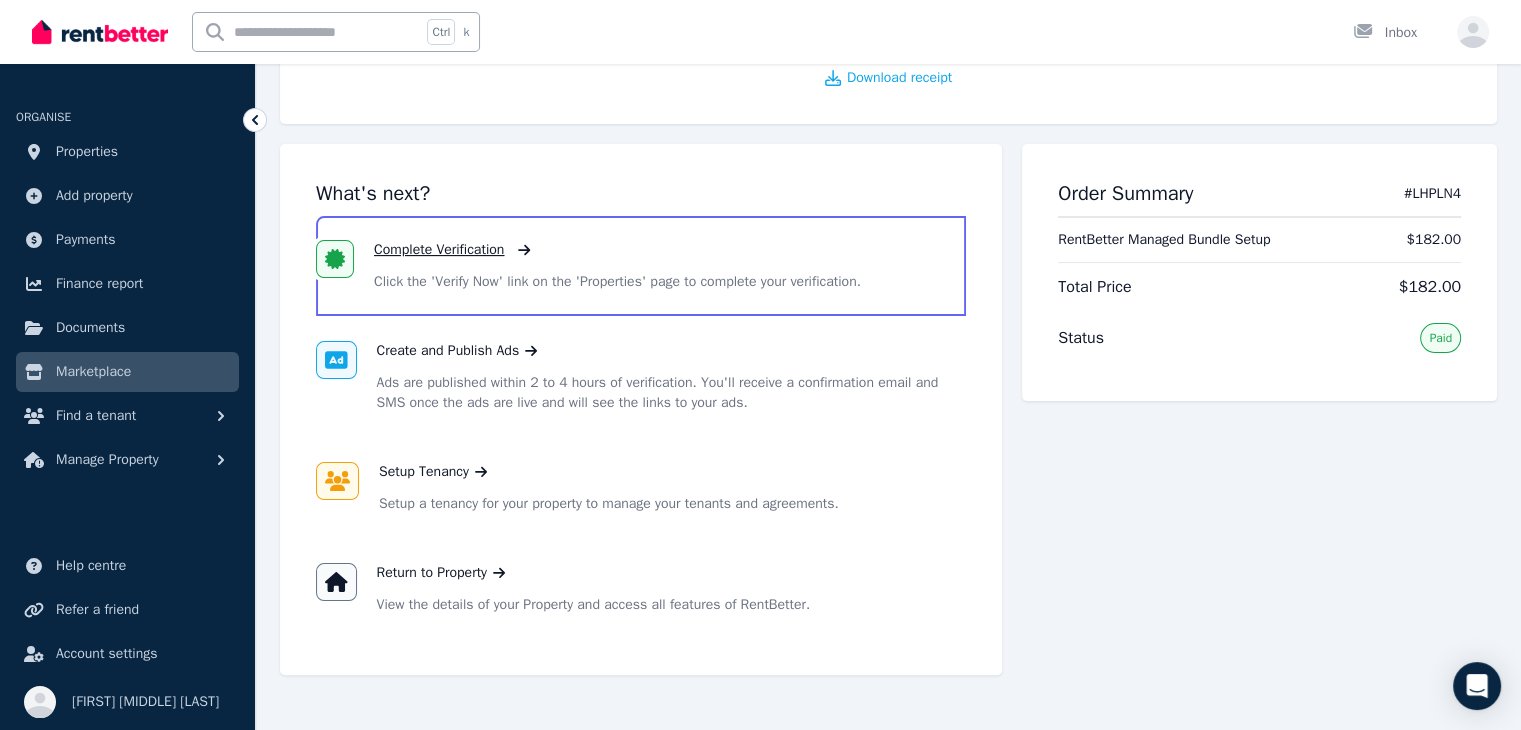 click on "Complete Verification" at bounding box center [439, 250] 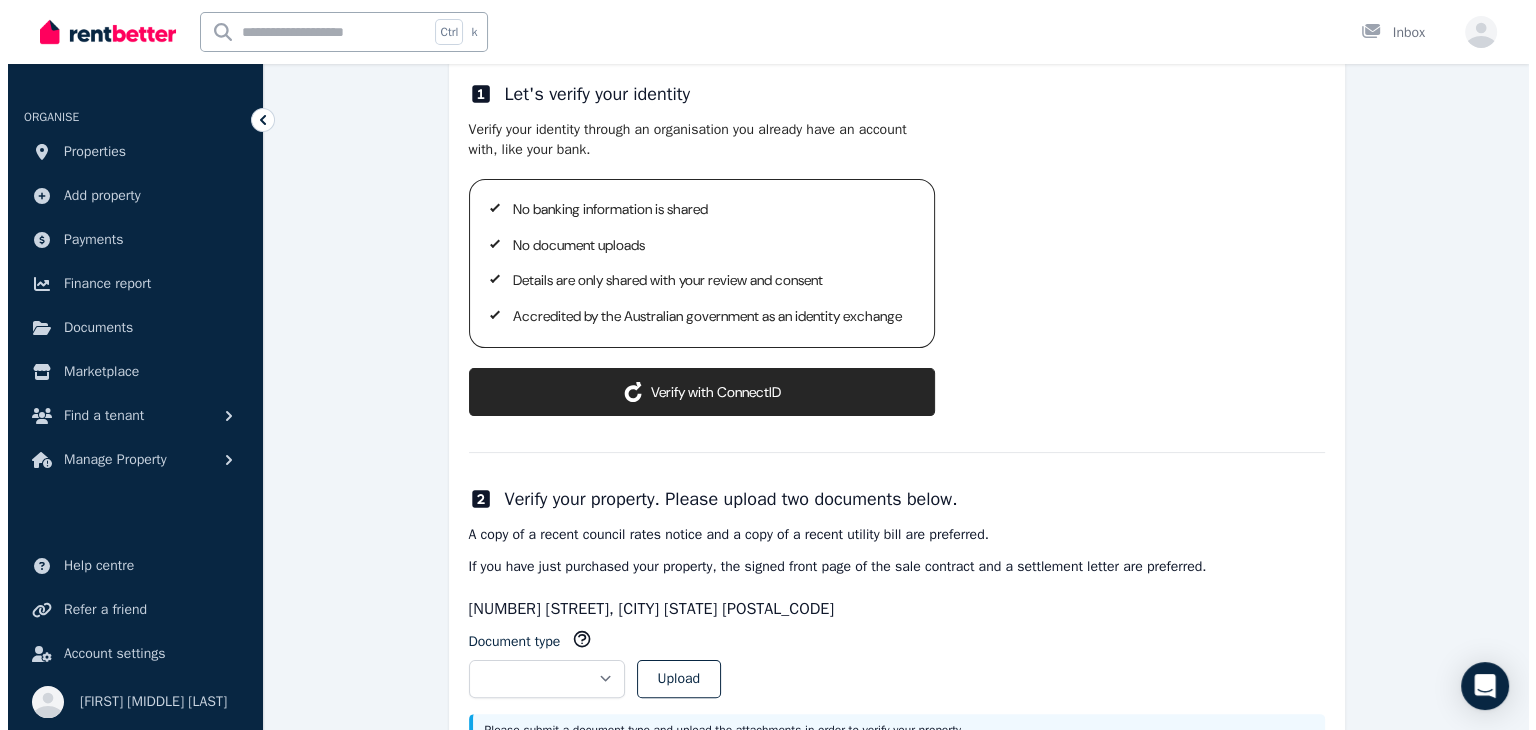 scroll, scrollTop: 300, scrollLeft: 0, axis: vertical 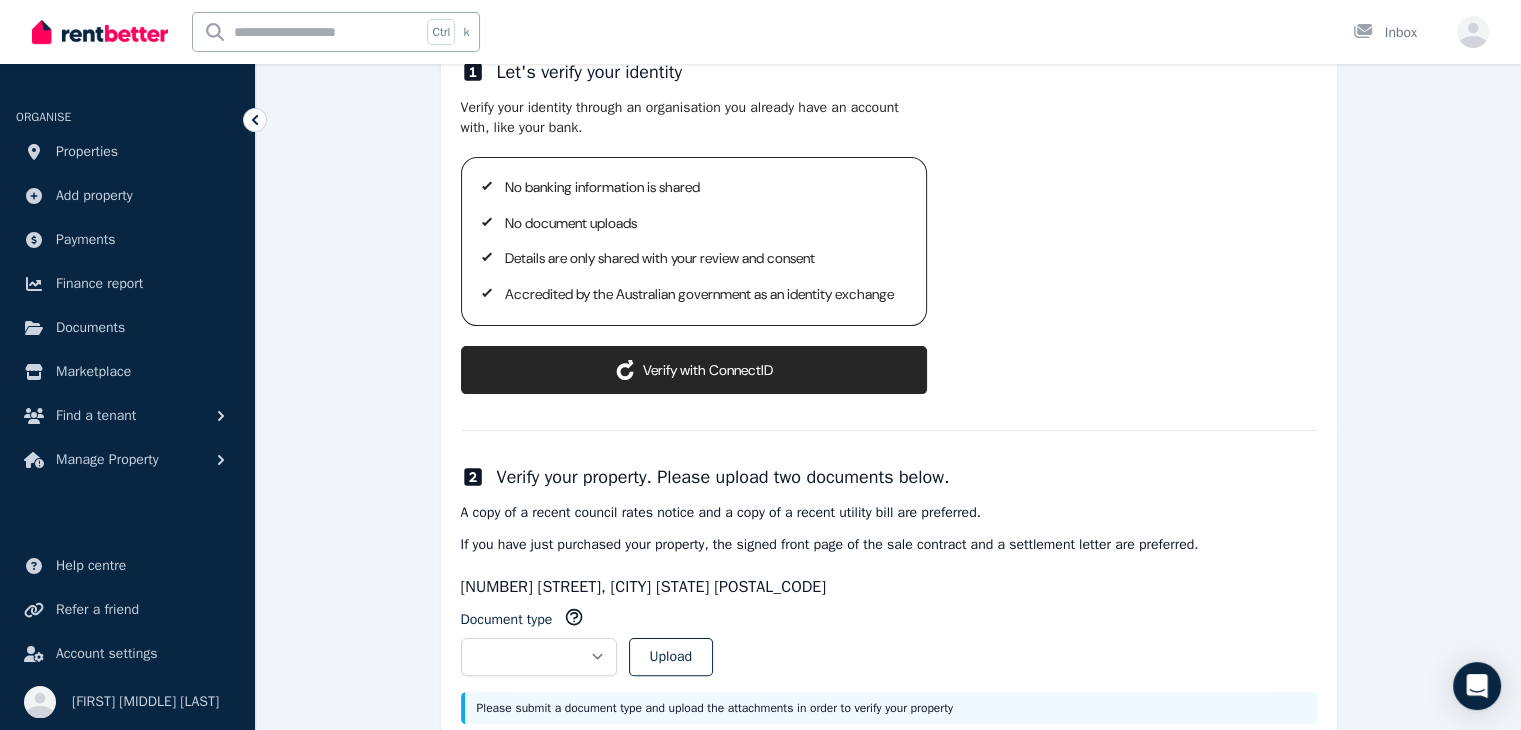 click on "ConnectID logo  Verify with ConnectID" at bounding box center [694, 370] 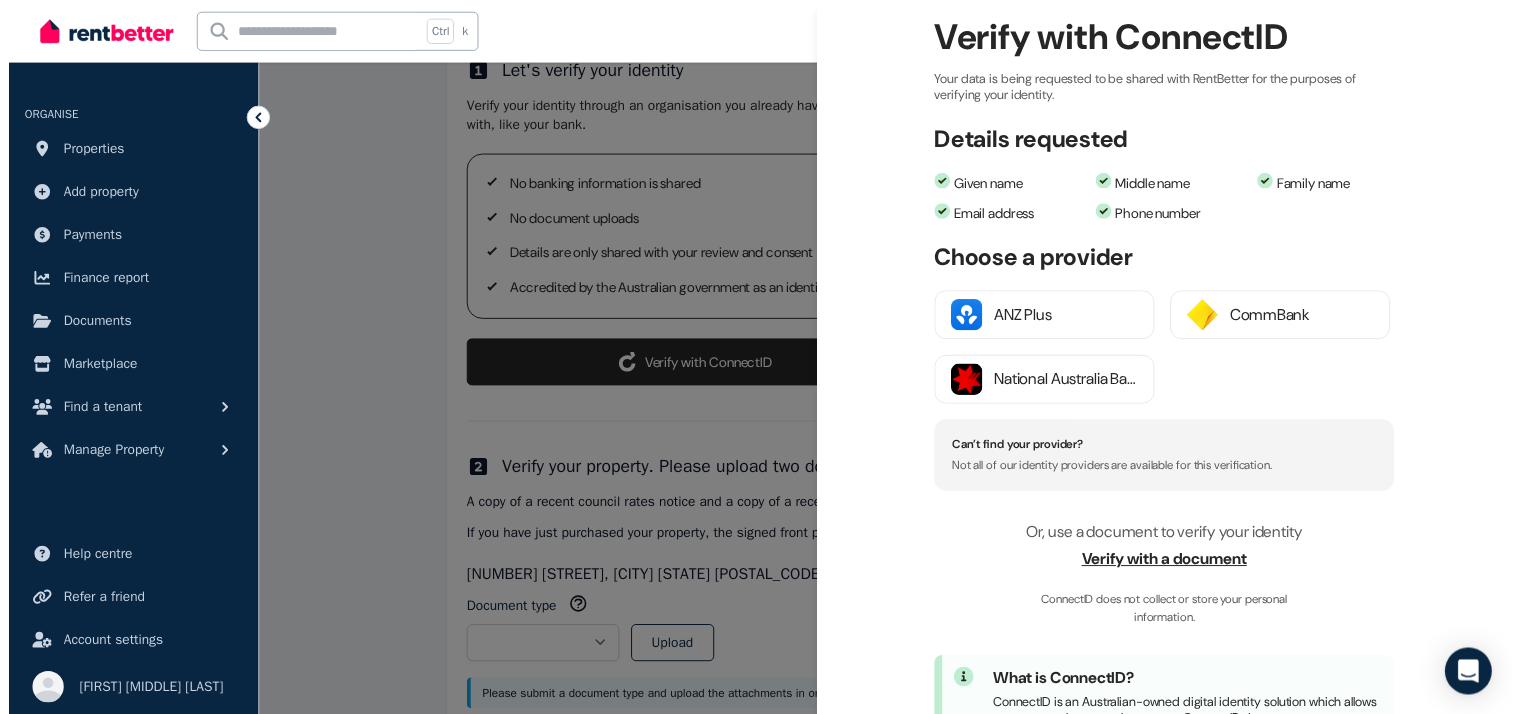 scroll, scrollTop: 0, scrollLeft: 0, axis: both 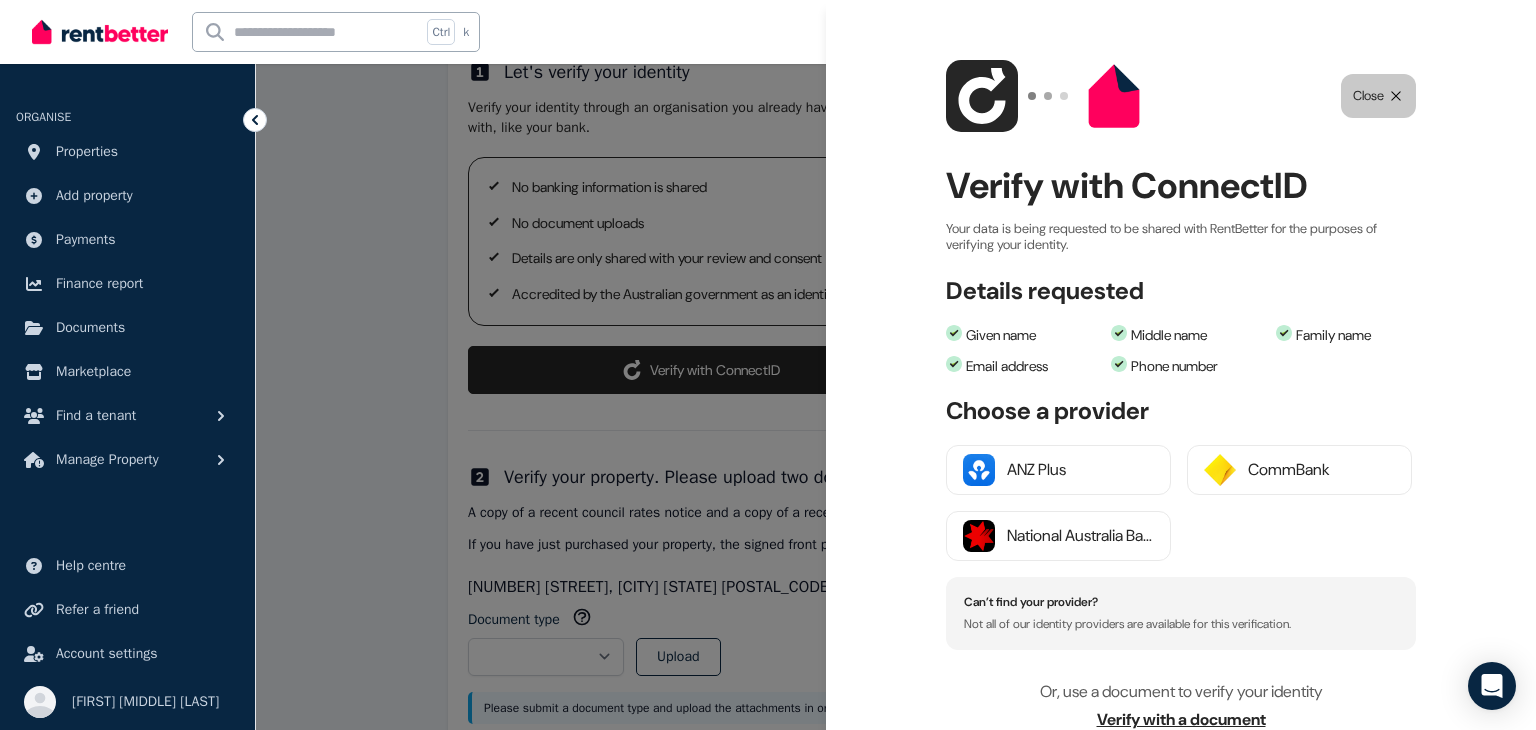 click 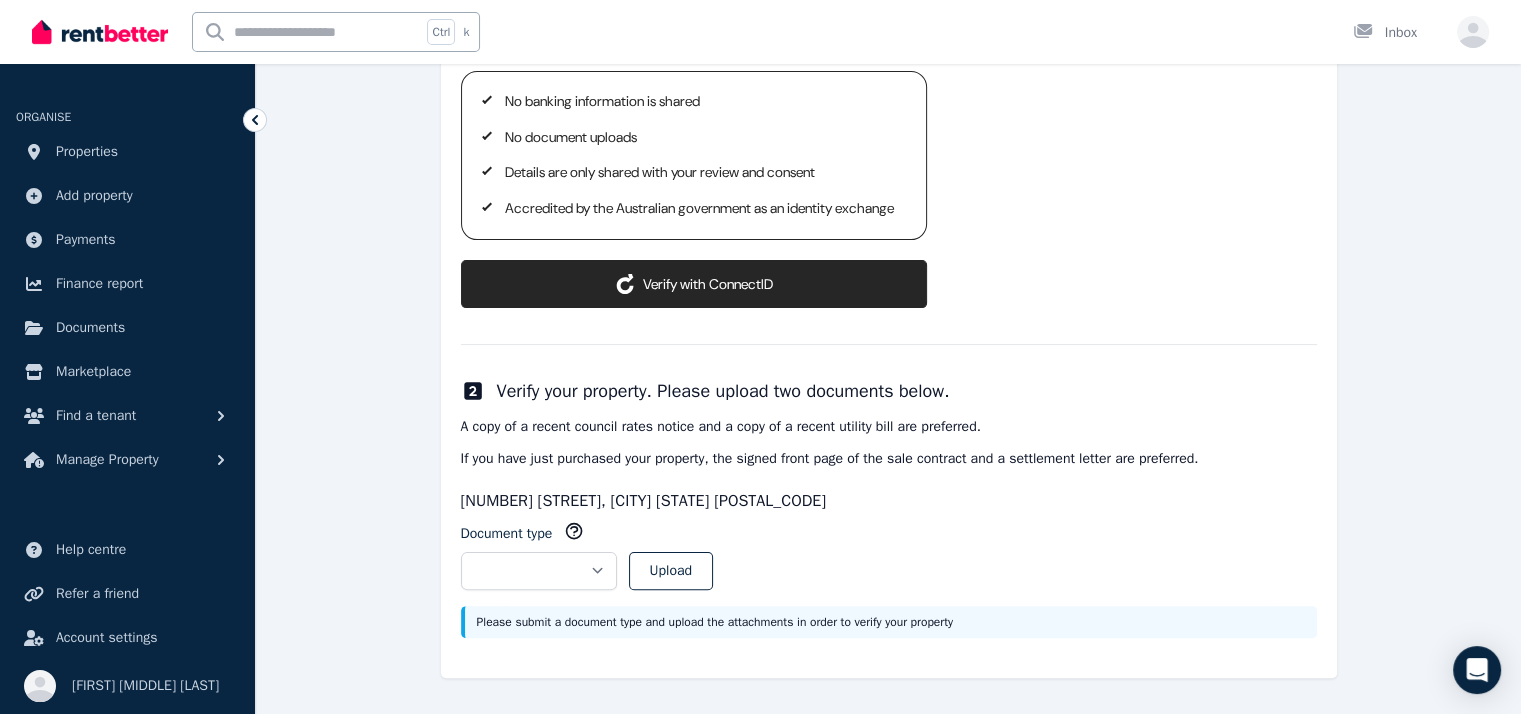 scroll, scrollTop: 402, scrollLeft: 0, axis: vertical 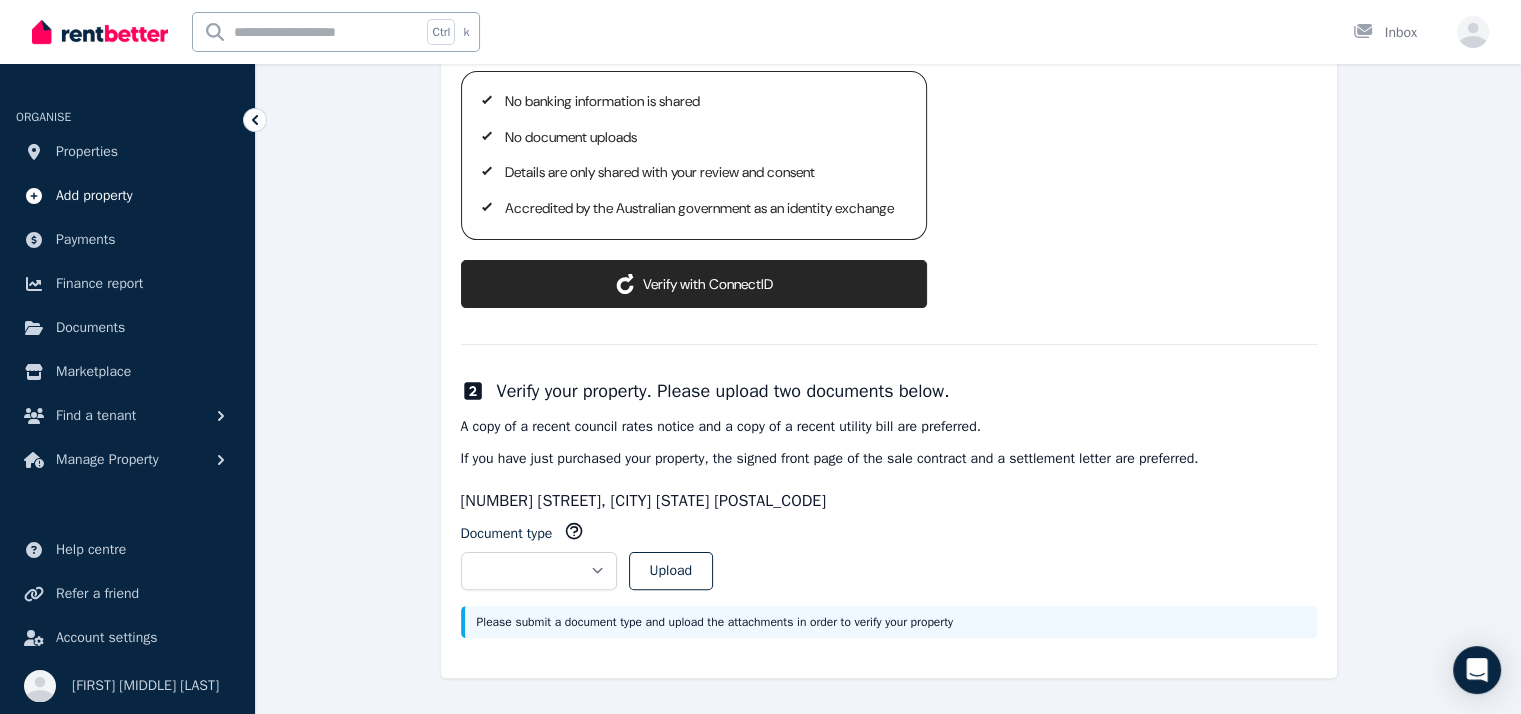 click on "Add property" at bounding box center (94, 196) 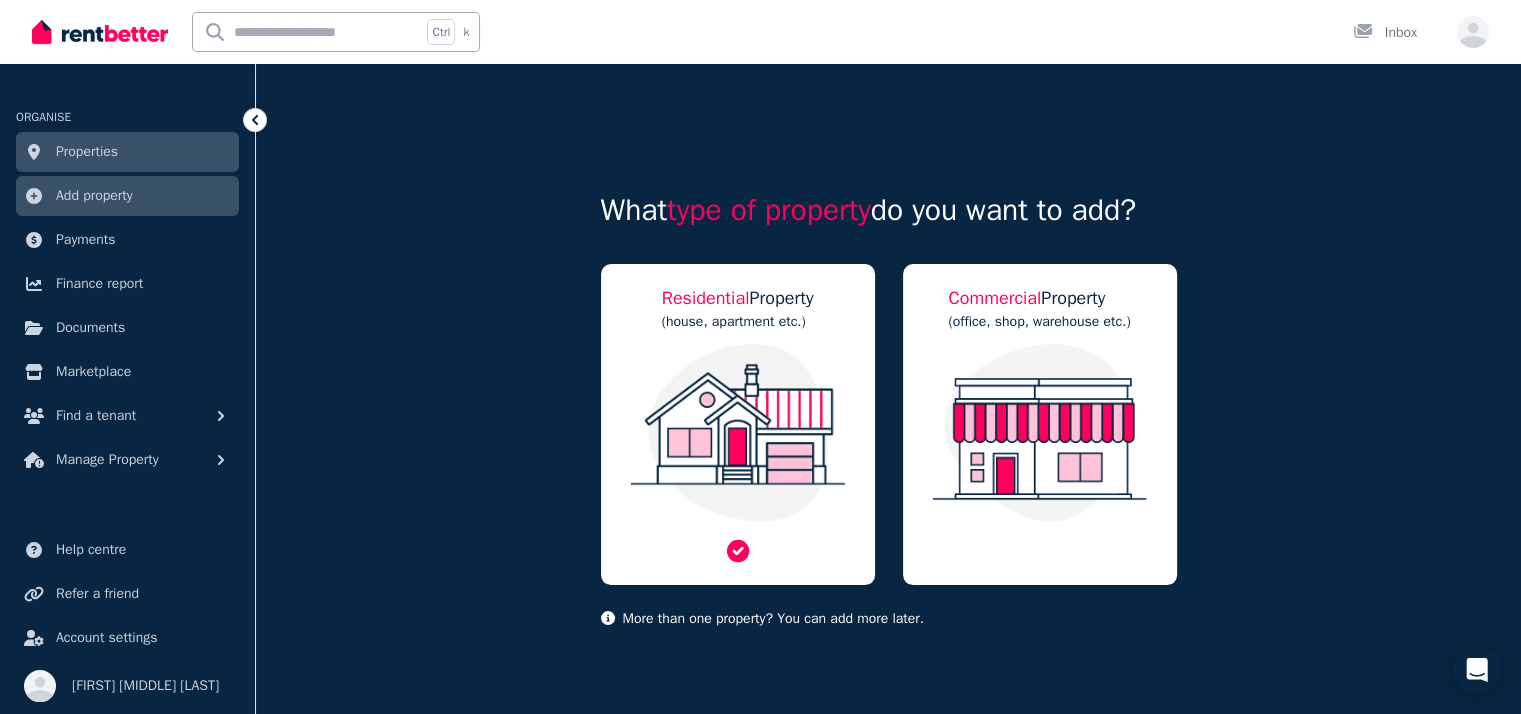 click at bounding box center [738, 433] 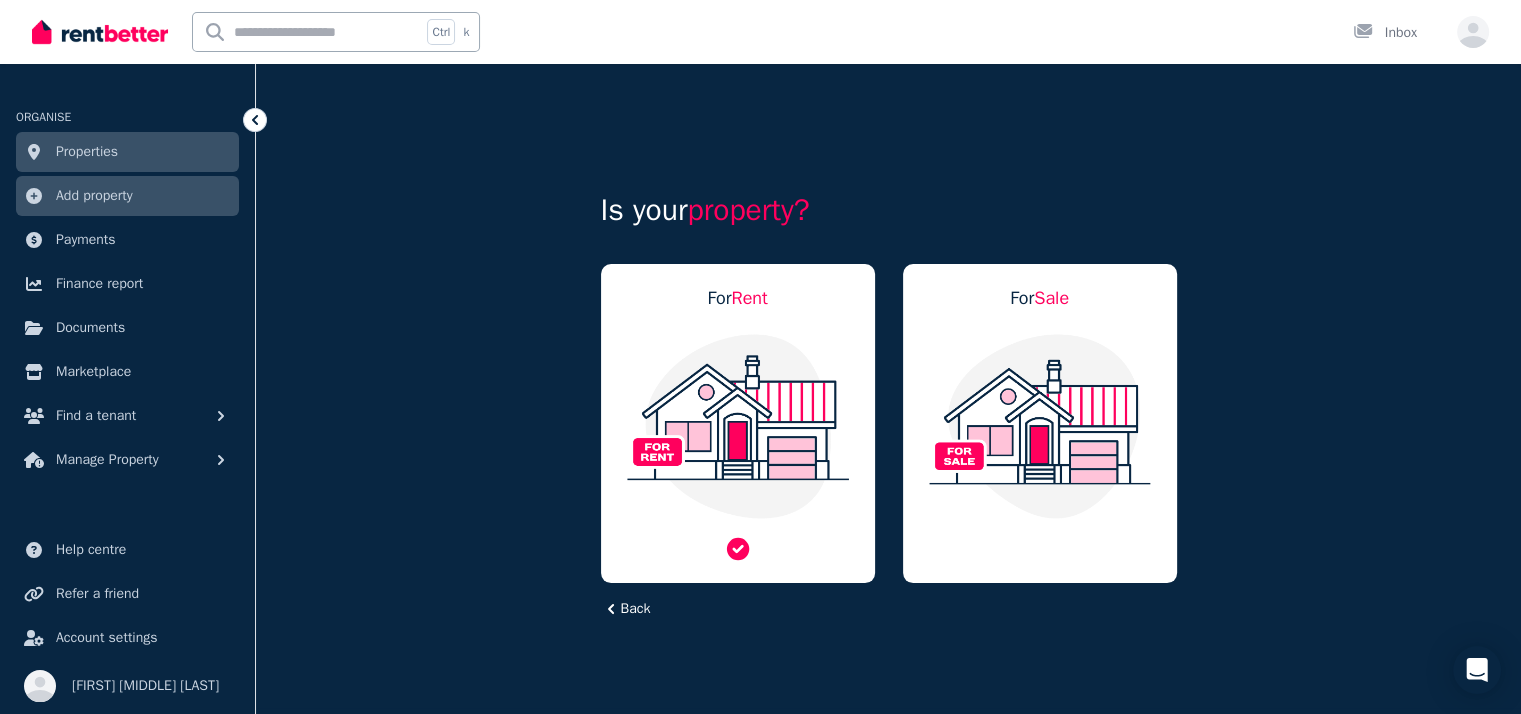 click at bounding box center [738, 426] 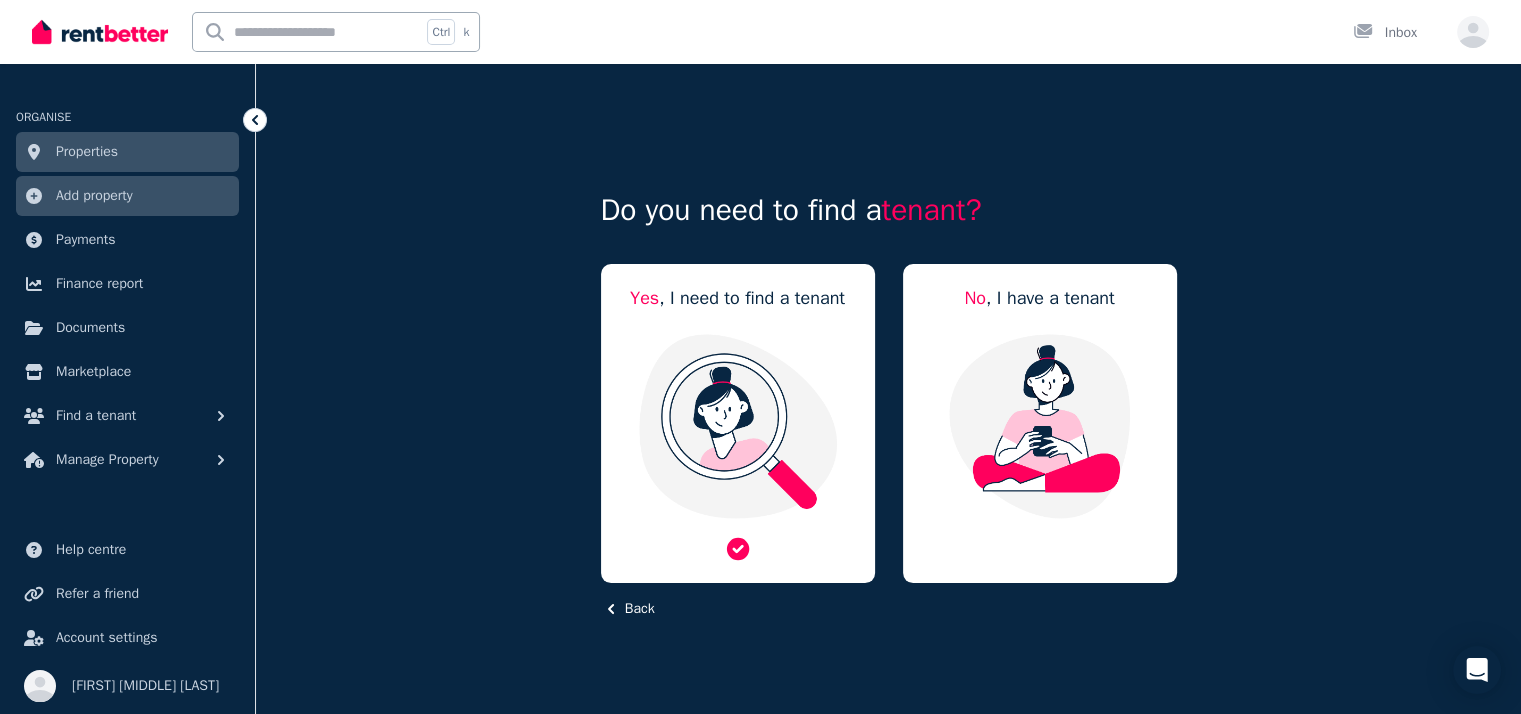 click at bounding box center (738, 426) 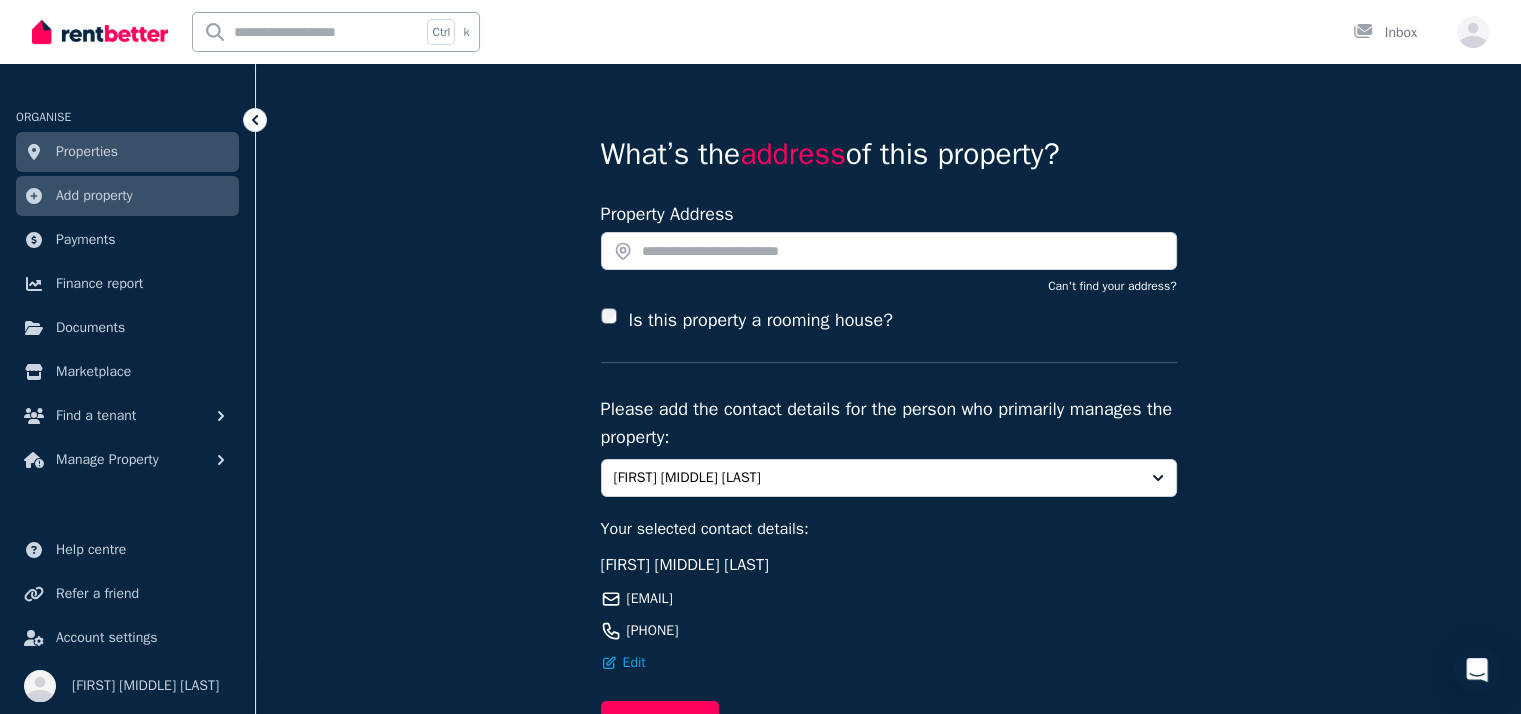 scroll, scrollTop: 100, scrollLeft: 0, axis: vertical 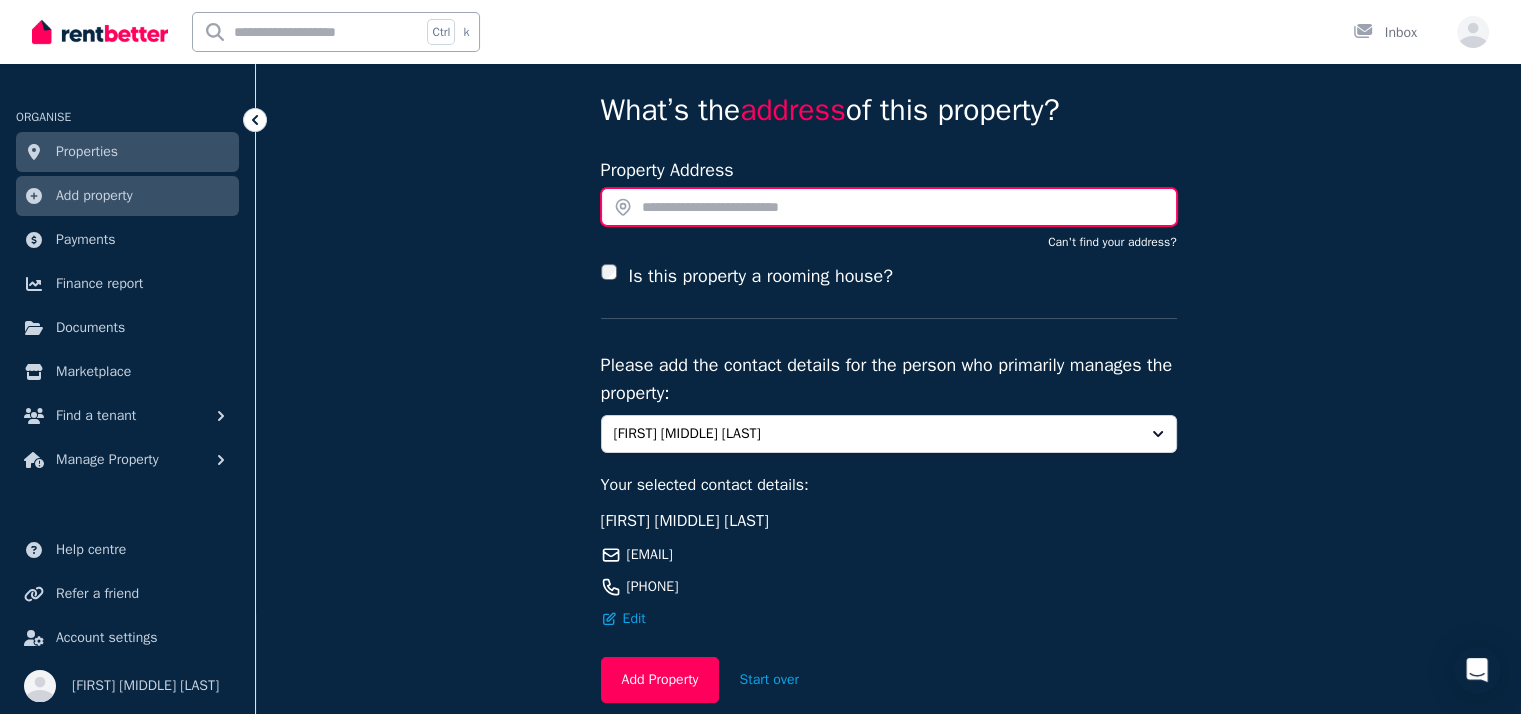 click at bounding box center (889, 207) 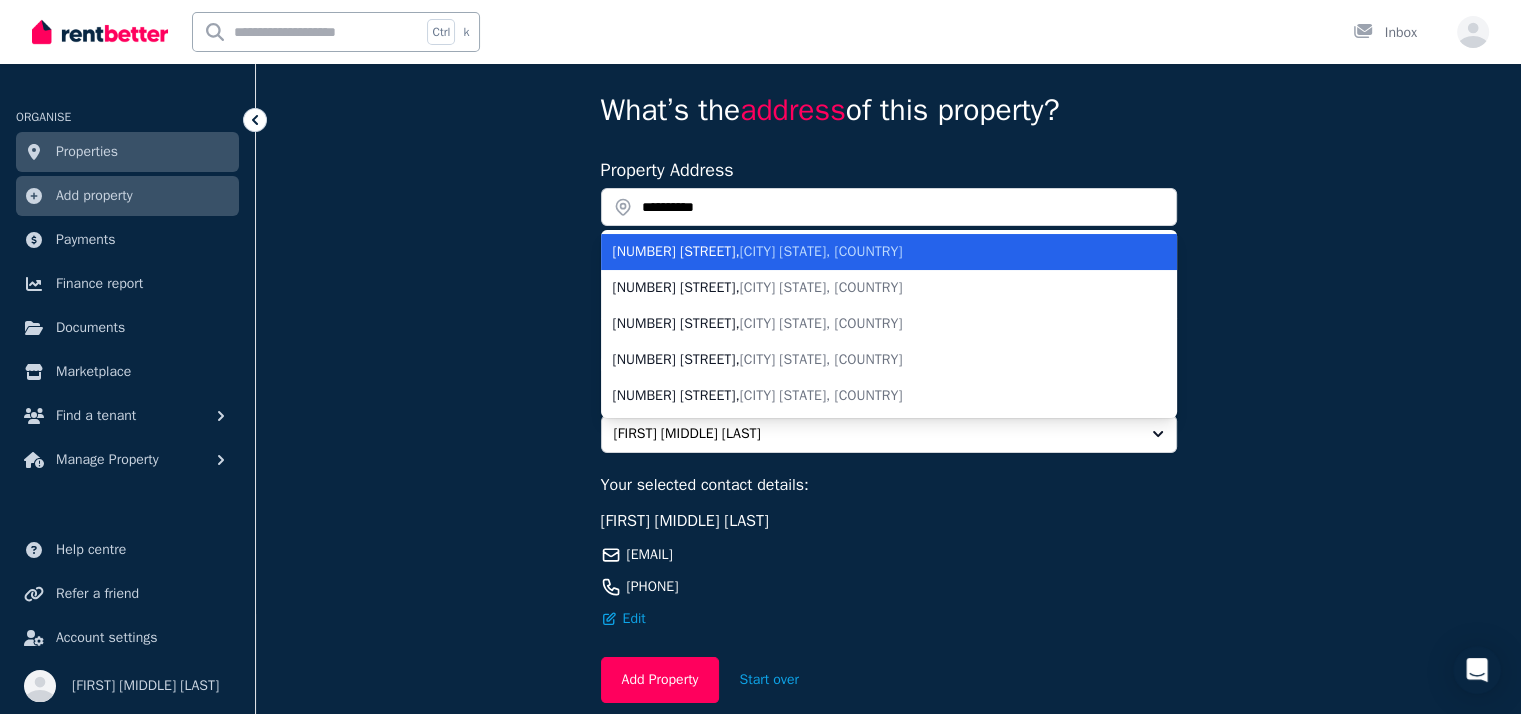 click on "[NUMBER] [STREET], [CITY] [STATE], [COUNTRY]" at bounding box center [877, 252] 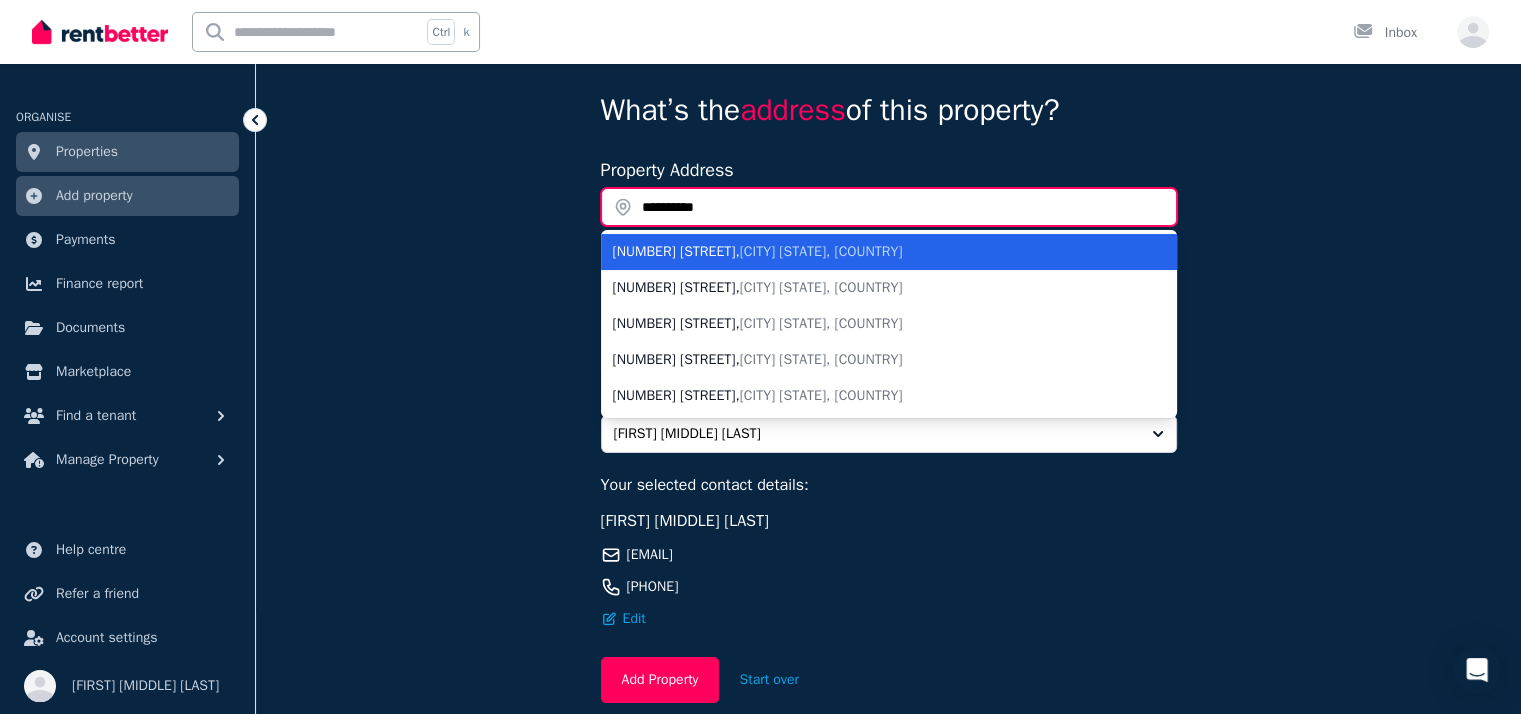 type on "**********" 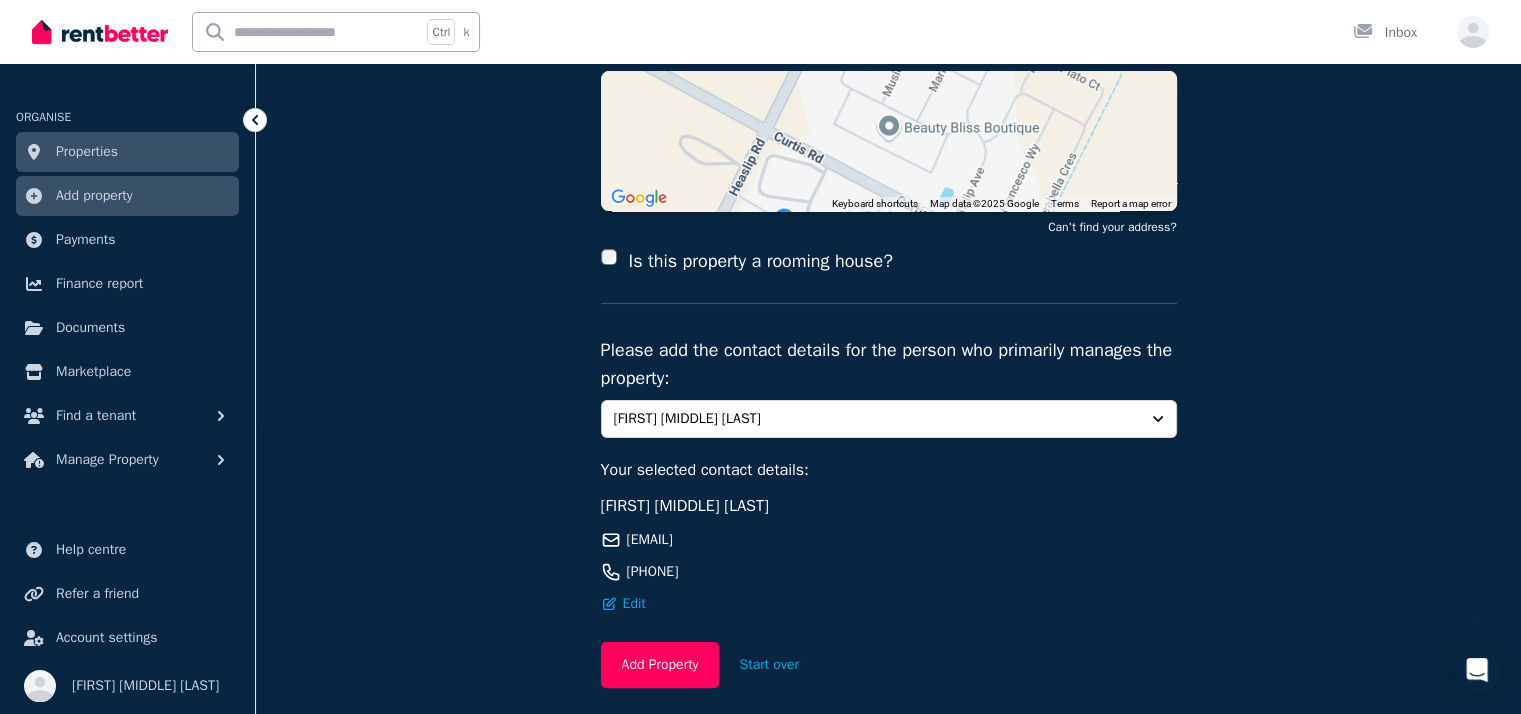 scroll, scrollTop: 372, scrollLeft: 0, axis: vertical 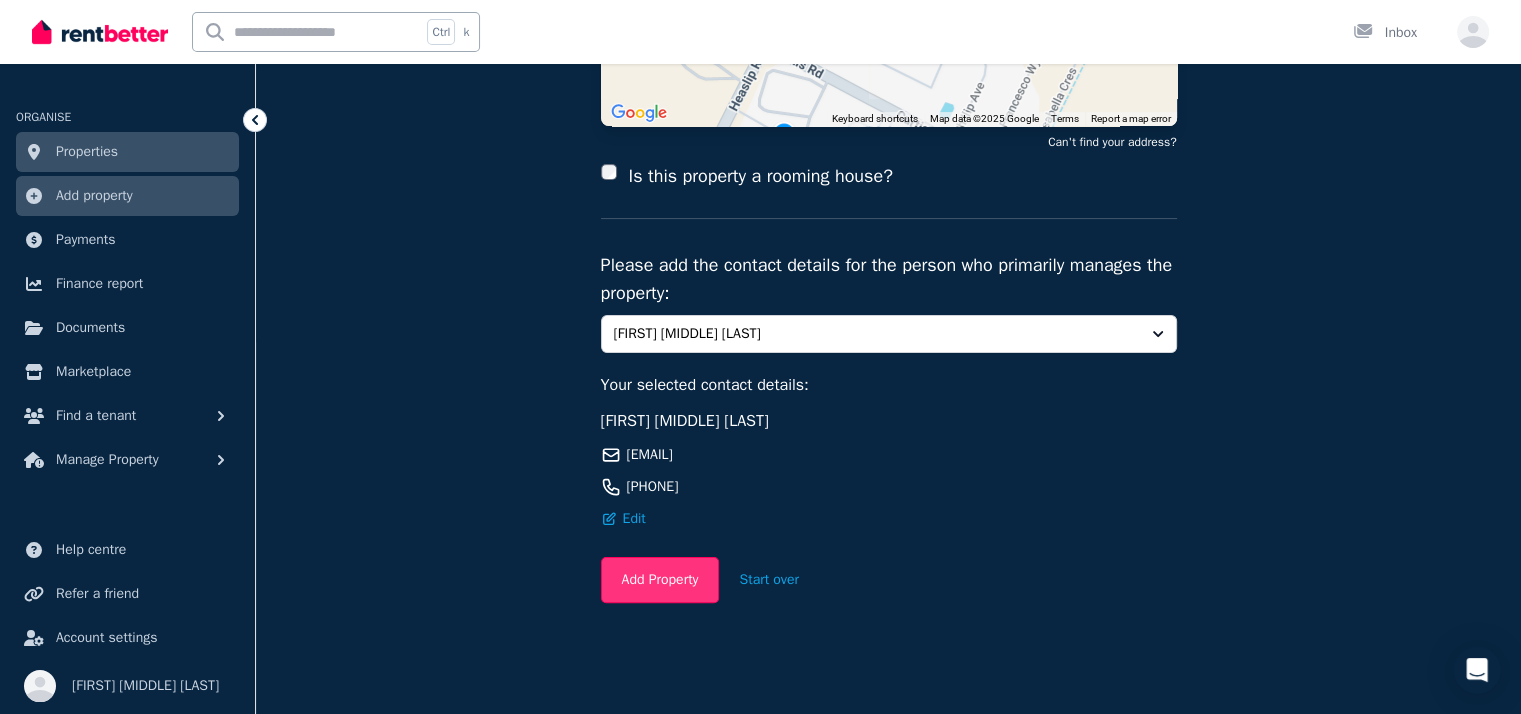 click on "Add Property" at bounding box center (660, 580) 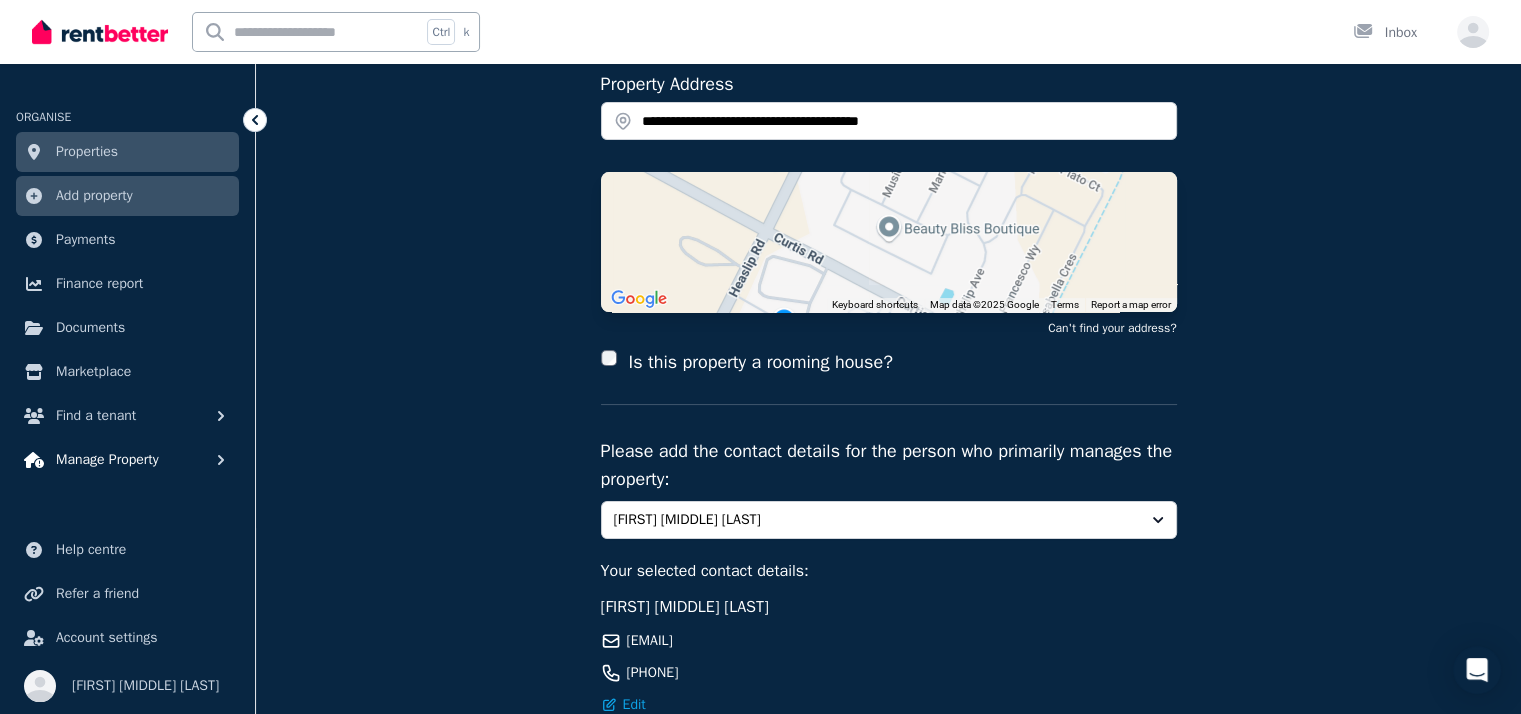 scroll, scrollTop: 0, scrollLeft: 0, axis: both 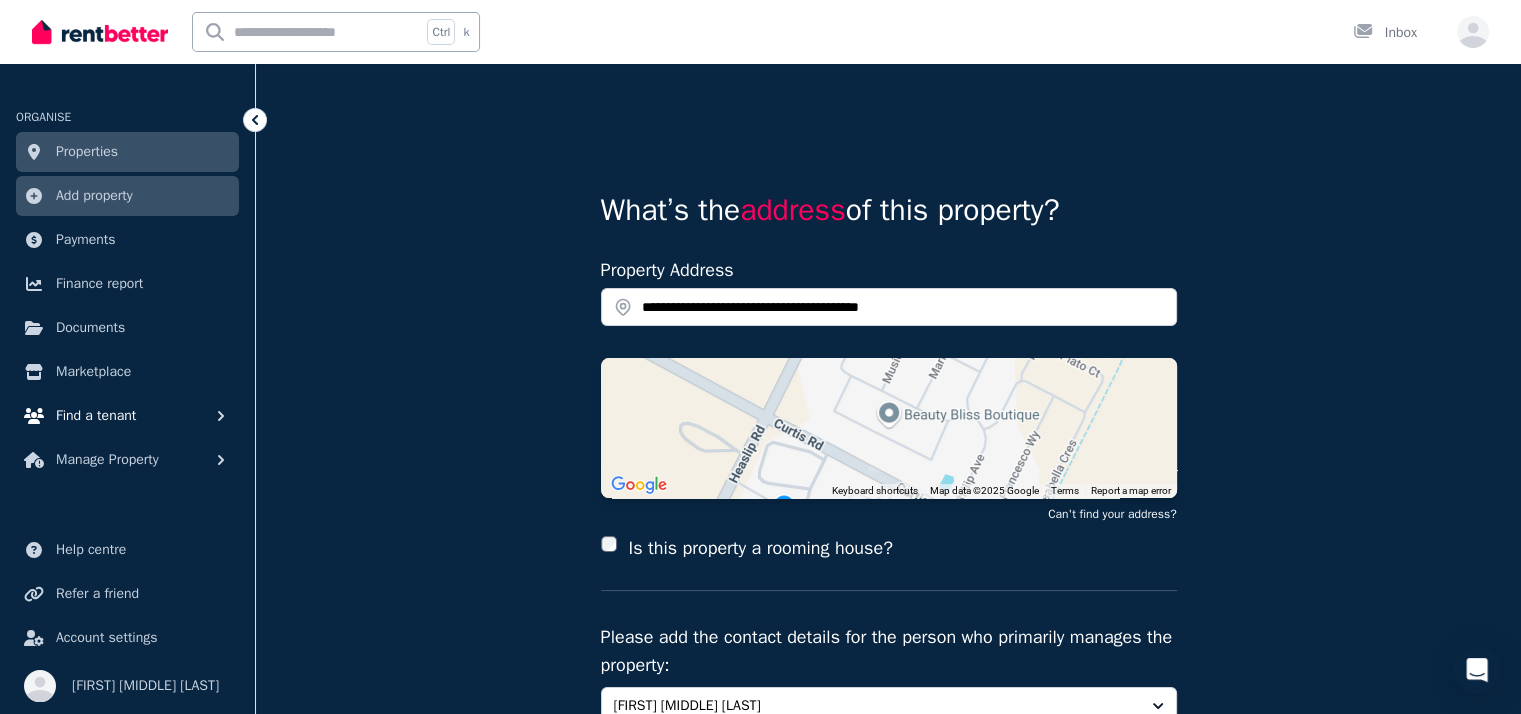 click on "Find a tenant" at bounding box center (96, 416) 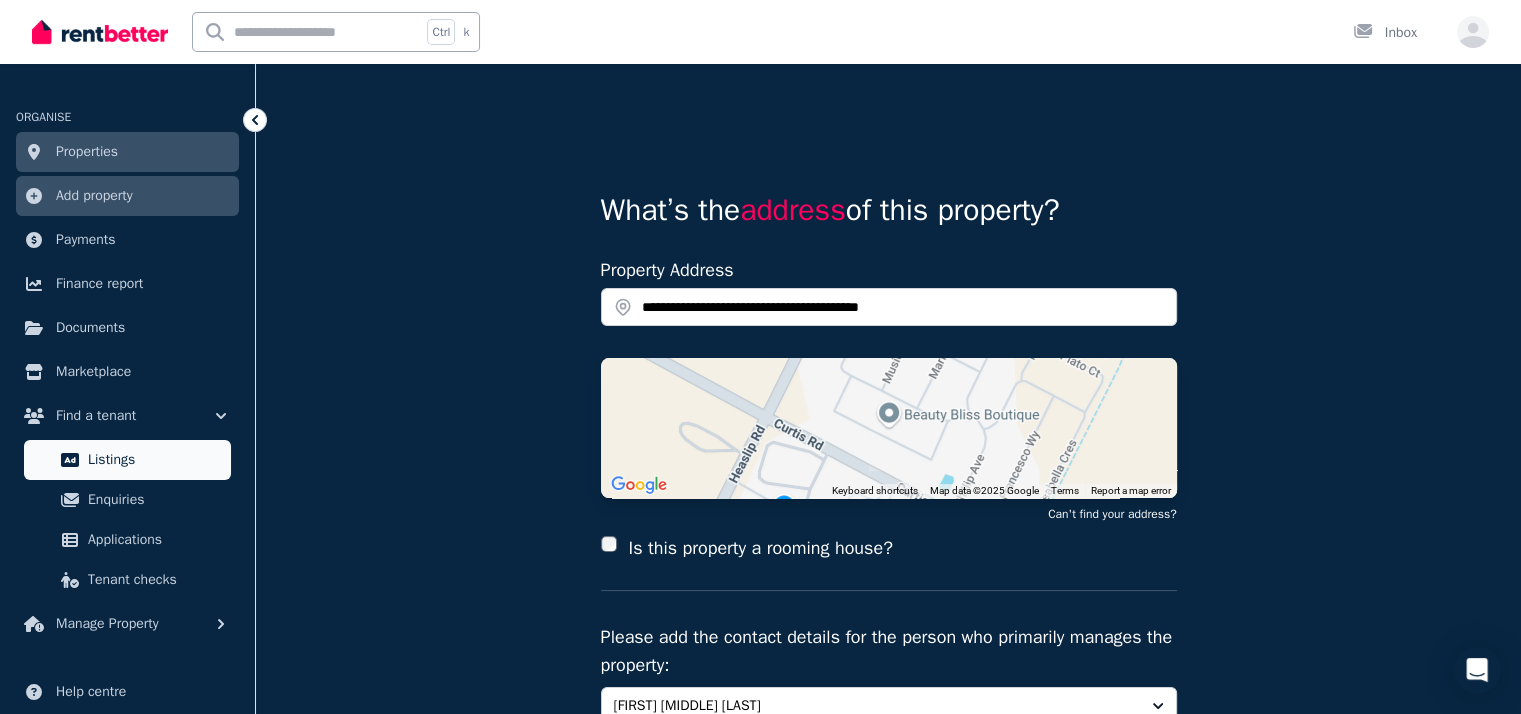 click on "Listings" at bounding box center [155, 460] 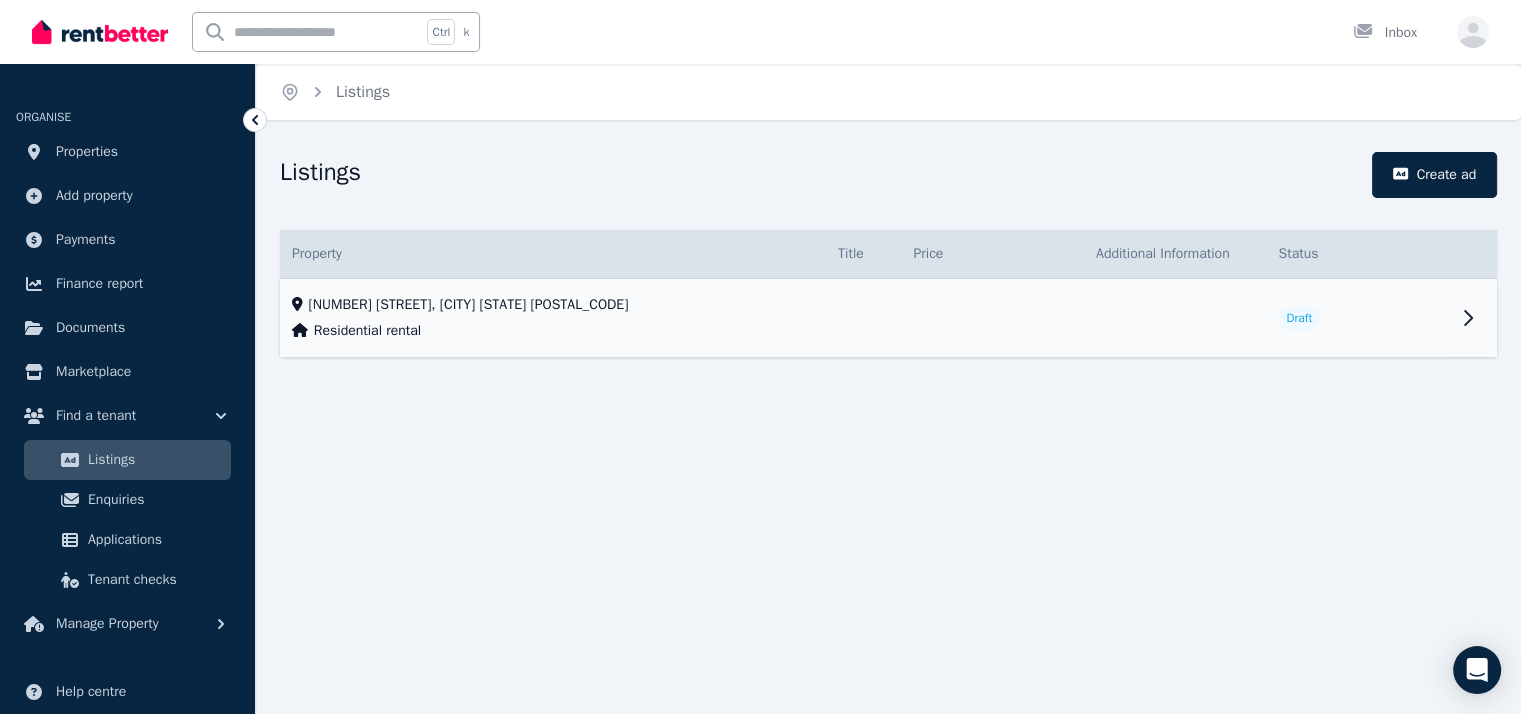 click 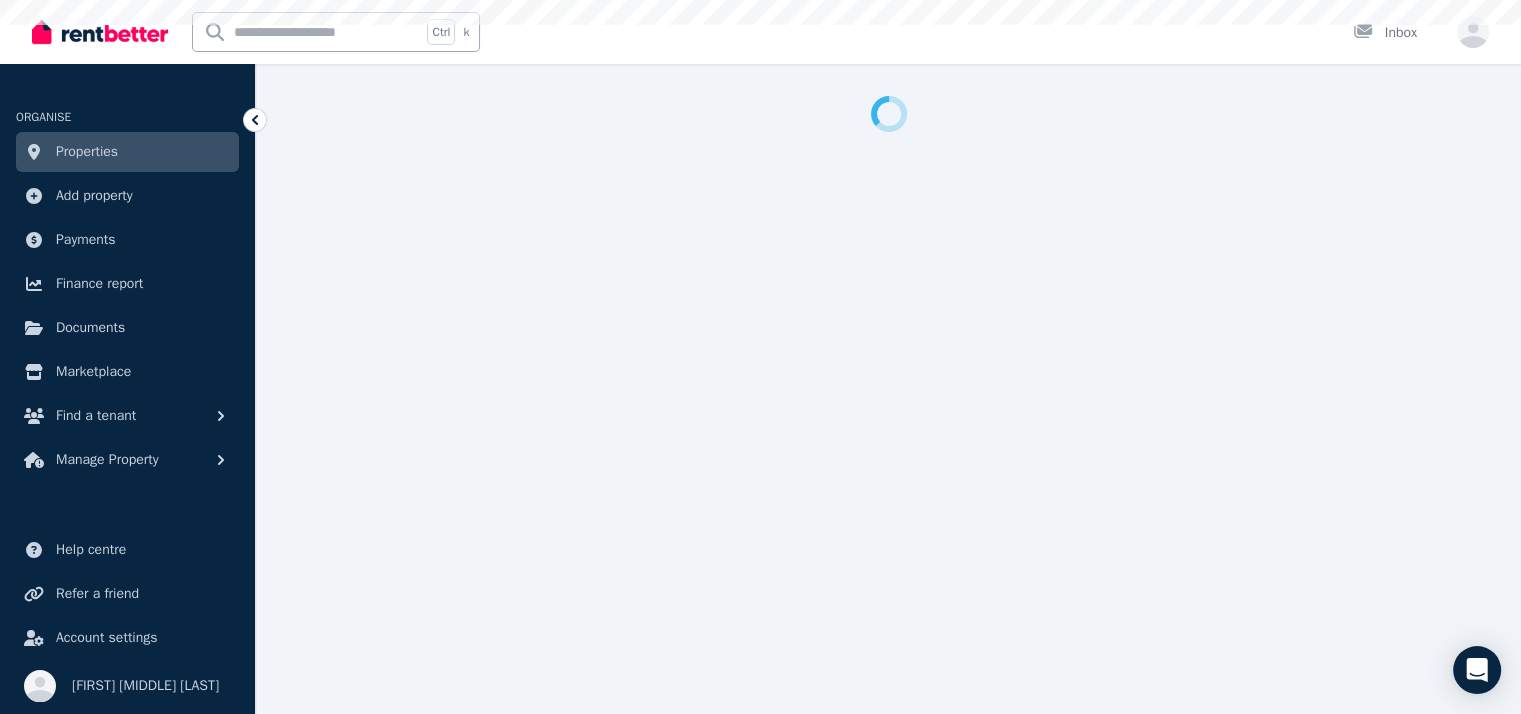 select on "**" 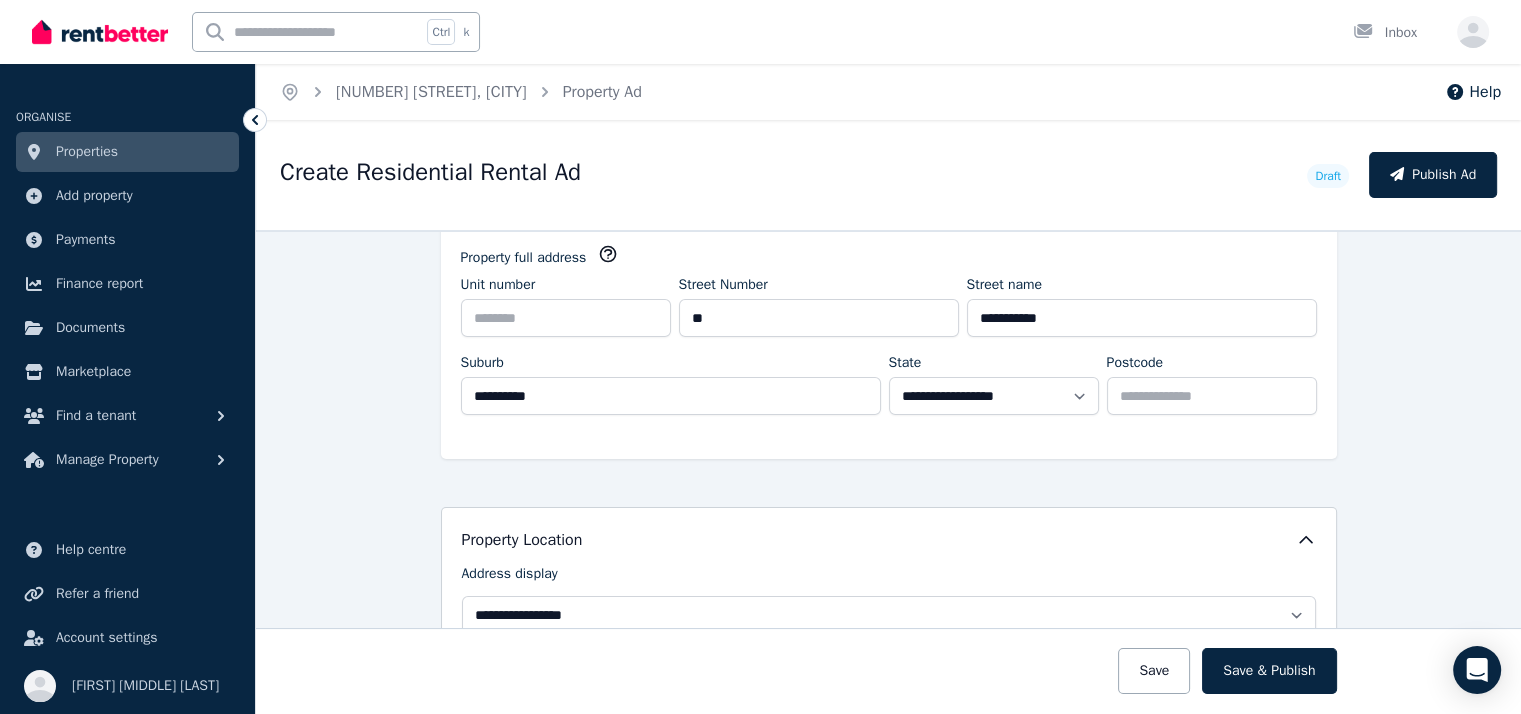 scroll, scrollTop: 400, scrollLeft: 0, axis: vertical 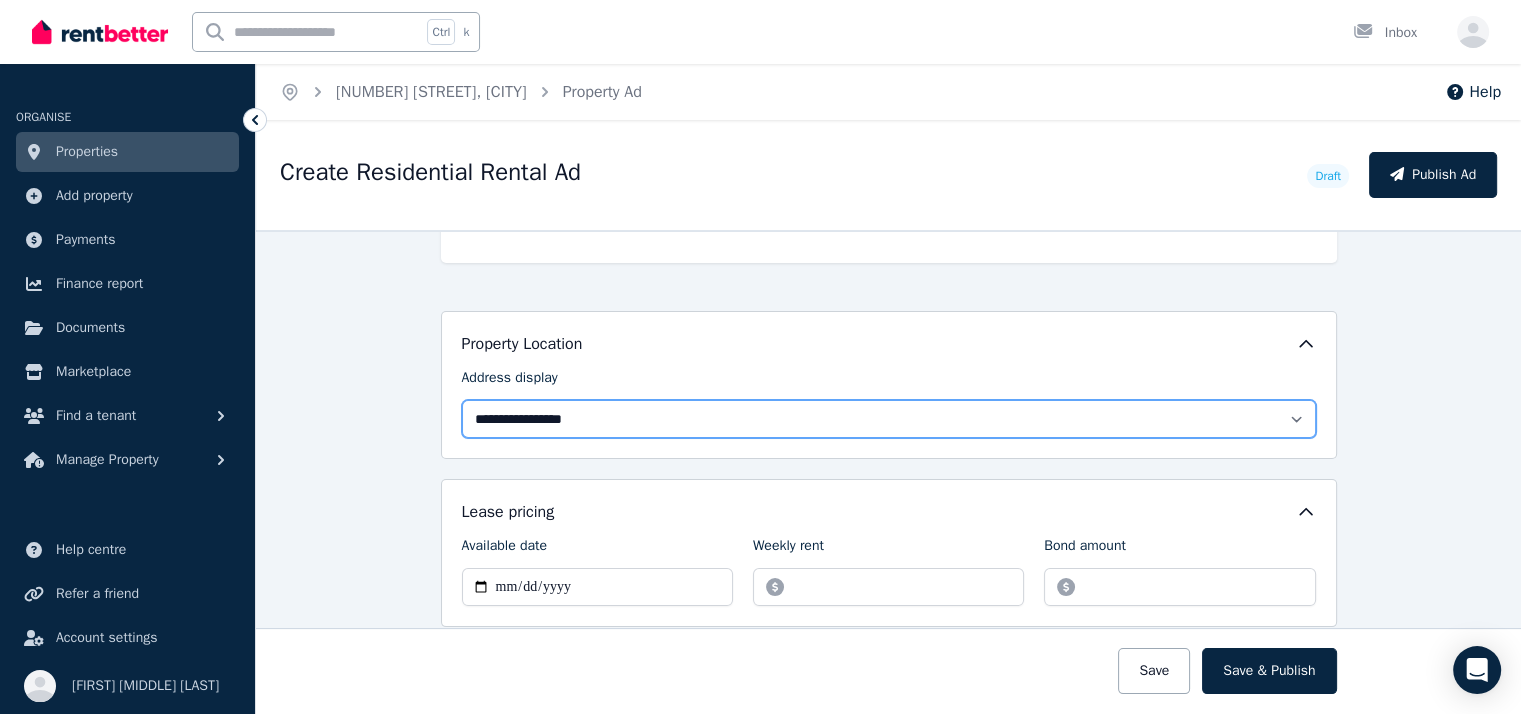 click on "**********" at bounding box center [889, 419] 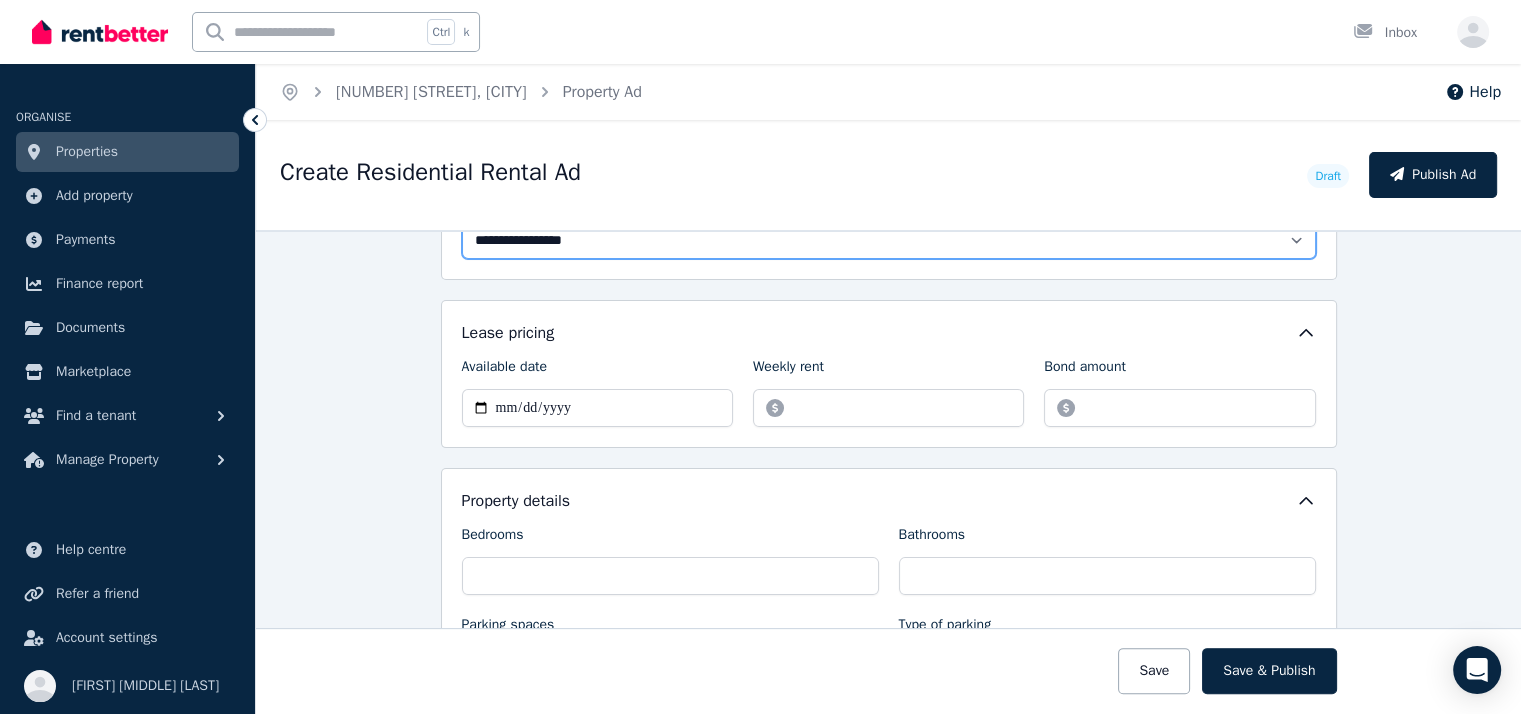scroll, scrollTop: 600, scrollLeft: 0, axis: vertical 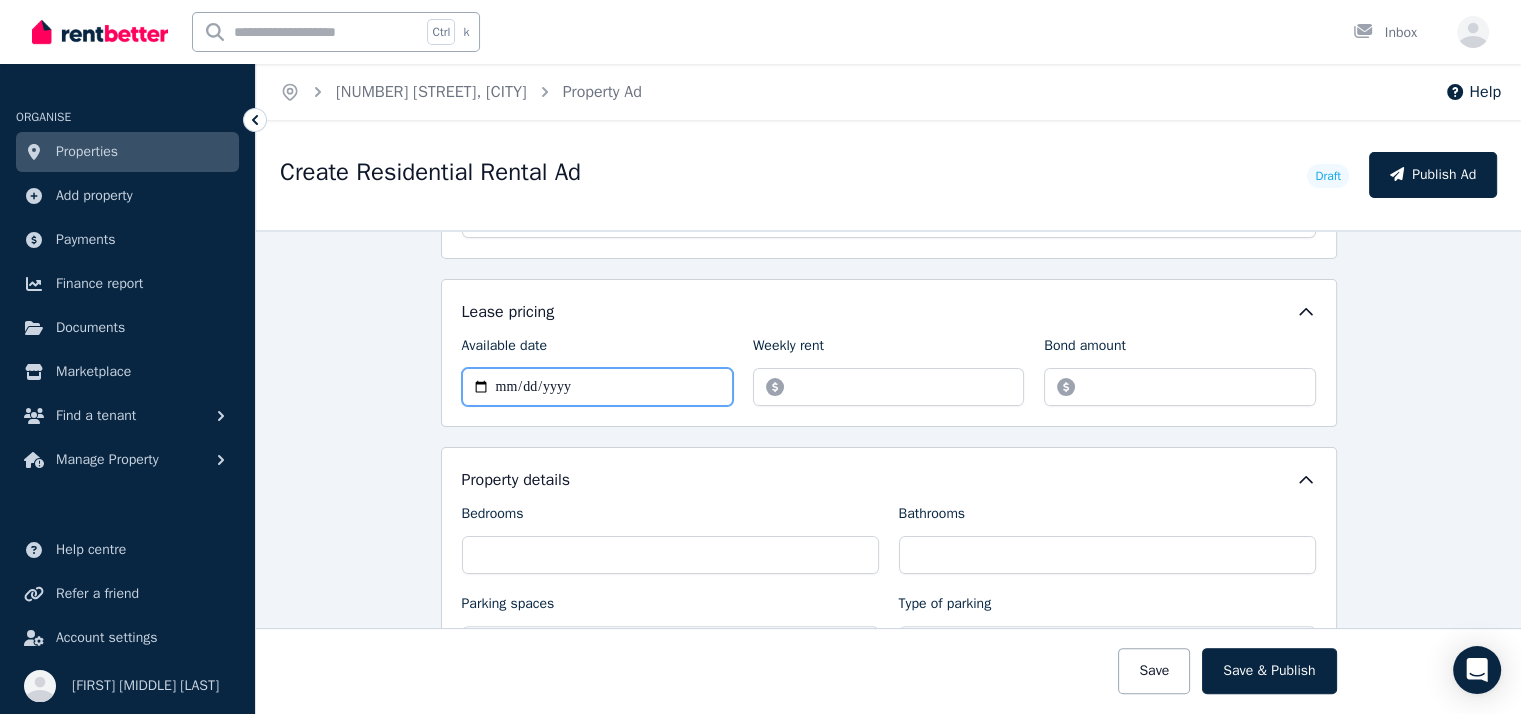 click on "Available date" at bounding box center (597, 387) 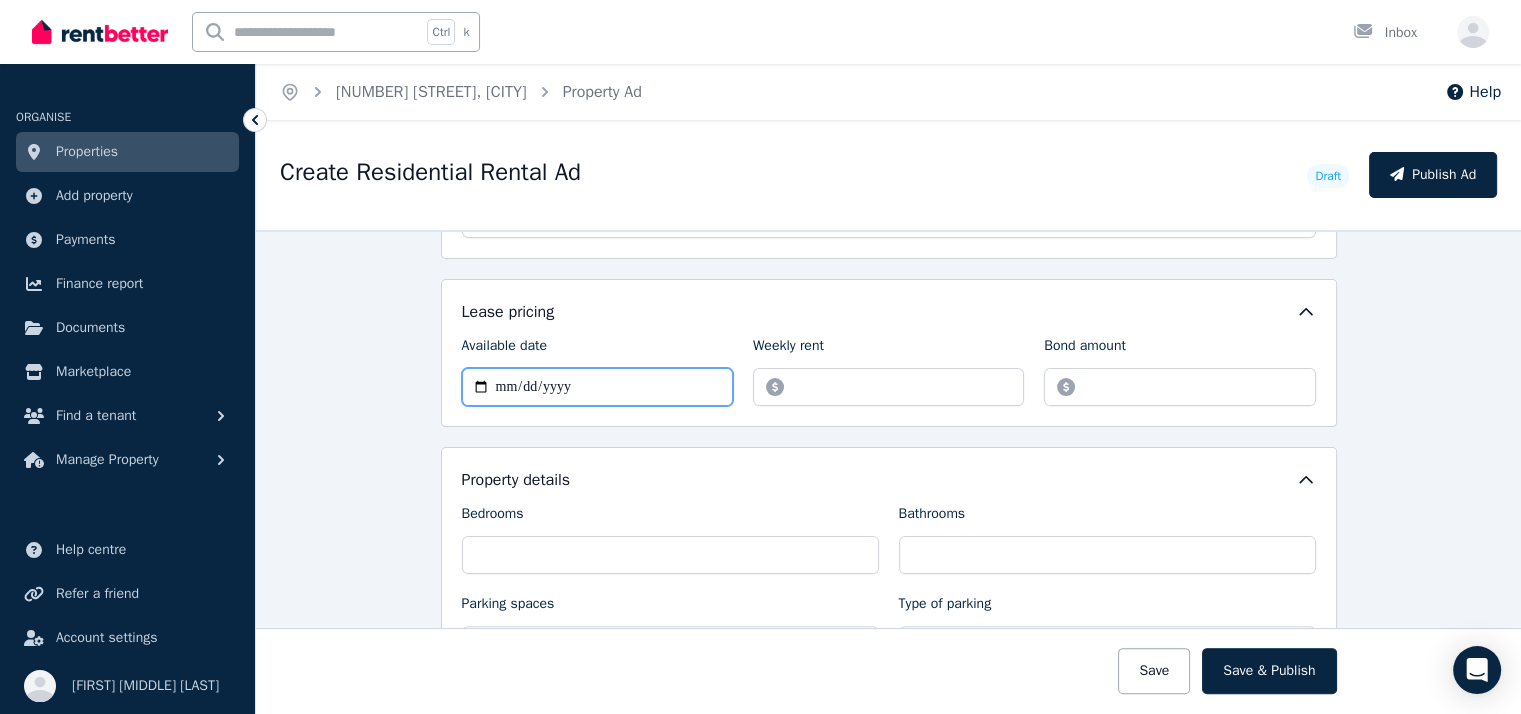 type on "**********" 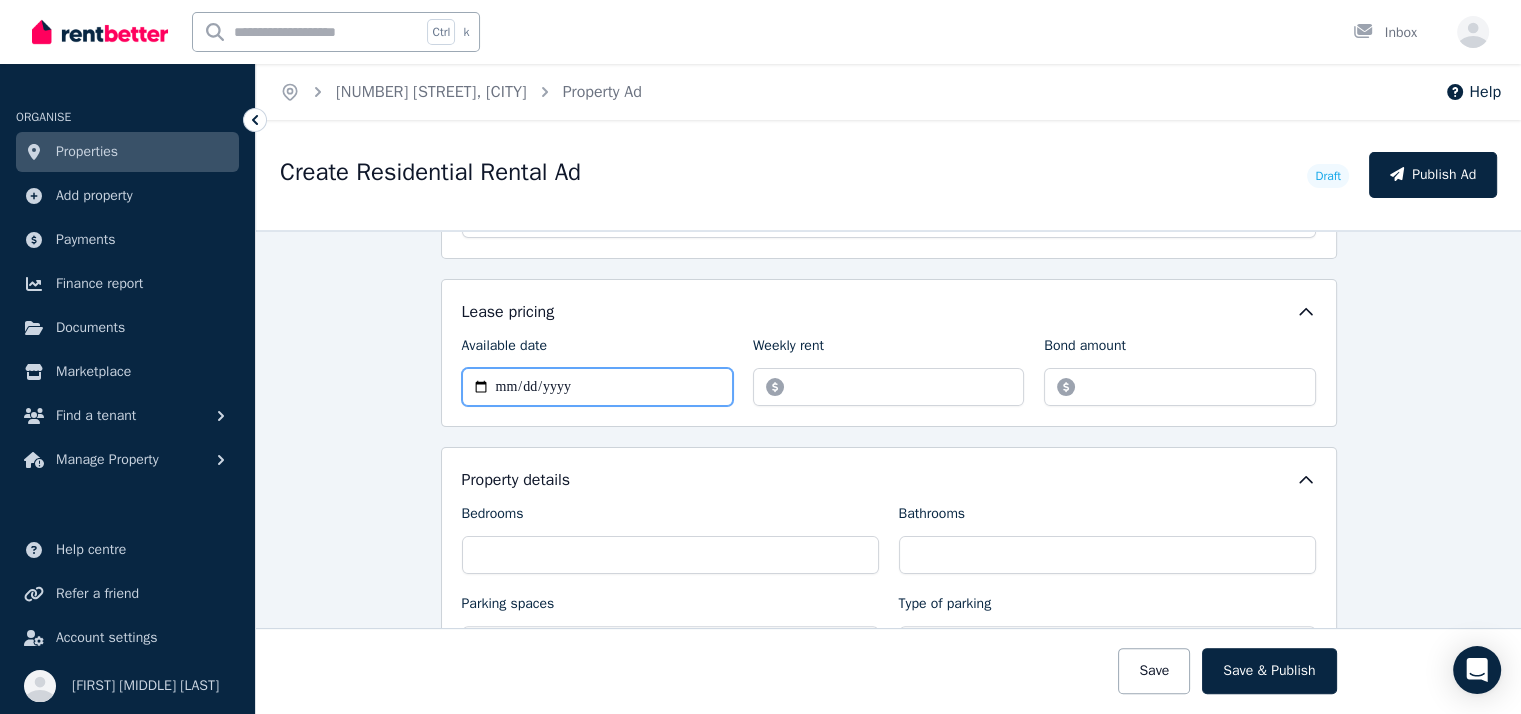 click on "Available date" at bounding box center [597, 387] 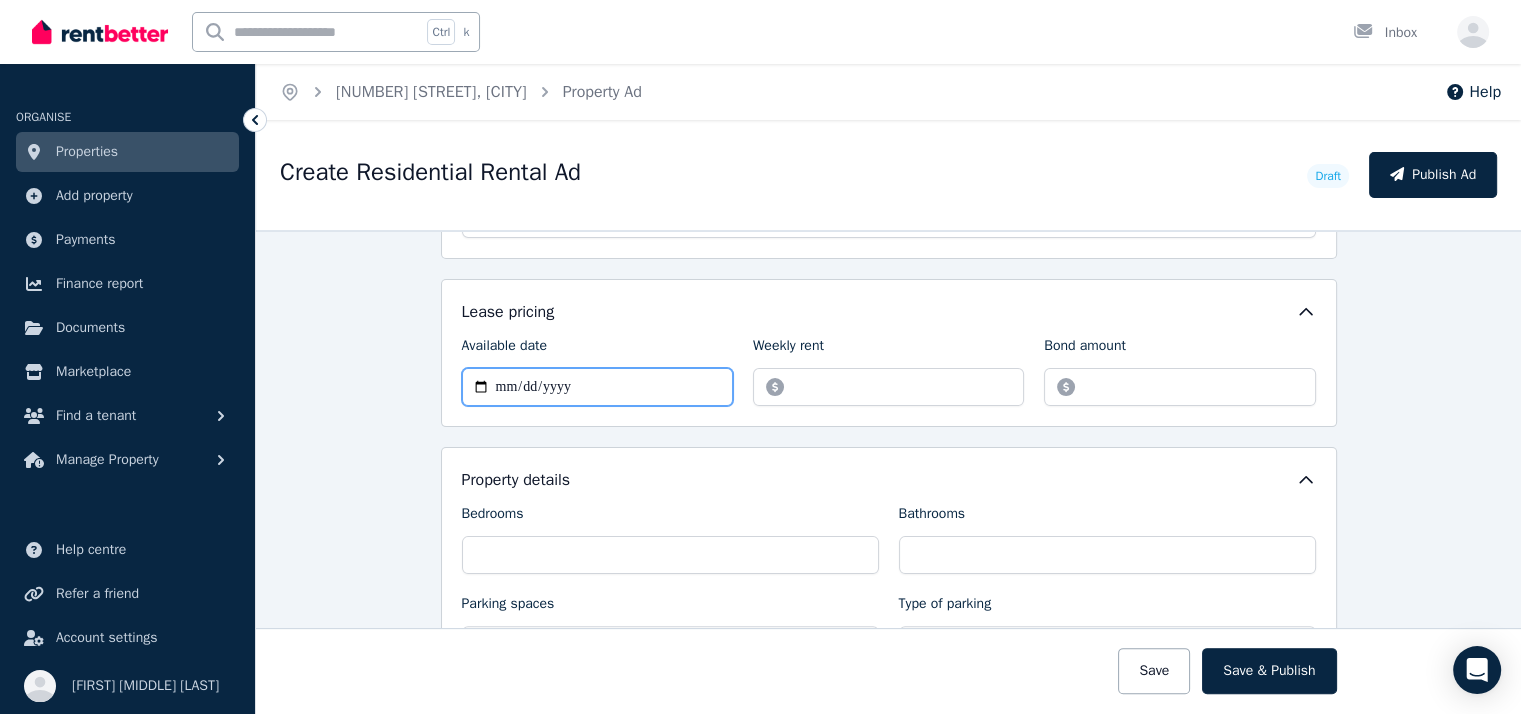 type on "**********" 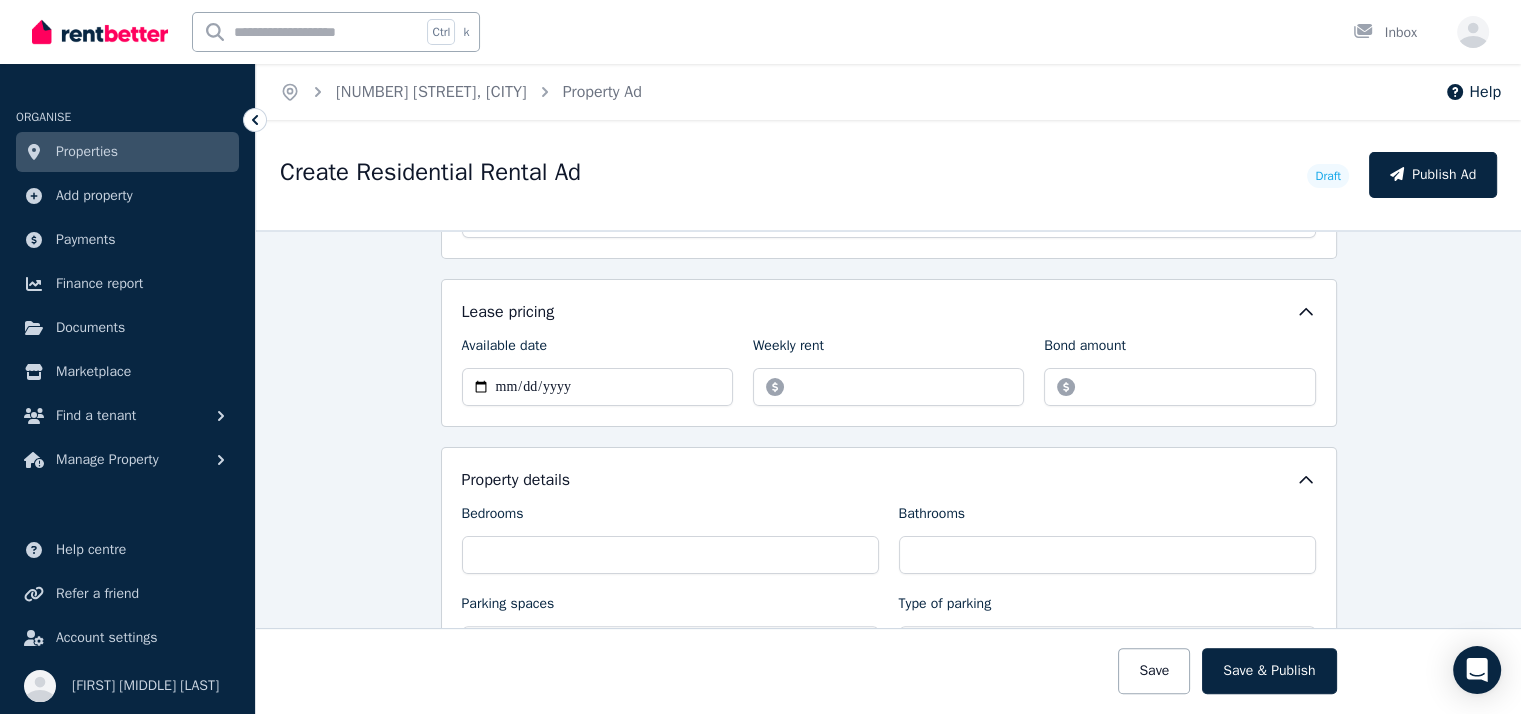 click on "Weekly rent" at bounding box center [888, 371] 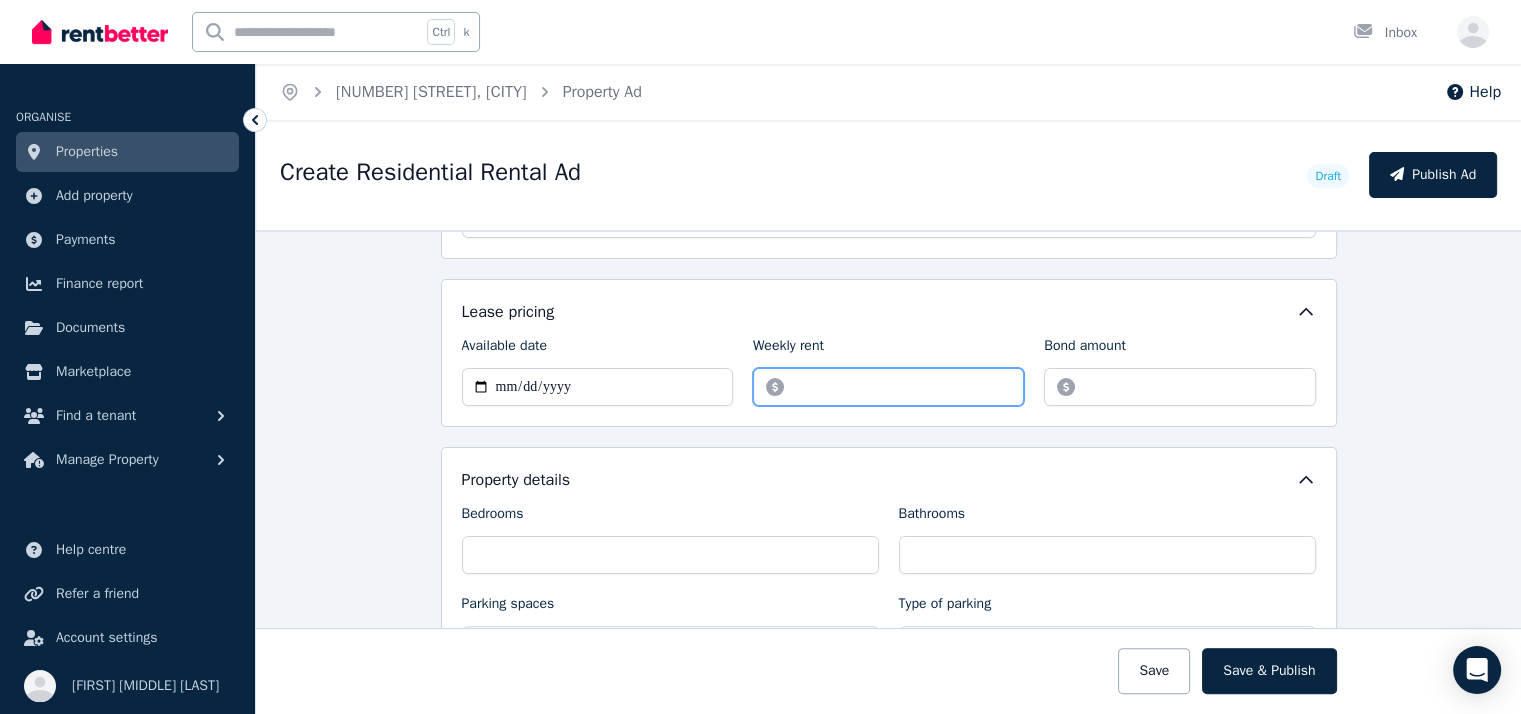 click on "Weekly rent" at bounding box center (888, 387) 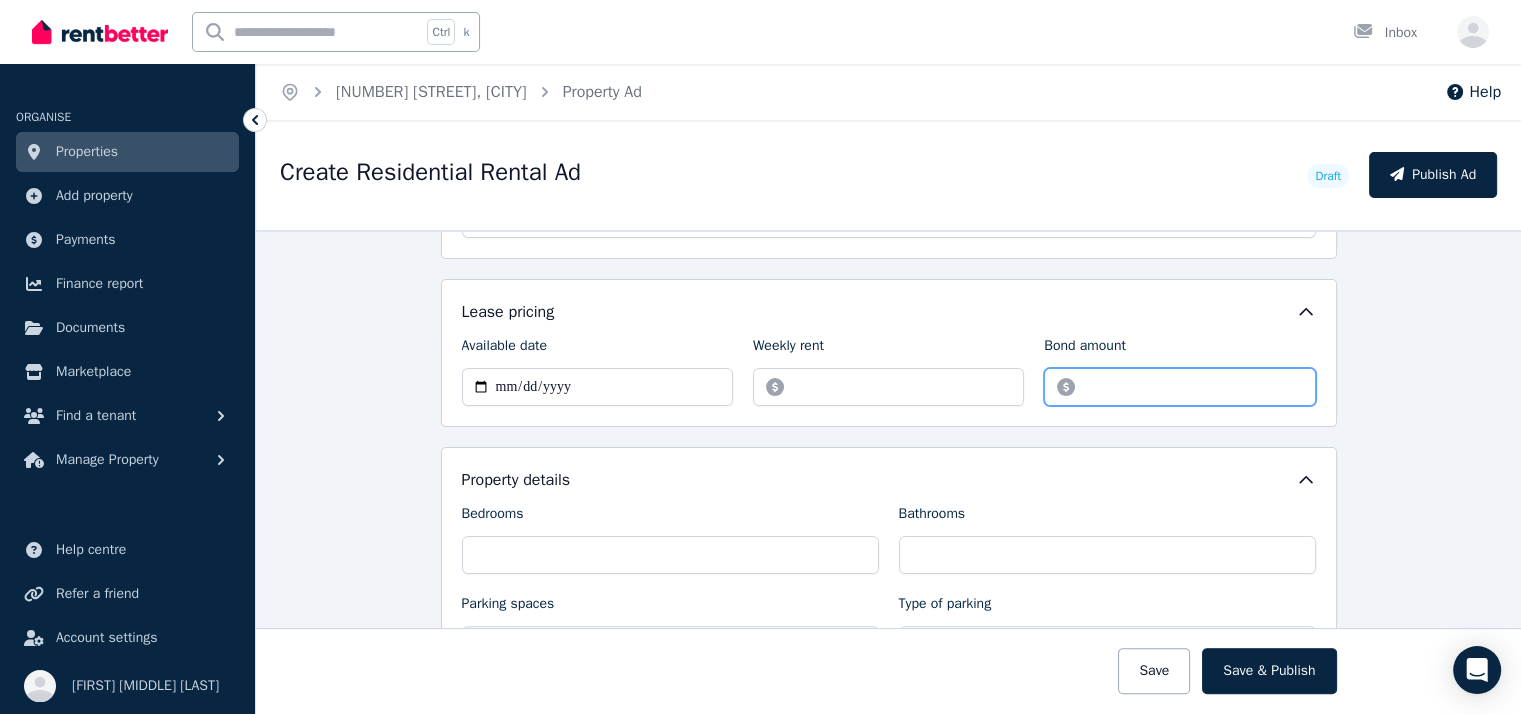 click on "Bond amount" at bounding box center (1179, 387) 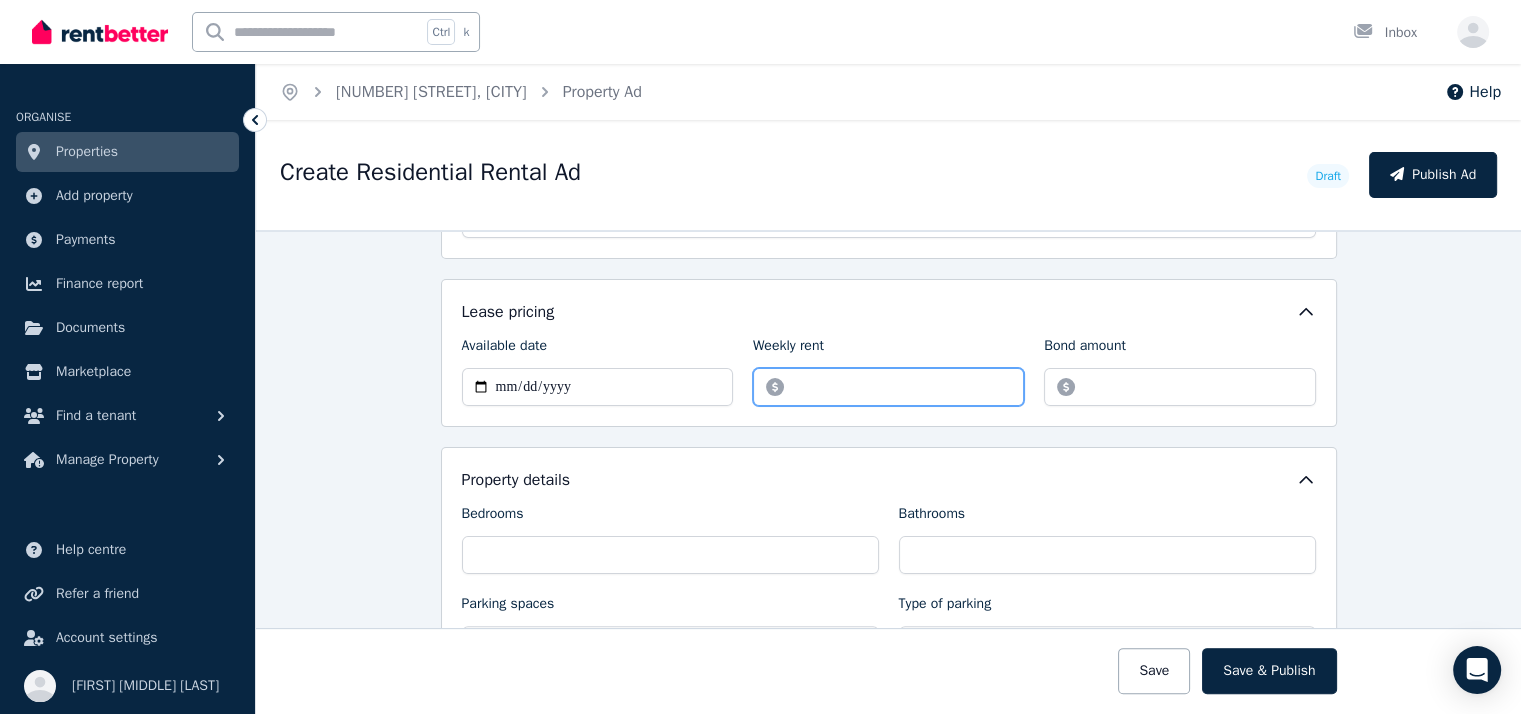 click on "***" at bounding box center [888, 387] 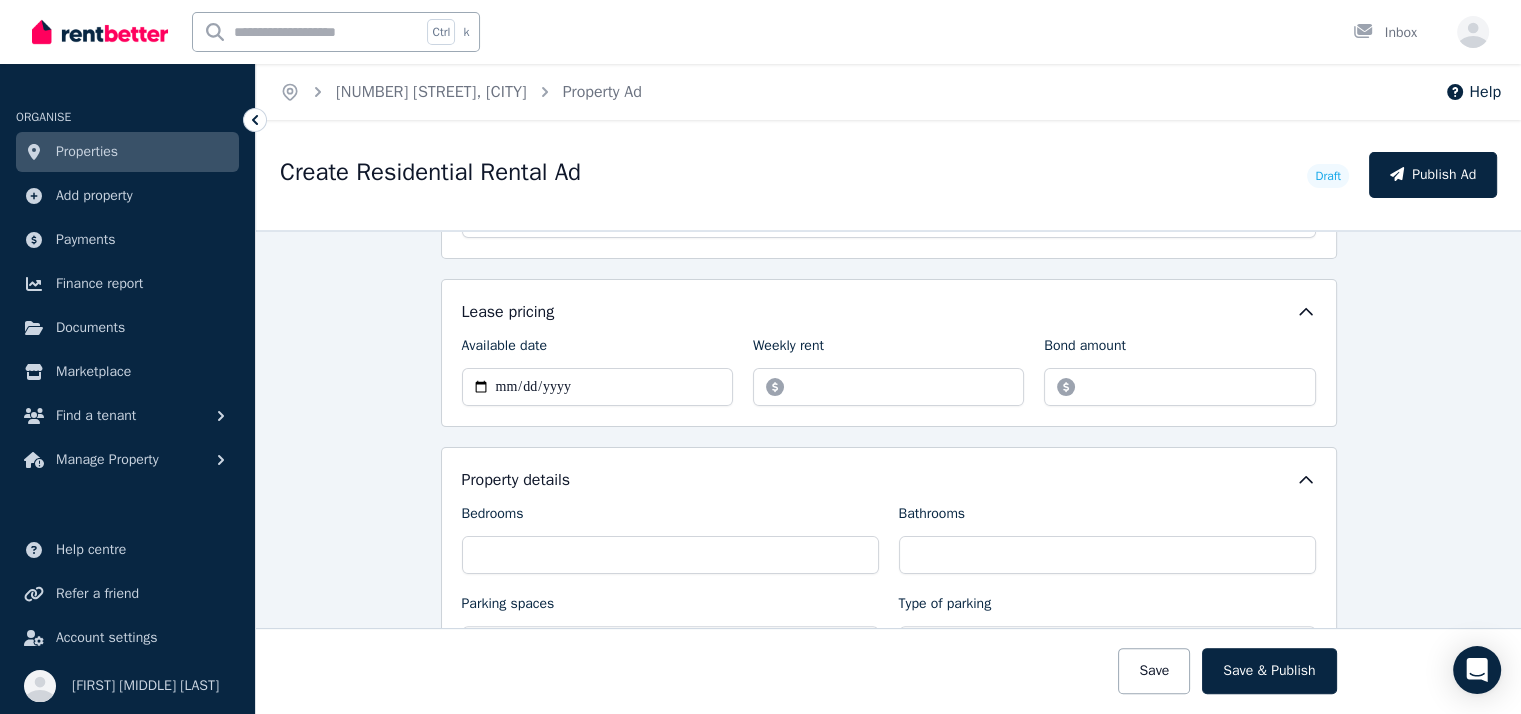 click on "**********" at bounding box center [889, 629] 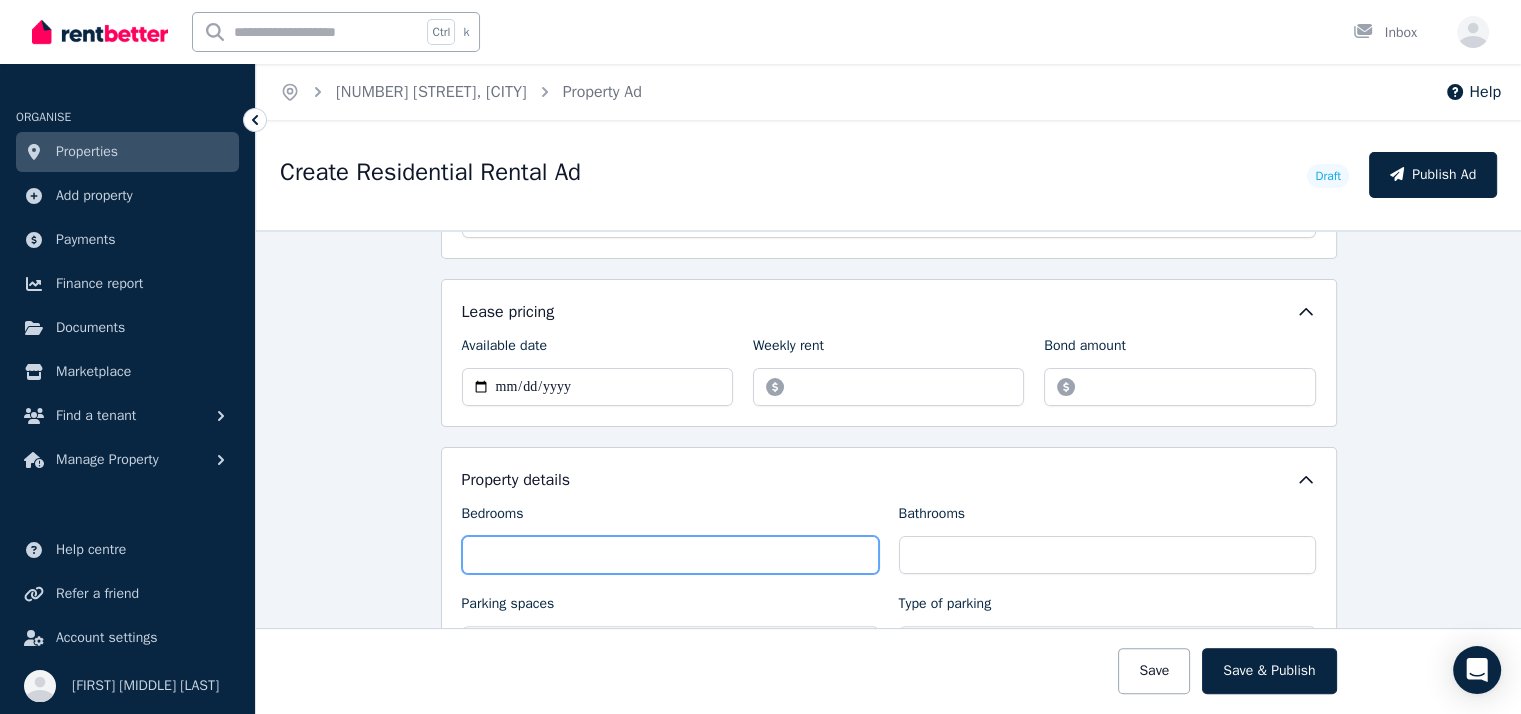 click on "Bedrooms" at bounding box center [670, 555] 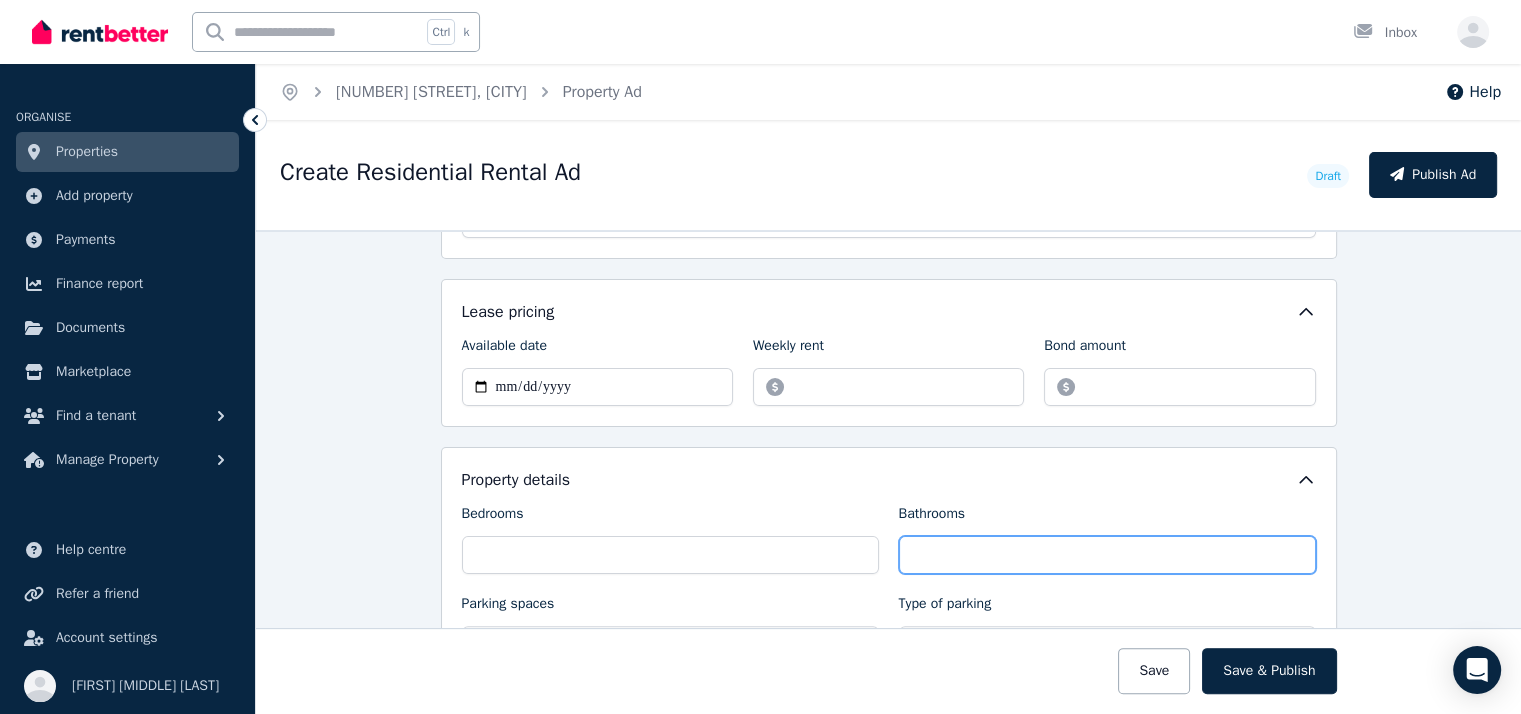 click on "Bathrooms" at bounding box center (1107, 555) 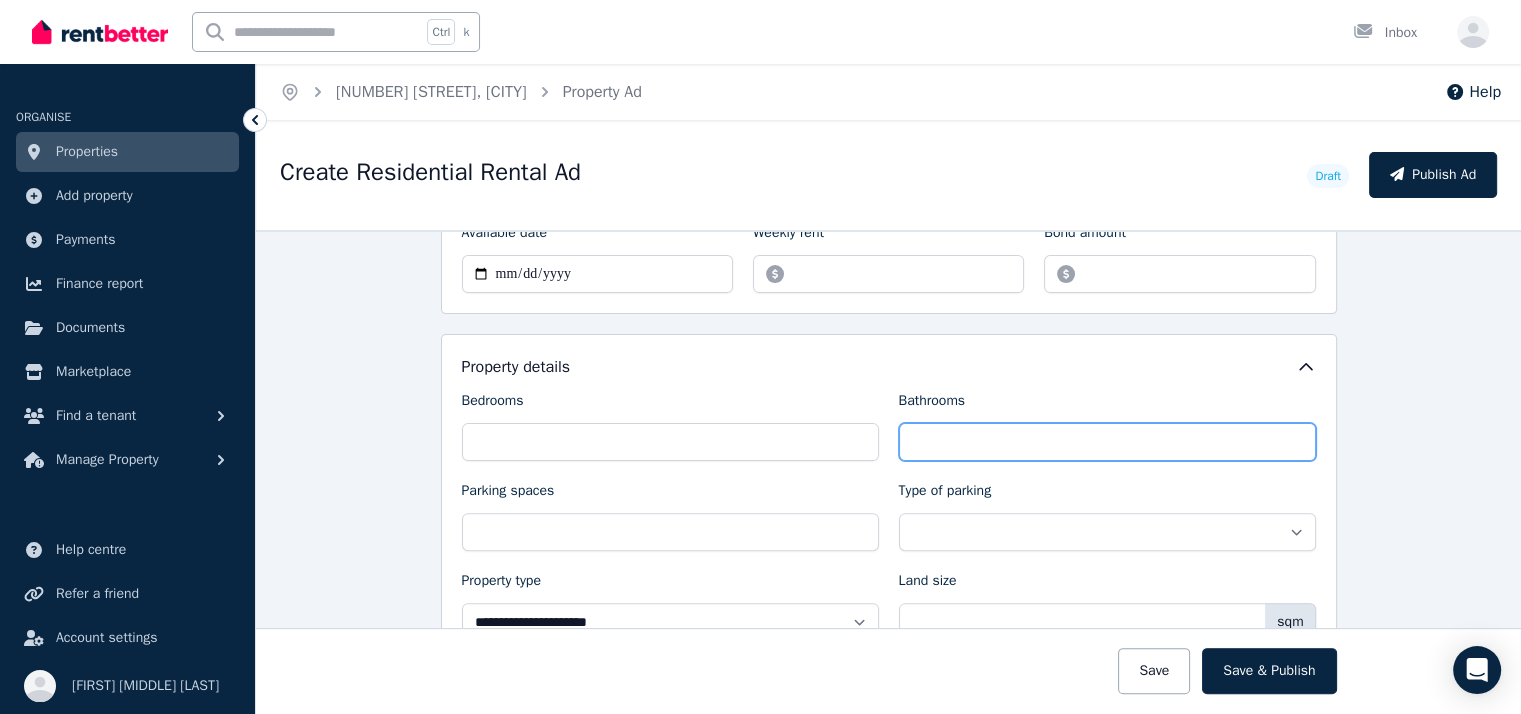 scroll, scrollTop: 800, scrollLeft: 0, axis: vertical 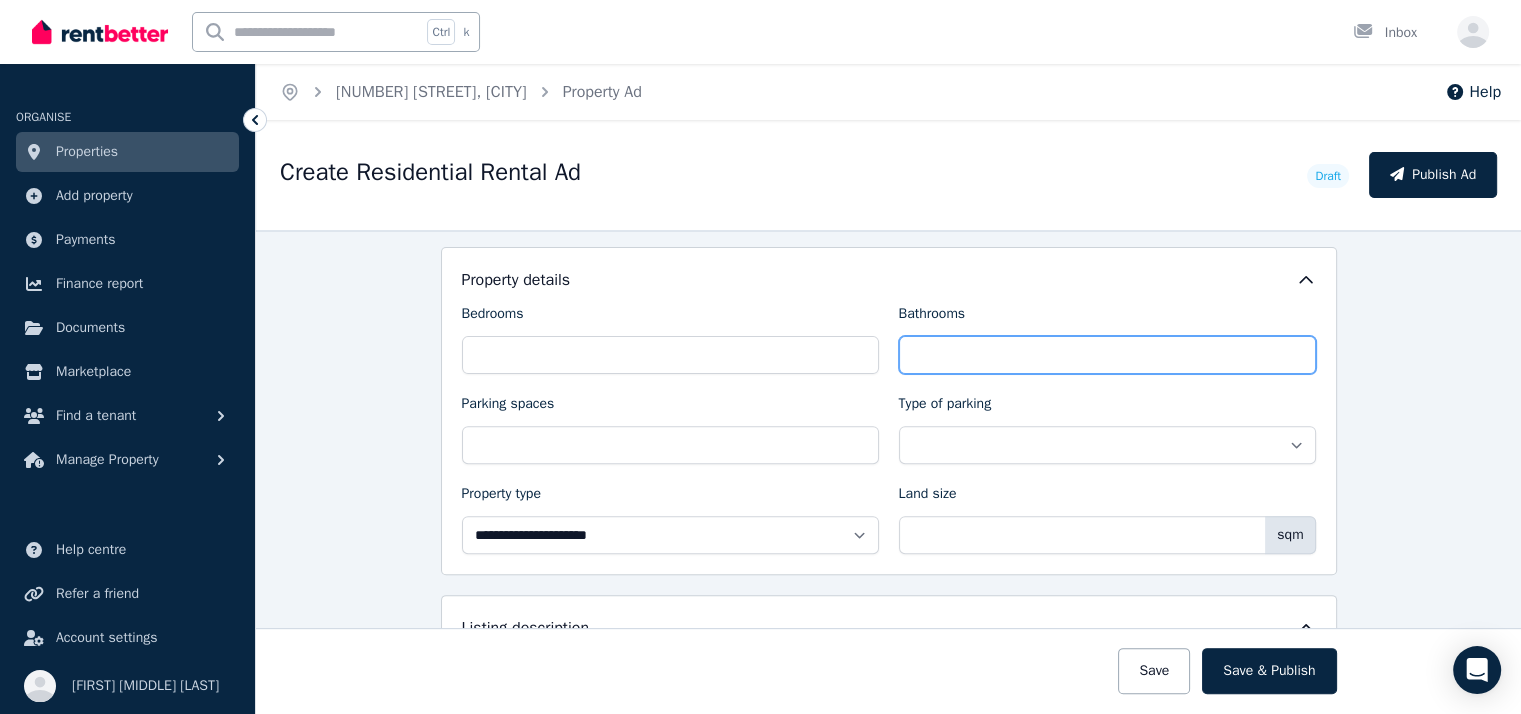 type on "*" 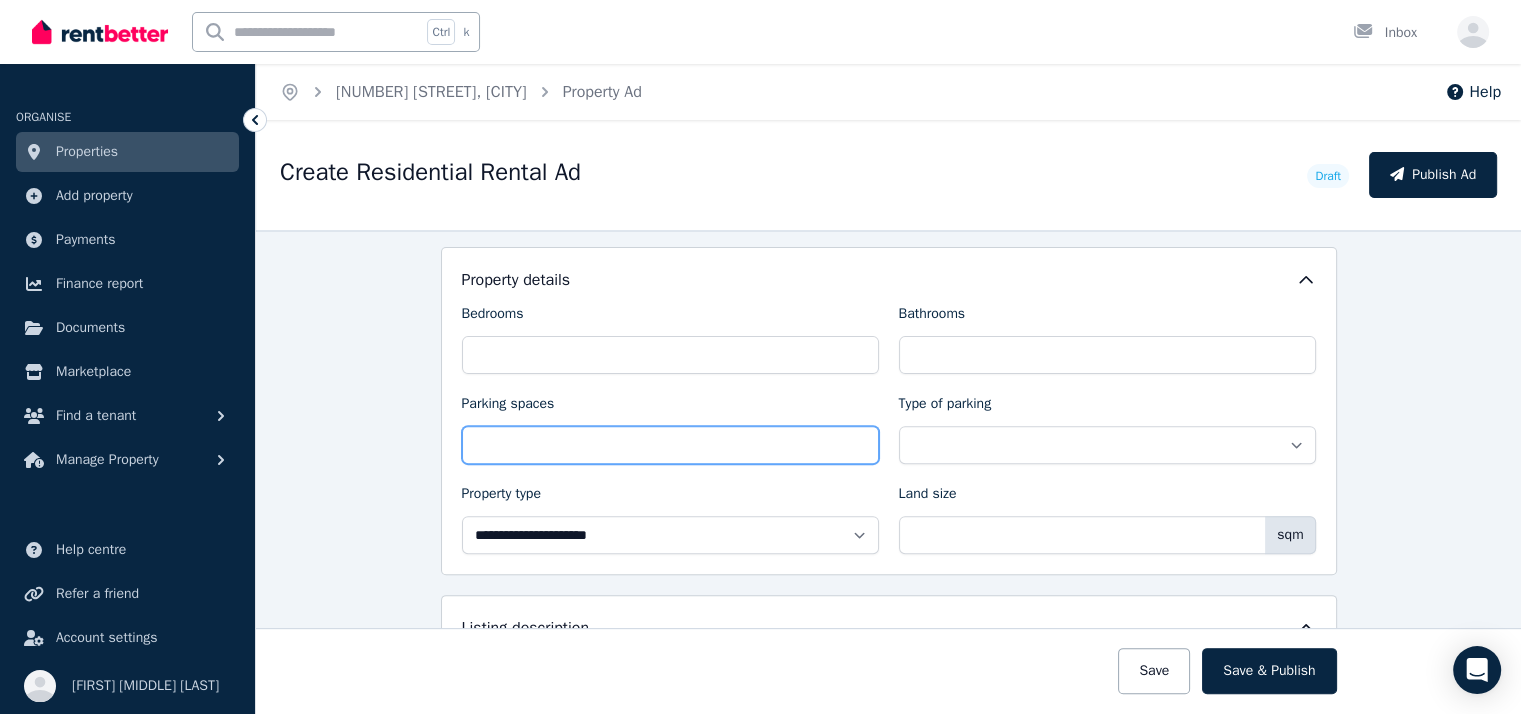 click on "Parking spaces" at bounding box center [670, 445] 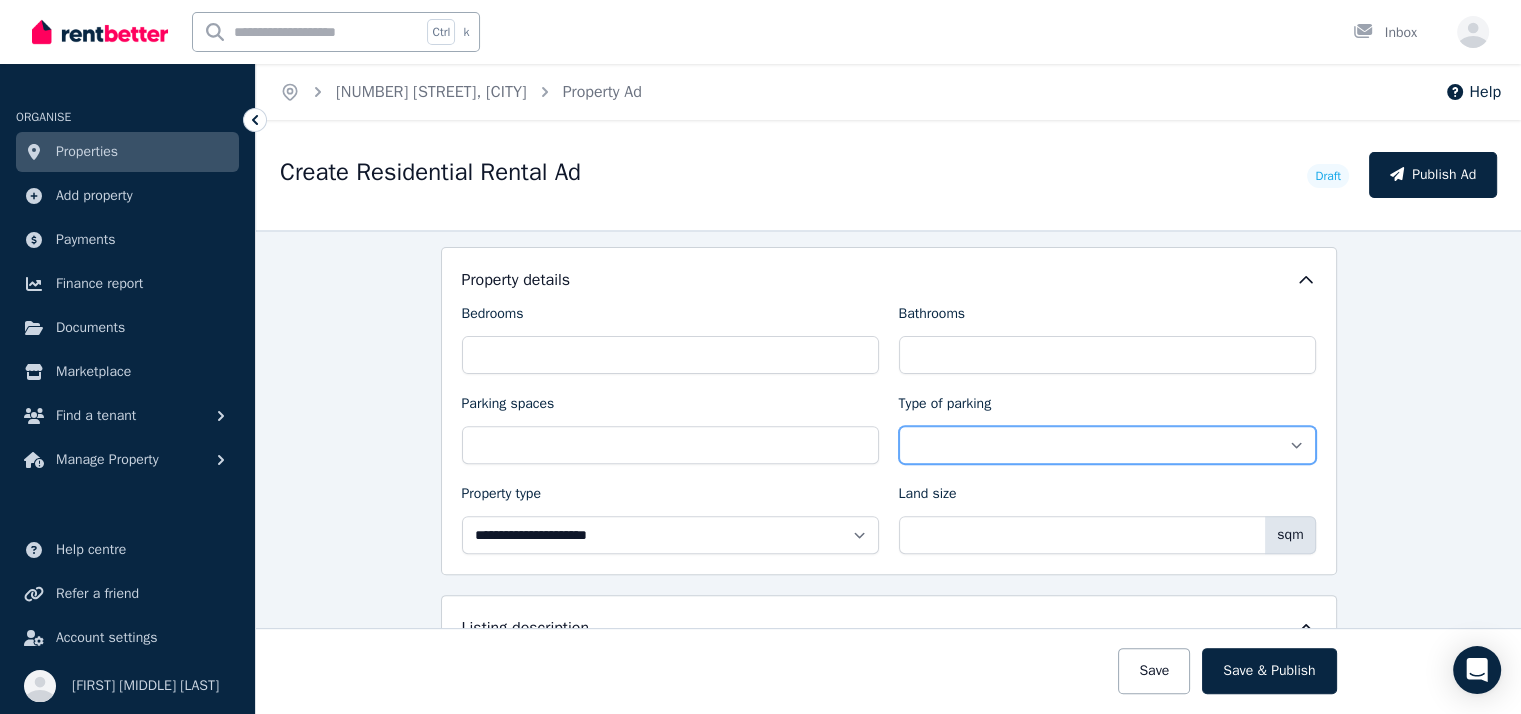 click on "**********" at bounding box center [1107, 445] 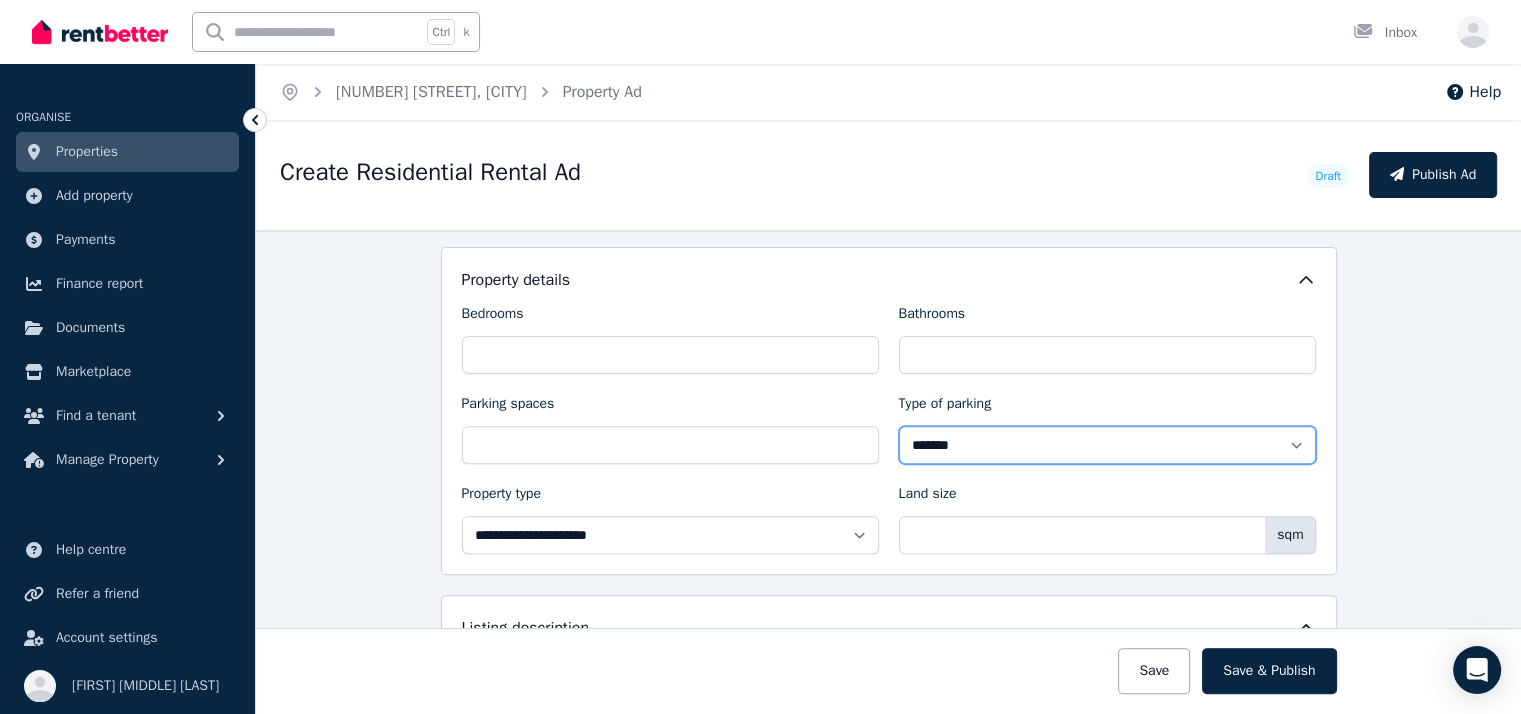 click on "**********" at bounding box center (1107, 445) 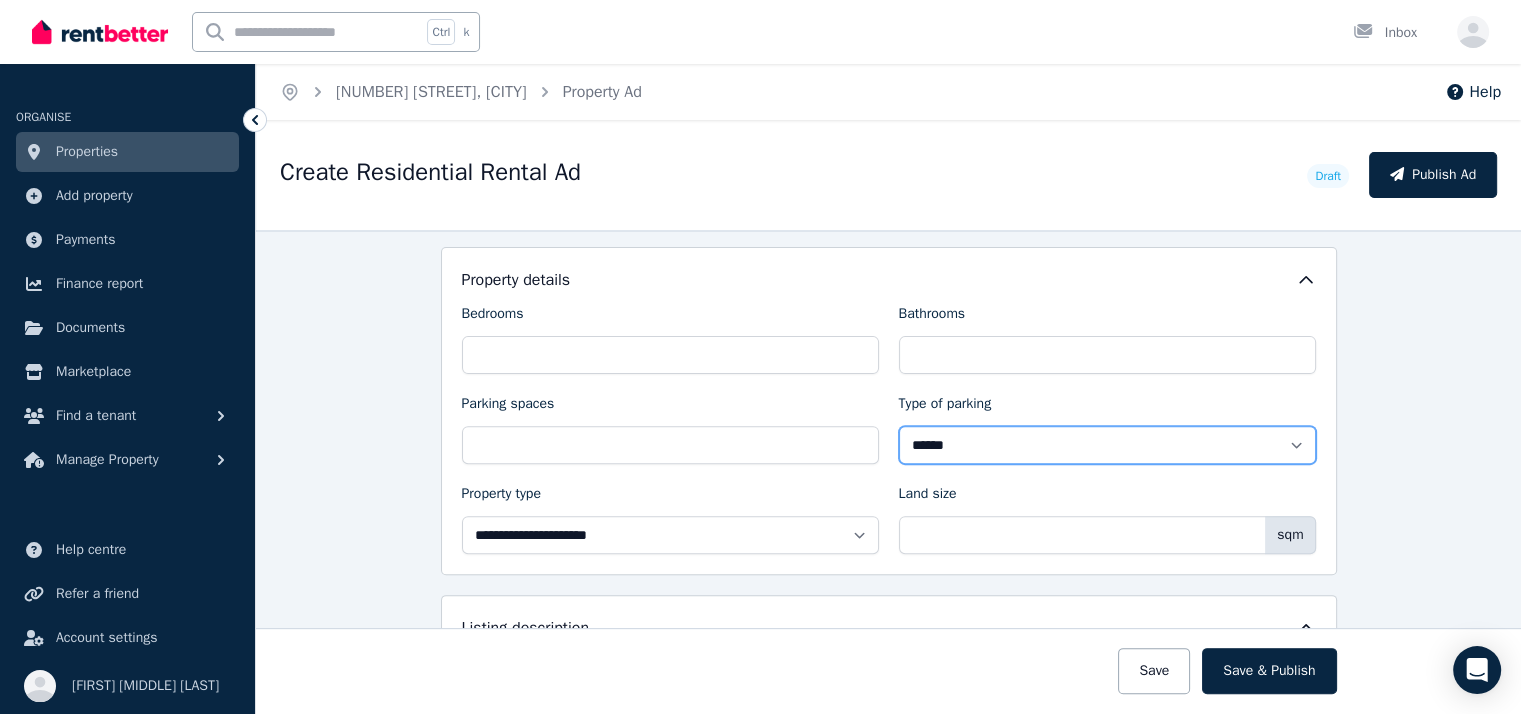 click on "**********" at bounding box center [1107, 445] 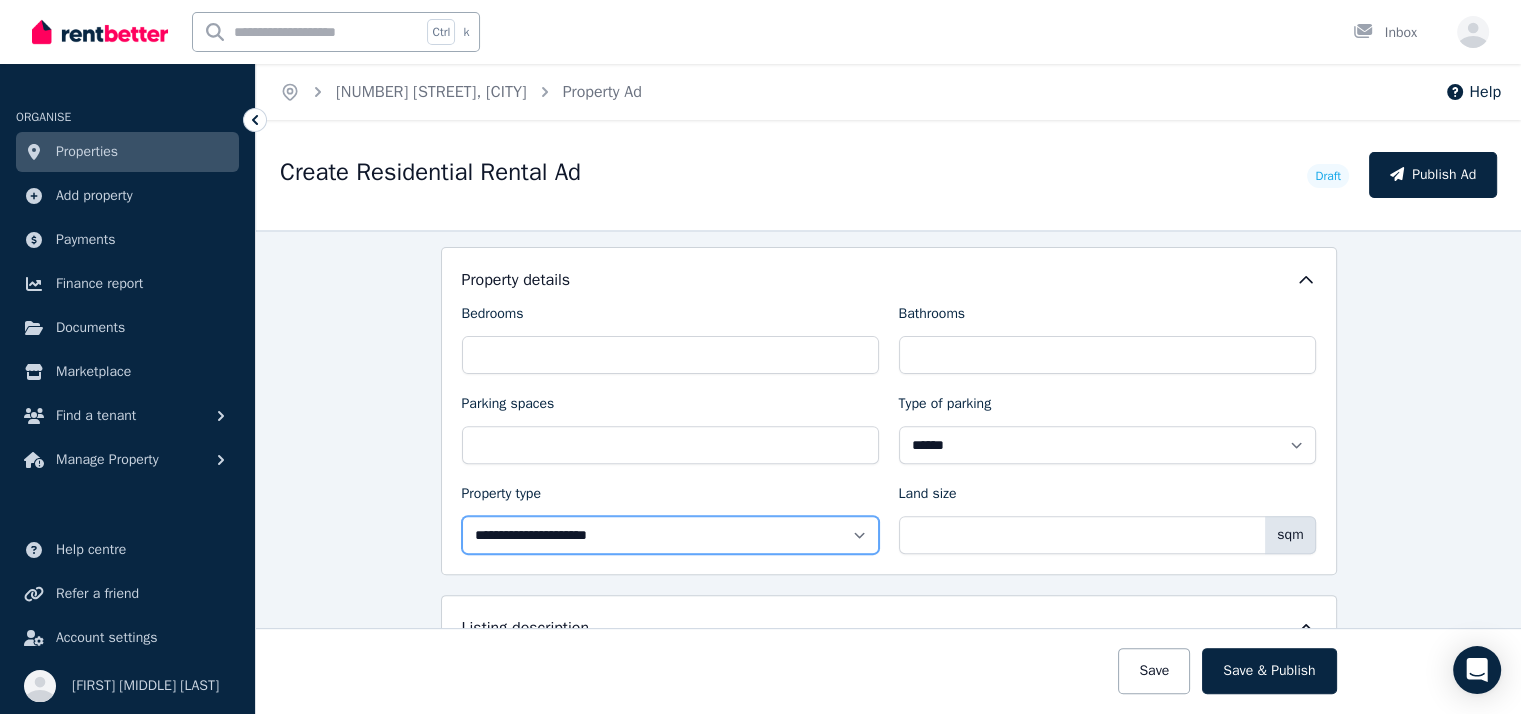 click on "**********" at bounding box center [670, 535] 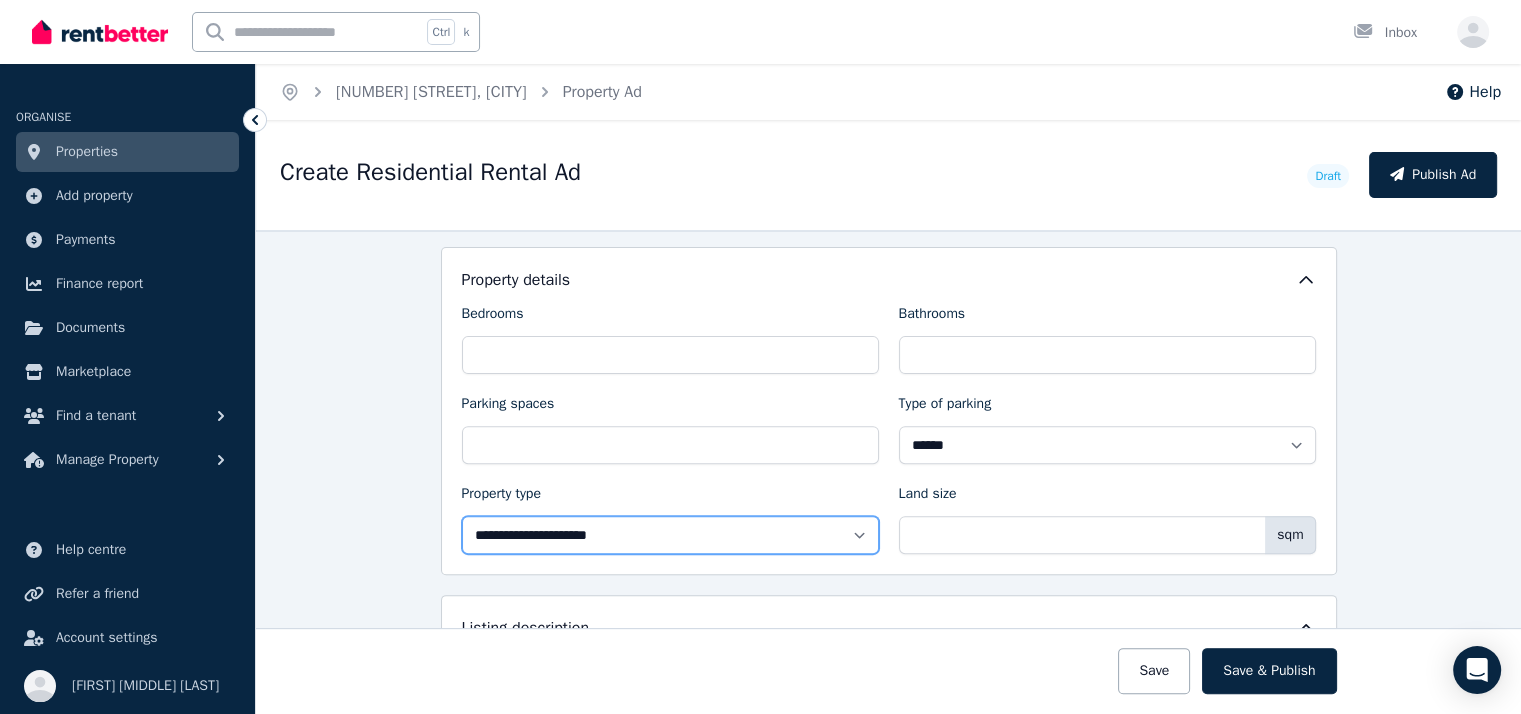 select on "**********" 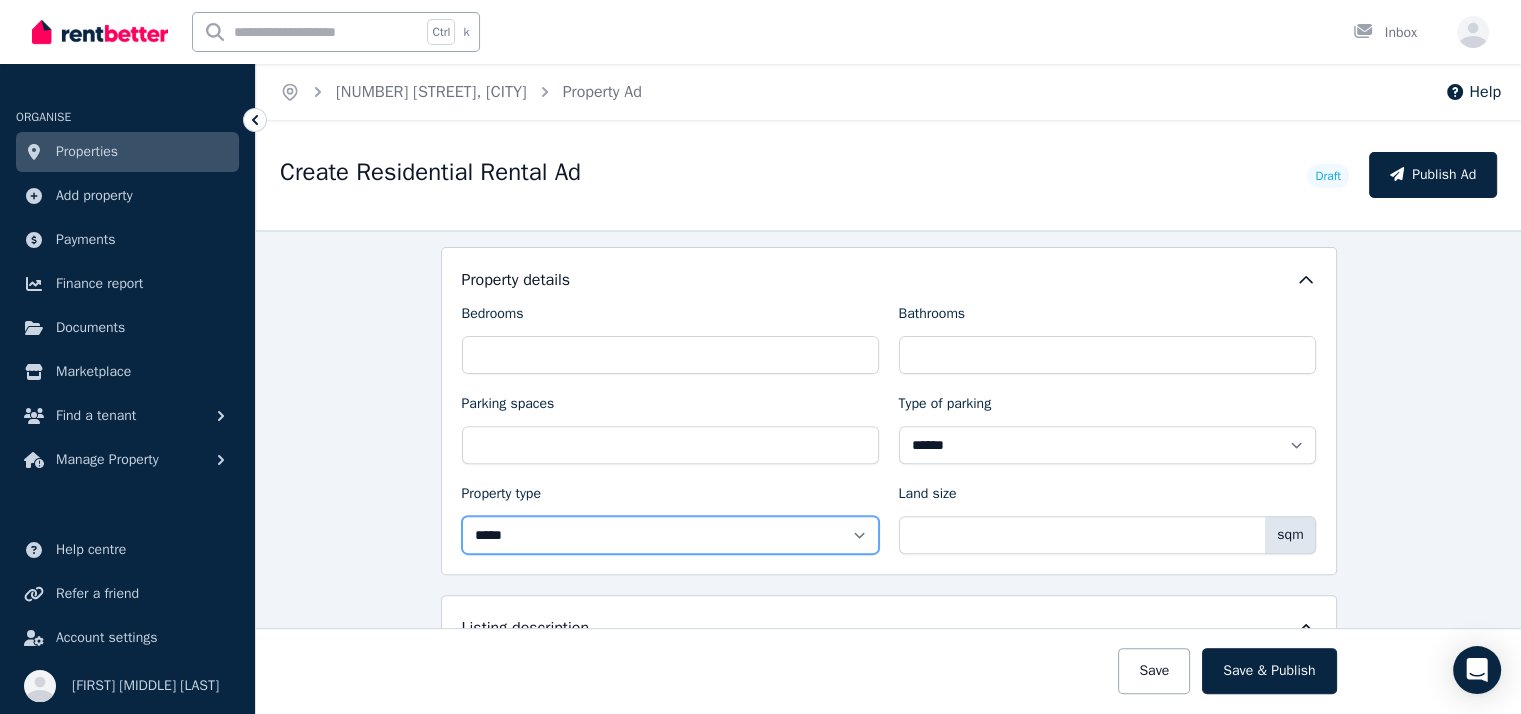 click on "**********" at bounding box center [670, 535] 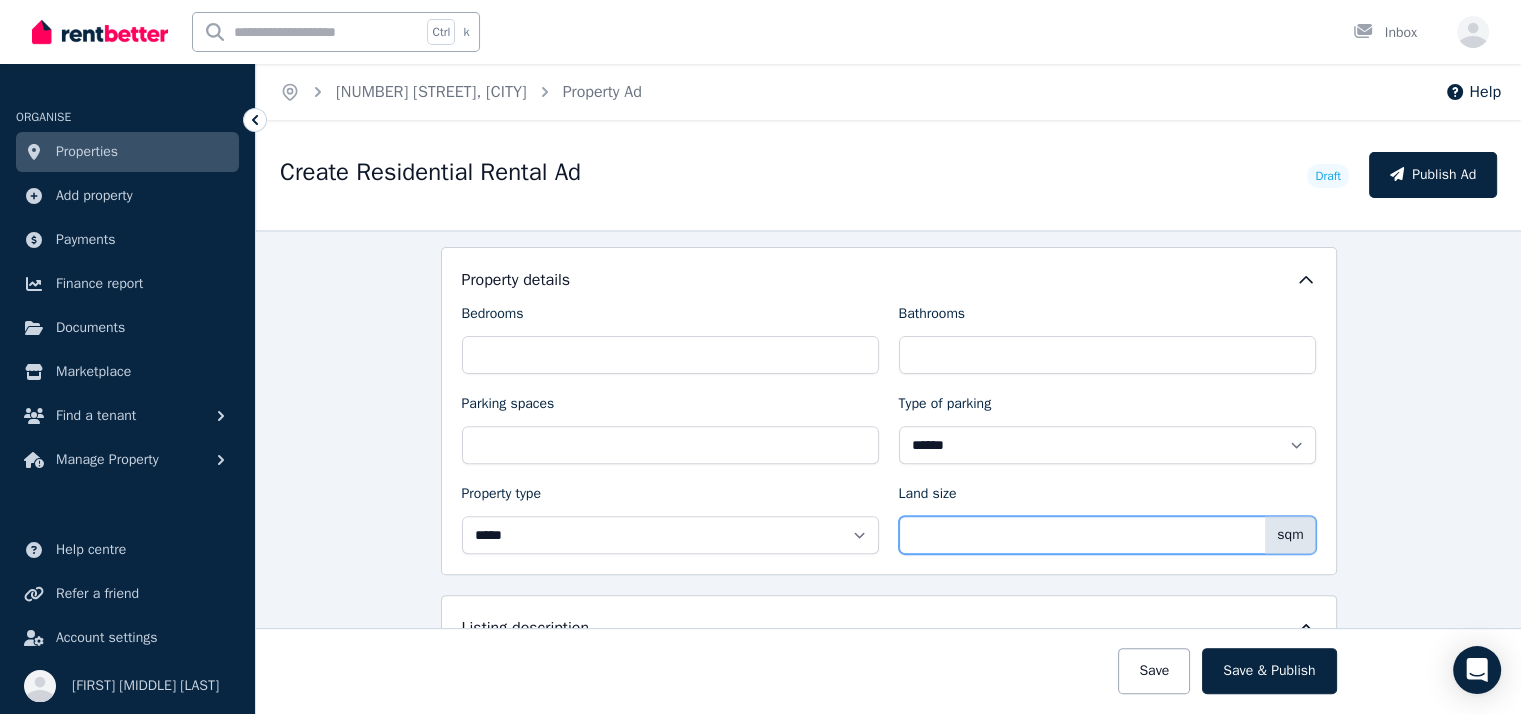 click on "Land size" at bounding box center (1107, 535) 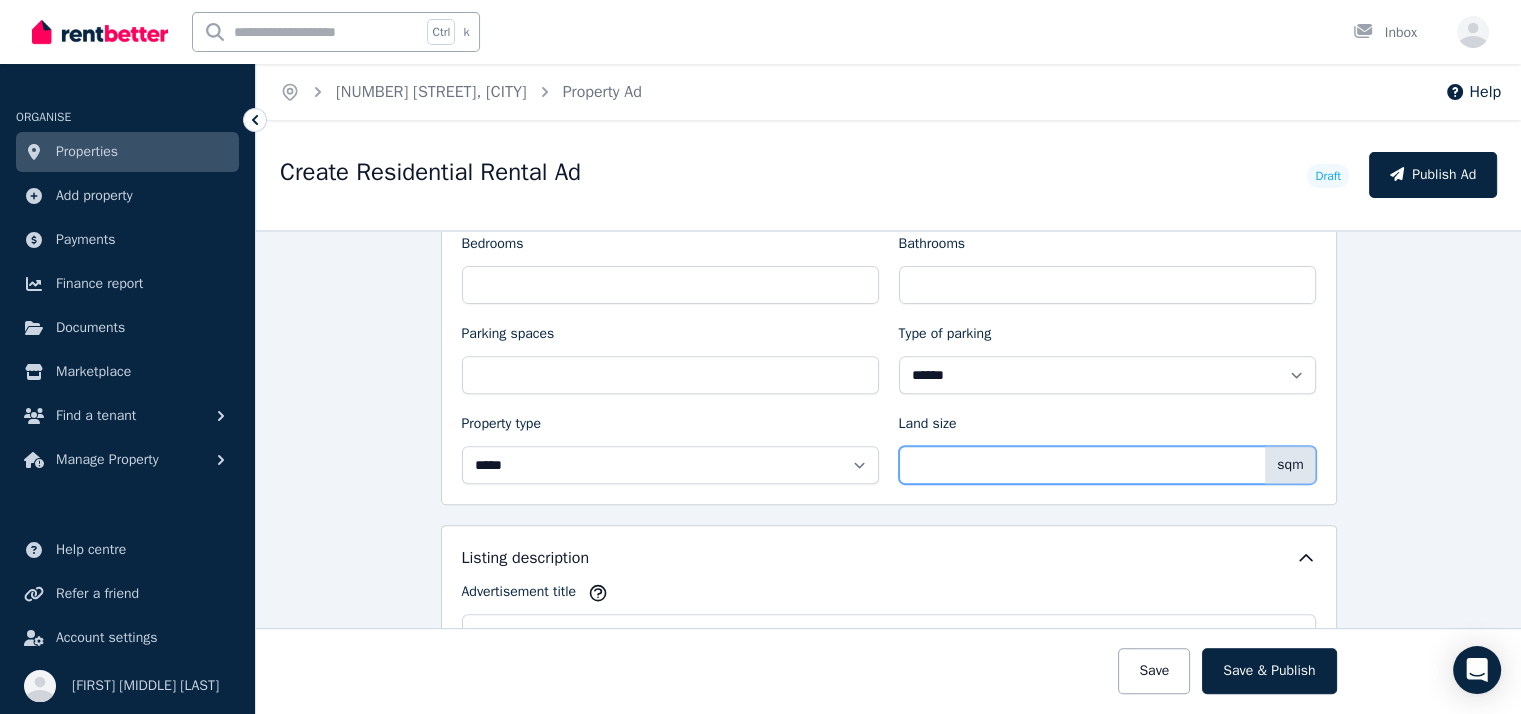 scroll, scrollTop: 1100, scrollLeft: 0, axis: vertical 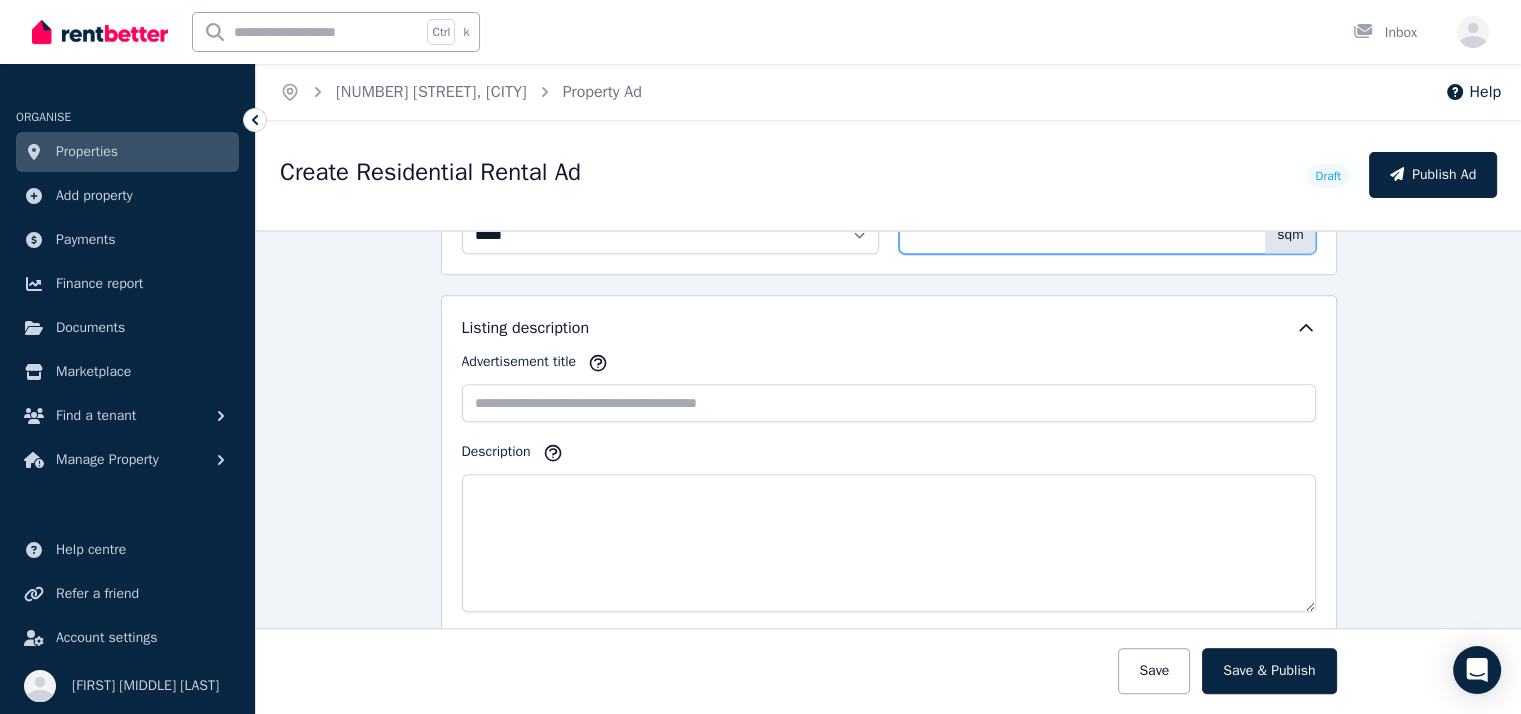 type on "***" 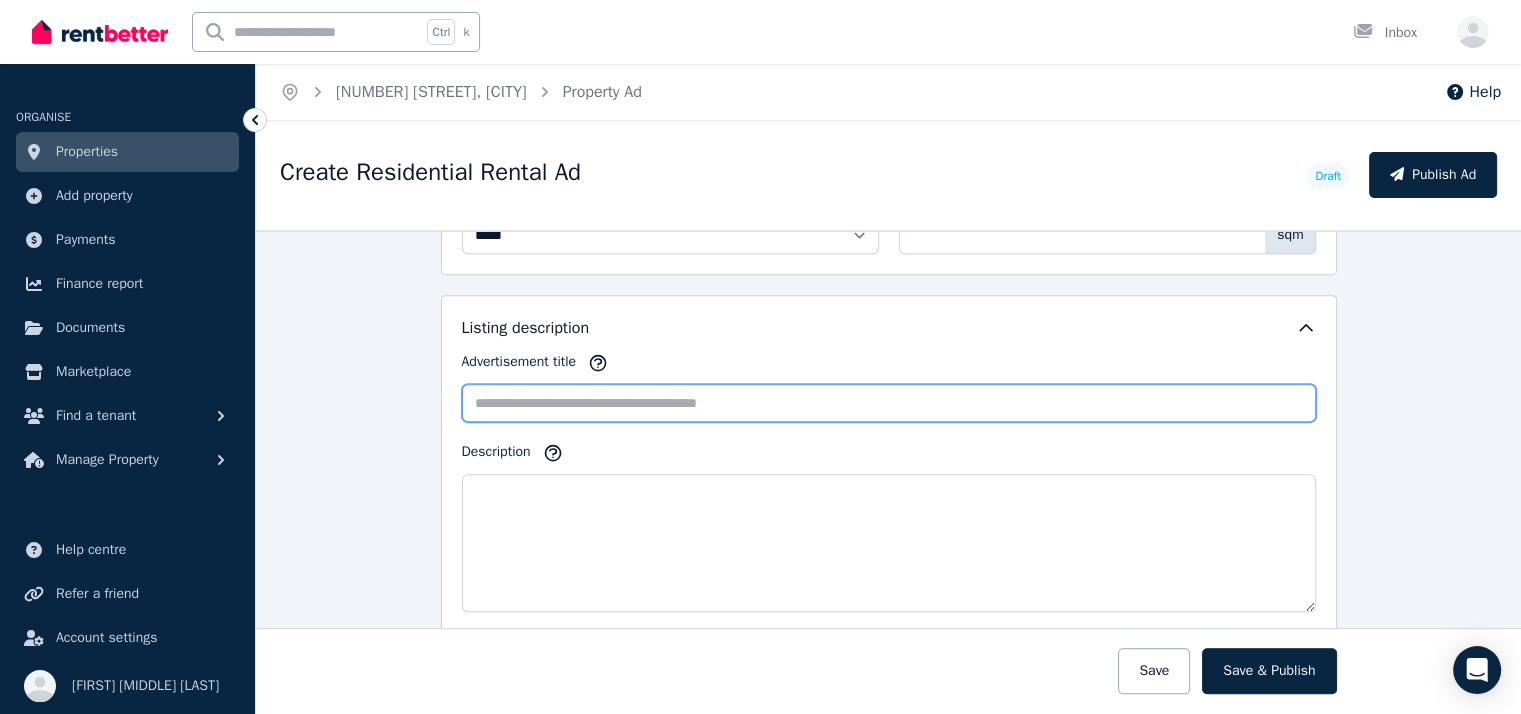 click on "Advertisement title" at bounding box center (889, 403) 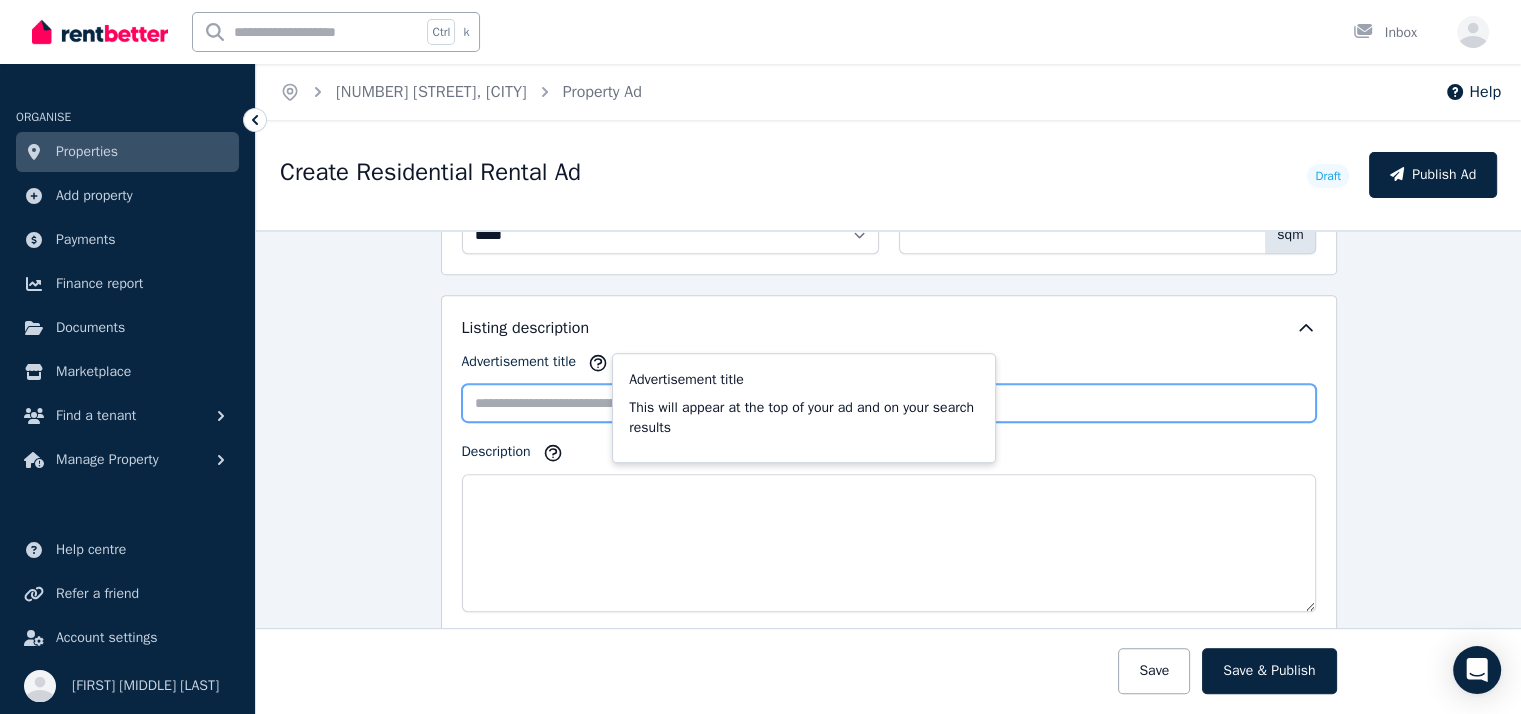 click on "Advertisement title" at bounding box center [889, 403] 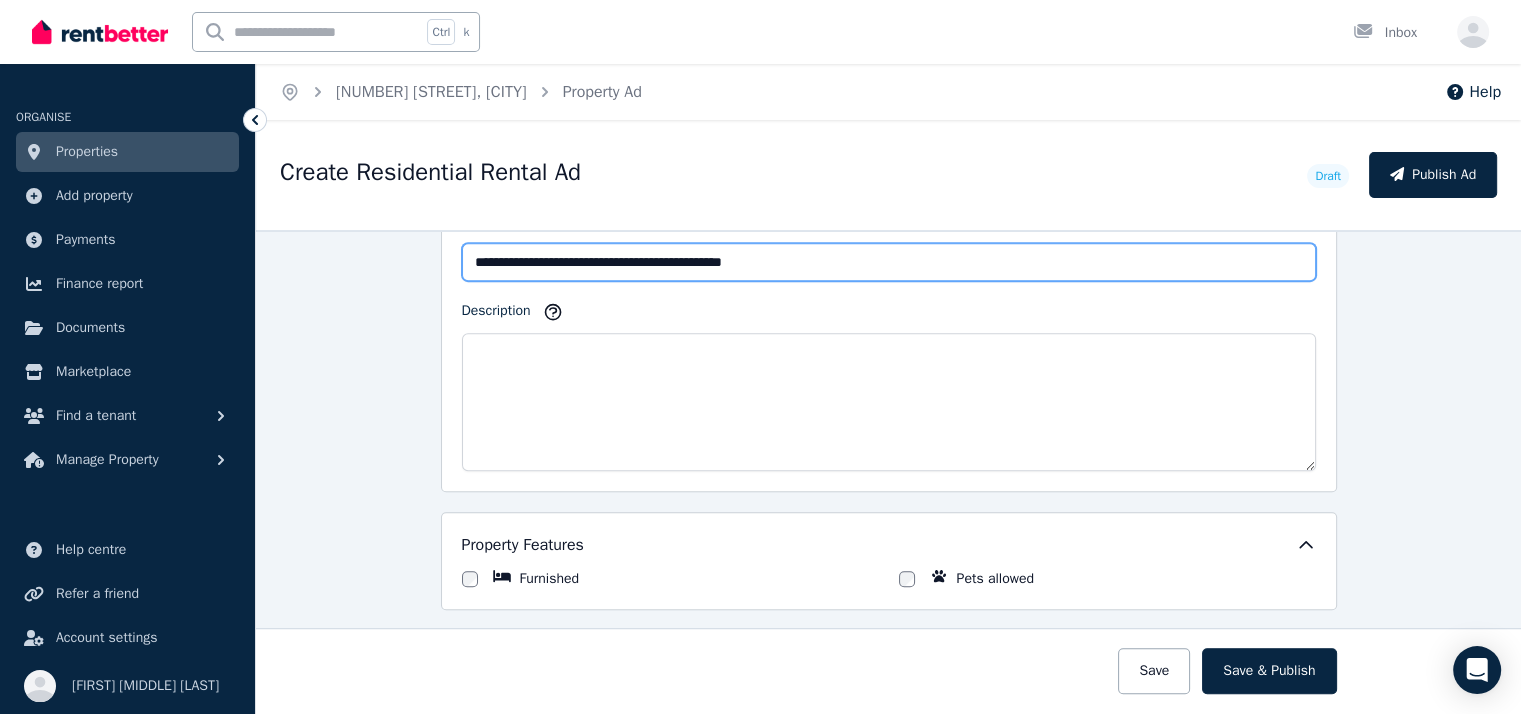 scroll, scrollTop: 1300, scrollLeft: 0, axis: vertical 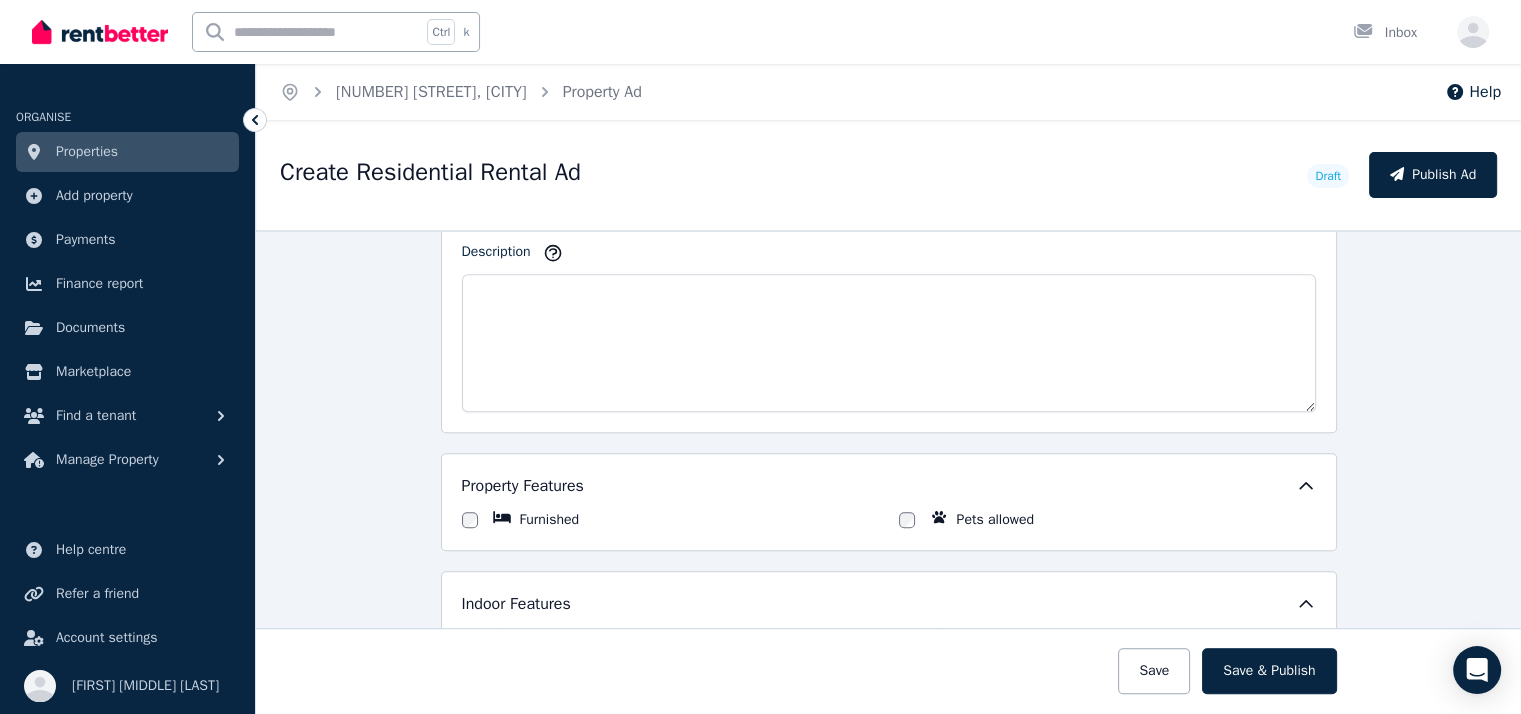 type on "**********" 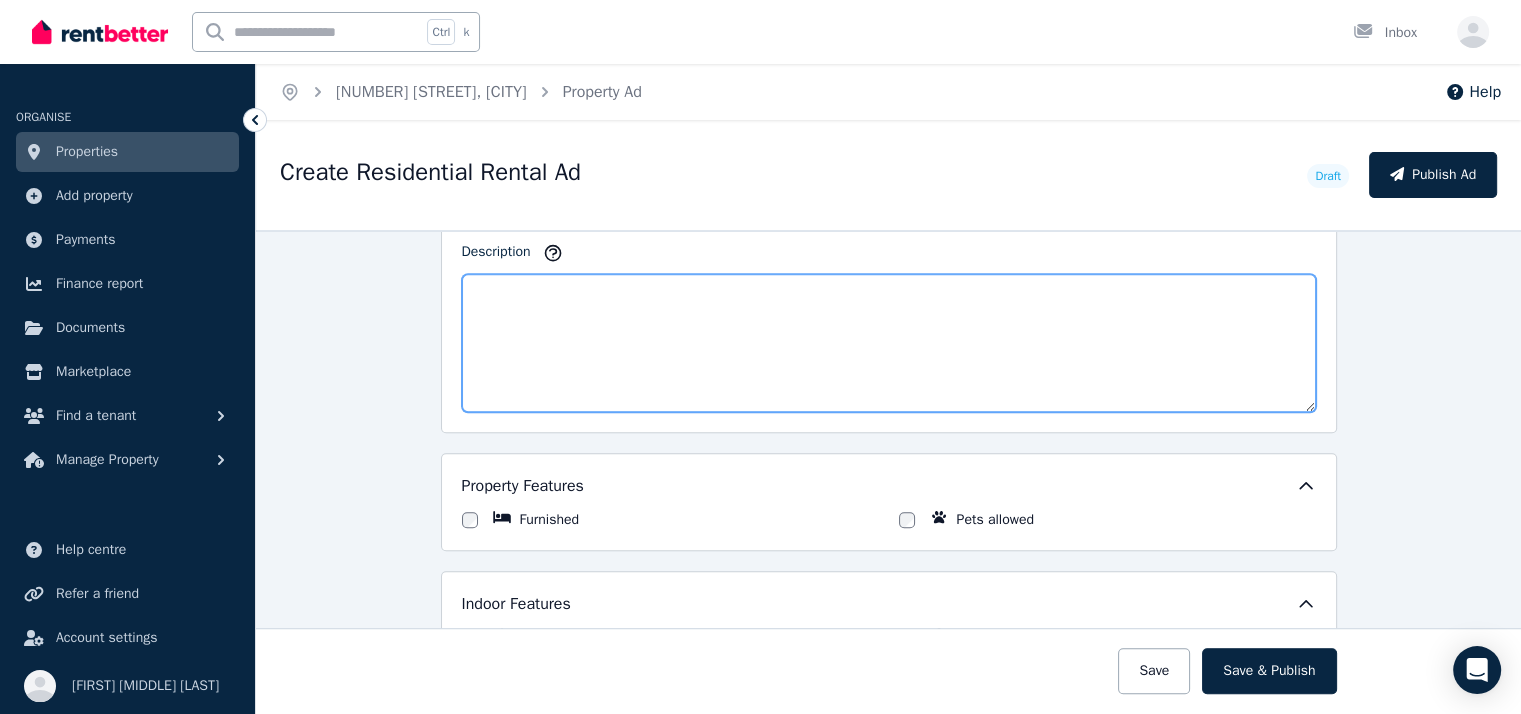 click on "Description" at bounding box center (889, 343) 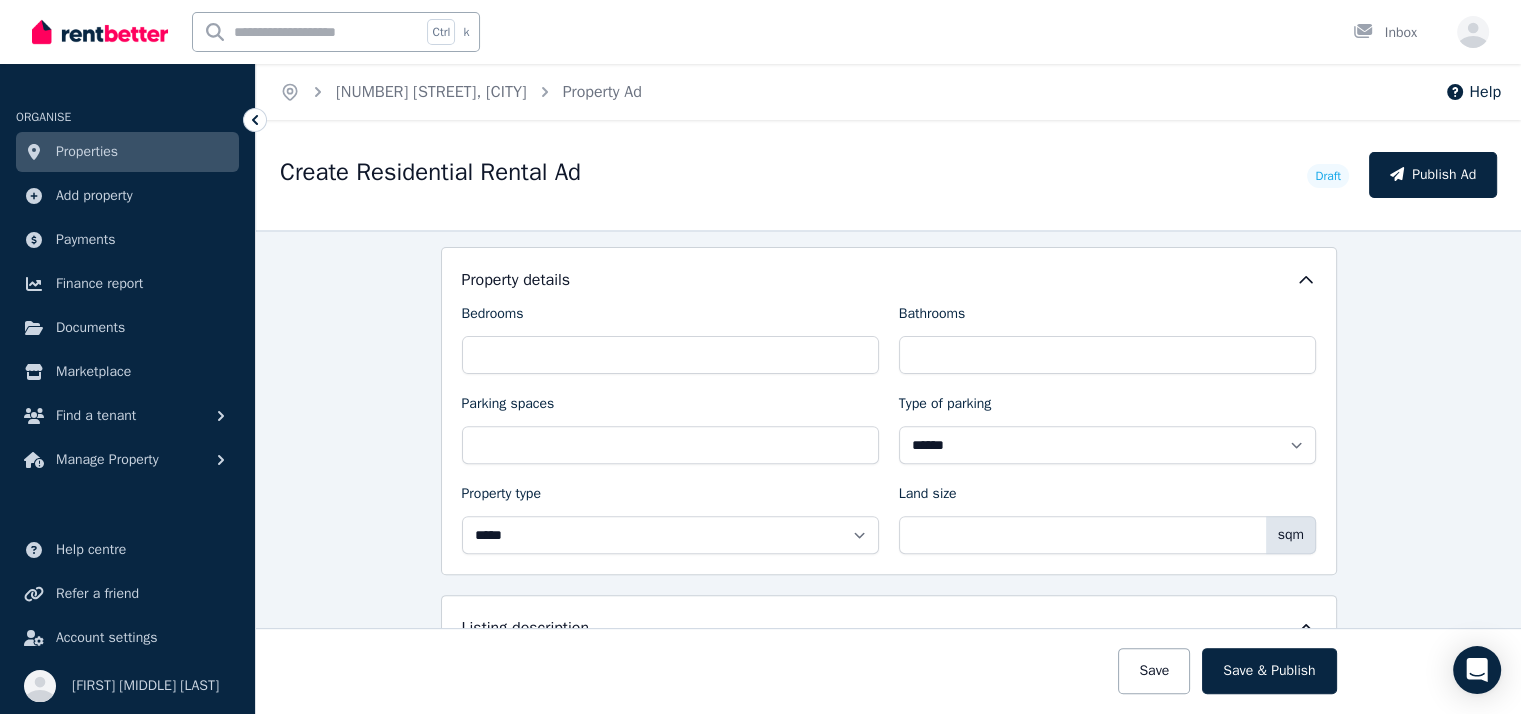 scroll, scrollTop: 1000, scrollLeft: 0, axis: vertical 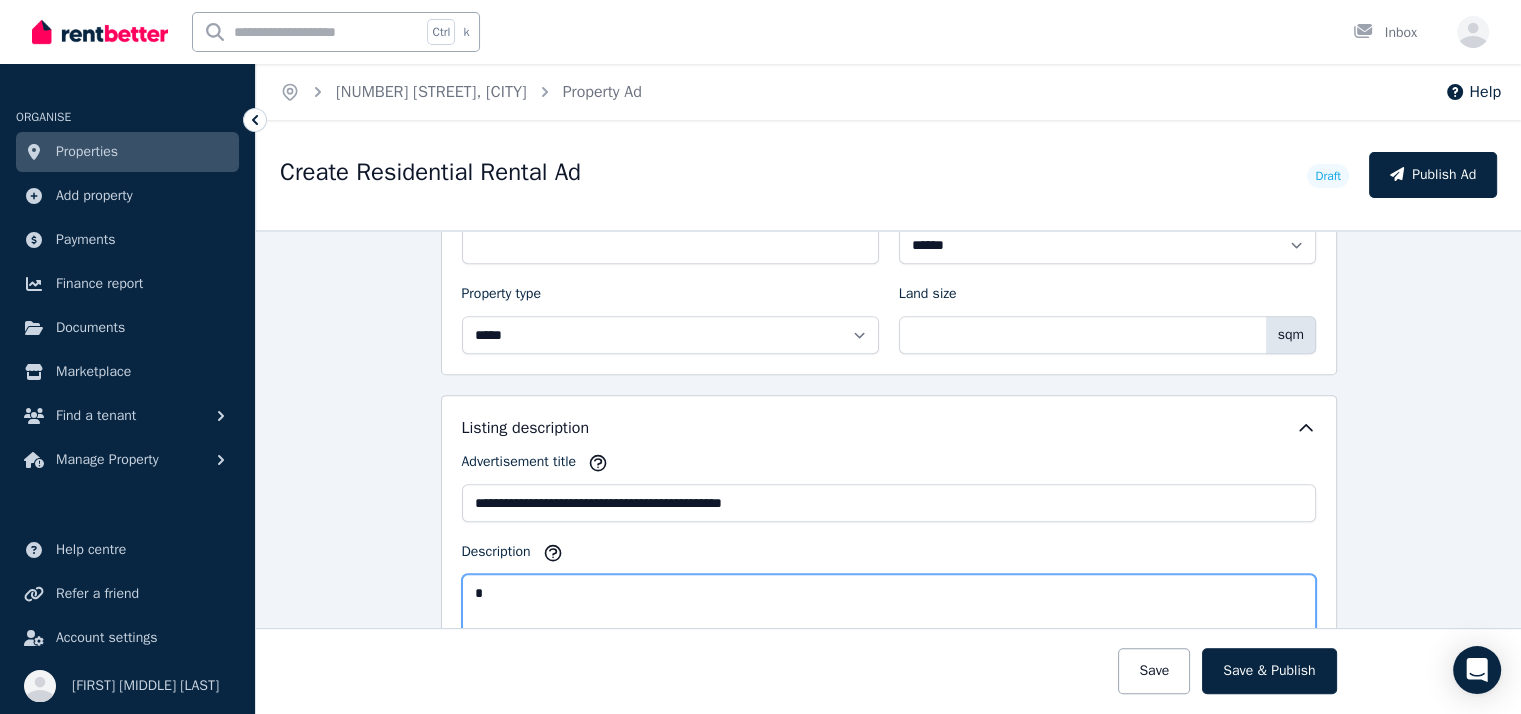 type on "*" 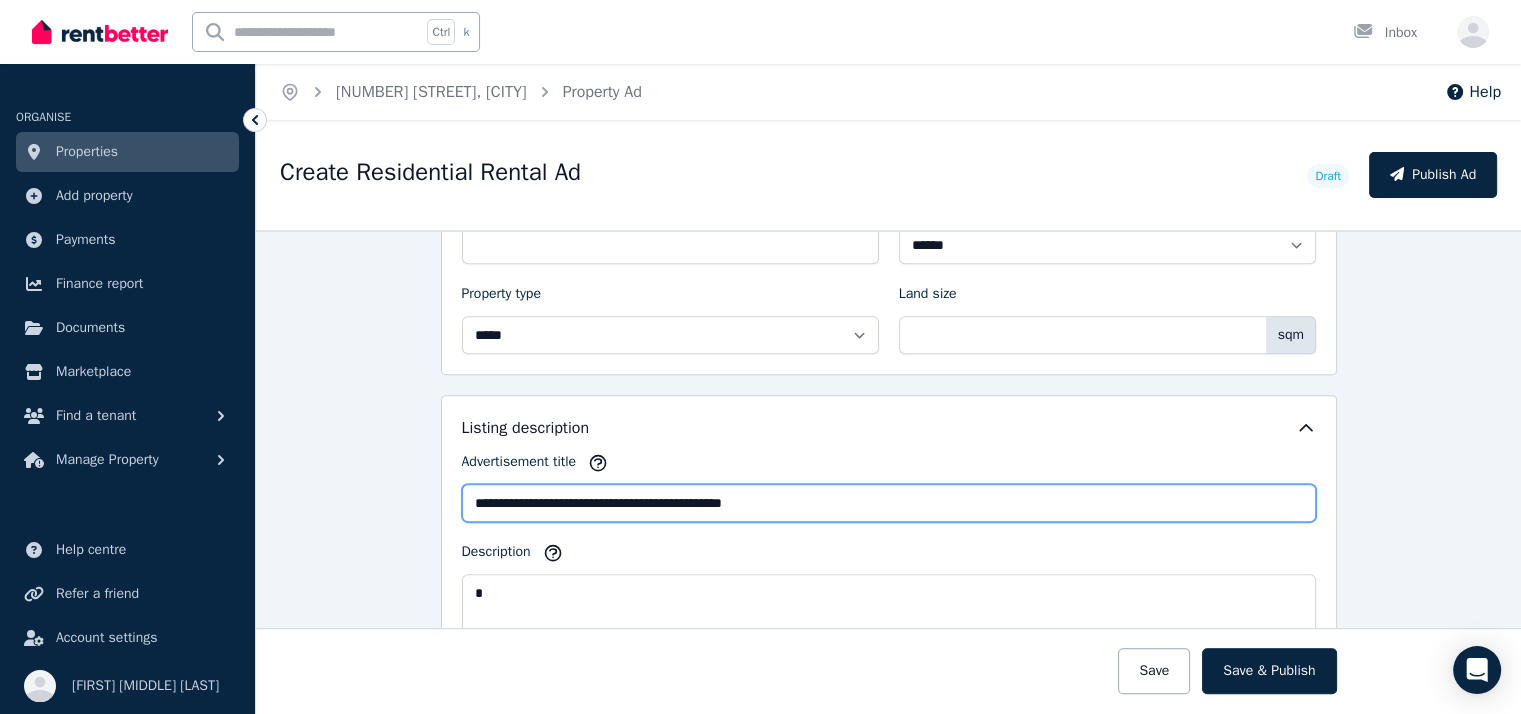 click on "**********" at bounding box center (889, 503) 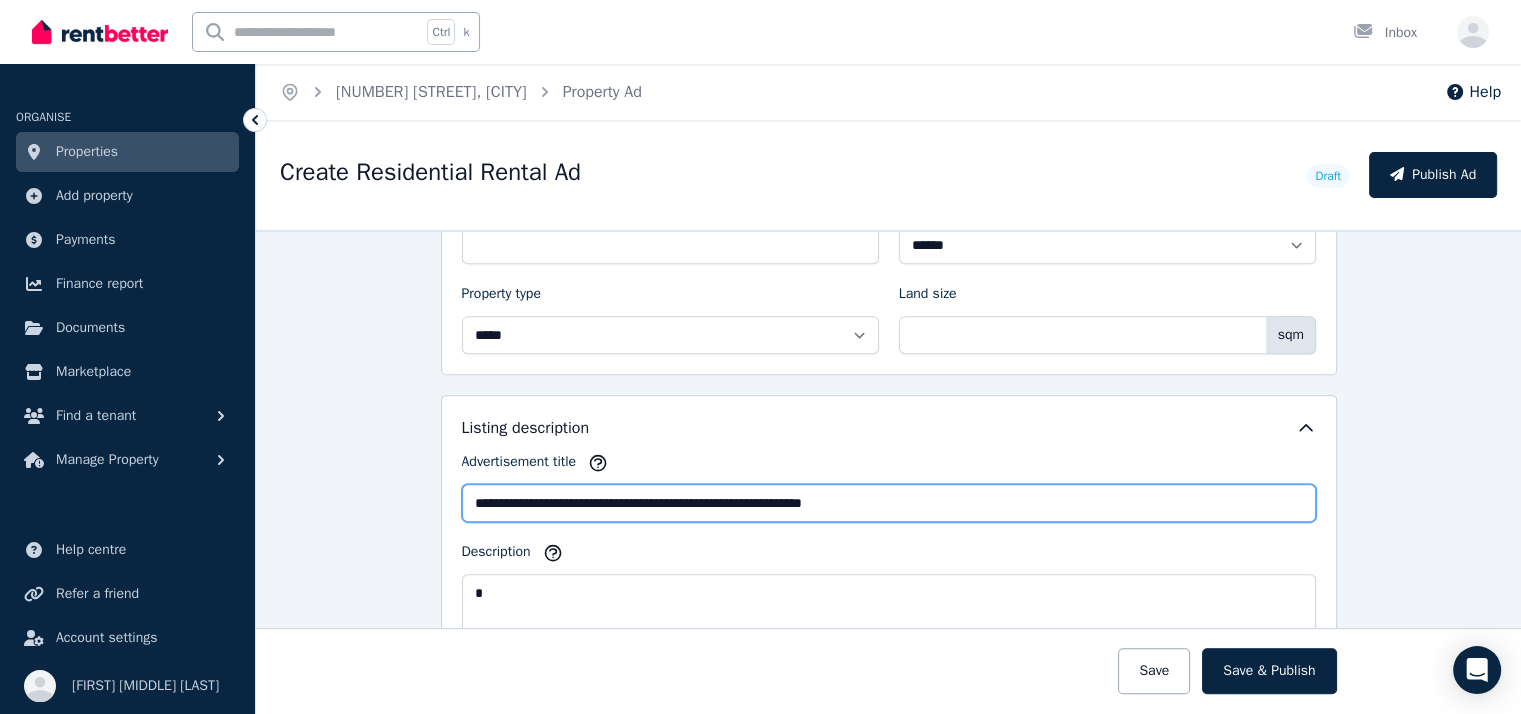 click on "**********" at bounding box center [889, 503] 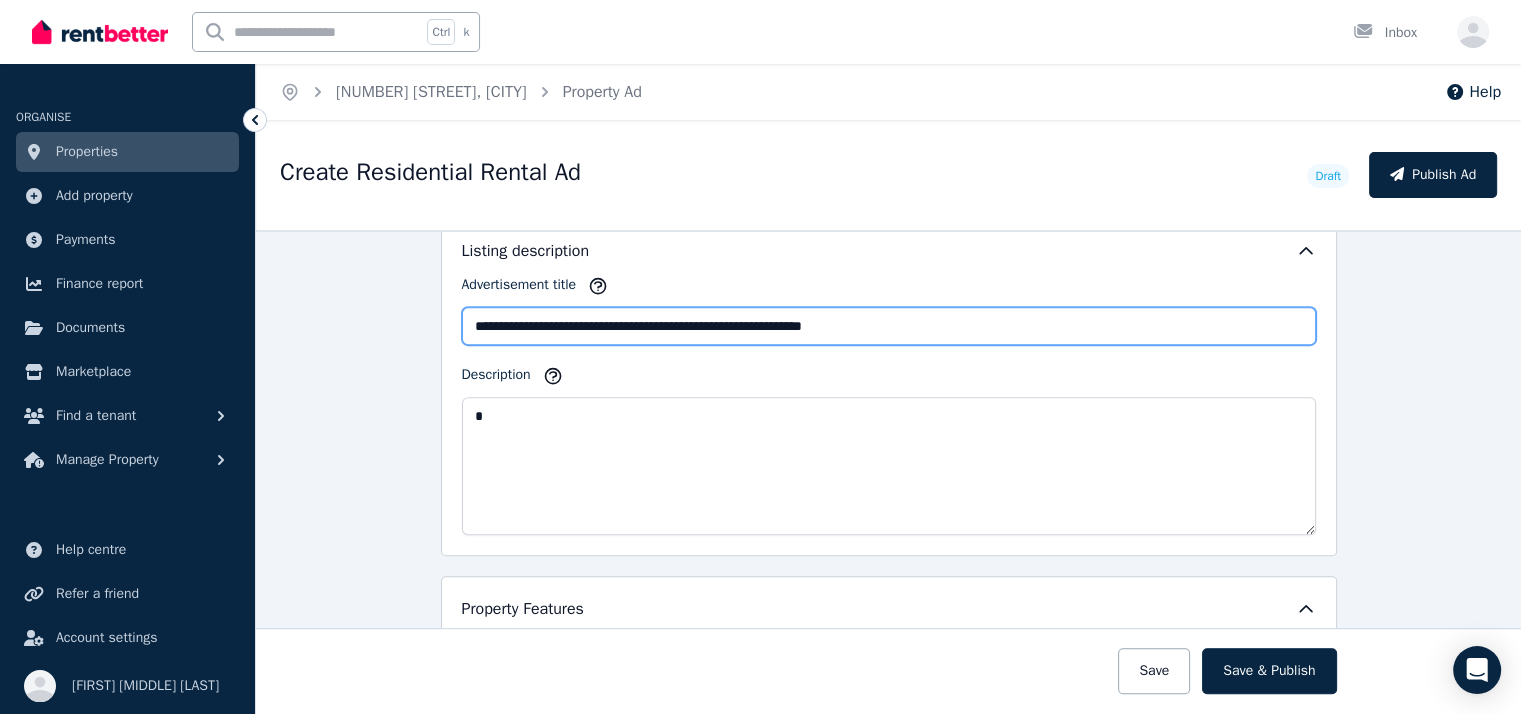 scroll, scrollTop: 1200, scrollLeft: 0, axis: vertical 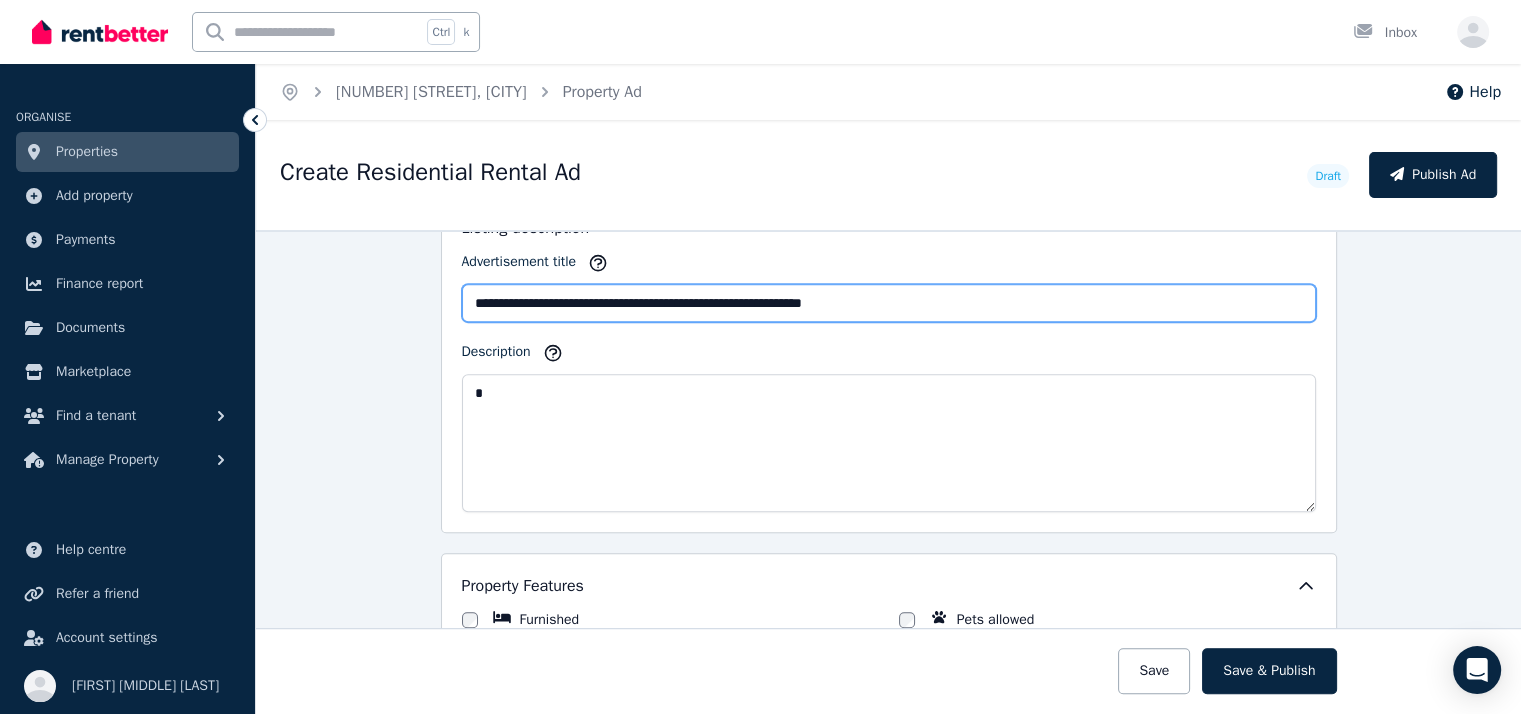 type on "**********" 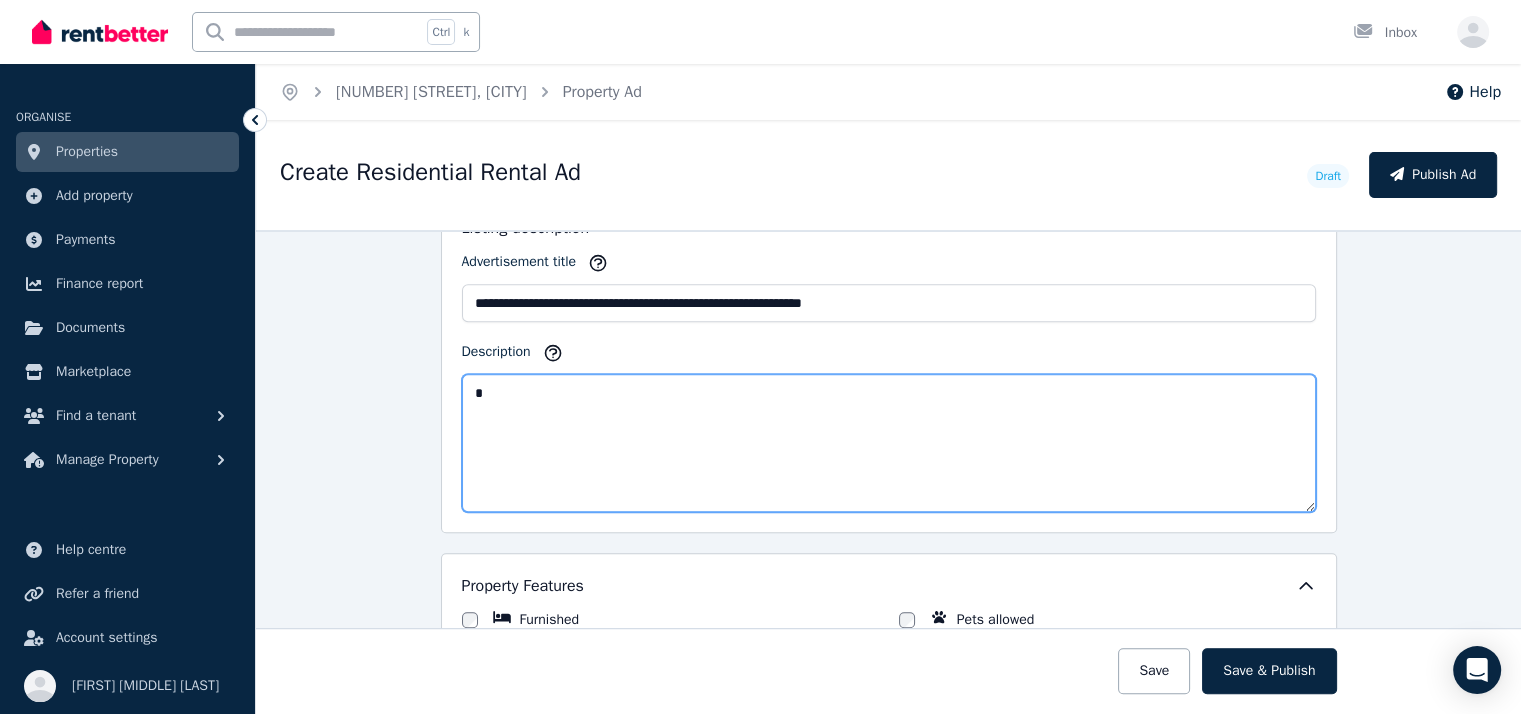 click on "*" at bounding box center (889, 443) 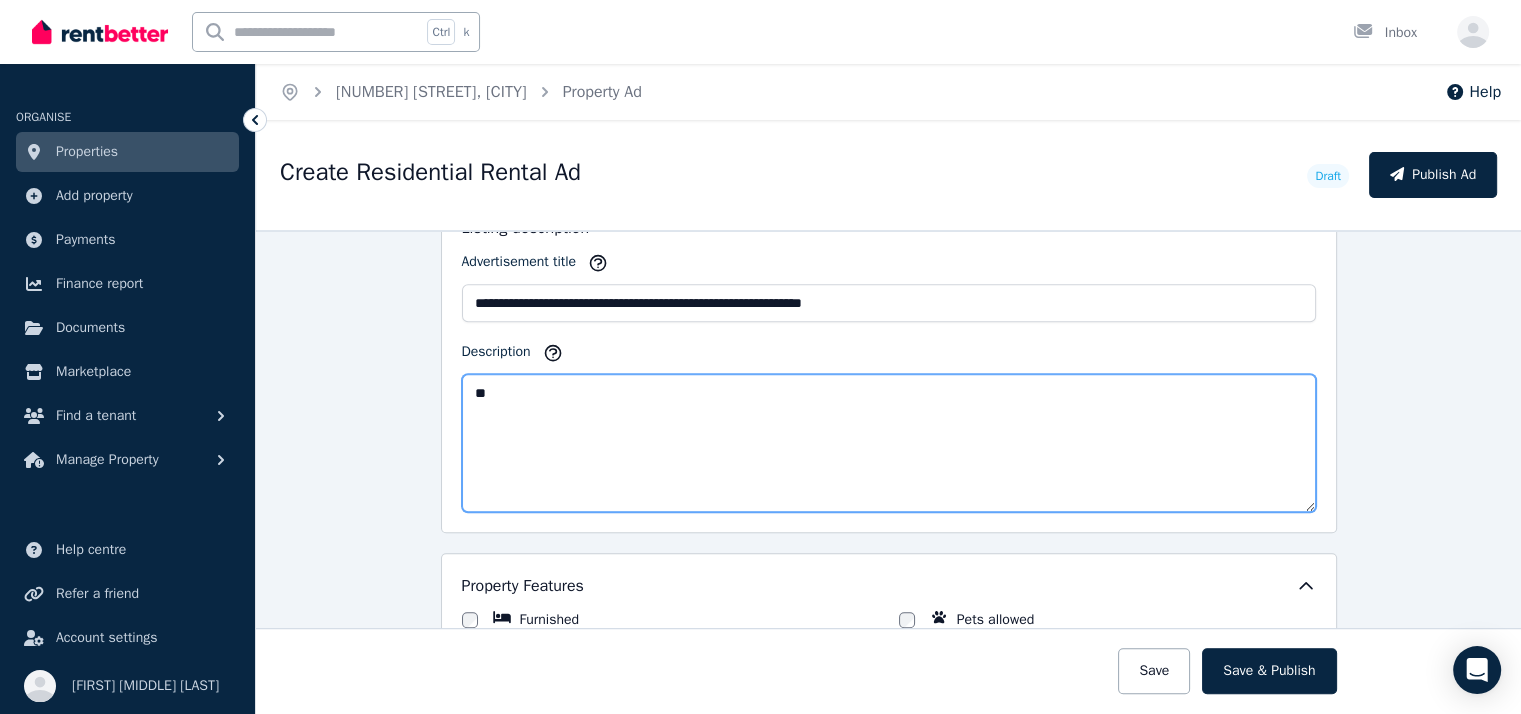type on "*" 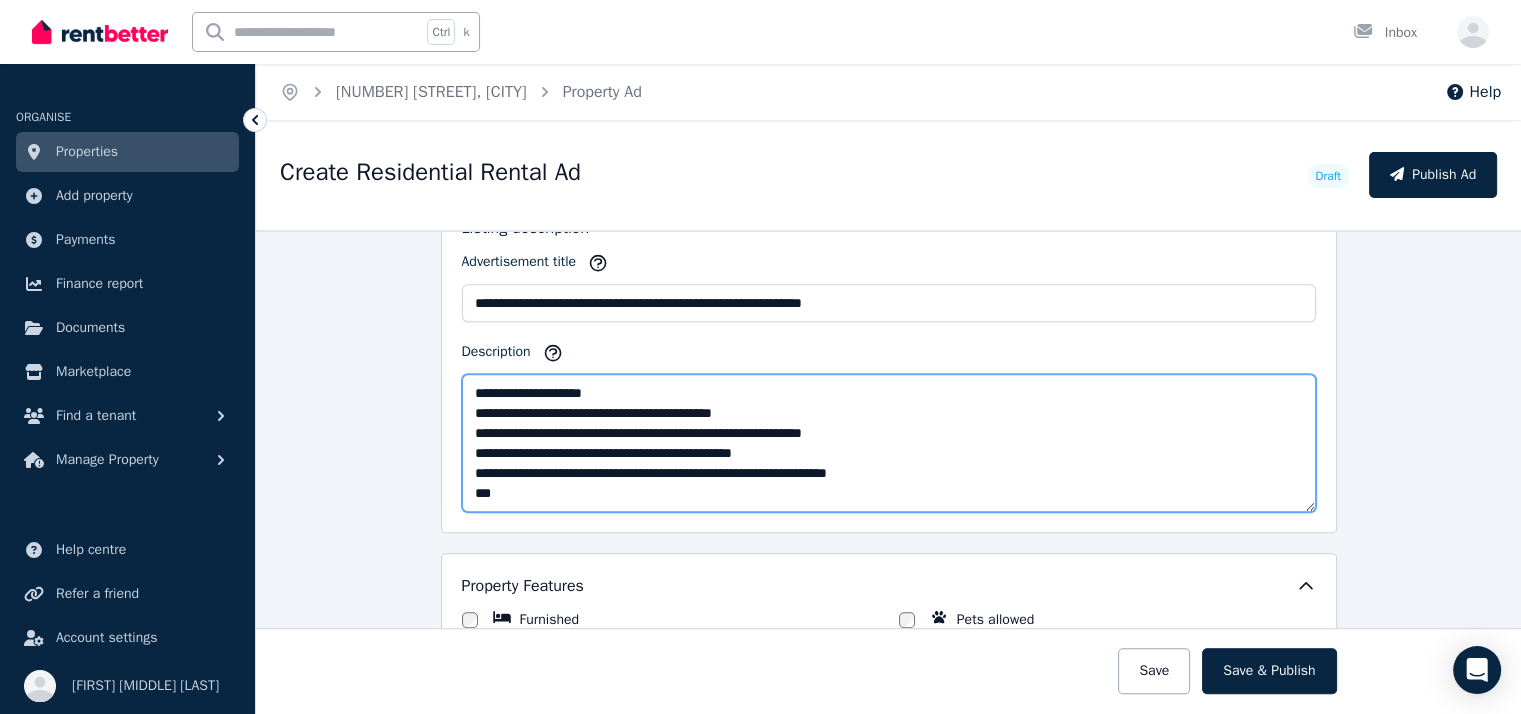 click on "**********" at bounding box center [889, 443] 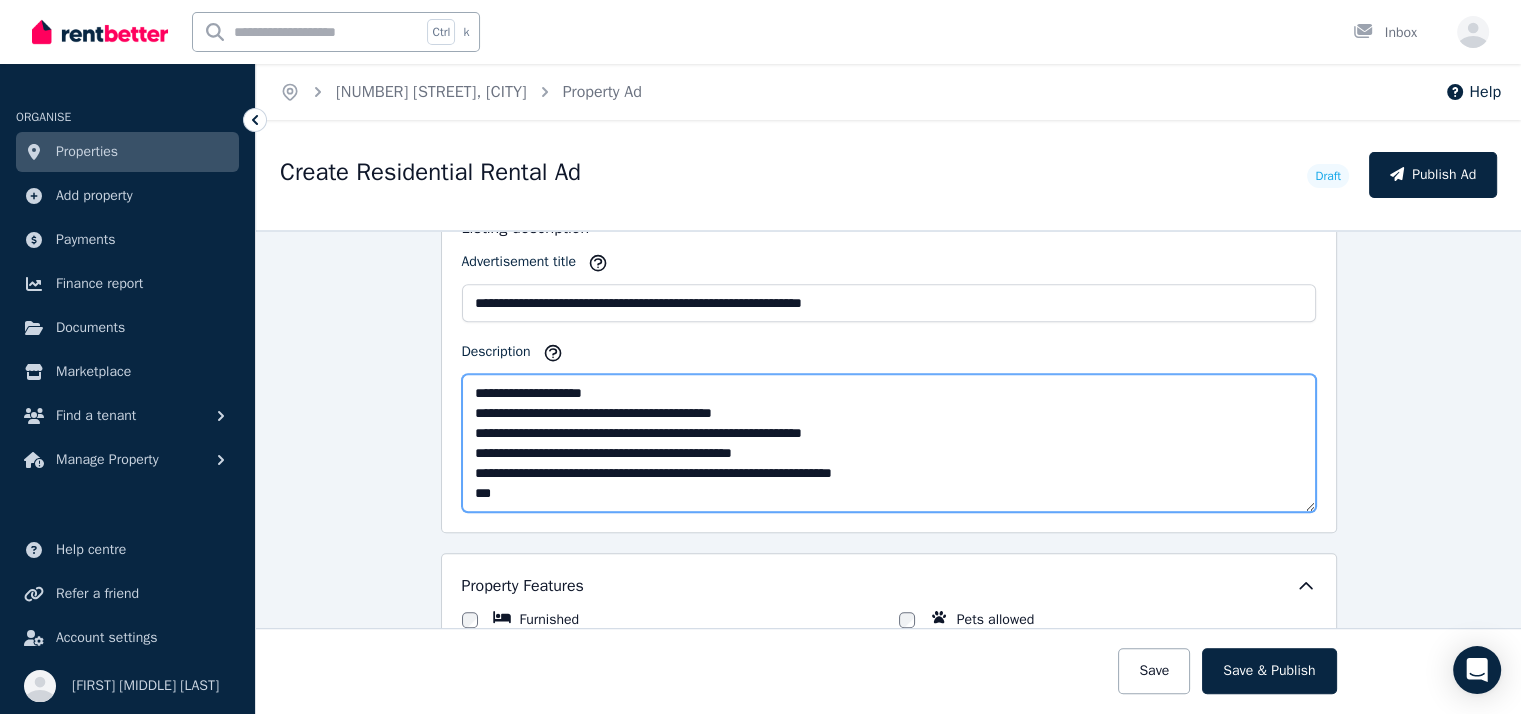 click on "**********" at bounding box center [889, 443] 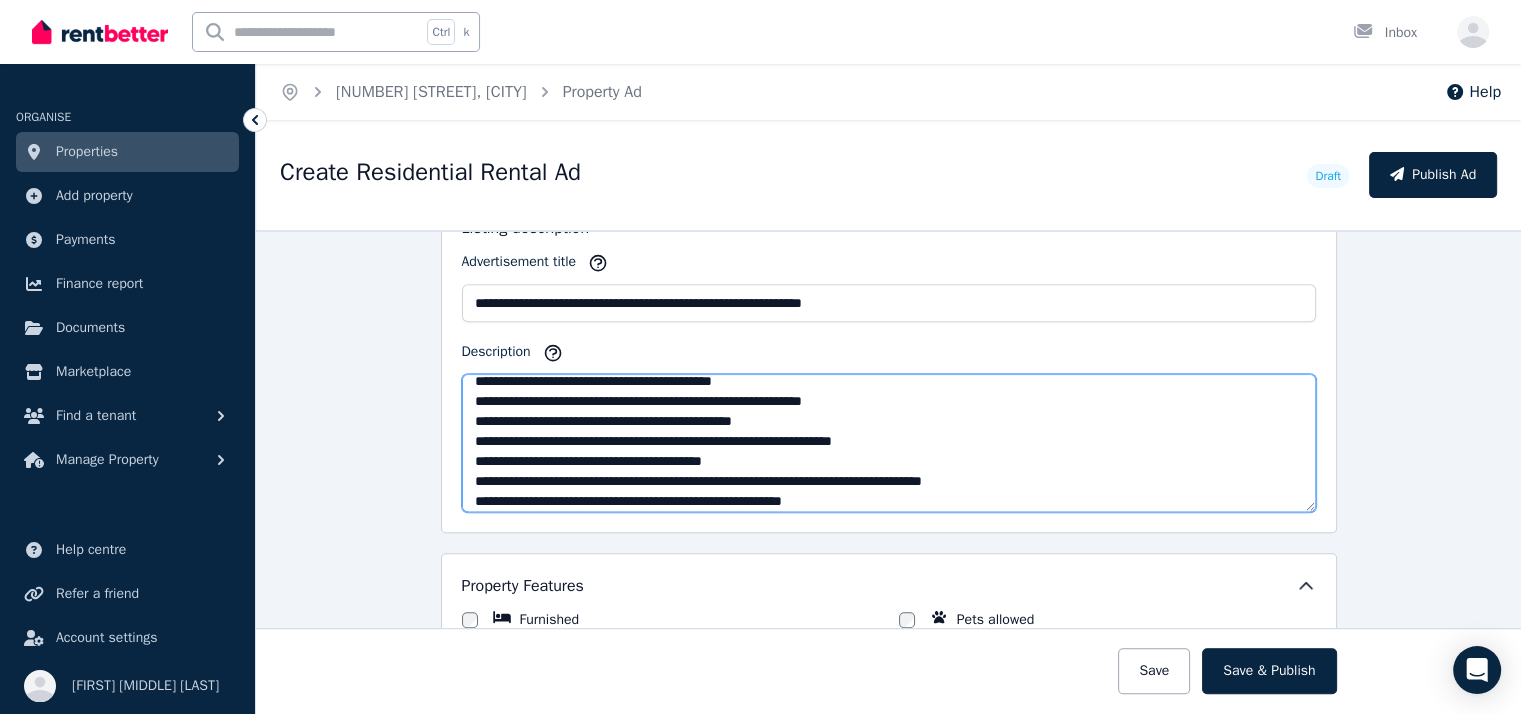 scroll, scrollTop: 52, scrollLeft: 0, axis: vertical 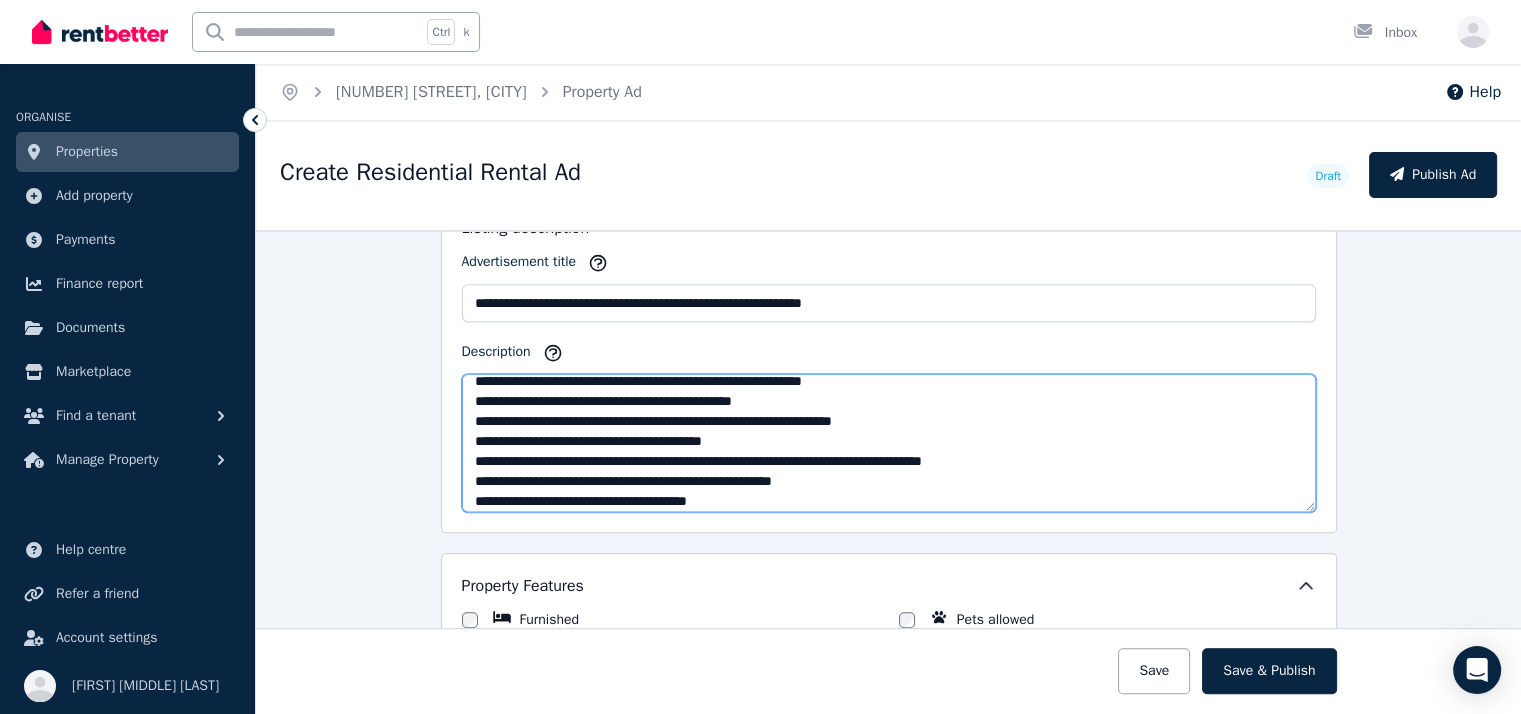 click on "**********" at bounding box center (889, 443) 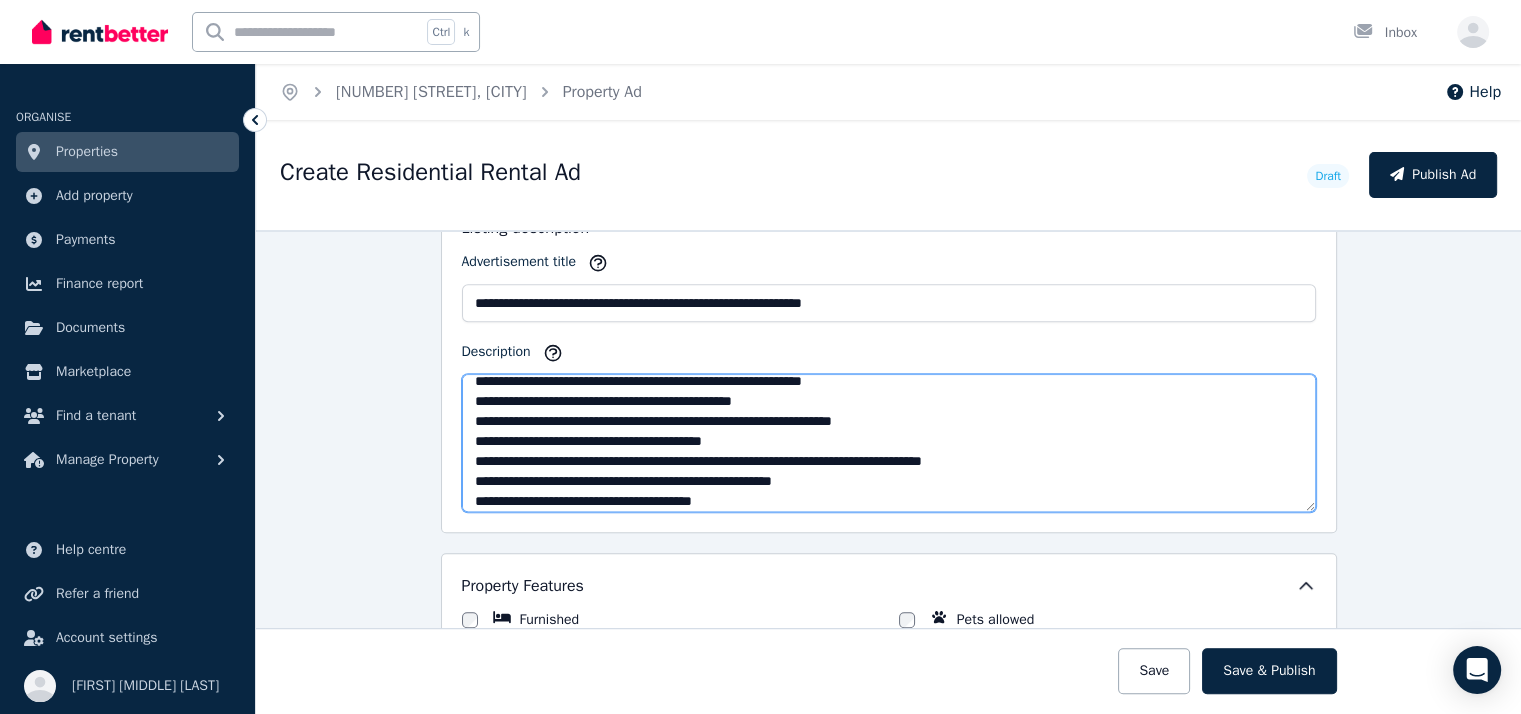 click on "**********" at bounding box center [889, 443] 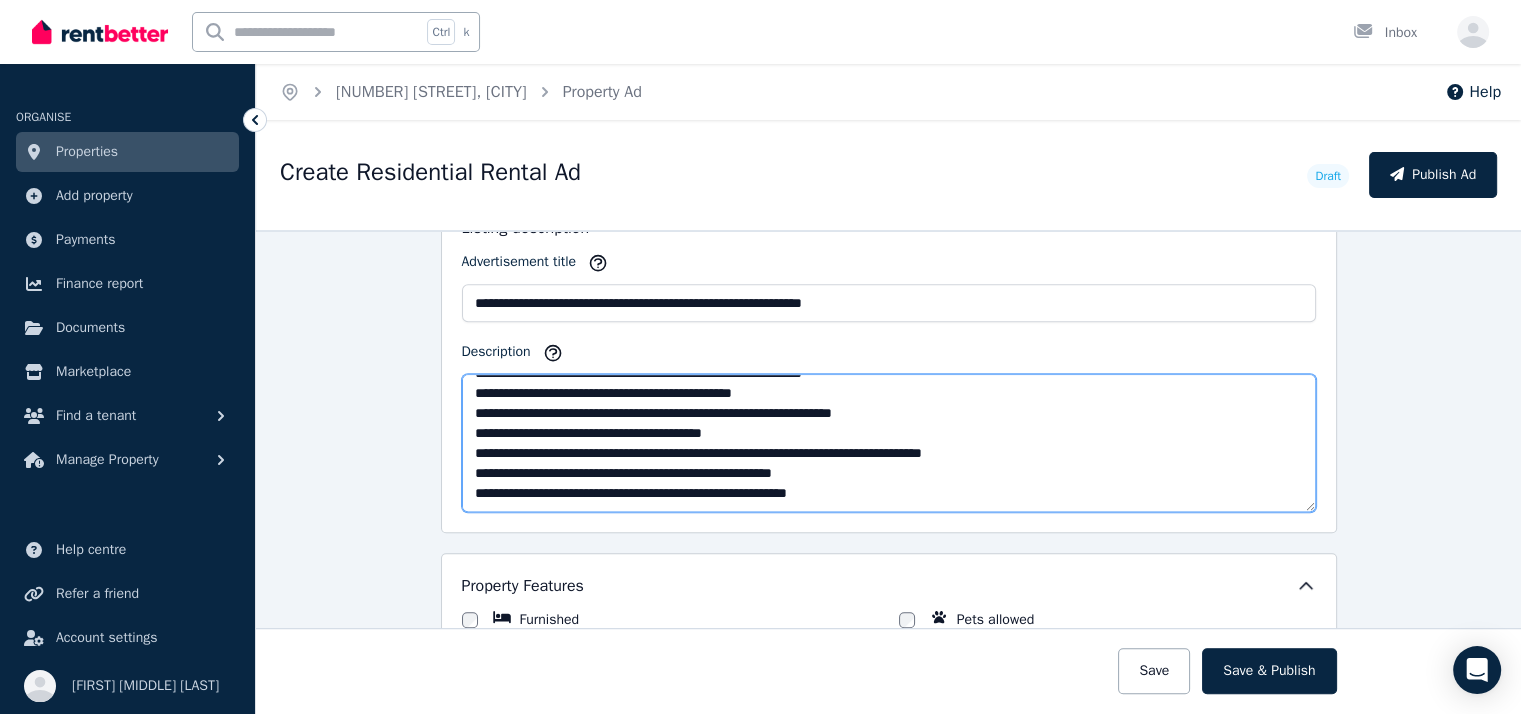 scroll, scrollTop: 92, scrollLeft: 0, axis: vertical 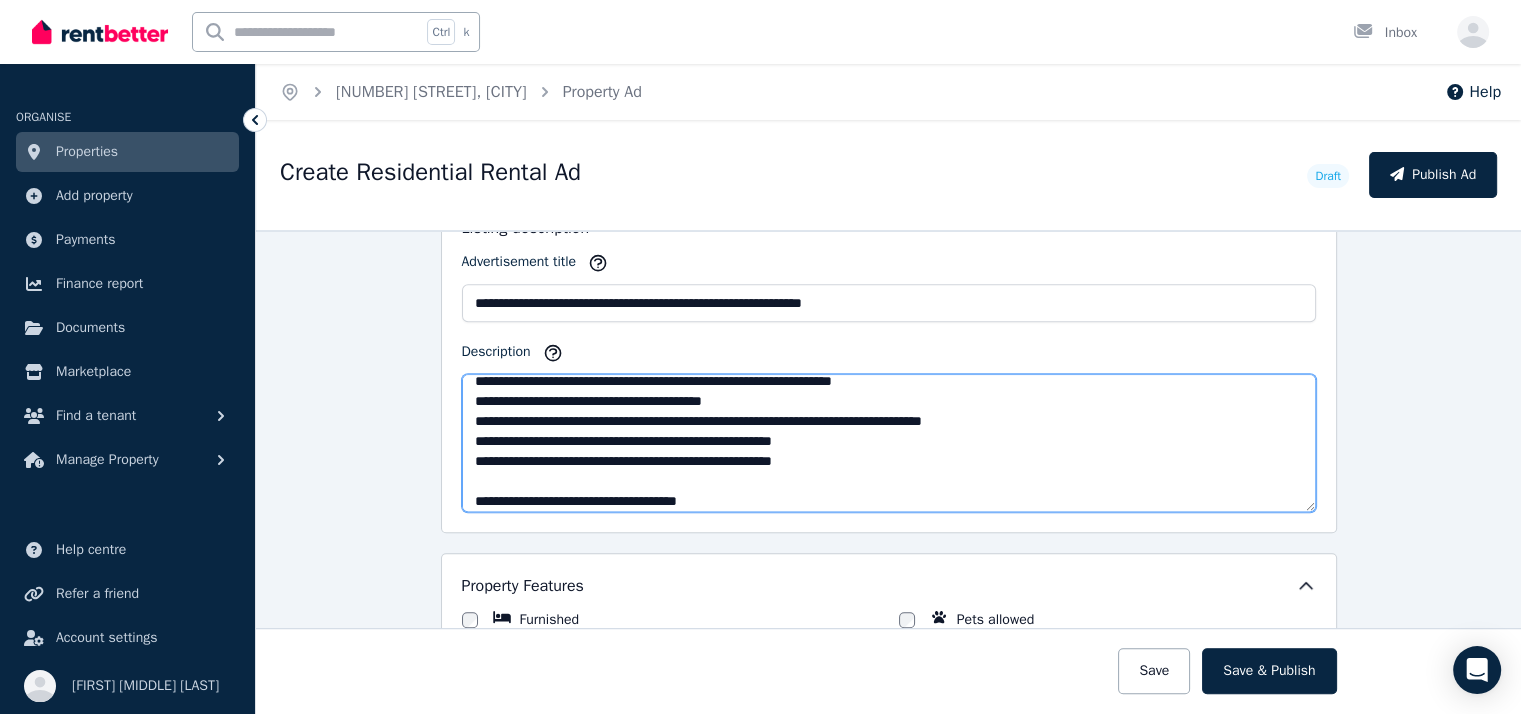 click on "**********" at bounding box center [889, 443] 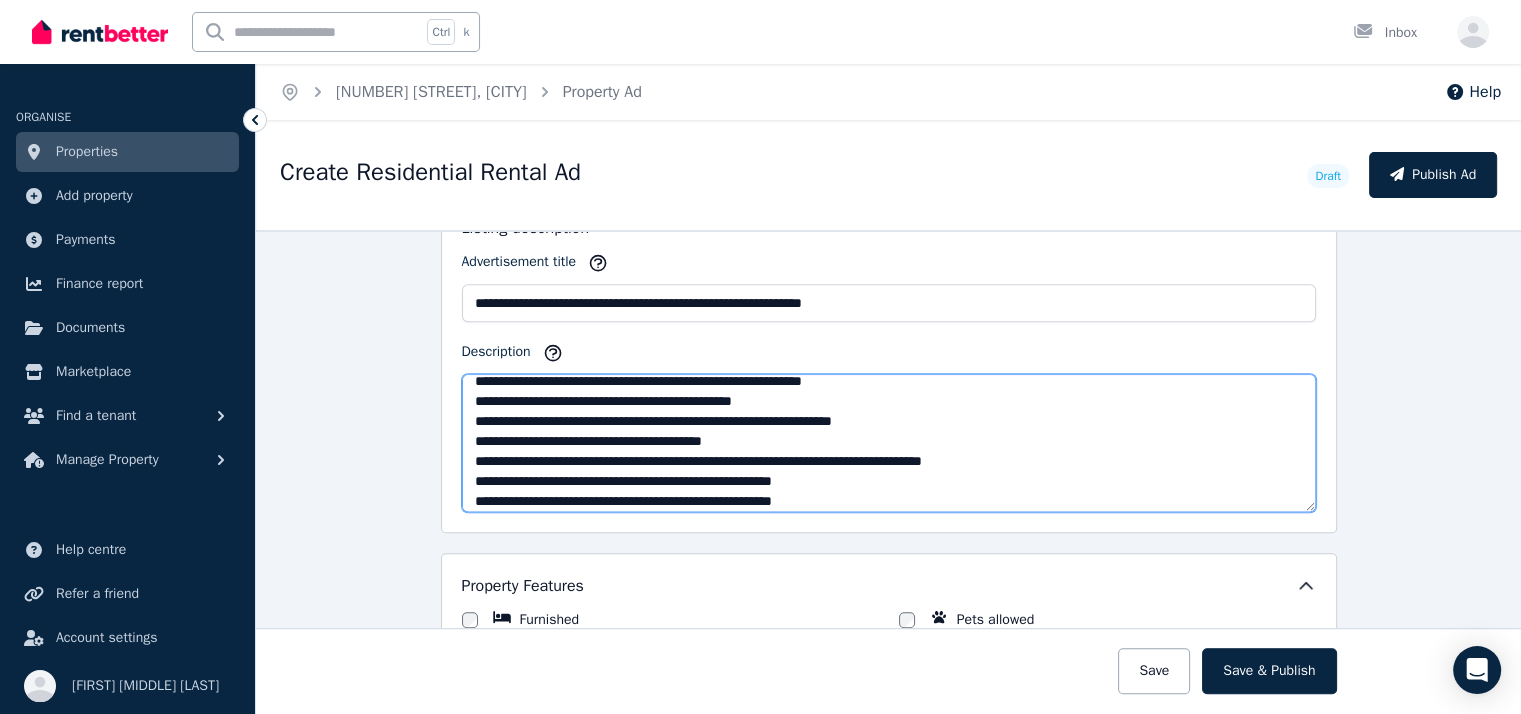 scroll, scrollTop: 0, scrollLeft: 0, axis: both 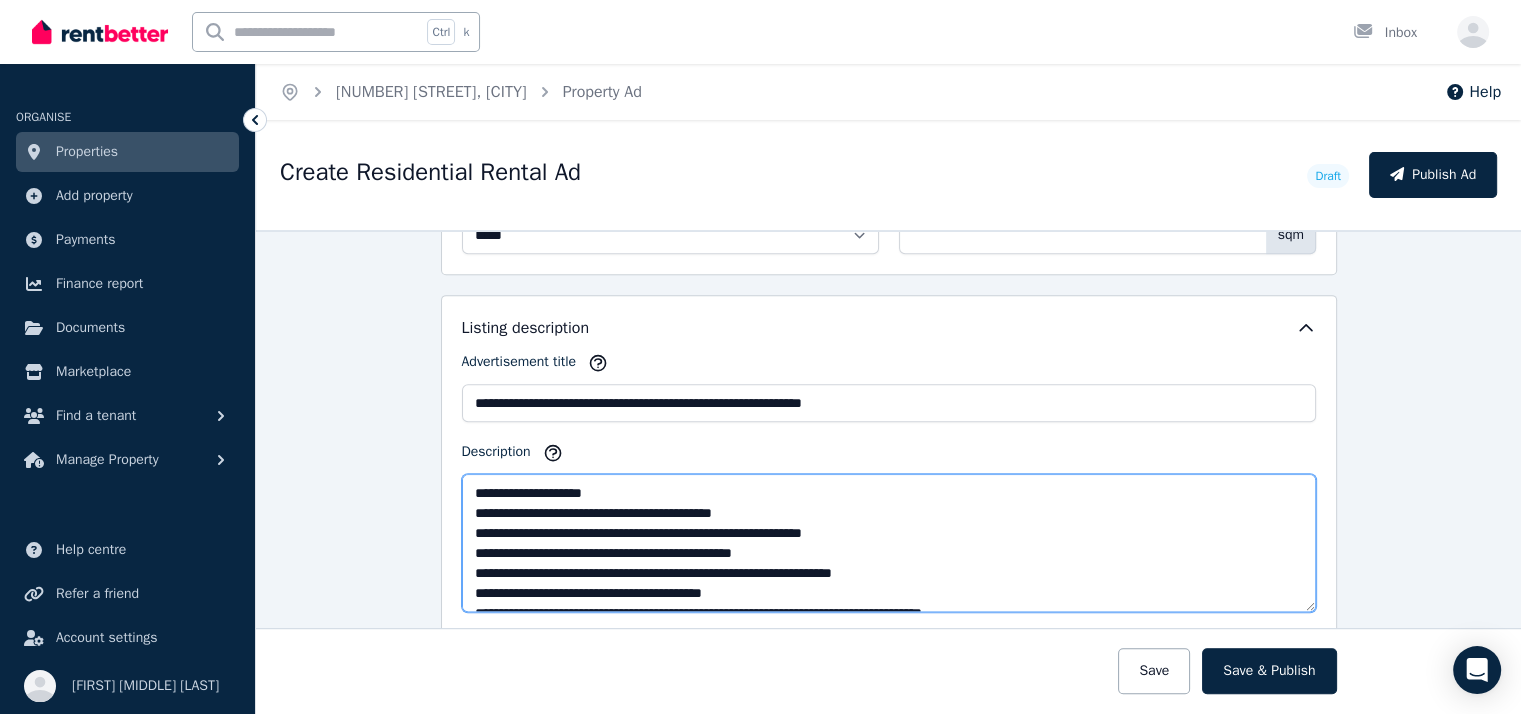 click on "**********" at bounding box center [889, 543] 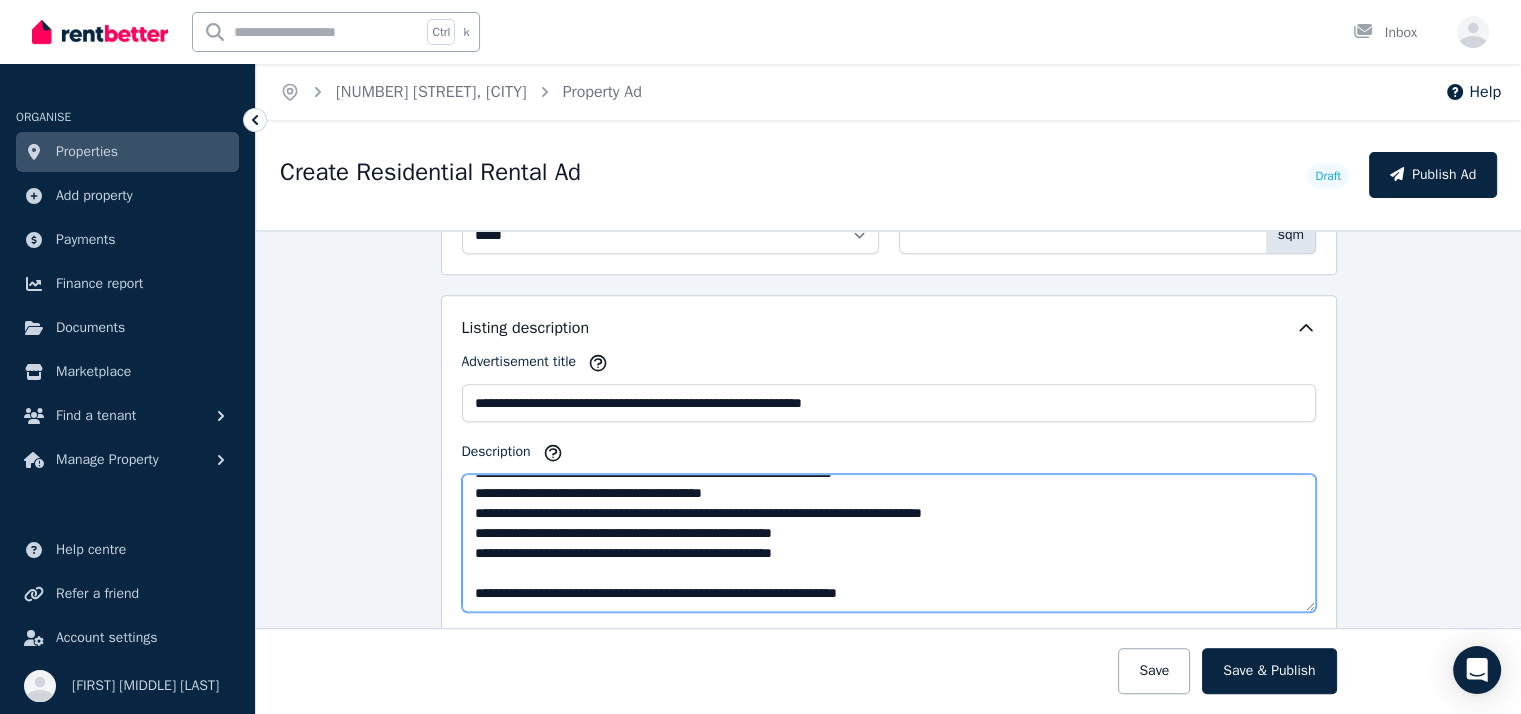scroll, scrollTop: 140, scrollLeft: 0, axis: vertical 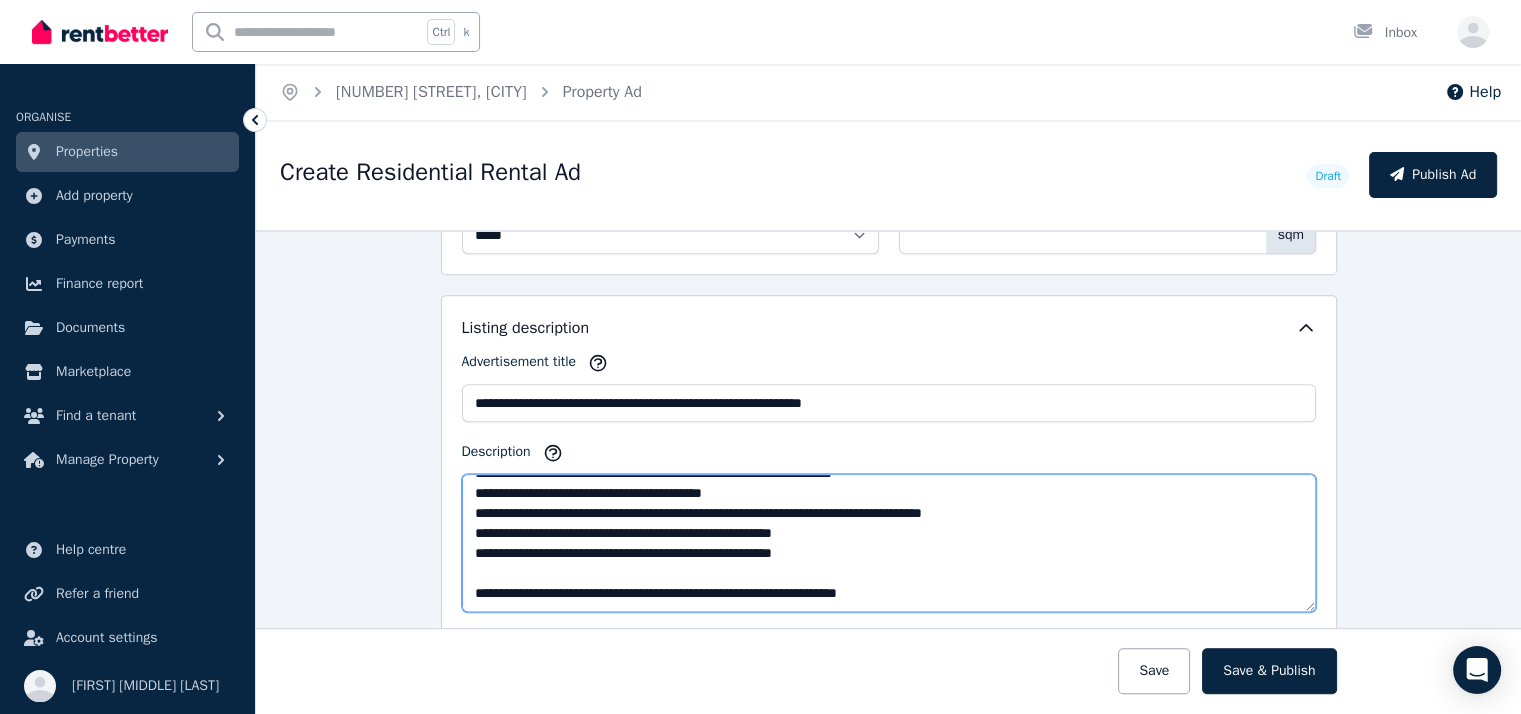 click on "**********" at bounding box center (889, 543) 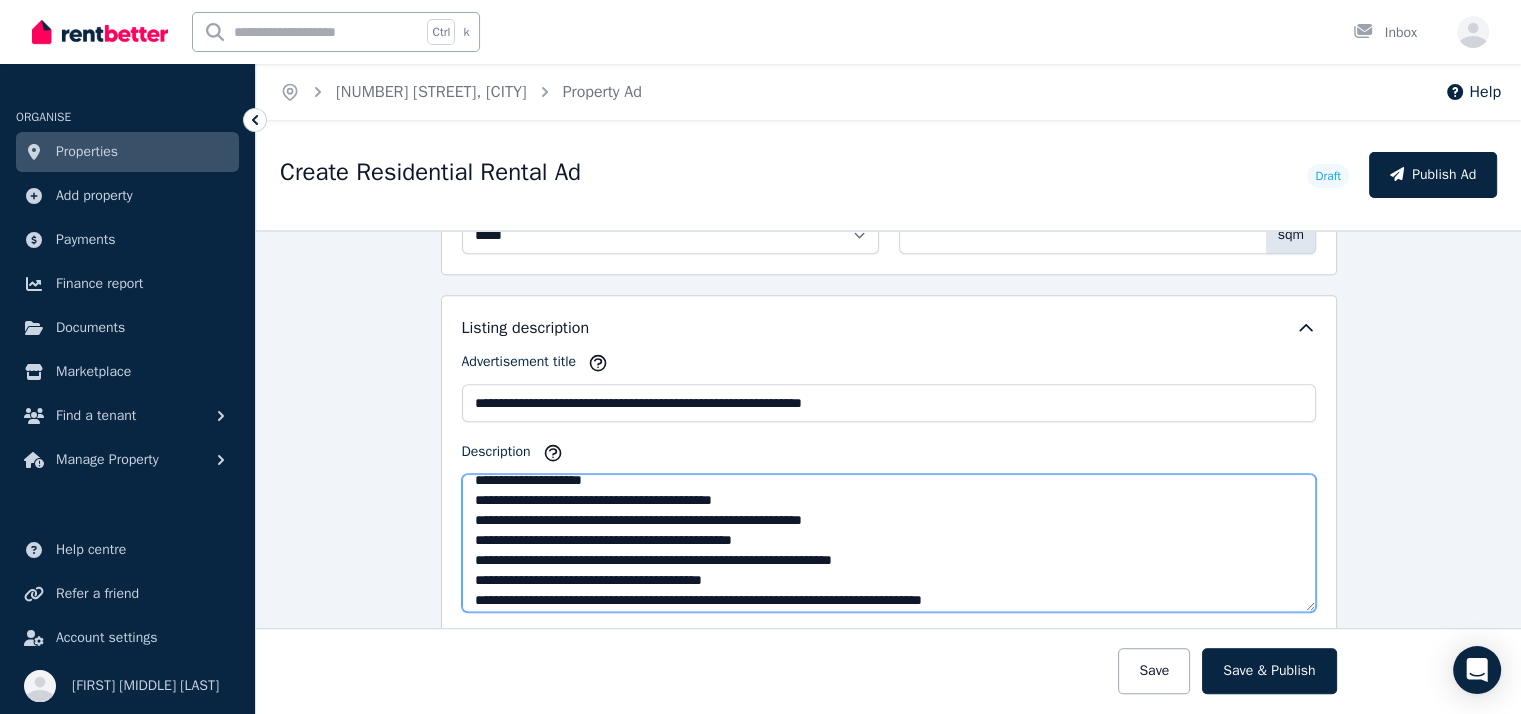 scroll, scrollTop: 0, scrollLeft: 0, axis: both 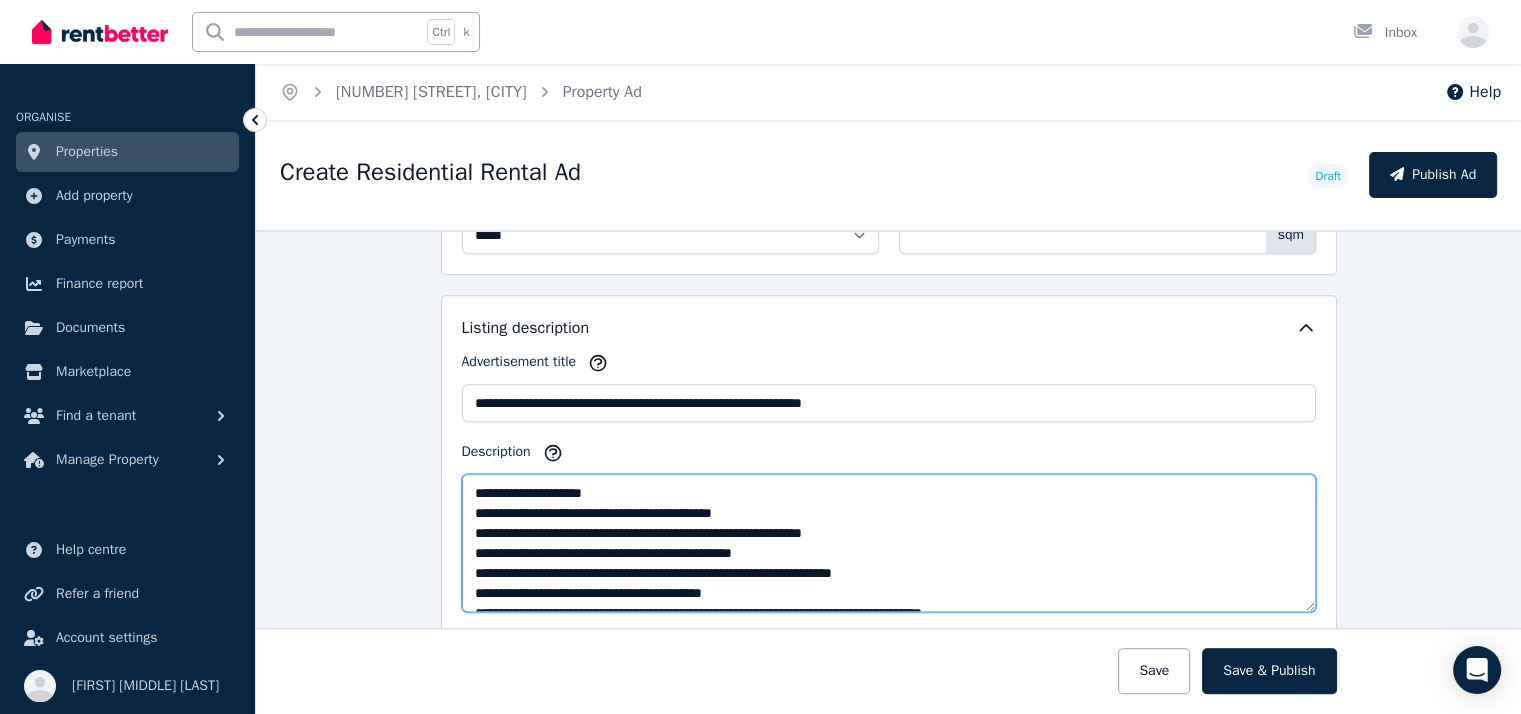 click on "**********" at bounding box center [889, 543] 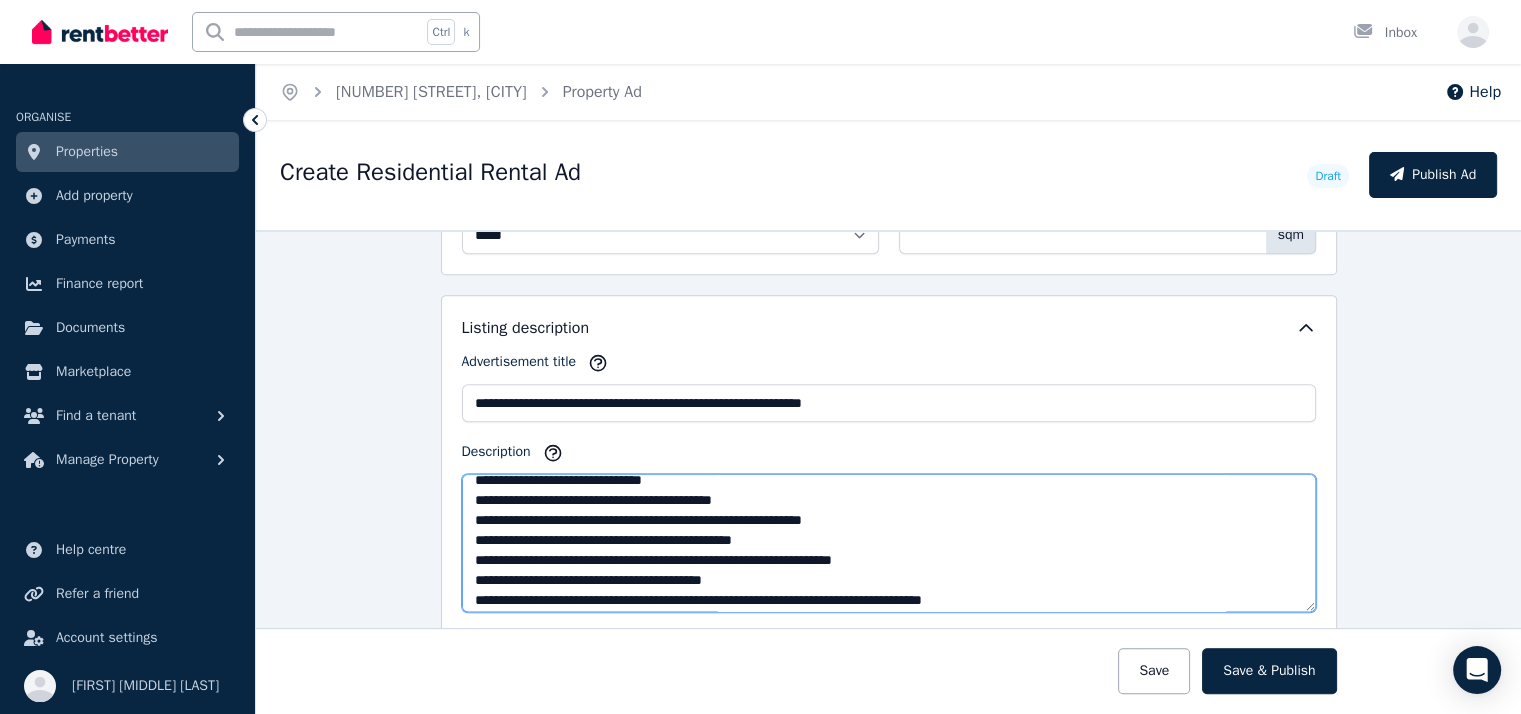 scroll, scrollTop: 0, scrollLeft: 0, axis: both 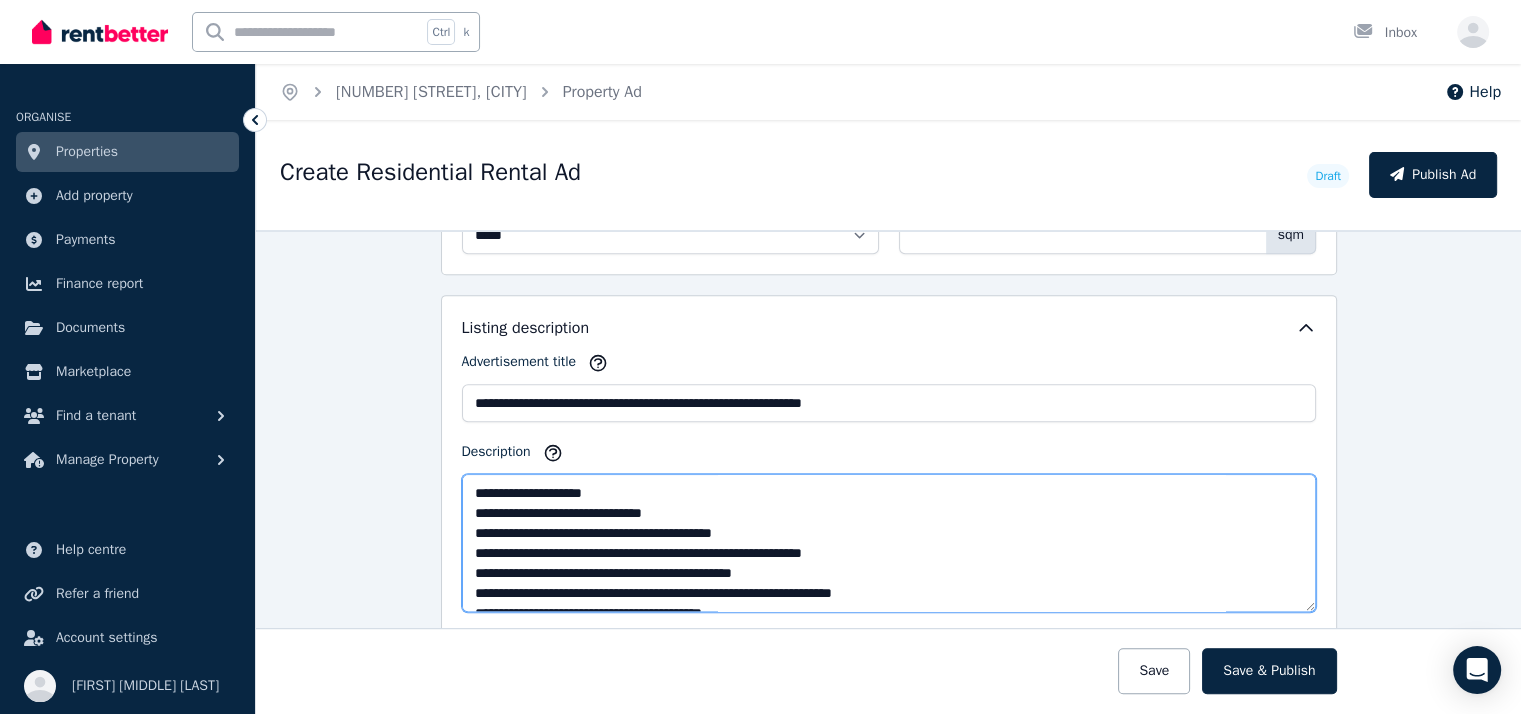 click on "**********" at bounding box center (889, 543) 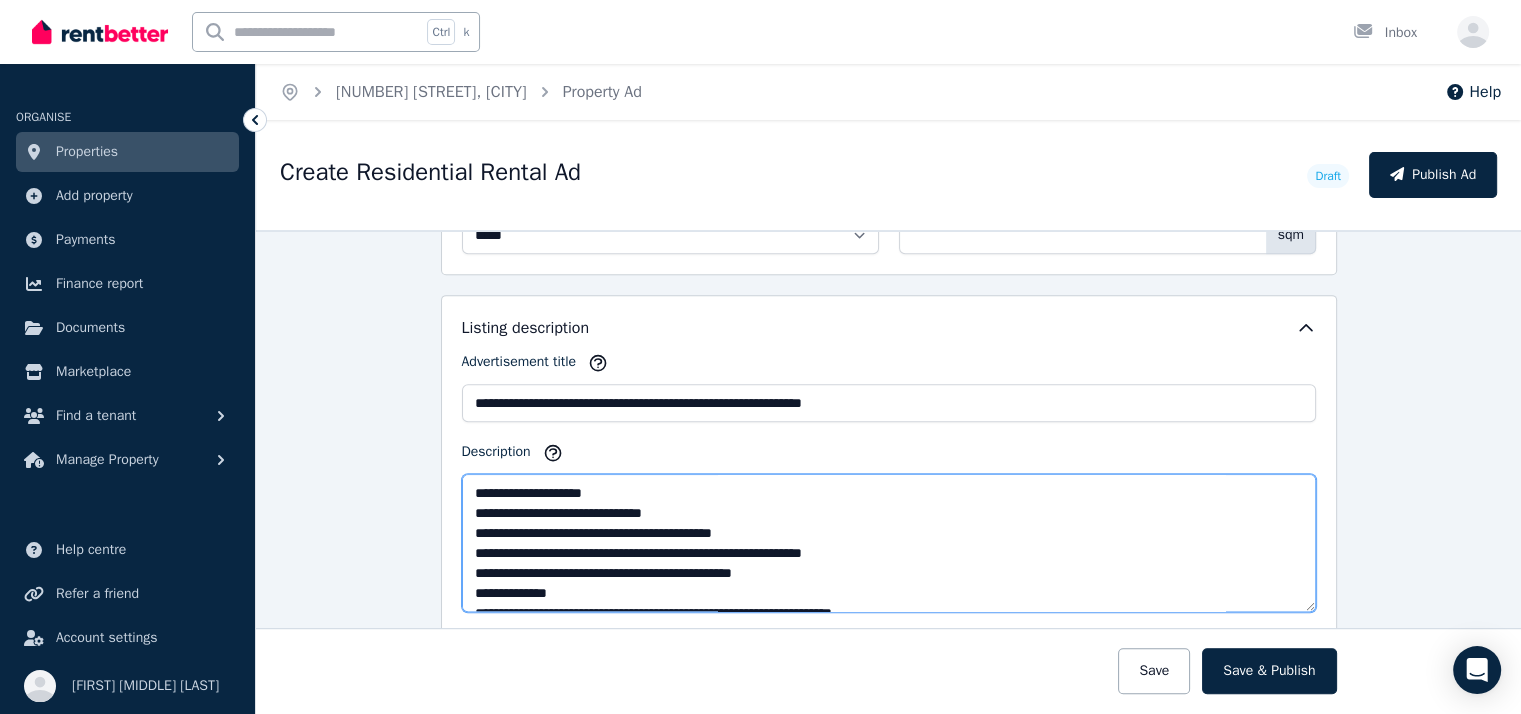 click on "**********" at bounding box center [889, 543] 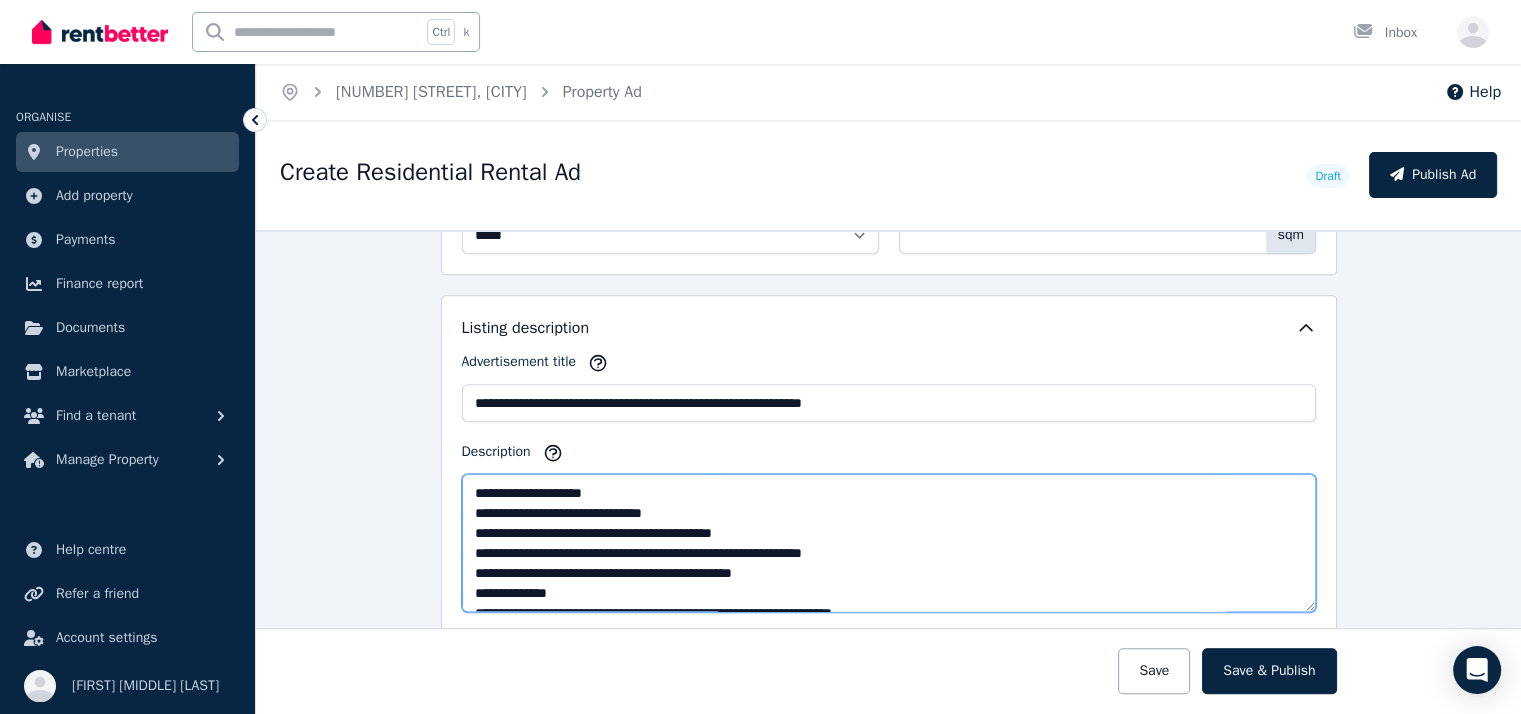 scroll, scrollTop: 1000, scrollLeft: 0, axis: vertical 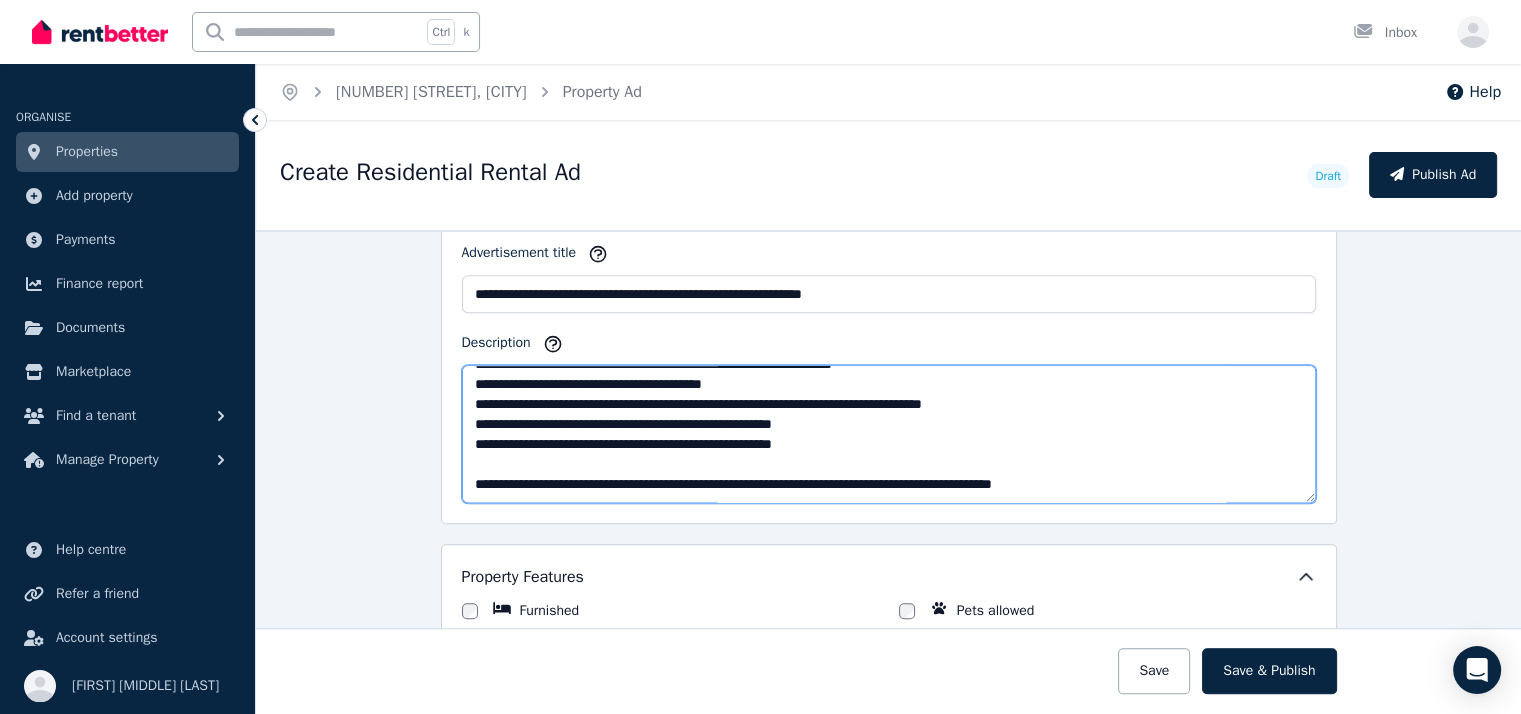 click on "**********" at bounding box center [889, 434] 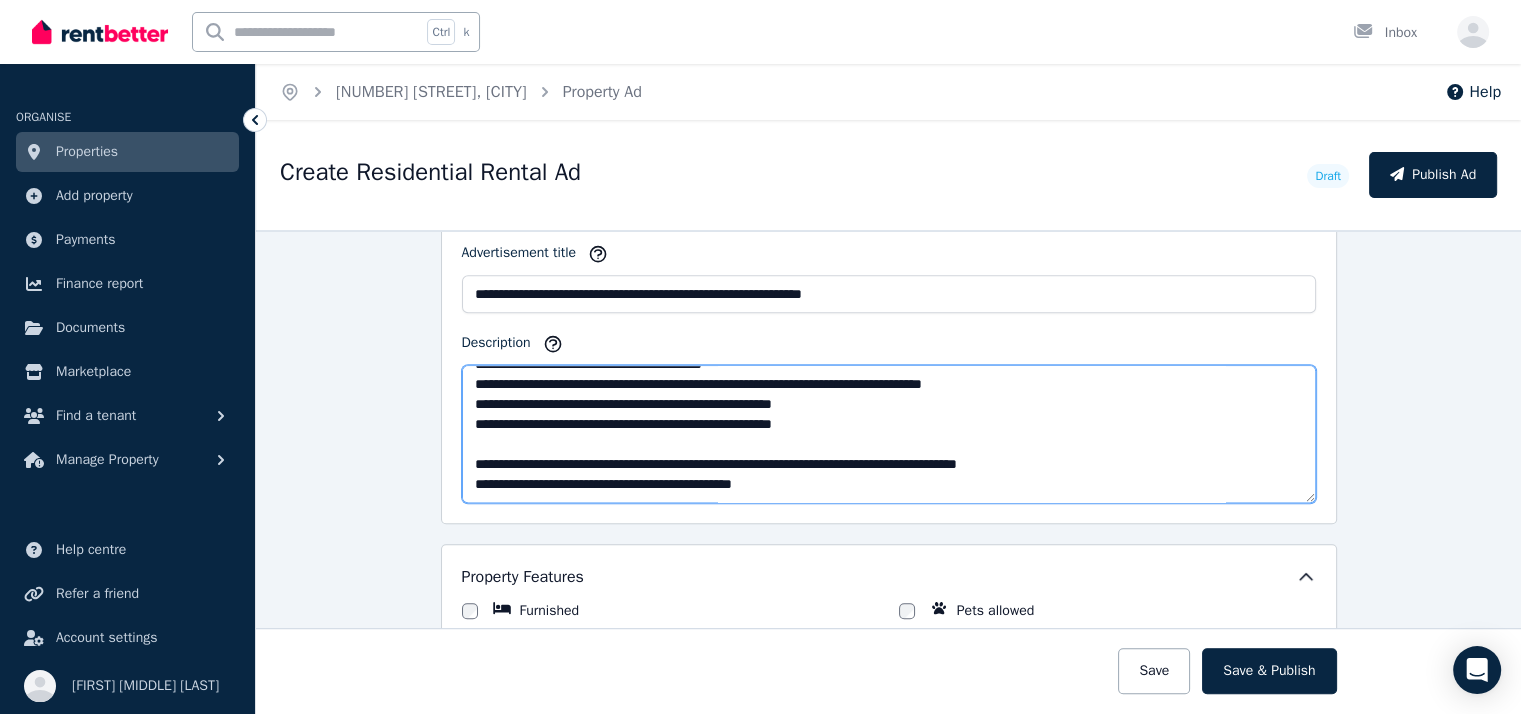 drag, startPoint x: 800, startPoint y: 457, endPoint x: 653, endPoint y: 460, distance: 147.03061 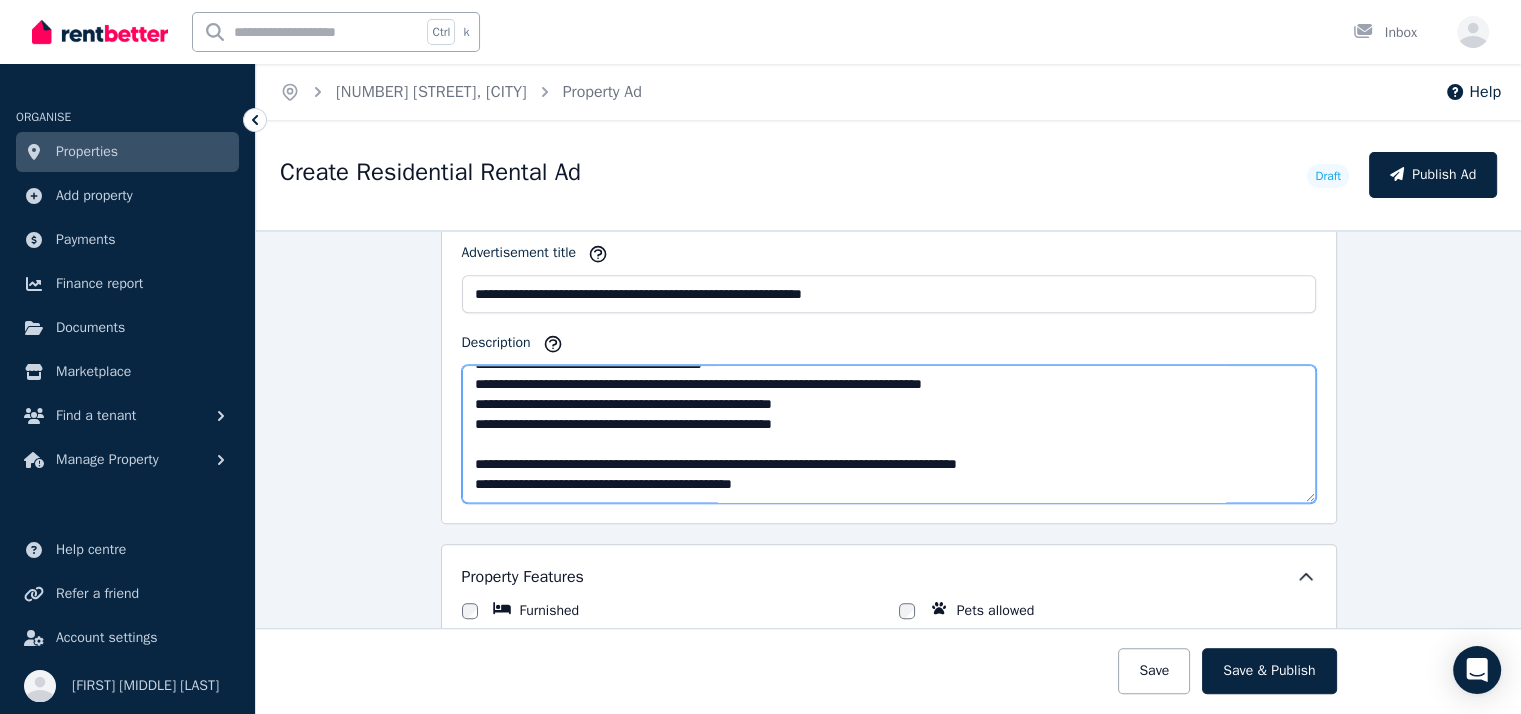 click on "[CITY] [STATE], [COUNTRY]" at bounding box center (889, 434) 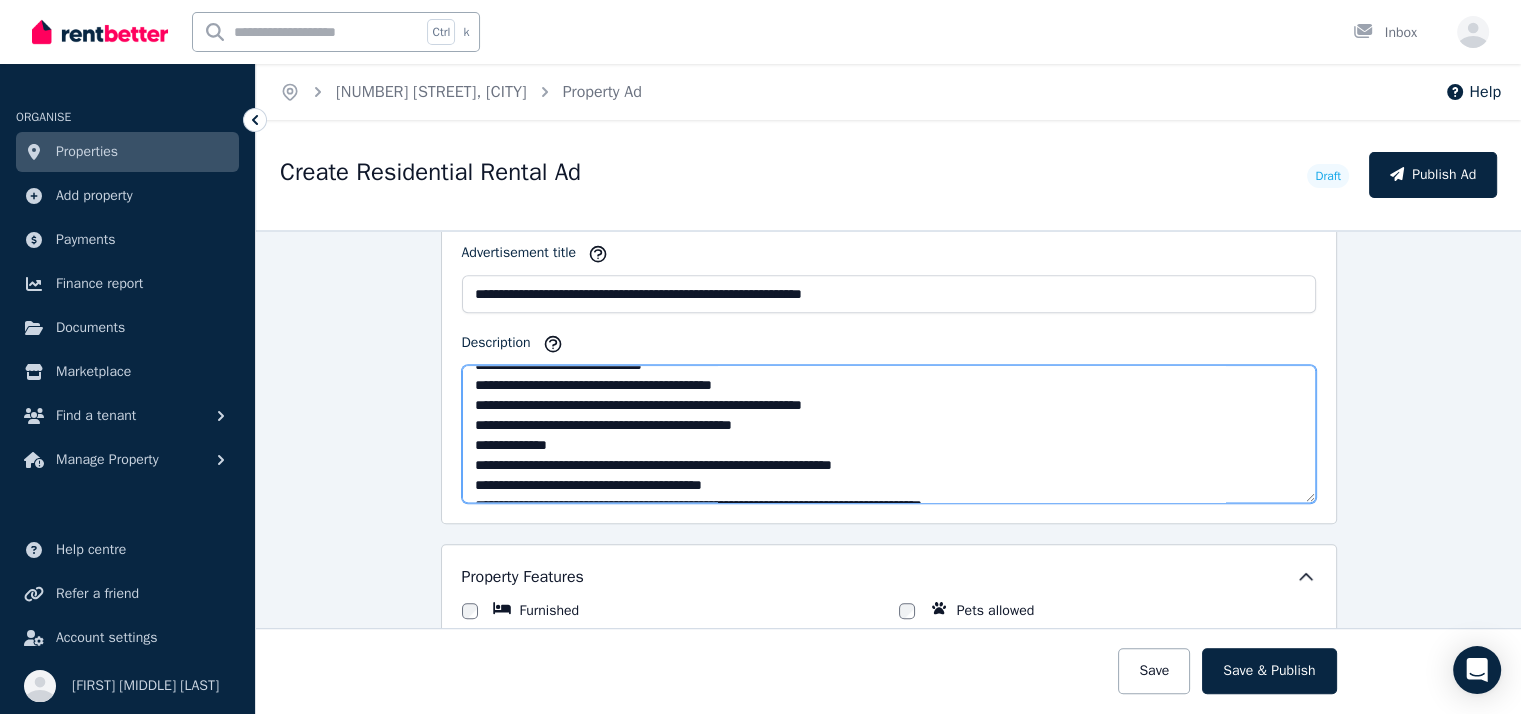 scroll, scrollTop: 0, scrollLeft: 0, axis: both 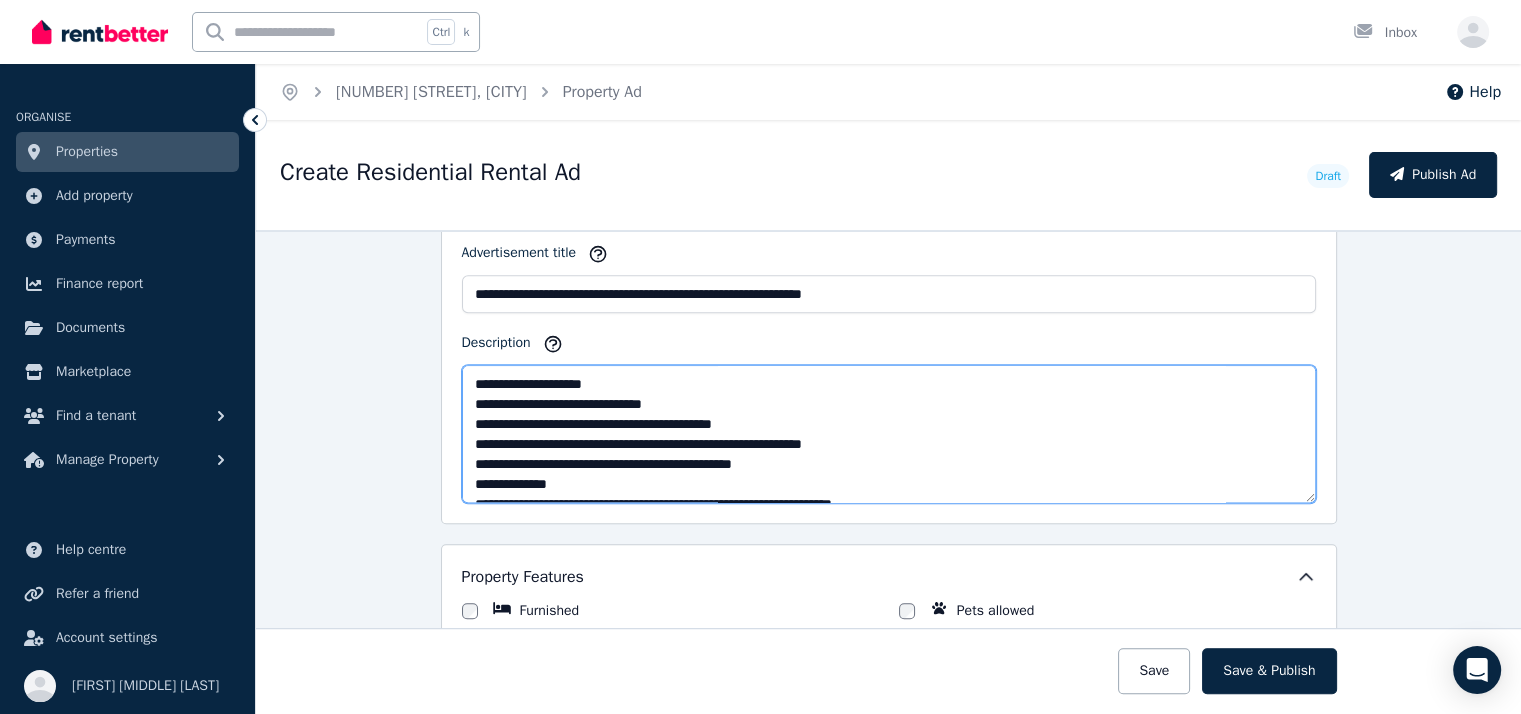click on "**********" at bounding box center [889, 434] 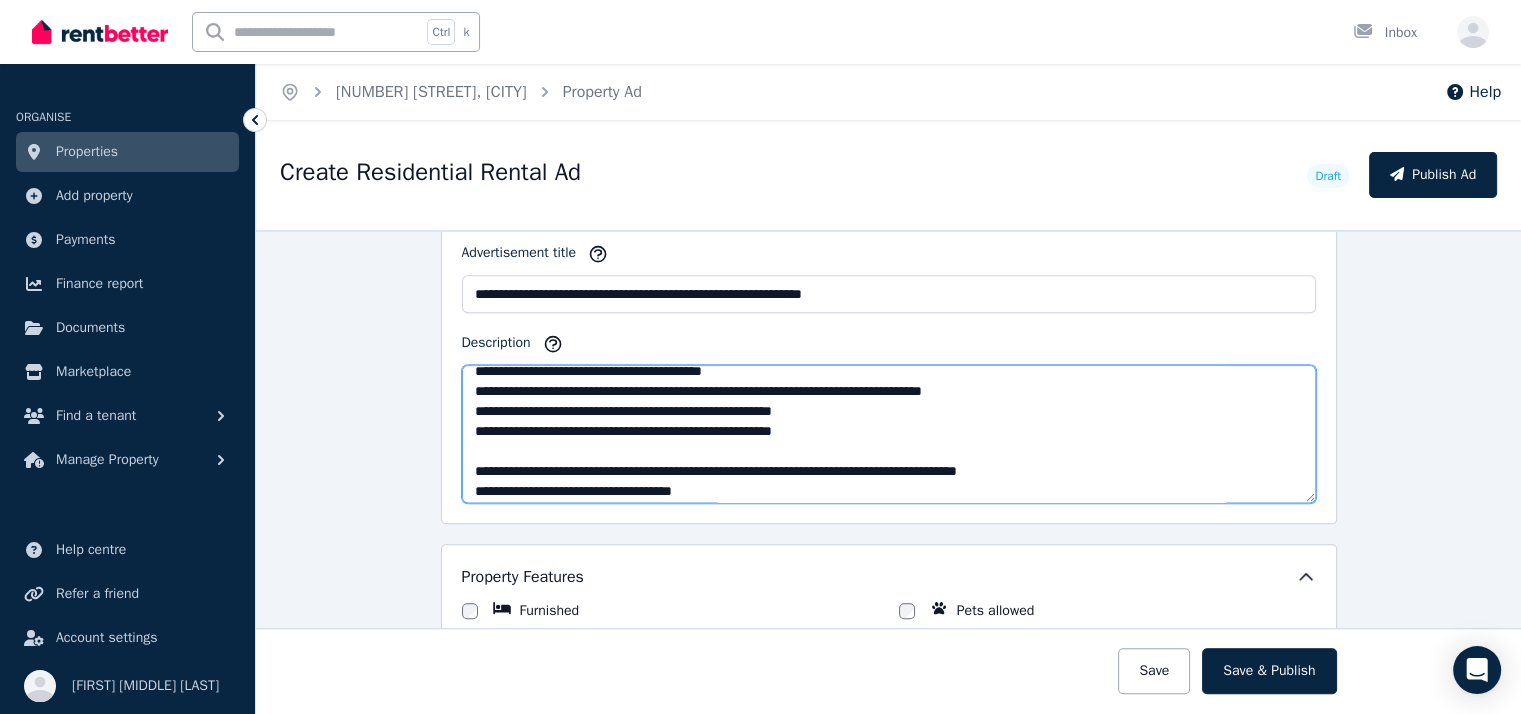 scroll, scrollTop: 120, scrollLeft: 0, axis: vertical 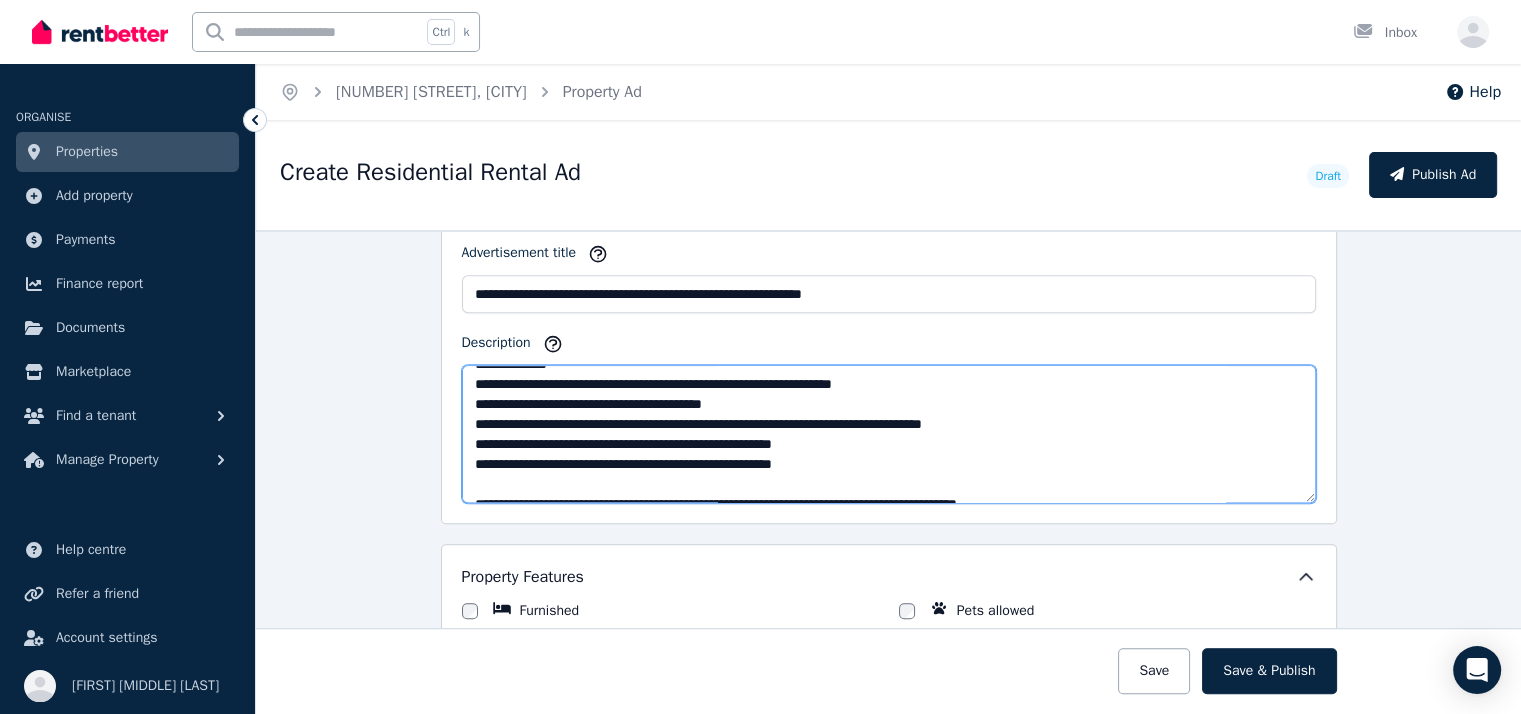 click on "**********" at bounding box center [889, 434] 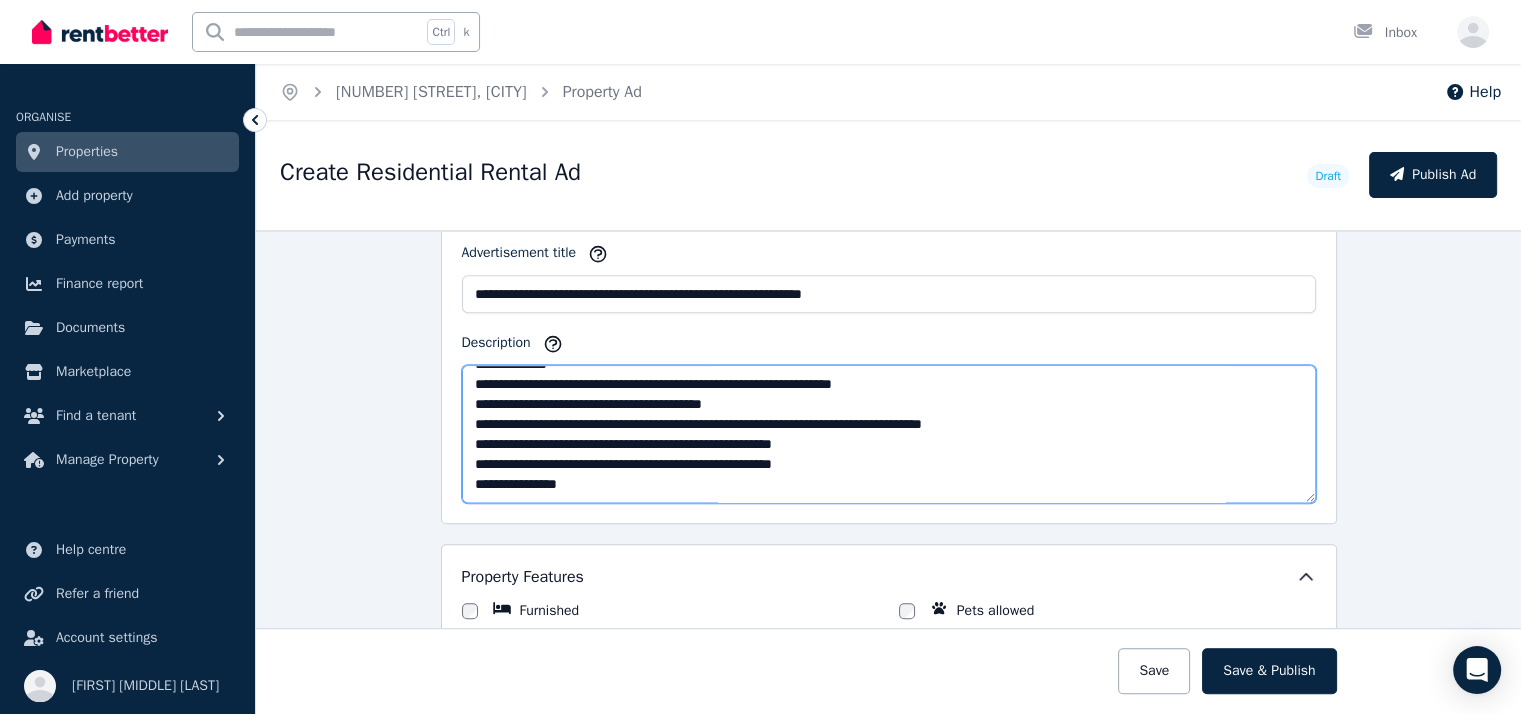click on "**********" at bounding box center (889, 434) 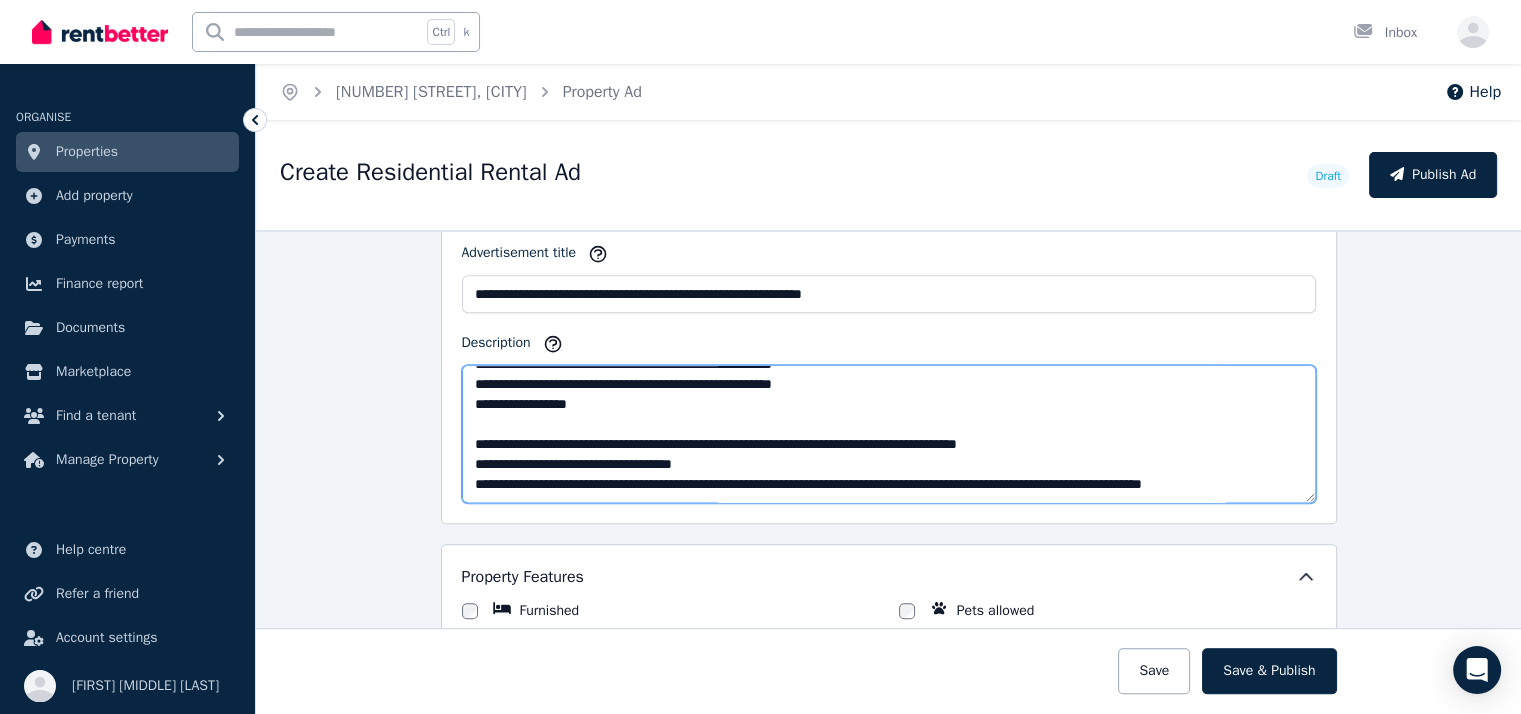 scroll, scrollTop: 240, scrollLeft: 0, axis: vertical 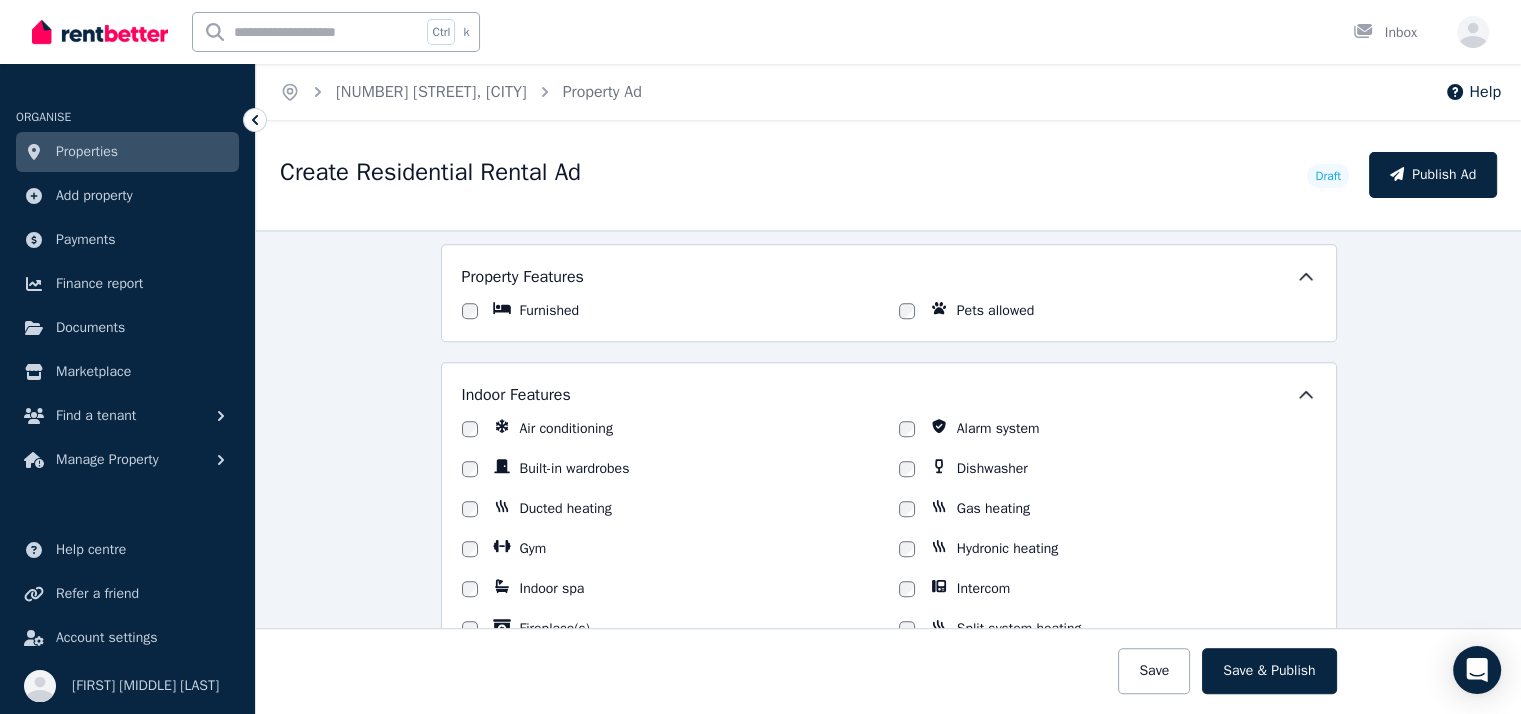 type on "**********" 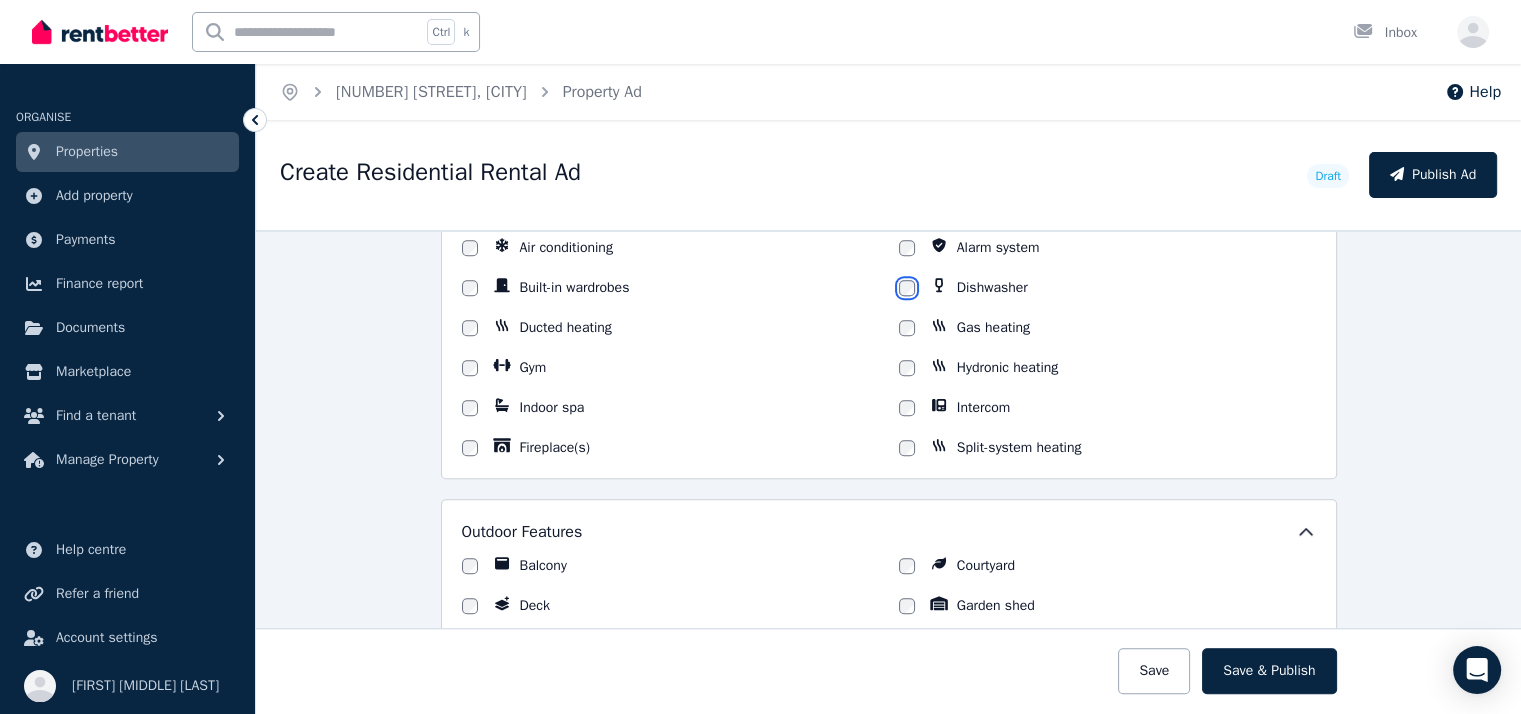 scroll, scrollTop: 1709, scrollLeft: 0, axis: vertical 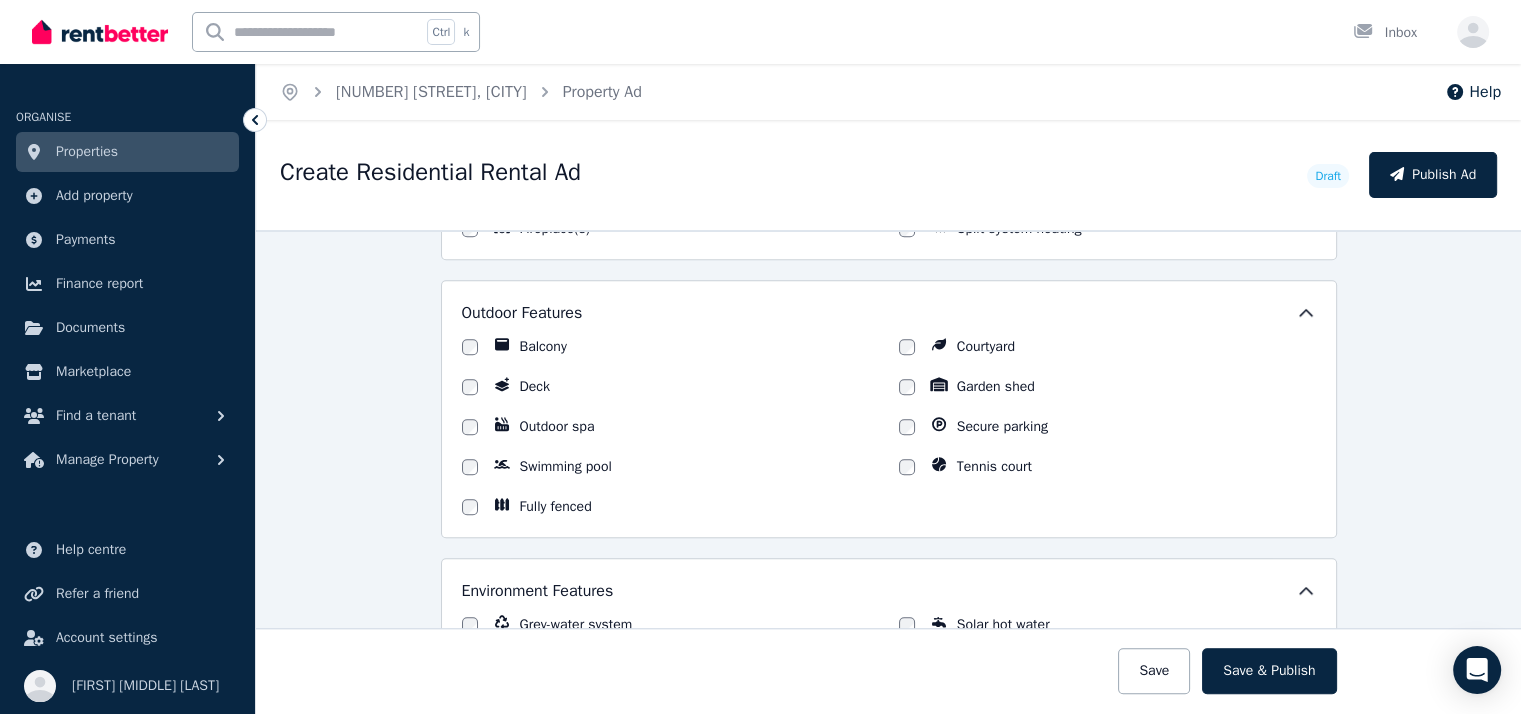 click on "Fully fenced" at bounding box center (670, 507) 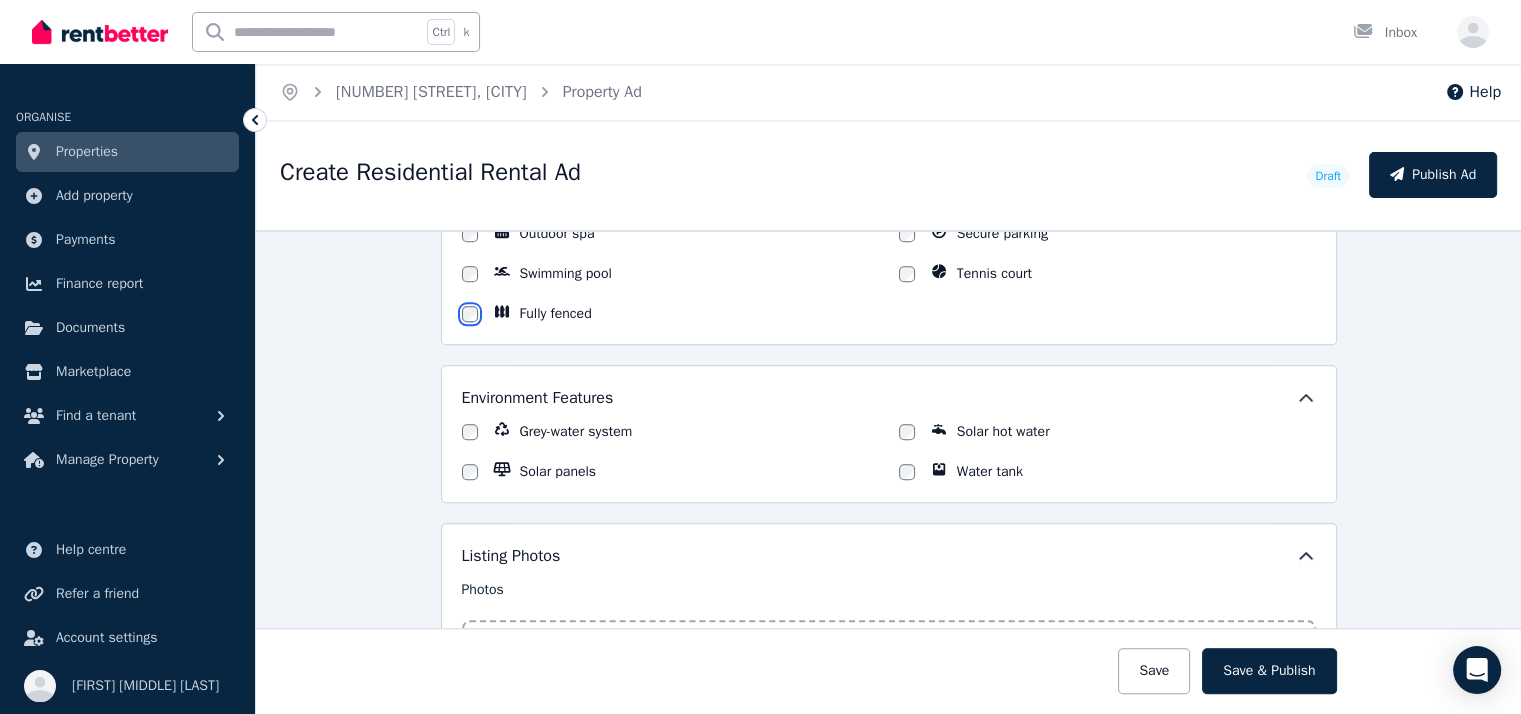 scroll, scrollTop: 2109, scrollLeft: 0, axis: vertical 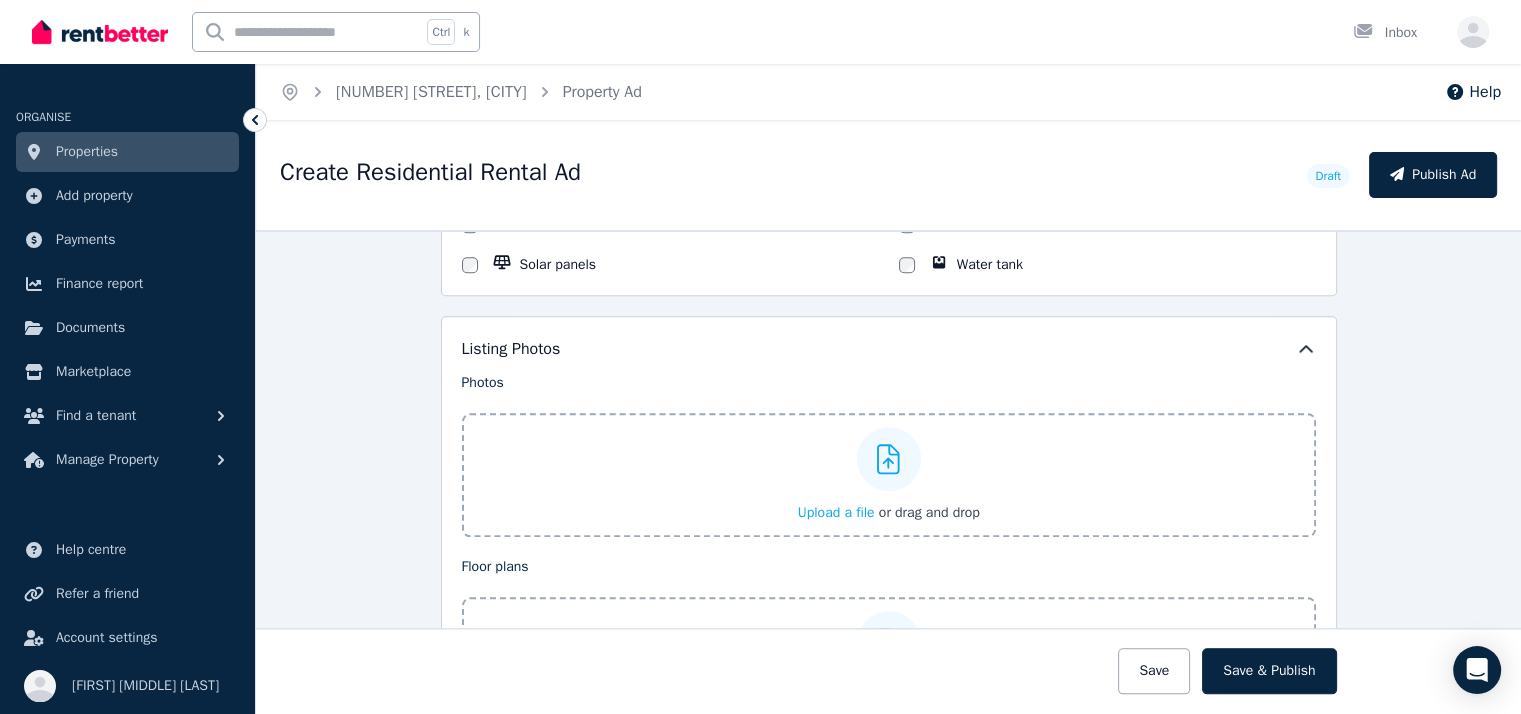drag, startPoint x: 704, startPoint y: 461, endPoint x: 537, endPoint y: 464, distance: 167.02695 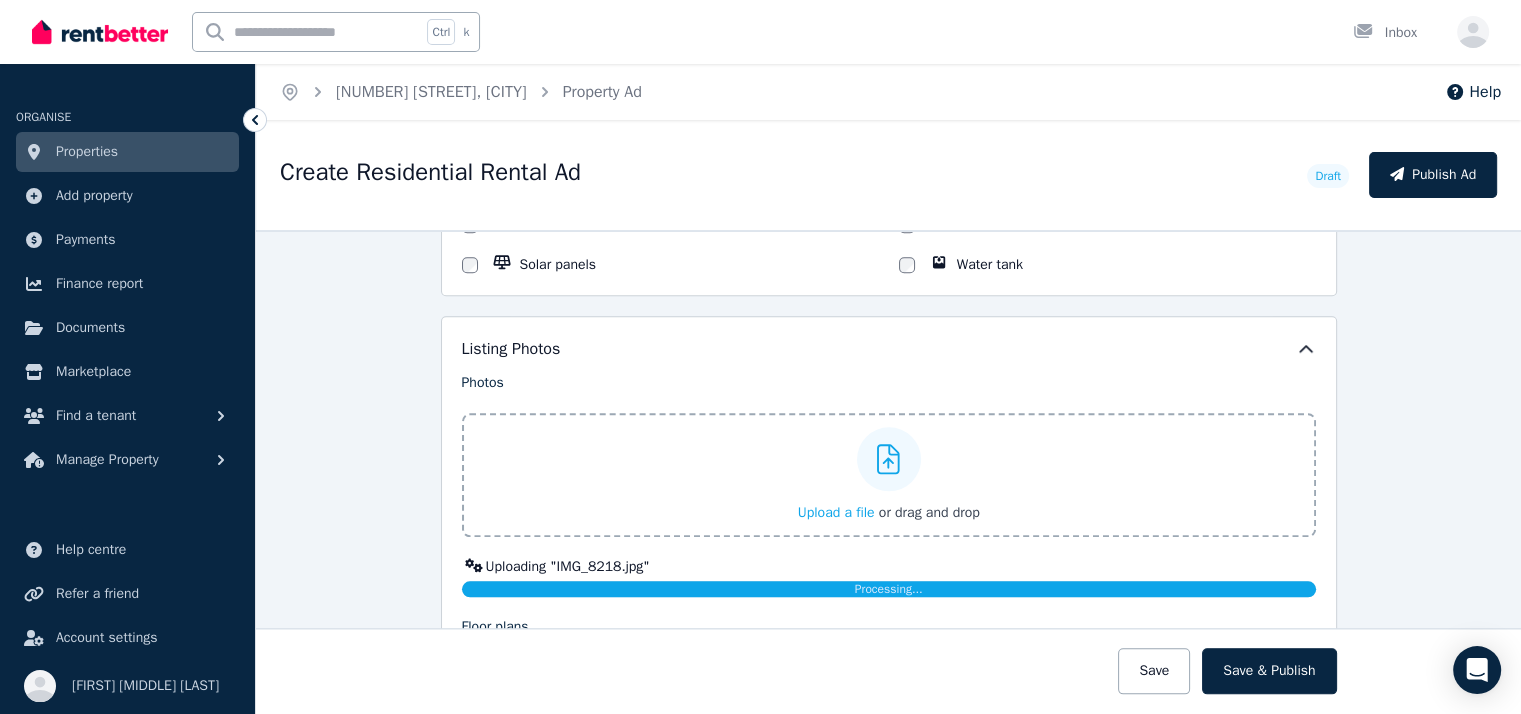 click on "Upload a file   or drag and drop" at bounding box center [889, 719] 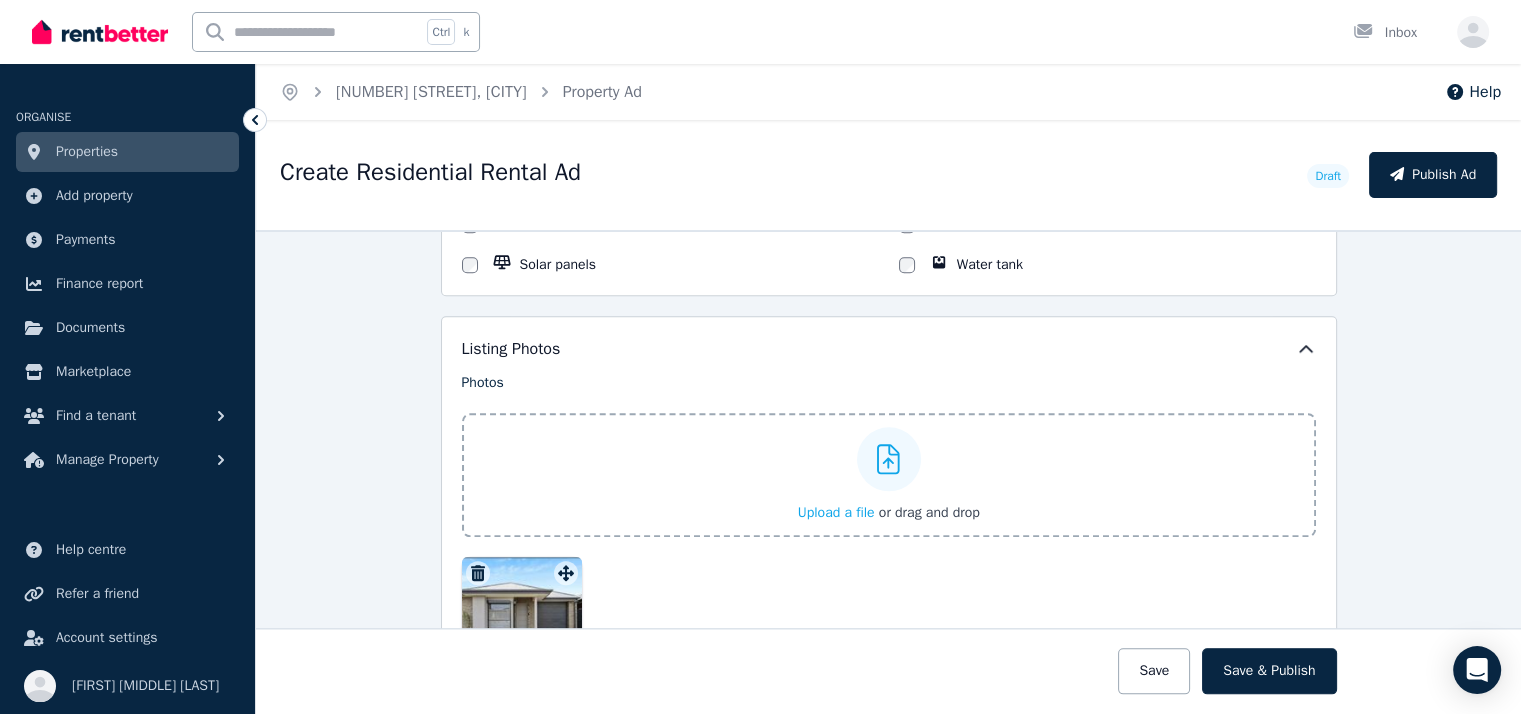 click on "Upload a file" at bounding box center (836, 512) 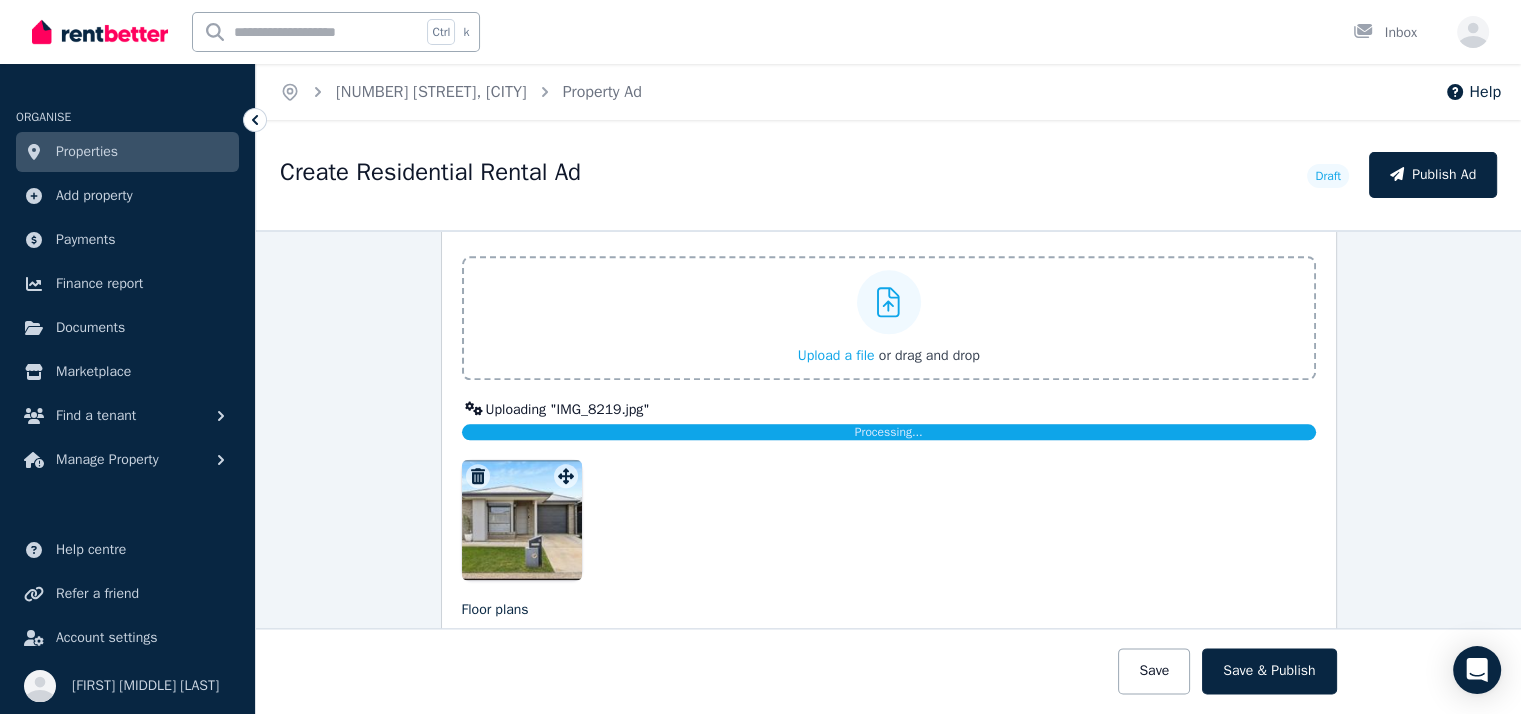 scroll, scrollTop: 2509, scrollLeft: 0, axis: vertical 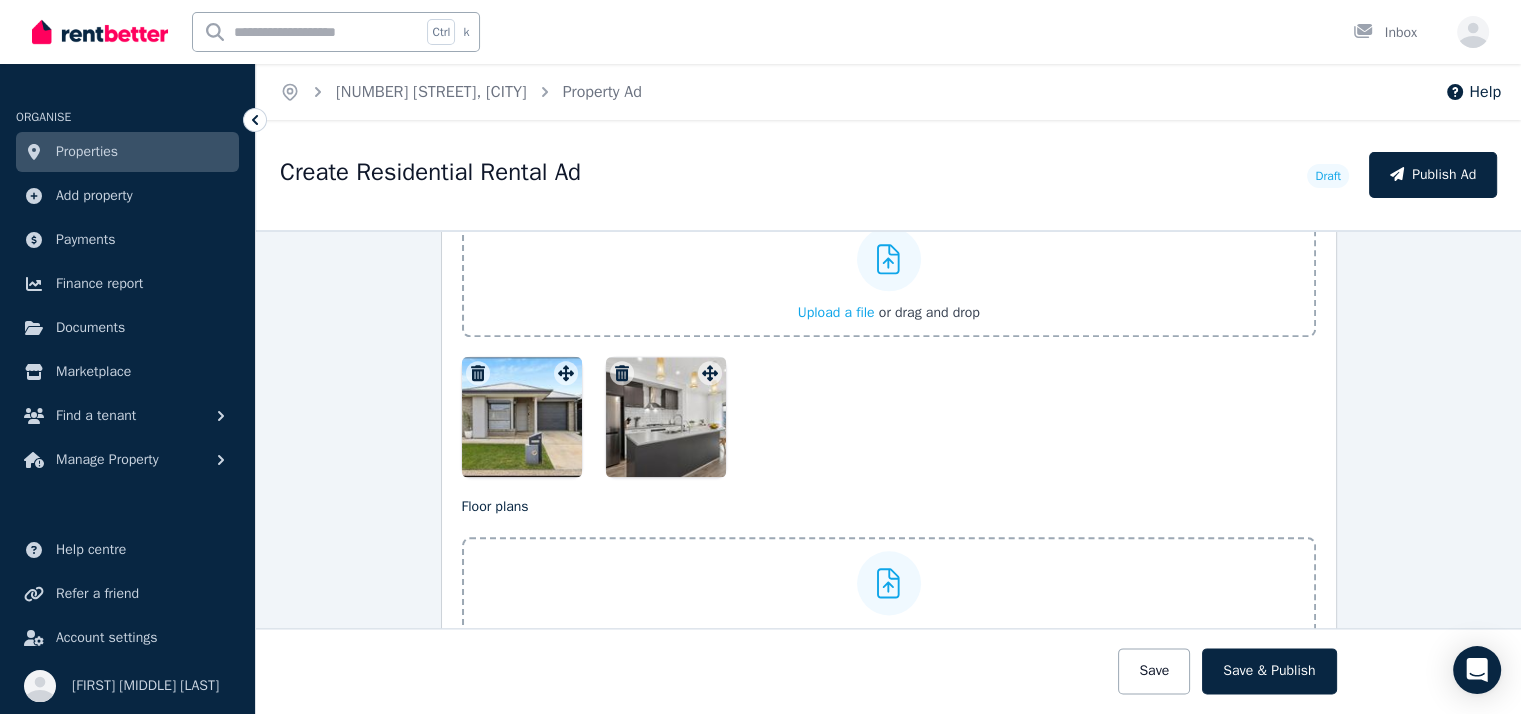 click on "Upload a file" at bounding box center (836, 312) 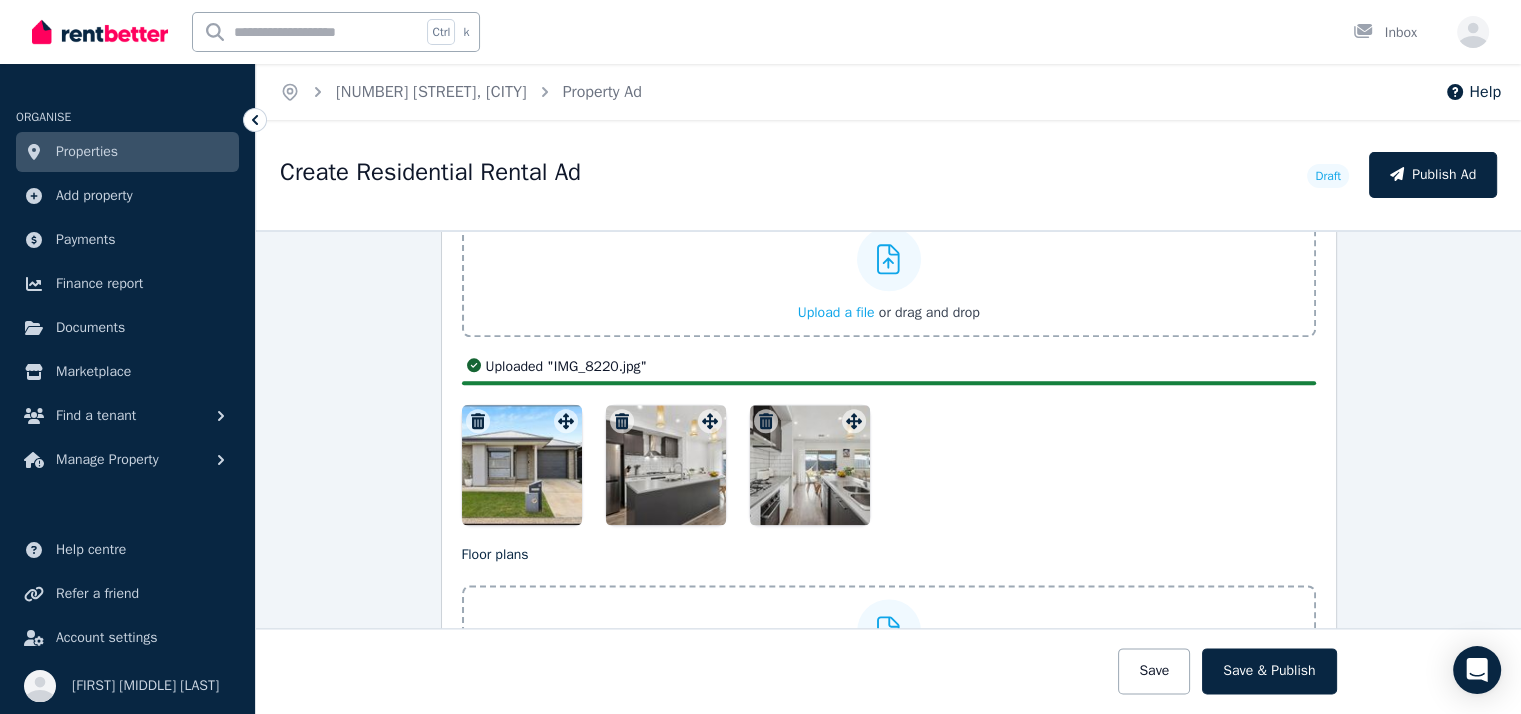 click on "Upload a file" at bounding box center [836, 312] 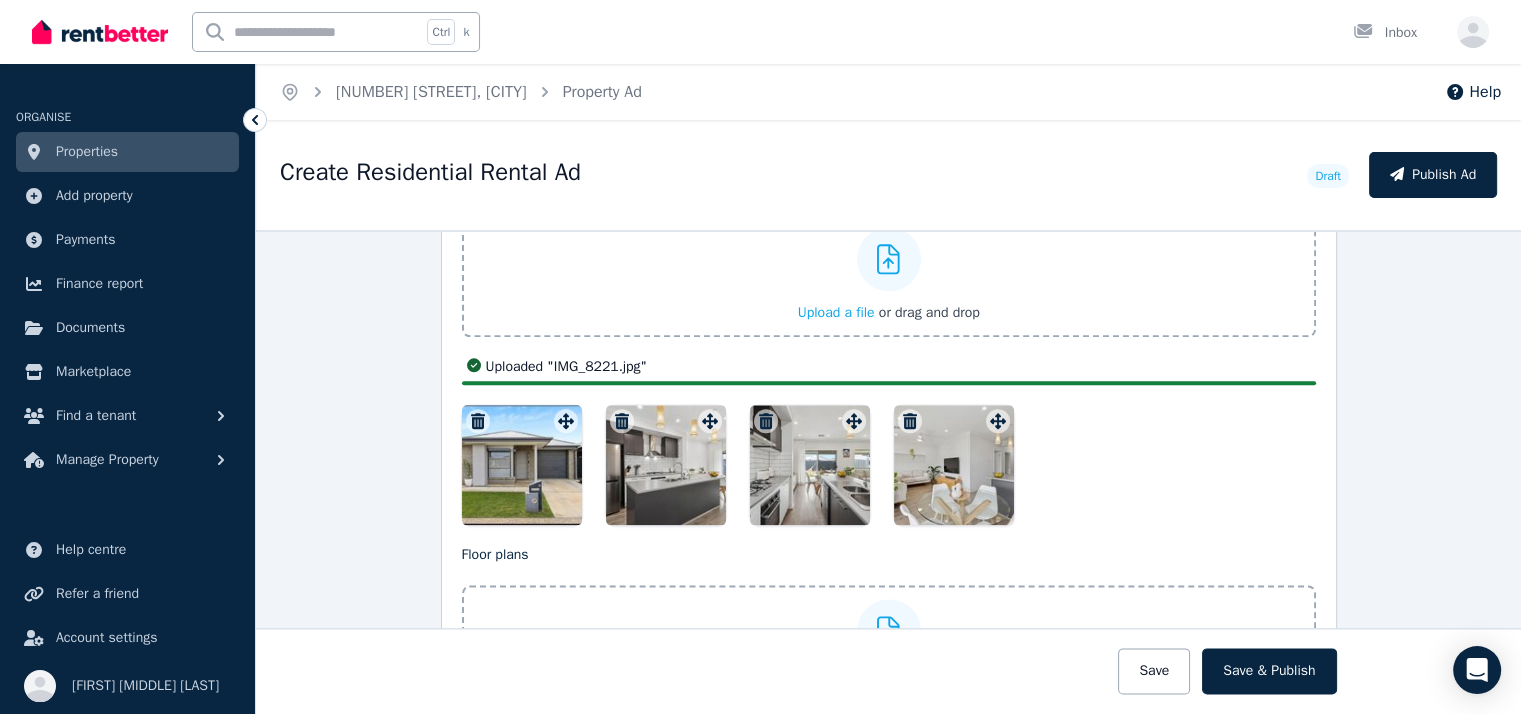 click on "Upload a file" at bounding box center (836, 312) 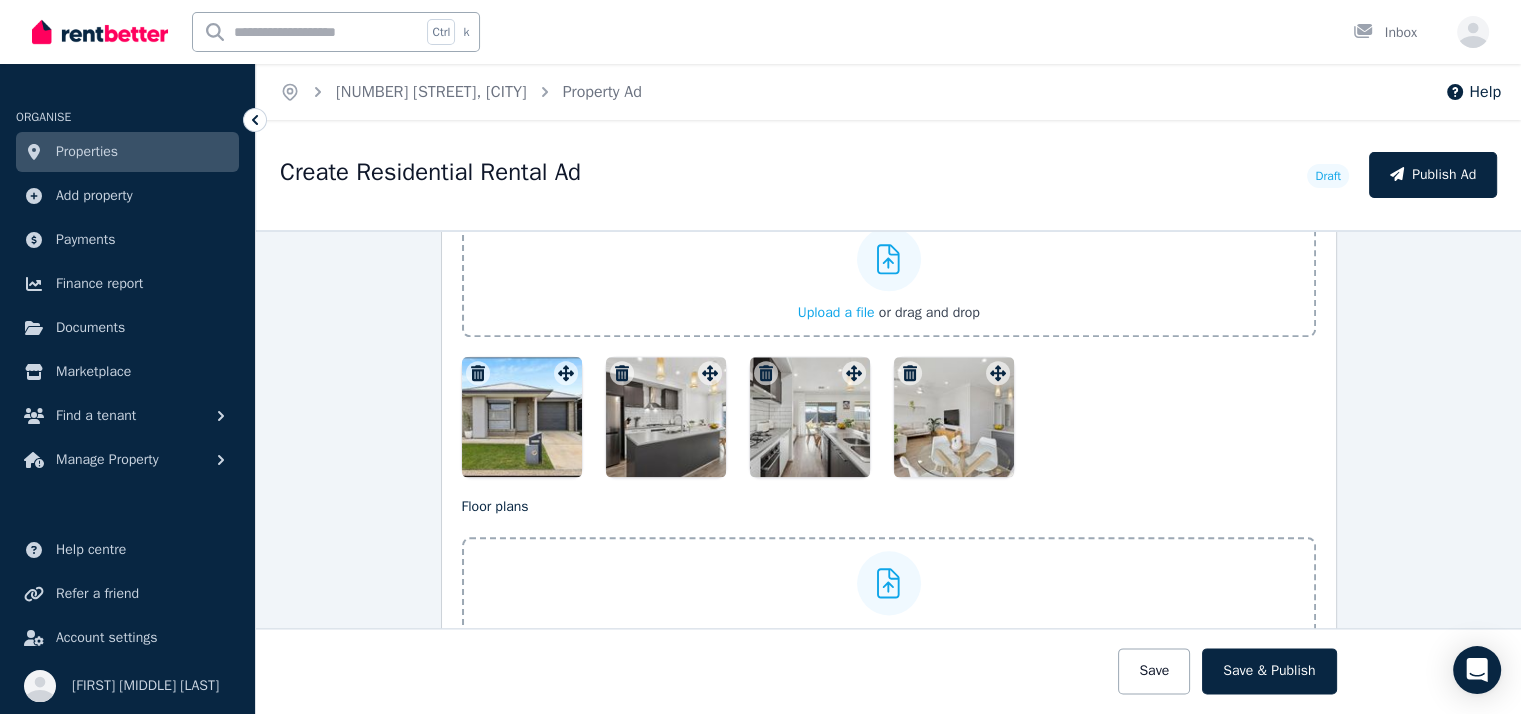 click on "Upload a file" at bounding box center (836, 312) 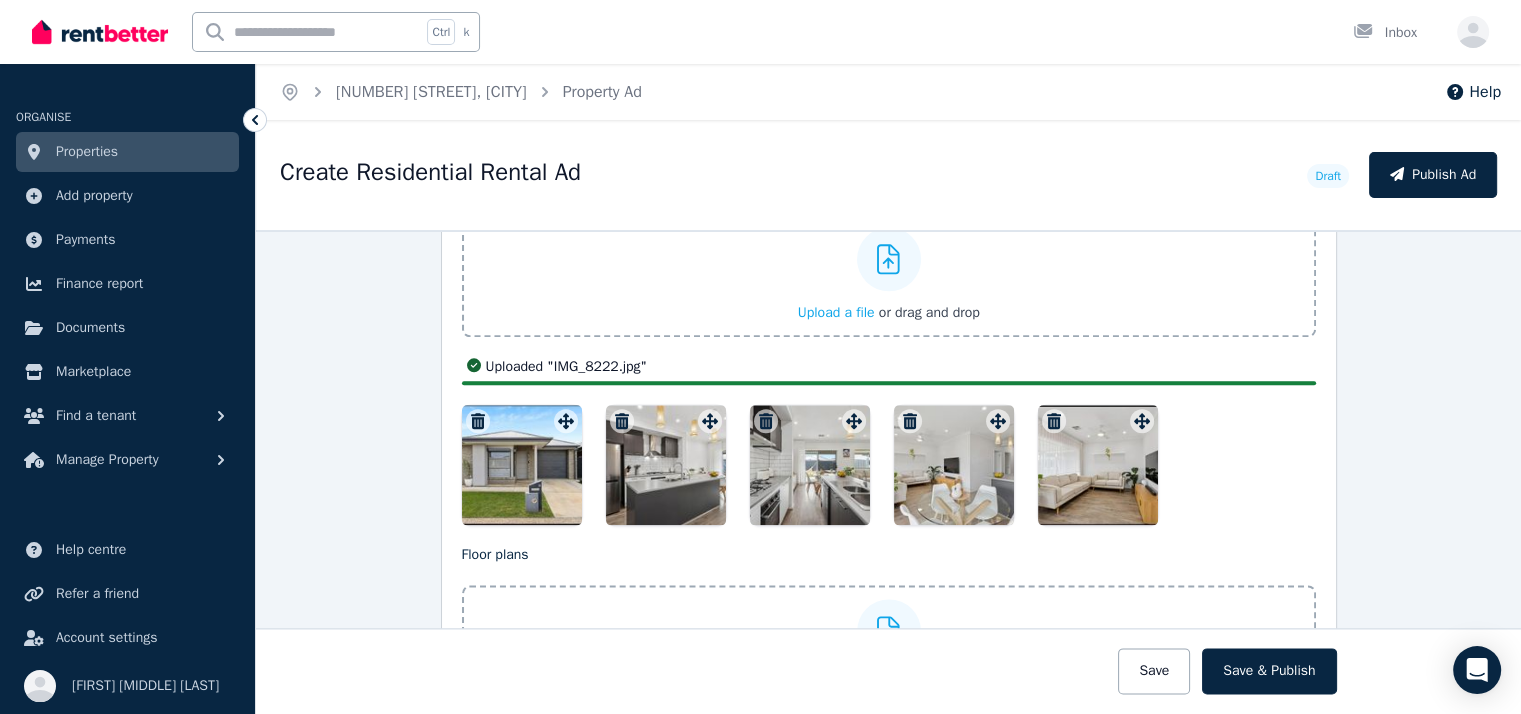 click on "Upload a file" at bounding box center [836, 312] 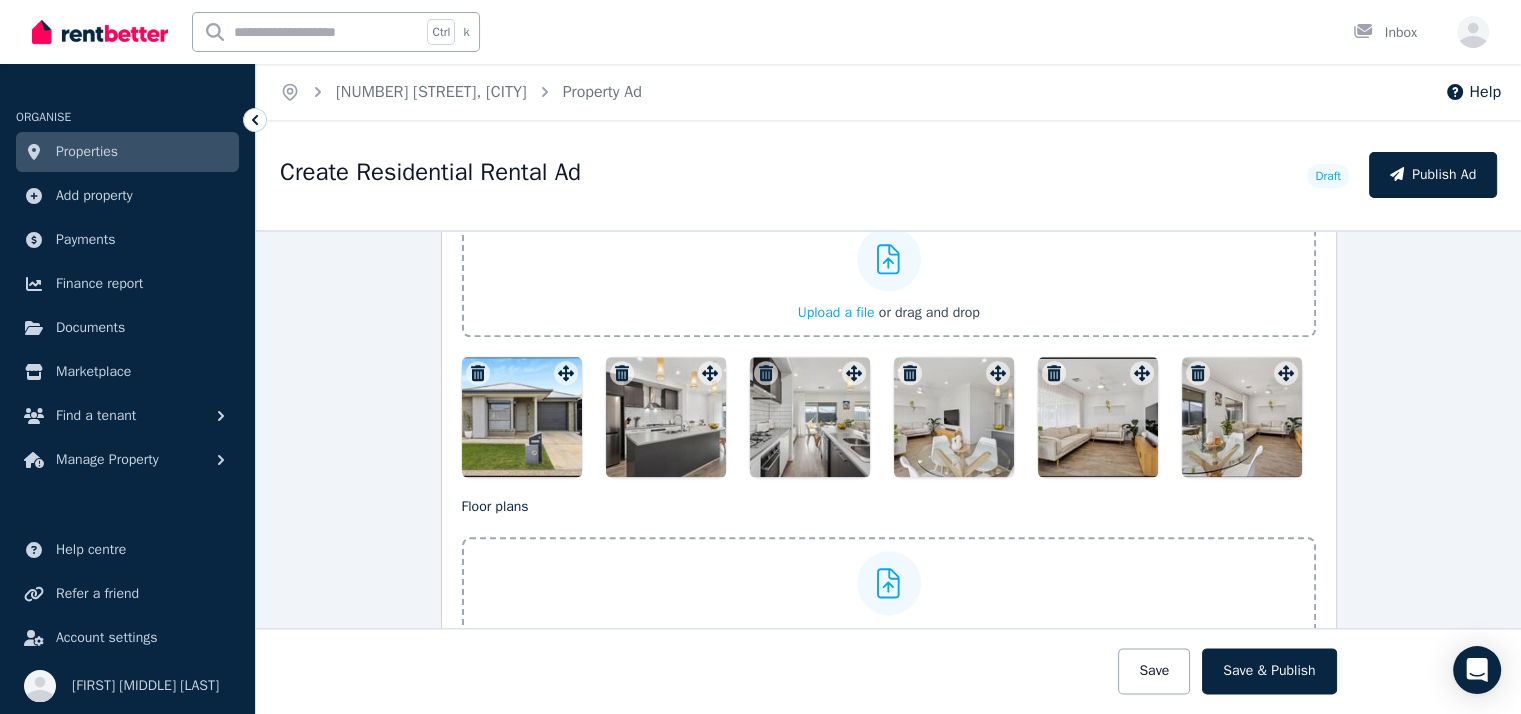click on "Upload a file" at bounding box center [836, 312] 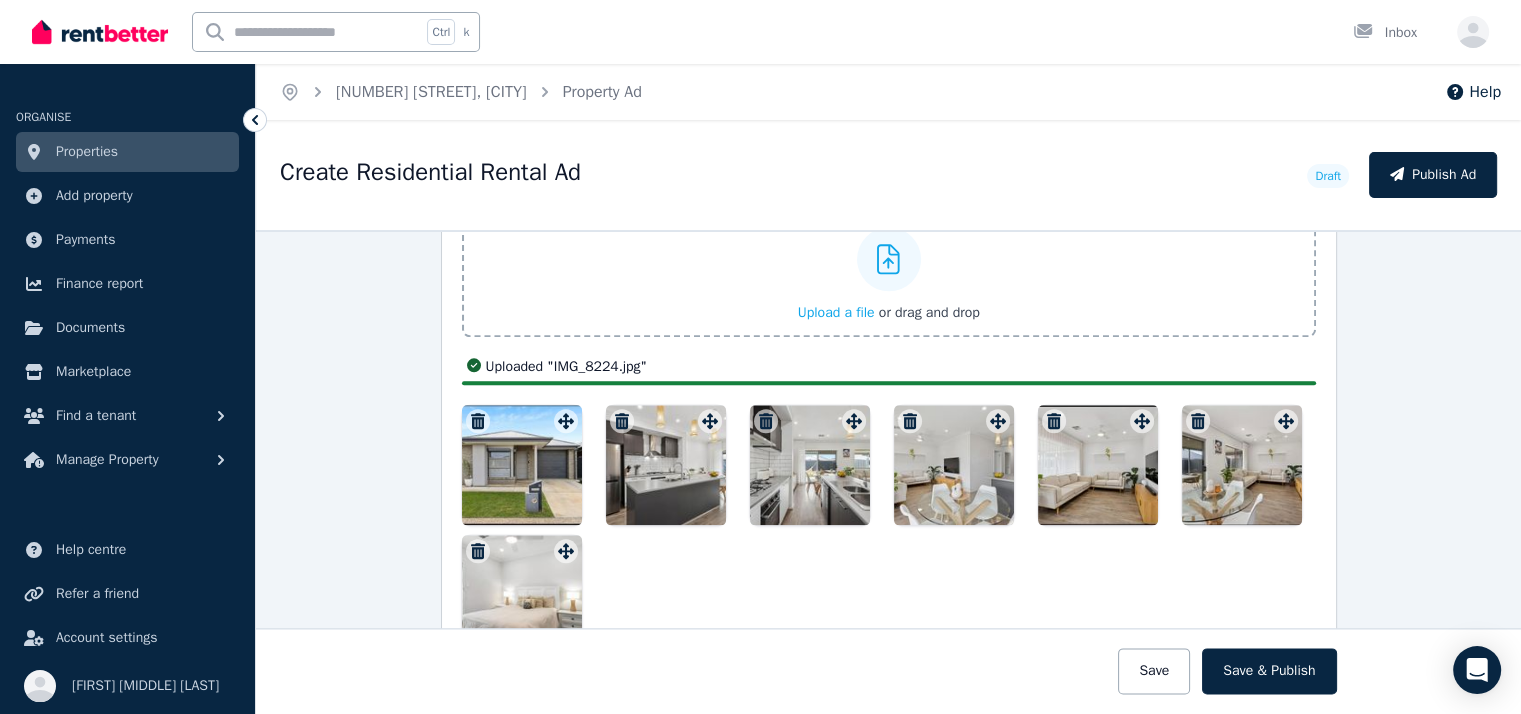 click on "Upload a file" at bounding box center [836, 312] 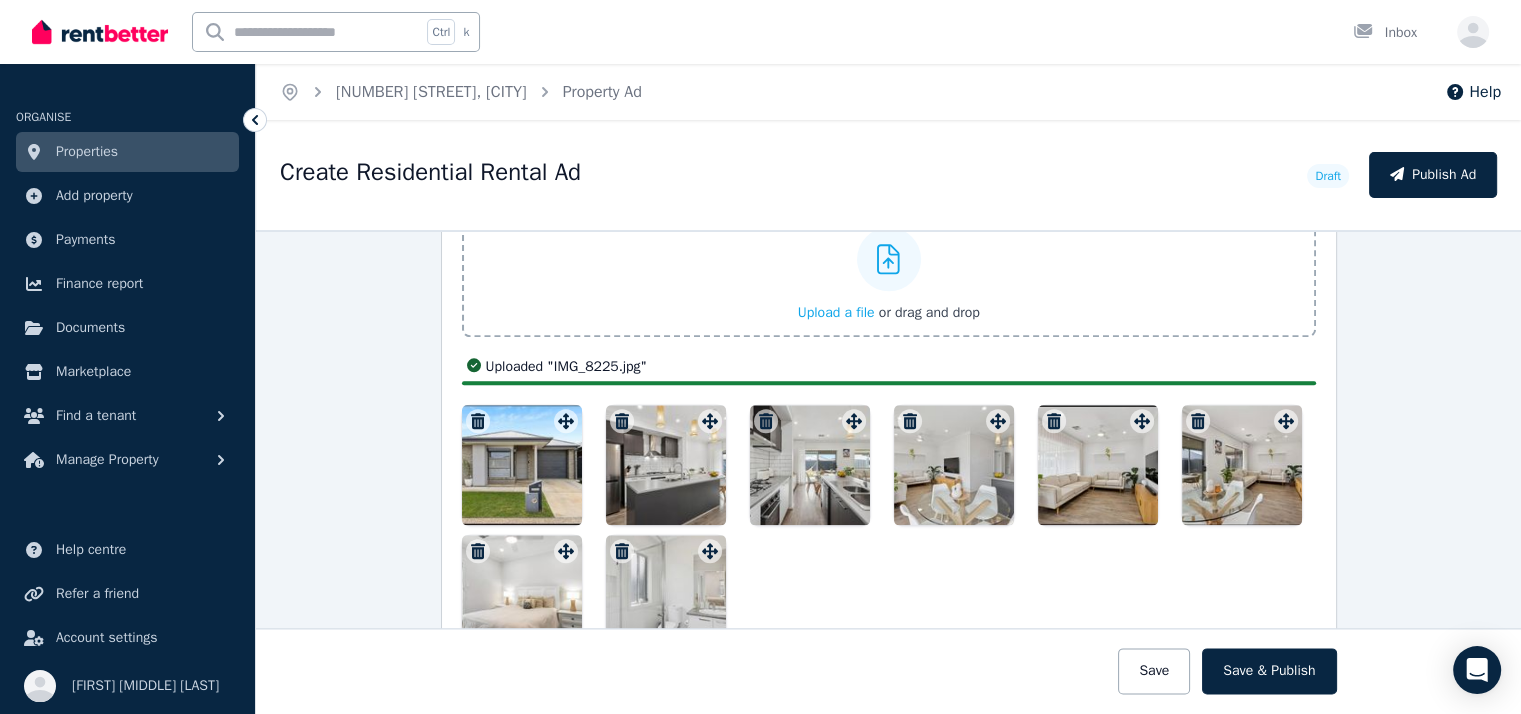 click on "Upload a file" at bounding box center (836, 312) 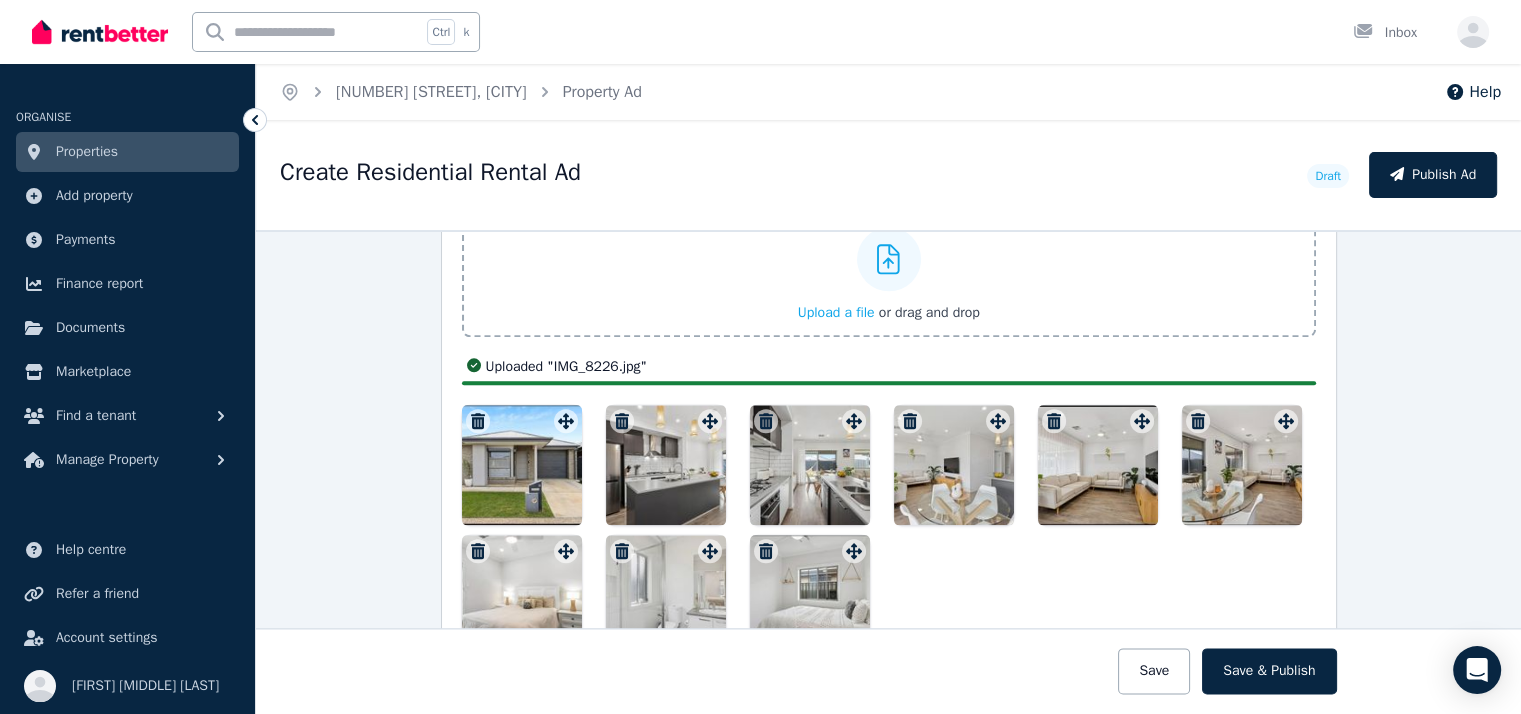 click on "Upload a file" at bounding box center [836, 312] 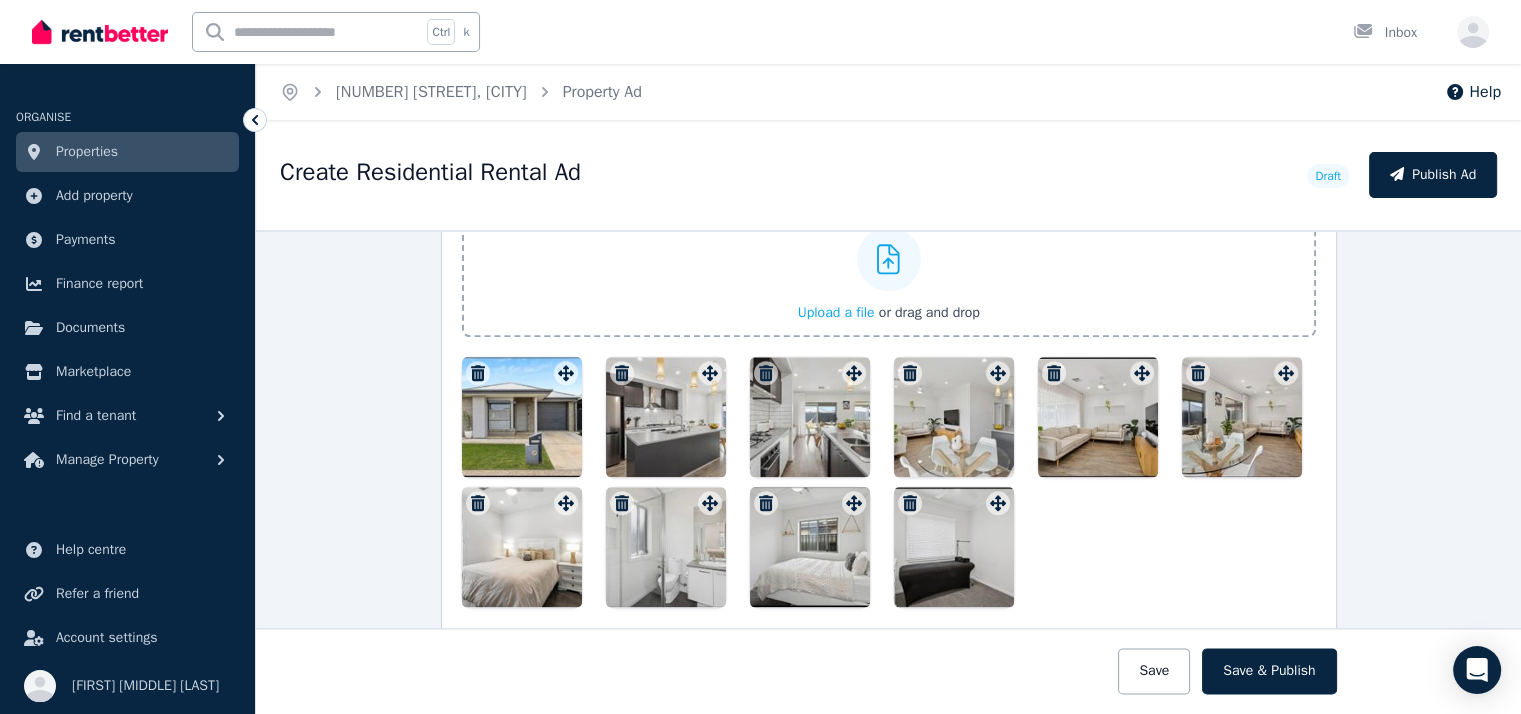 click on "Upload a file" at bounding box center [836, 312] 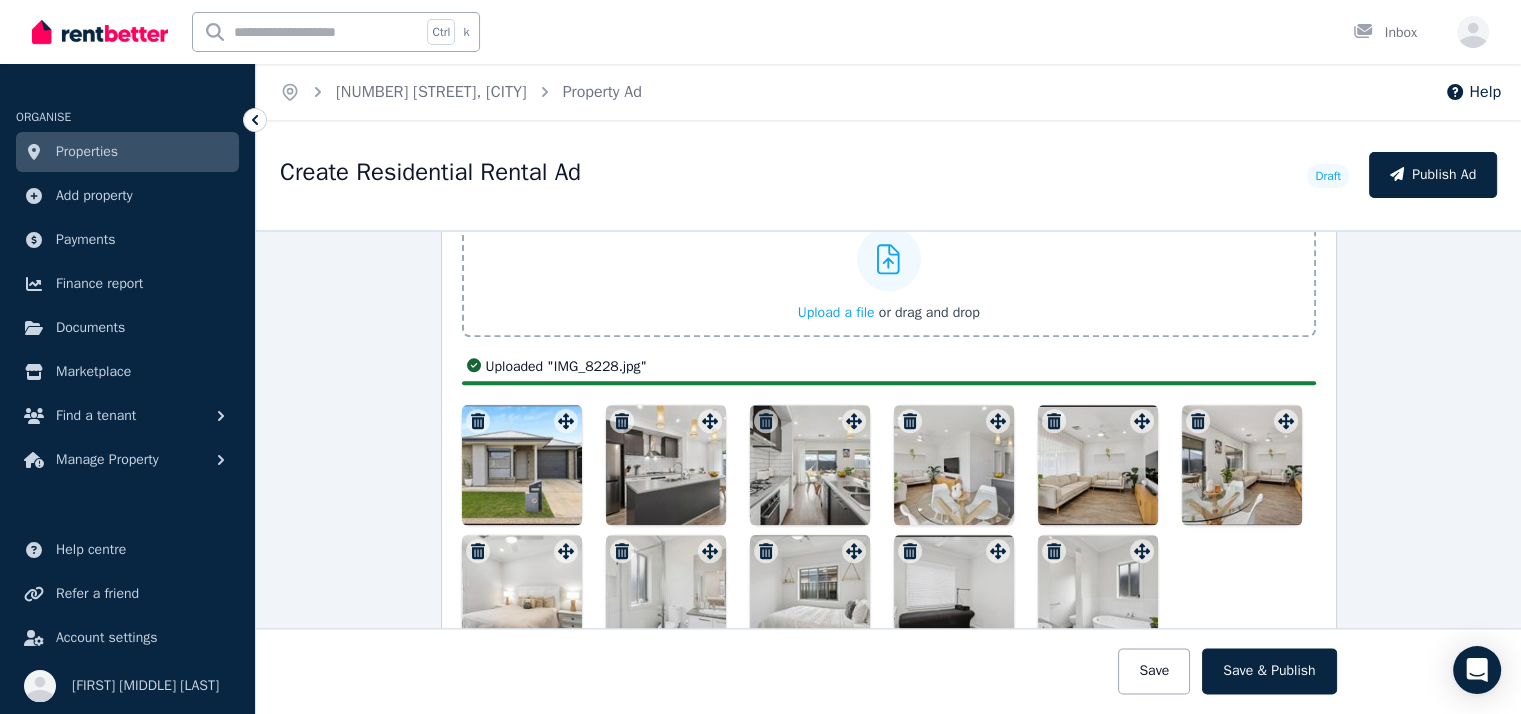 click on "Upload a file" at bounding box center (836, 312) 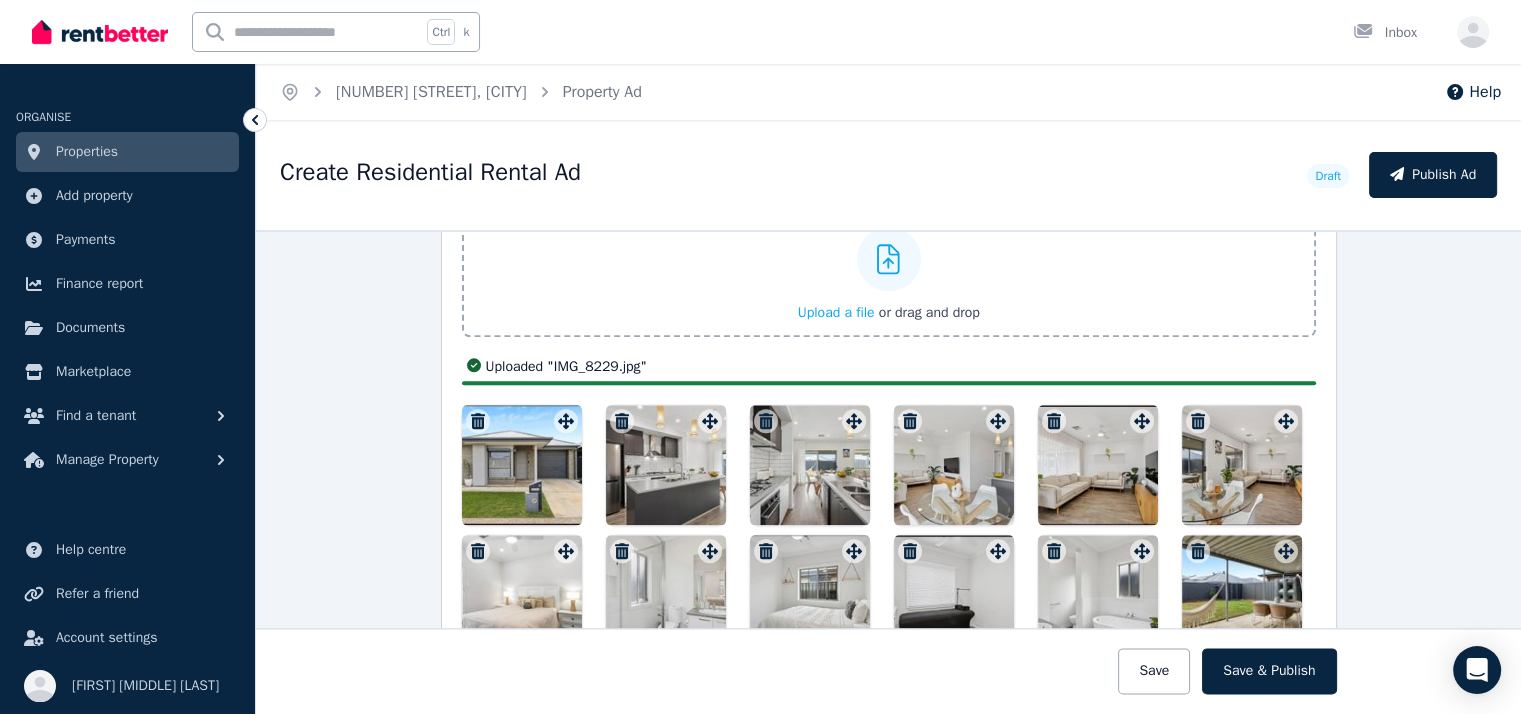 click on "Upload a file" at bounding box center (836, 312) 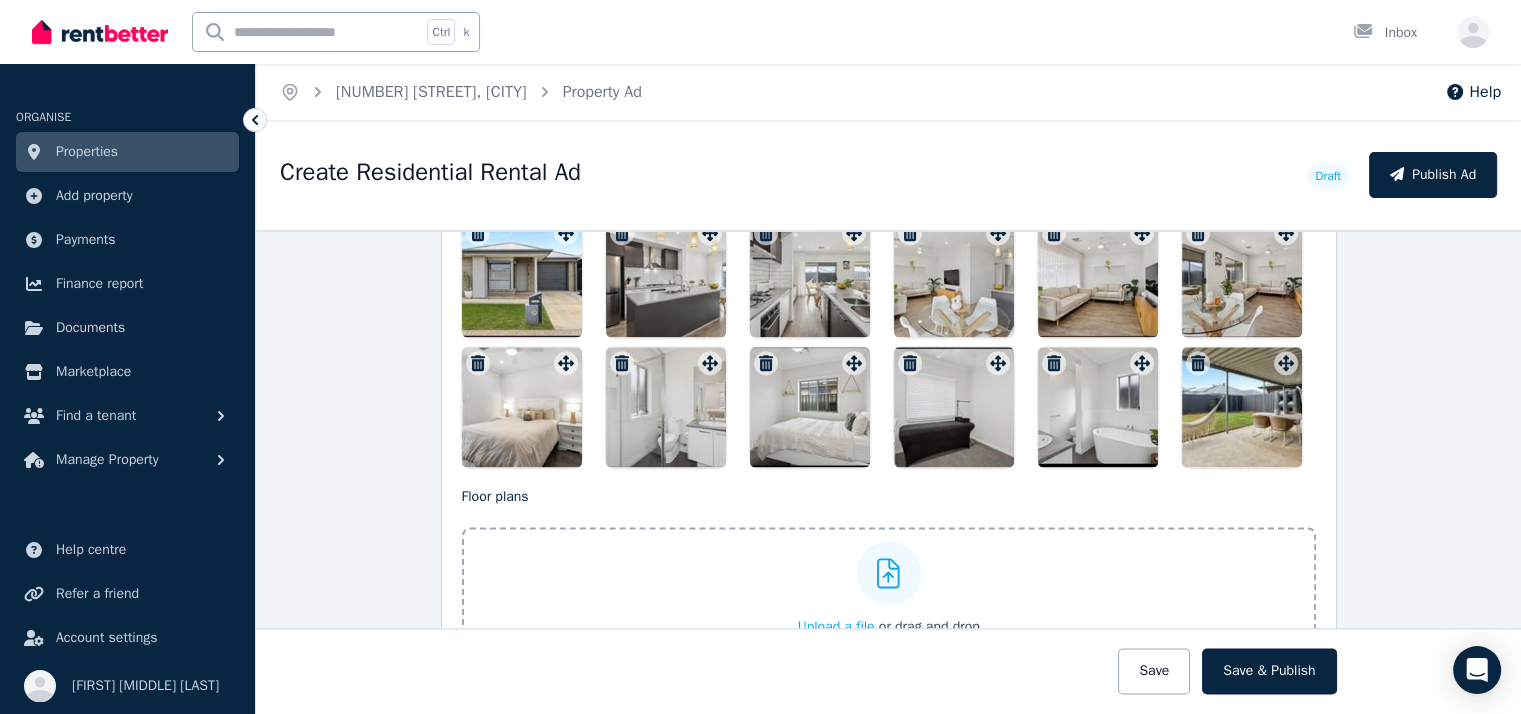 scroll, scrollTop: 2409, scrollLeft: 0, axis: vertical 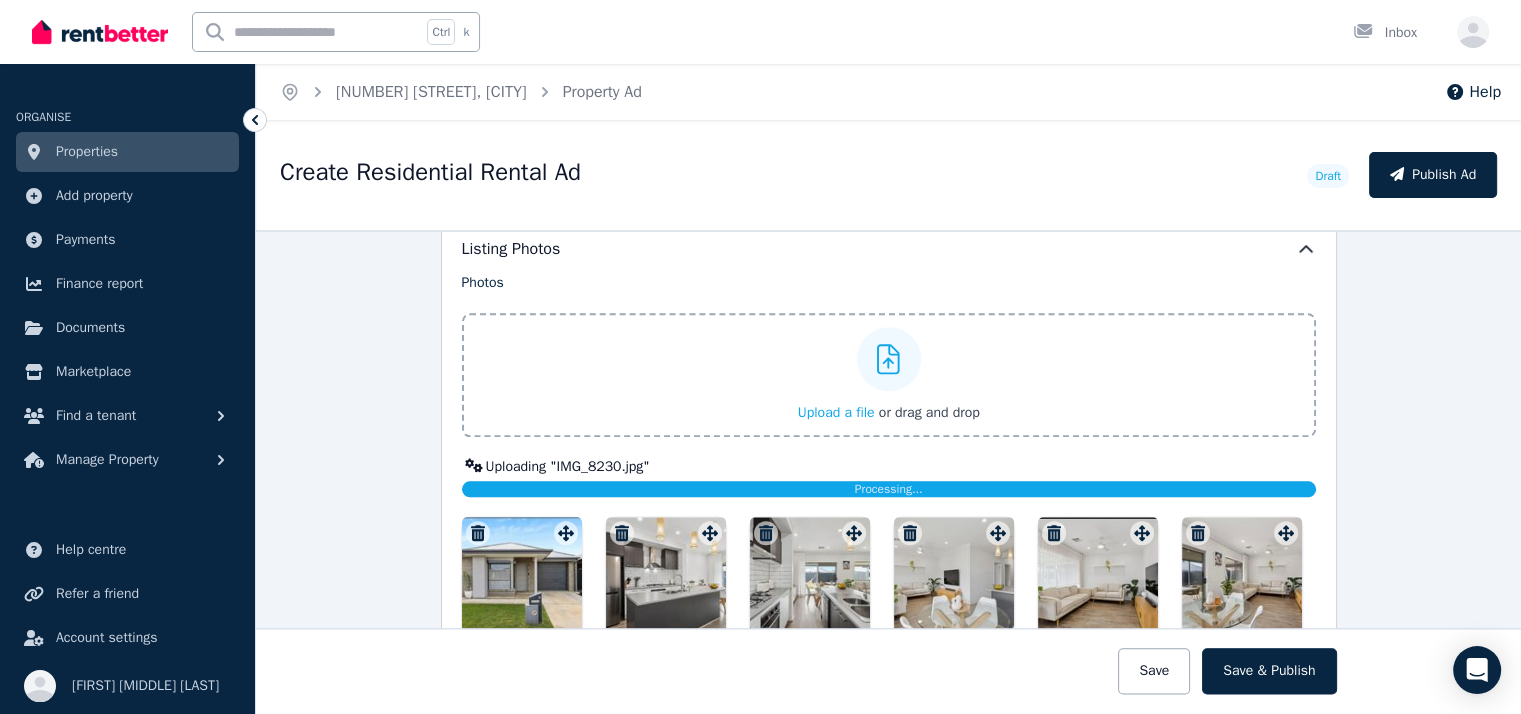 click on "Upload a file" at bounding box center [836, 412] 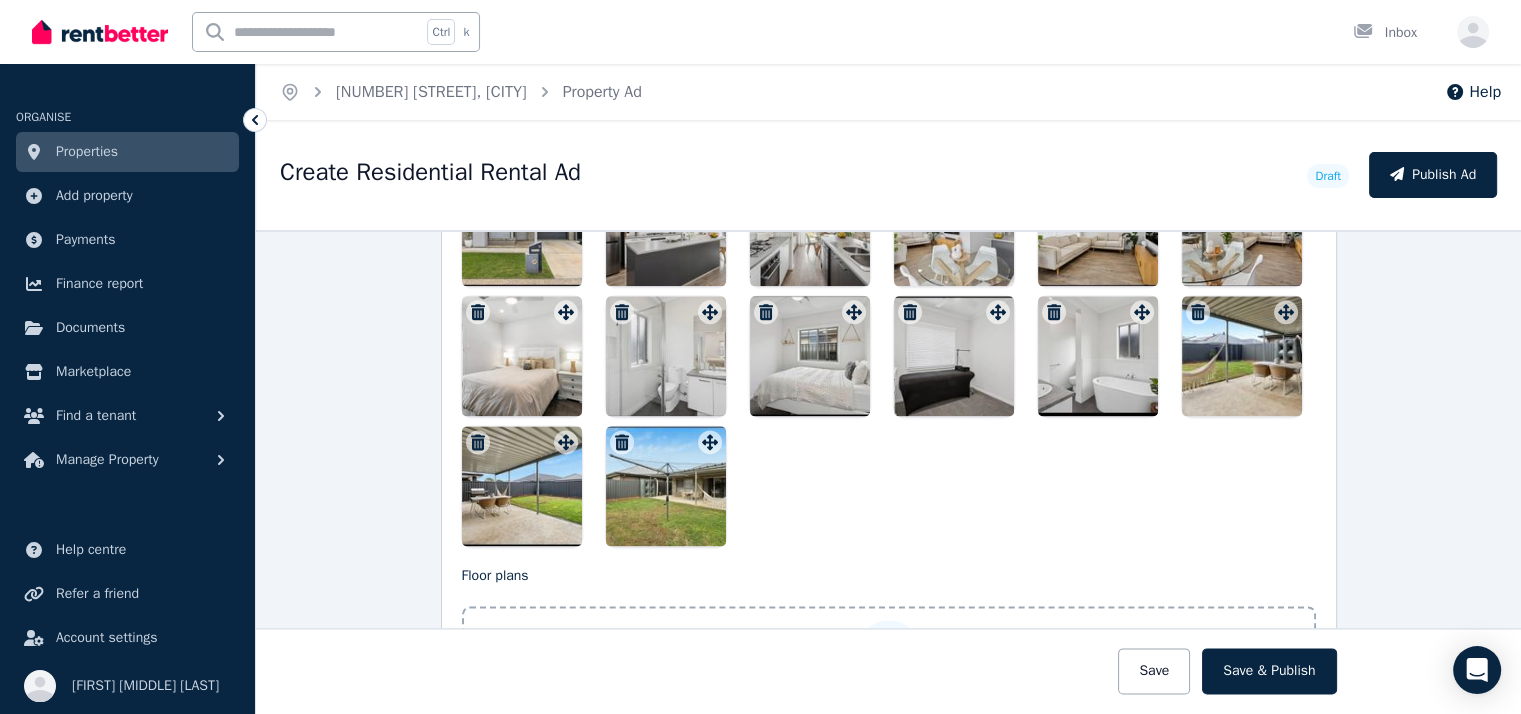scroll, scrollTop: 2809, scrollLeft: 0, axis: vertical 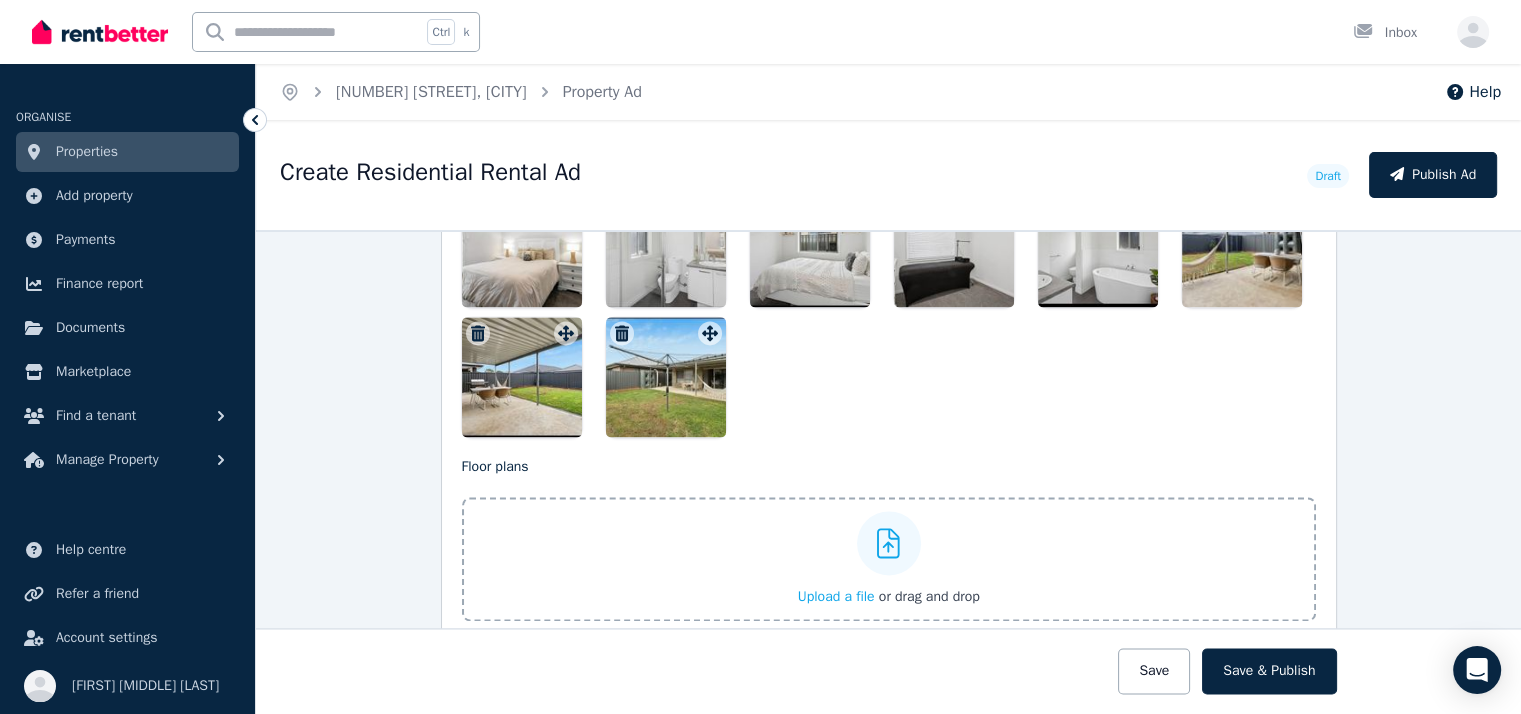 click on "Upload a file" at bounding box center [836, 596] 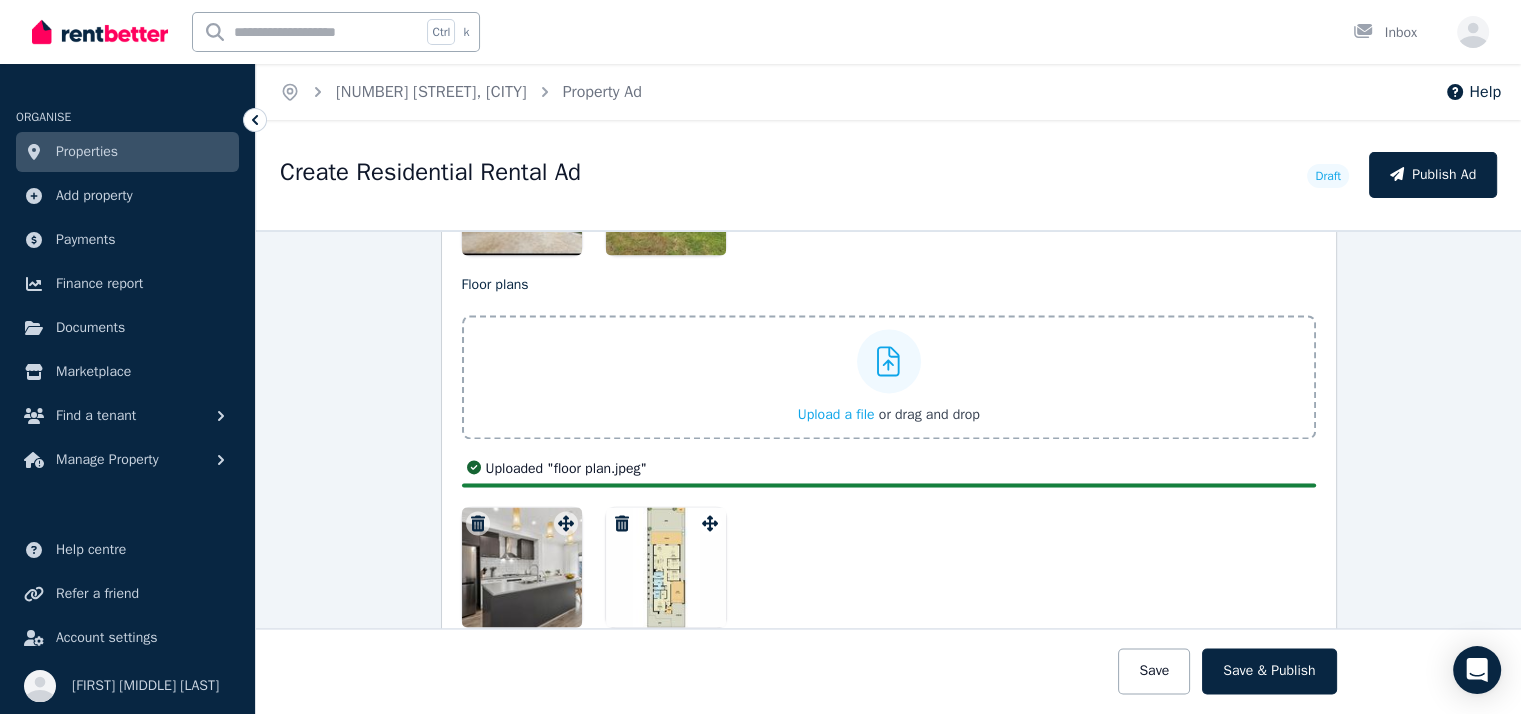 scroll, scrollTop: 3009, scrollLeft: 0, axis: vertical 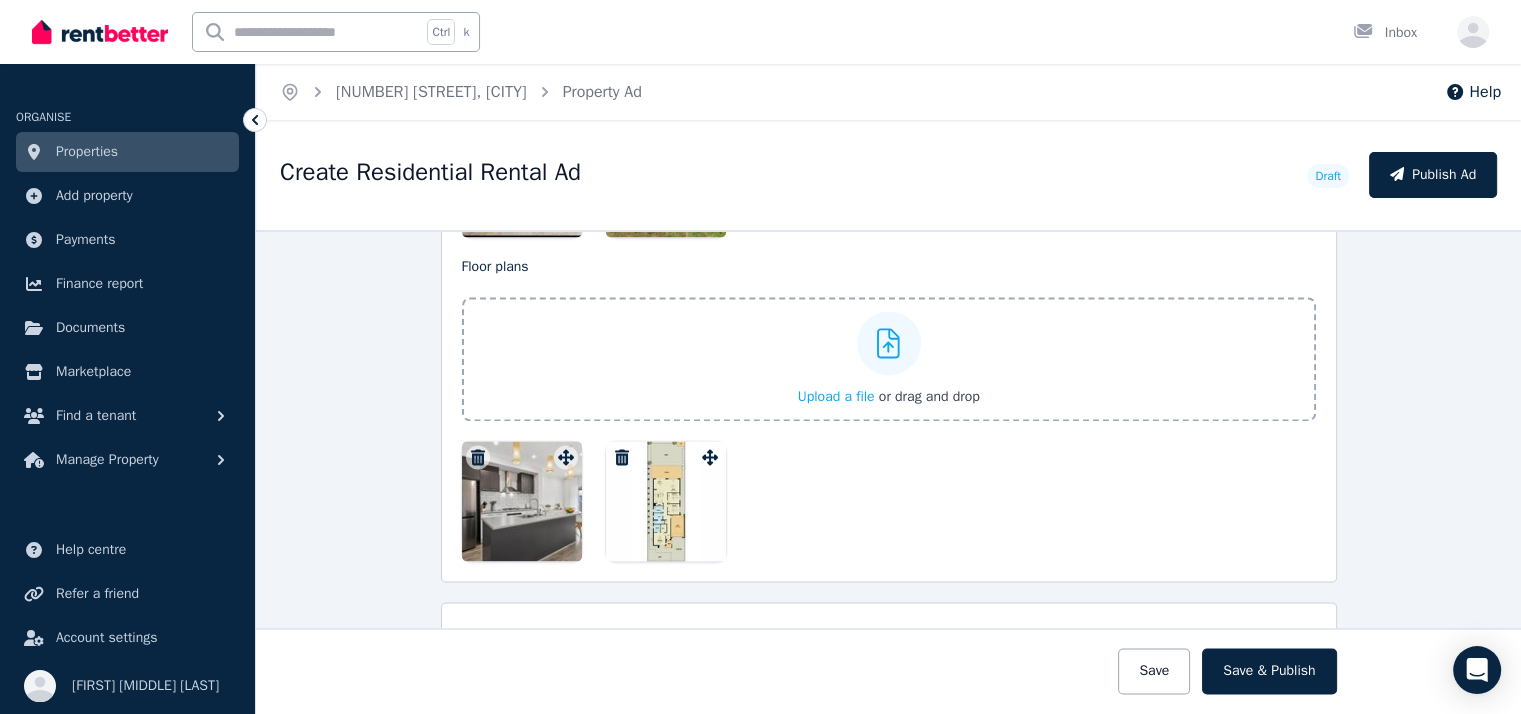 click 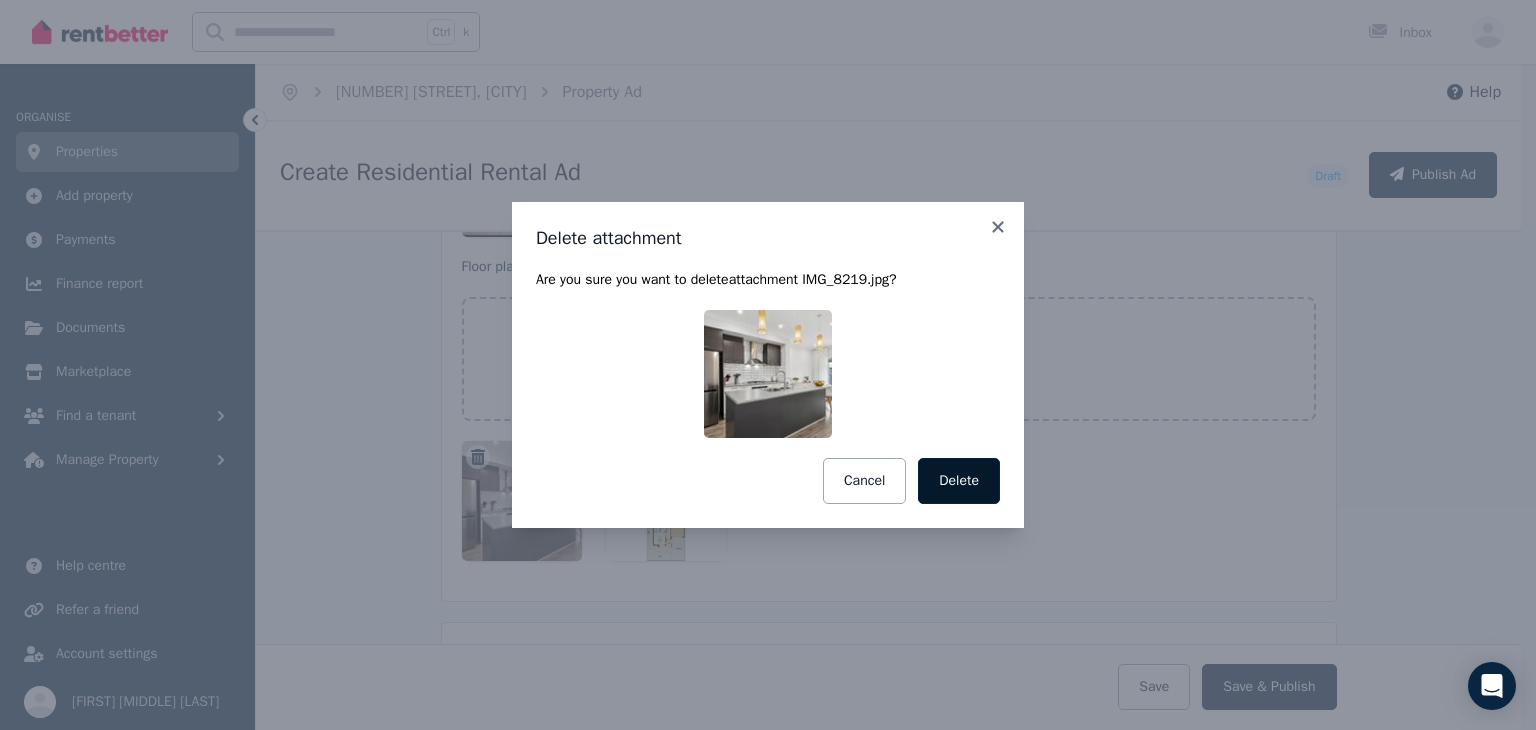 click on "Delete" at bounding box center (959, 481) 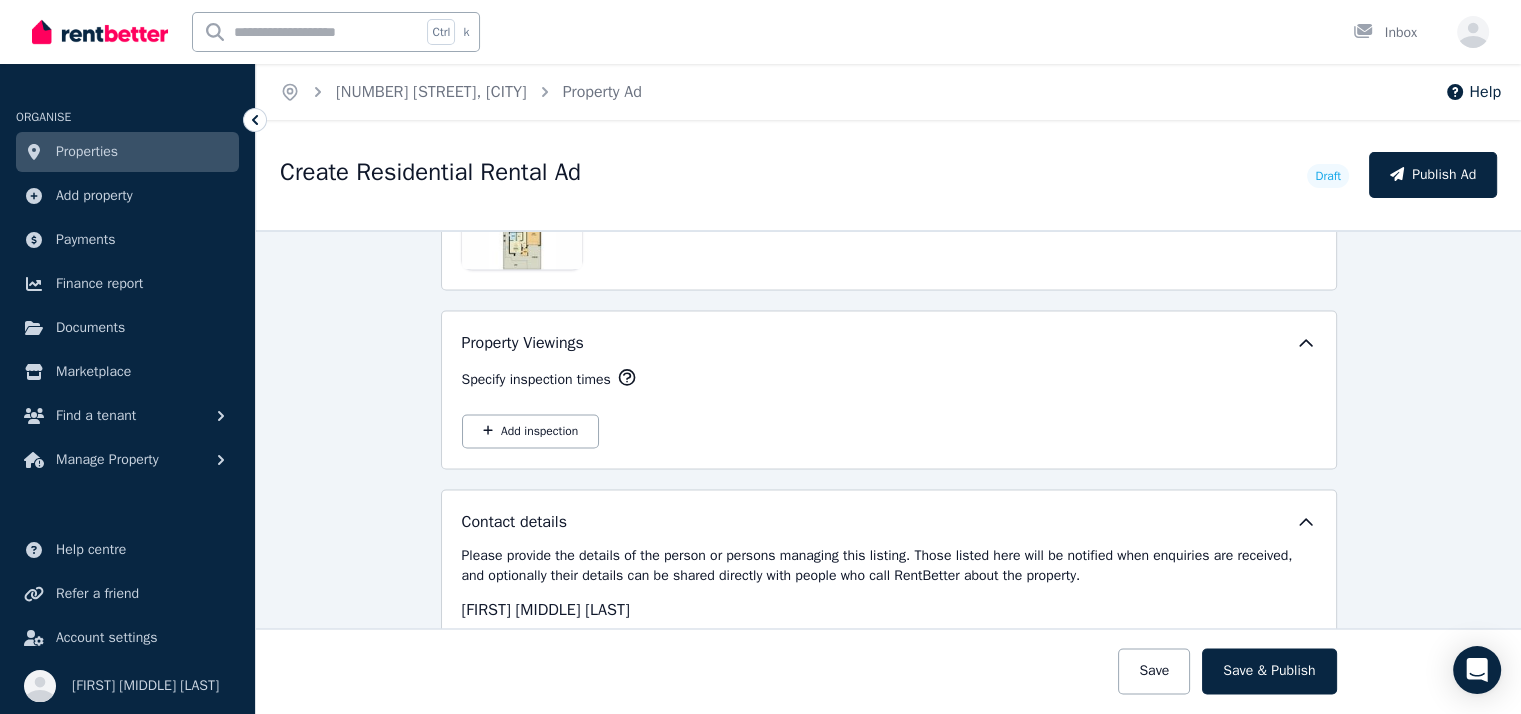 scroll, scrollTop: 3309, scrollLeft: 0, axis: vertical 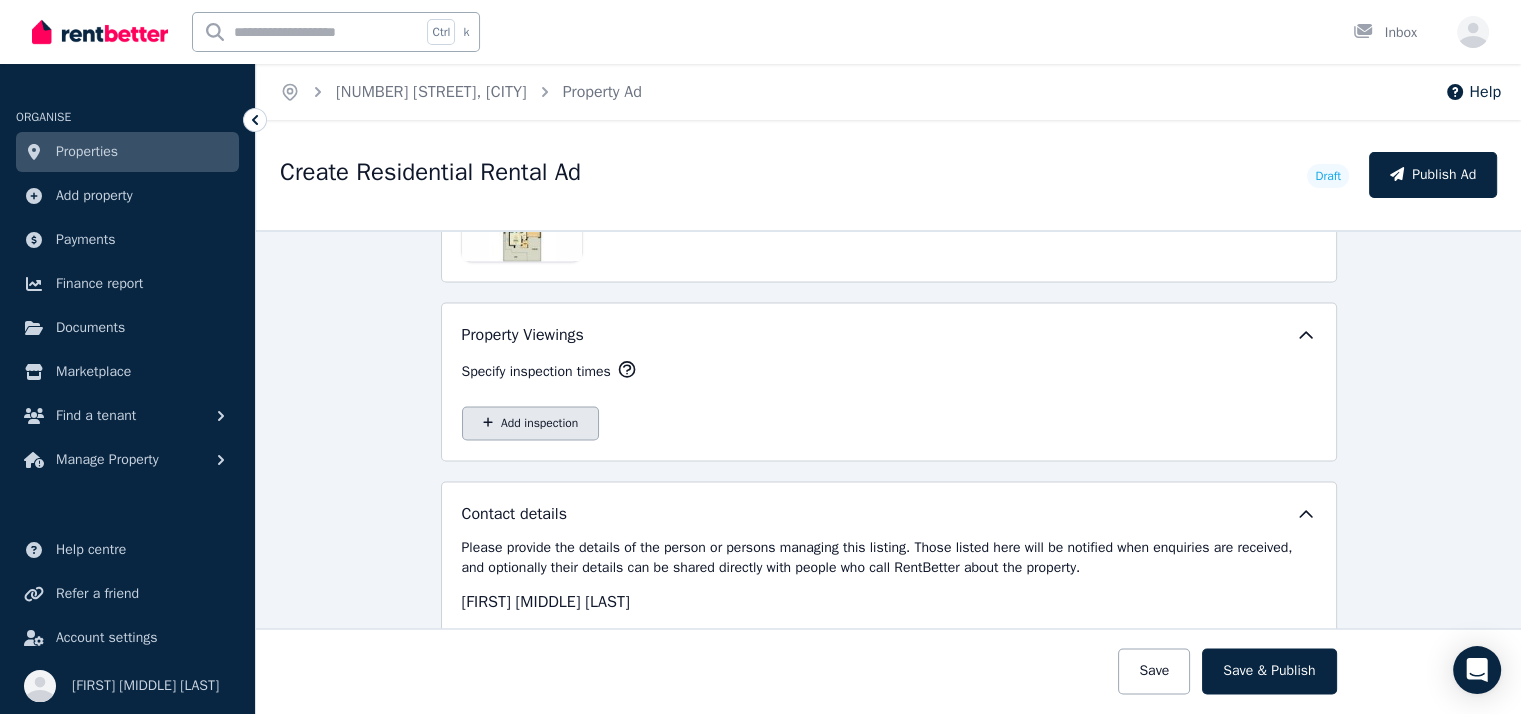 click on "Add inspection" at bounding box center (531, 423) 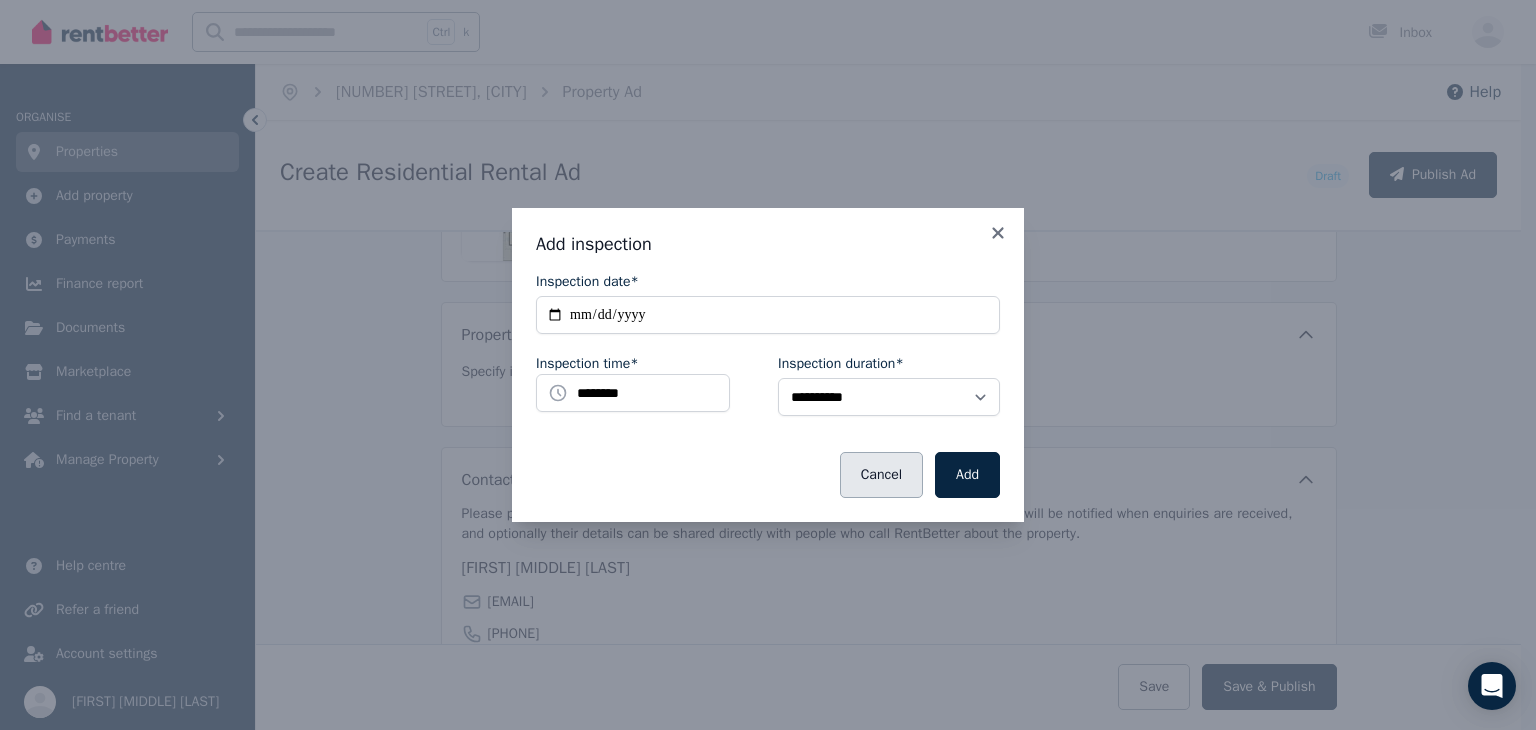 click on "Cancel" at bounding box center (881, 475) 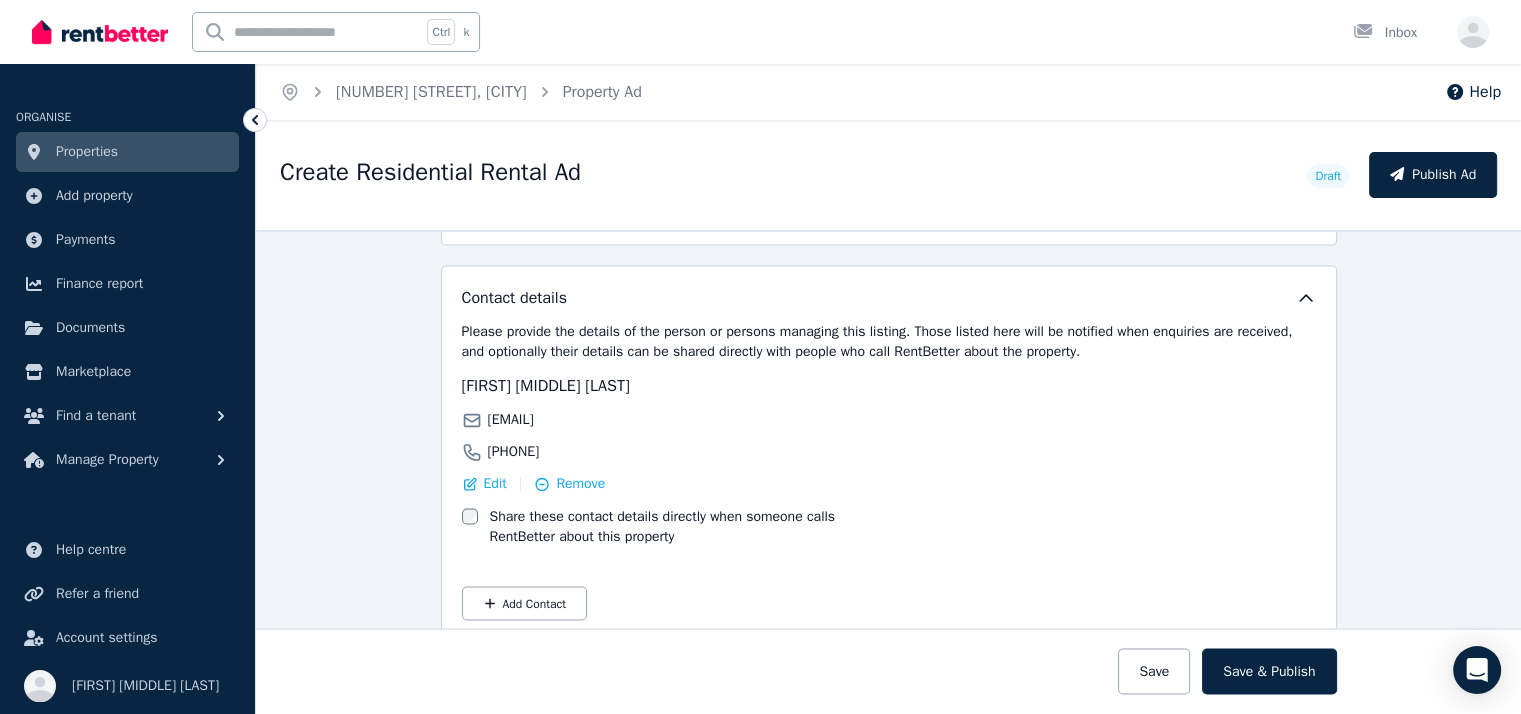 scroll, scrollTop: 3528, scrollLeft: 0, axis: vertical 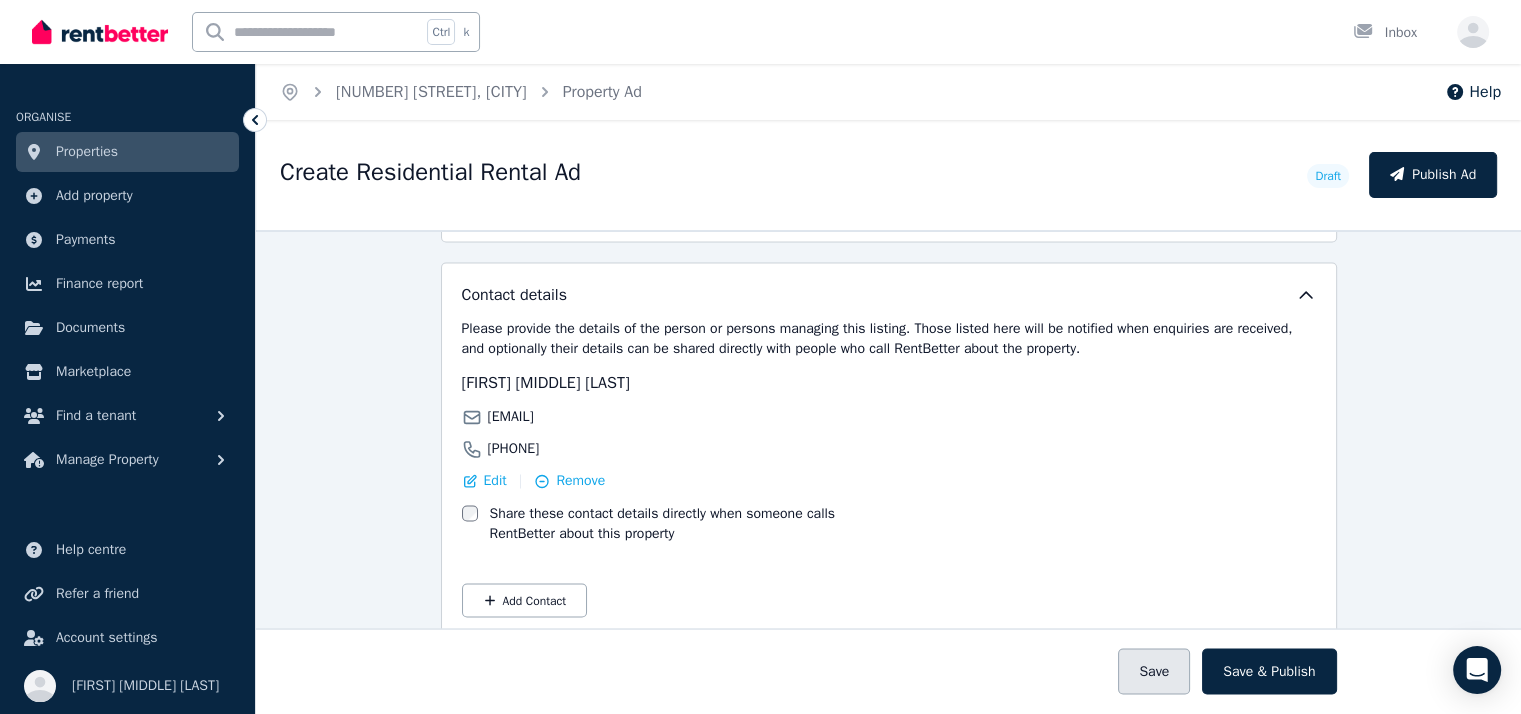 click on "Save" at bounding box center [1154, 671] 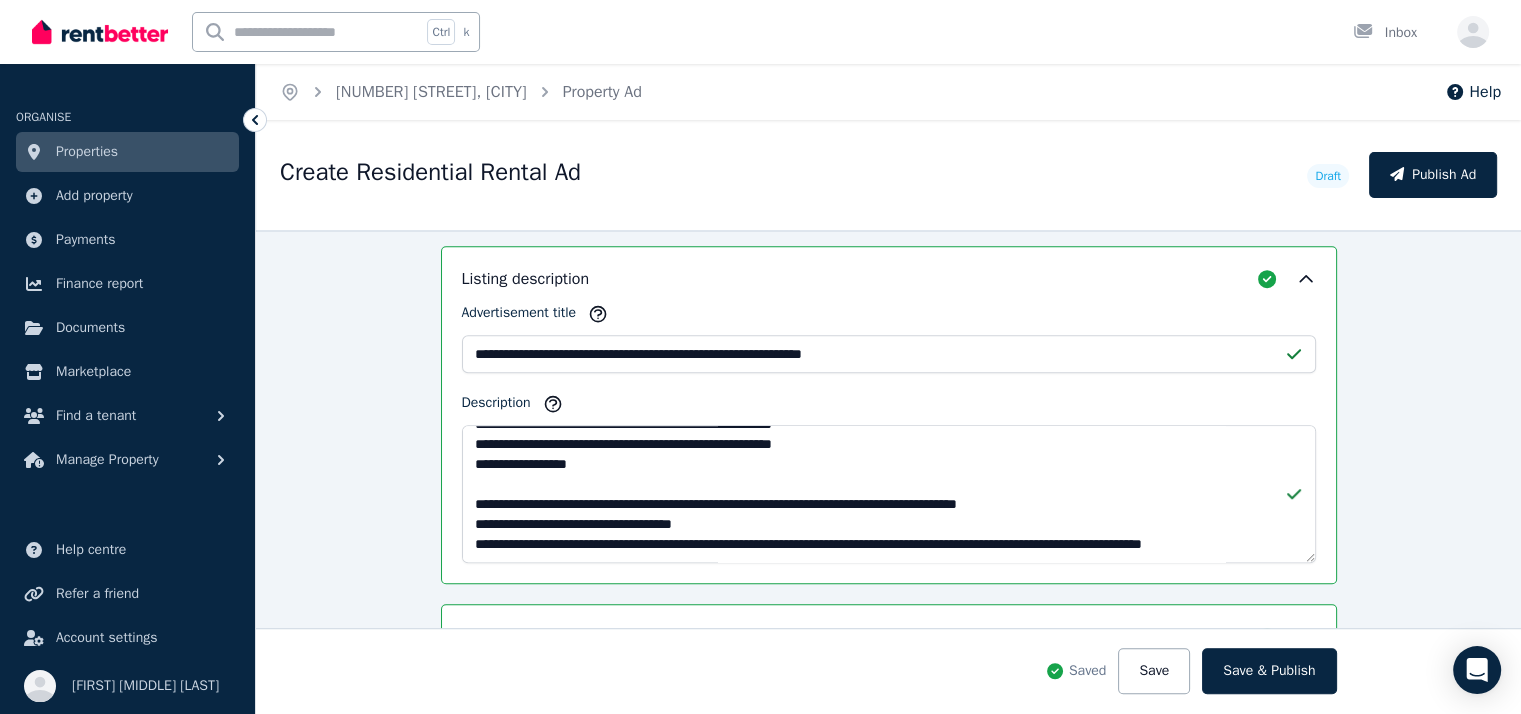 scroll, scrollTop: 1284, scrollLeft: 0, axis: vertical 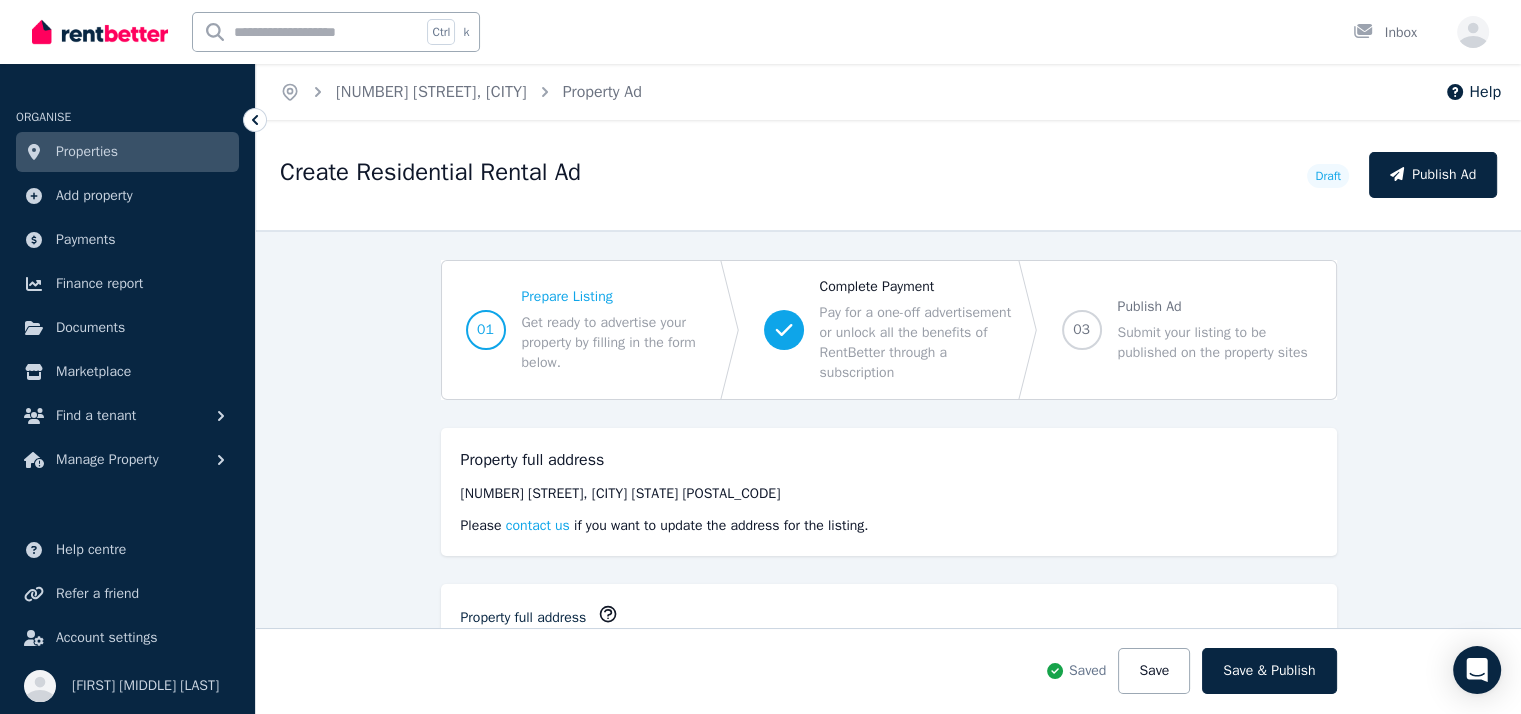 click on "Draft" at bounding box center (1328, 176) 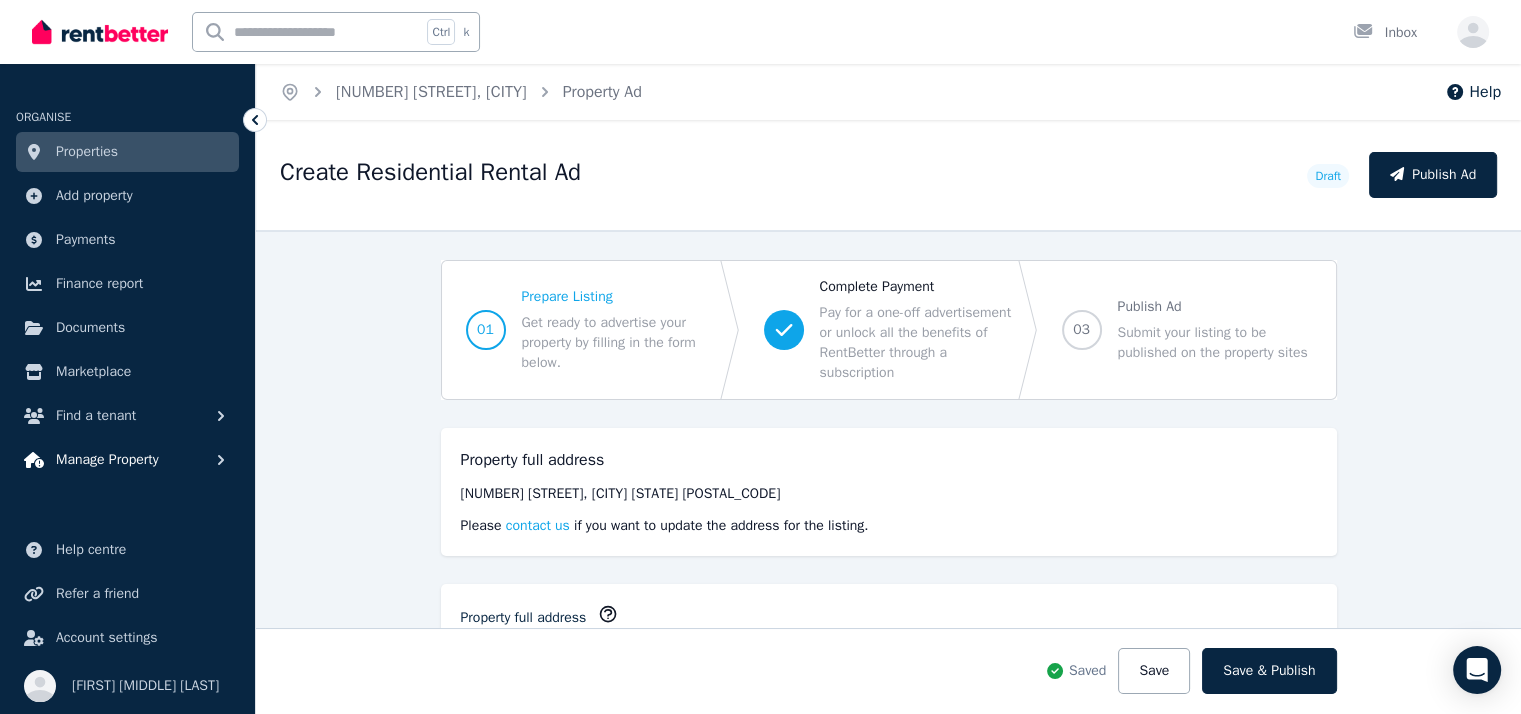scroll, scrollTop: 15, scrollLeft: 0, axis: vertical 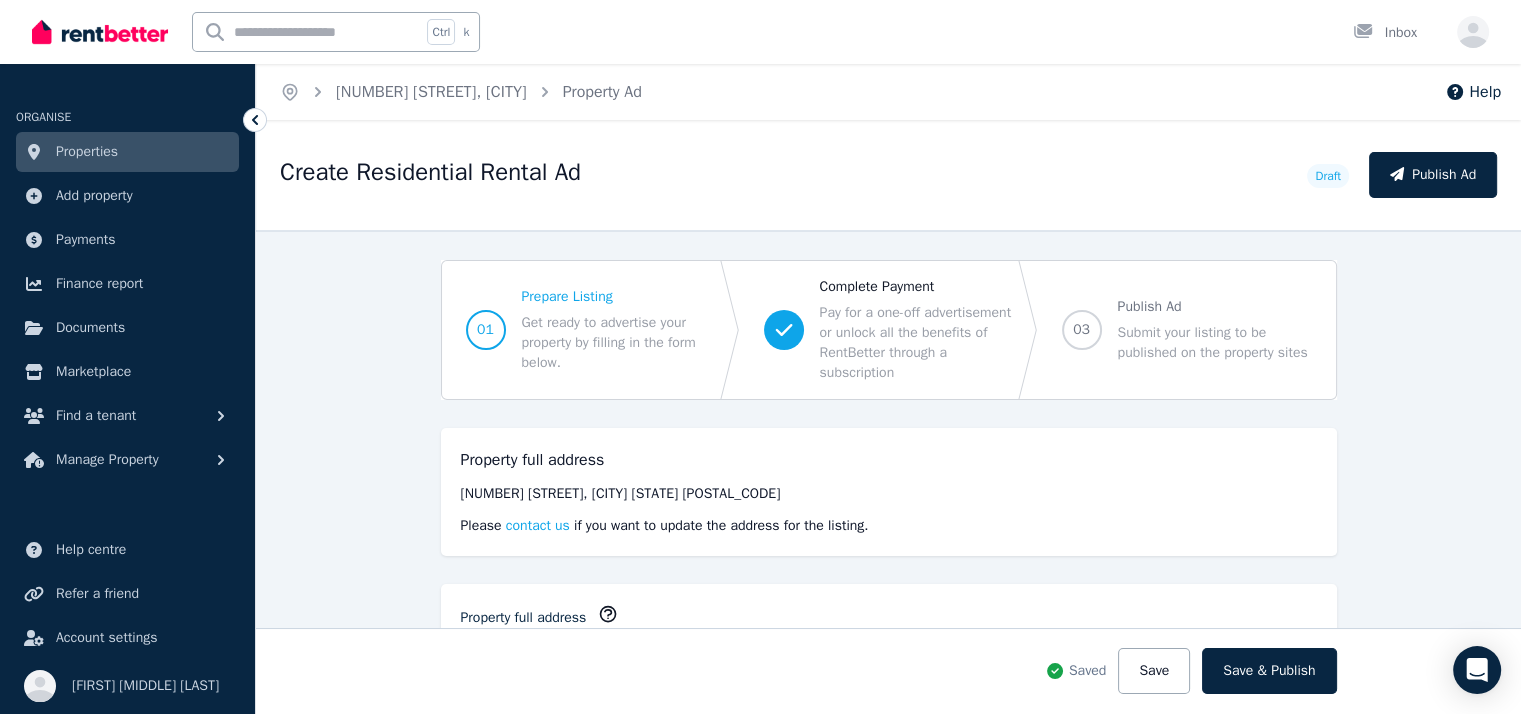 click on "Properties" at bounding box center [87, 152] 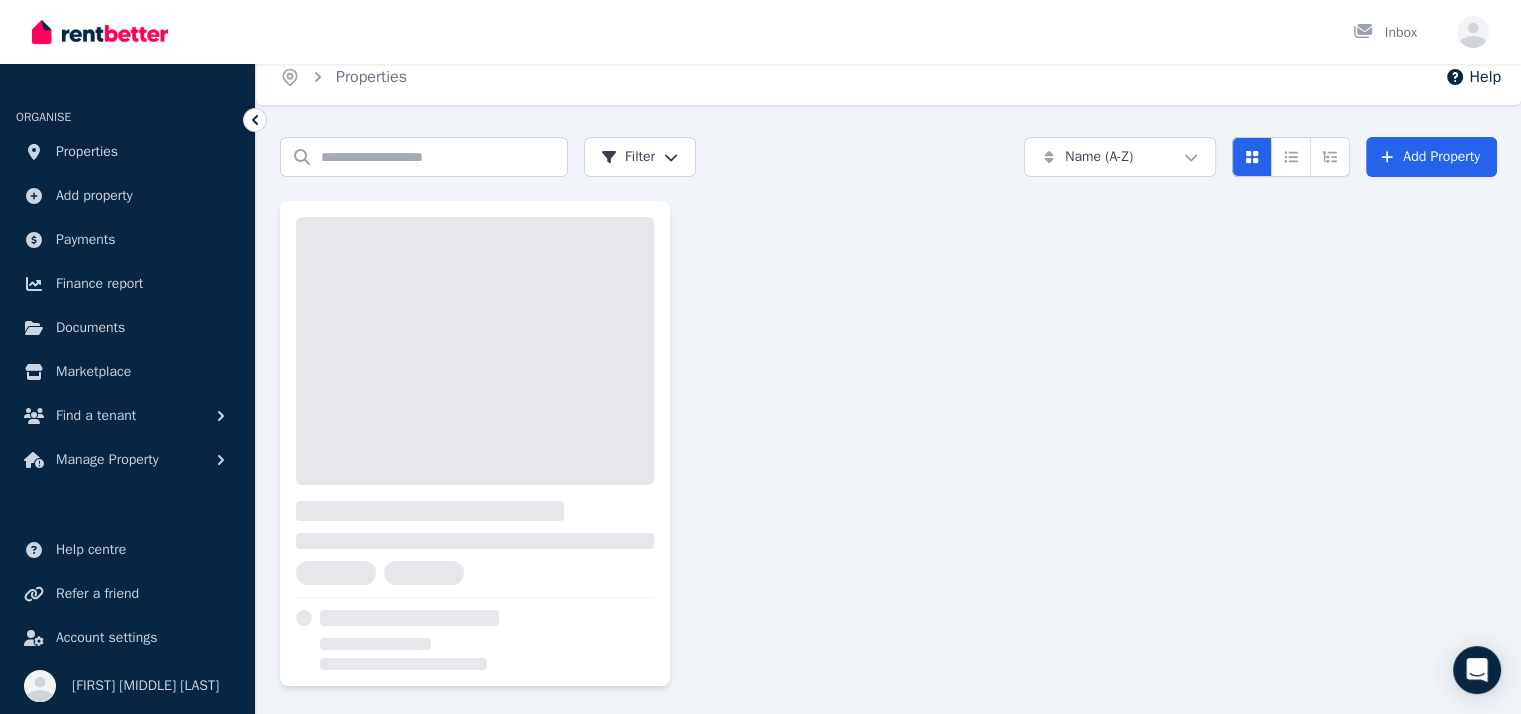 scroll, scrollTop: 0, scrollLeft: 0, axis: both 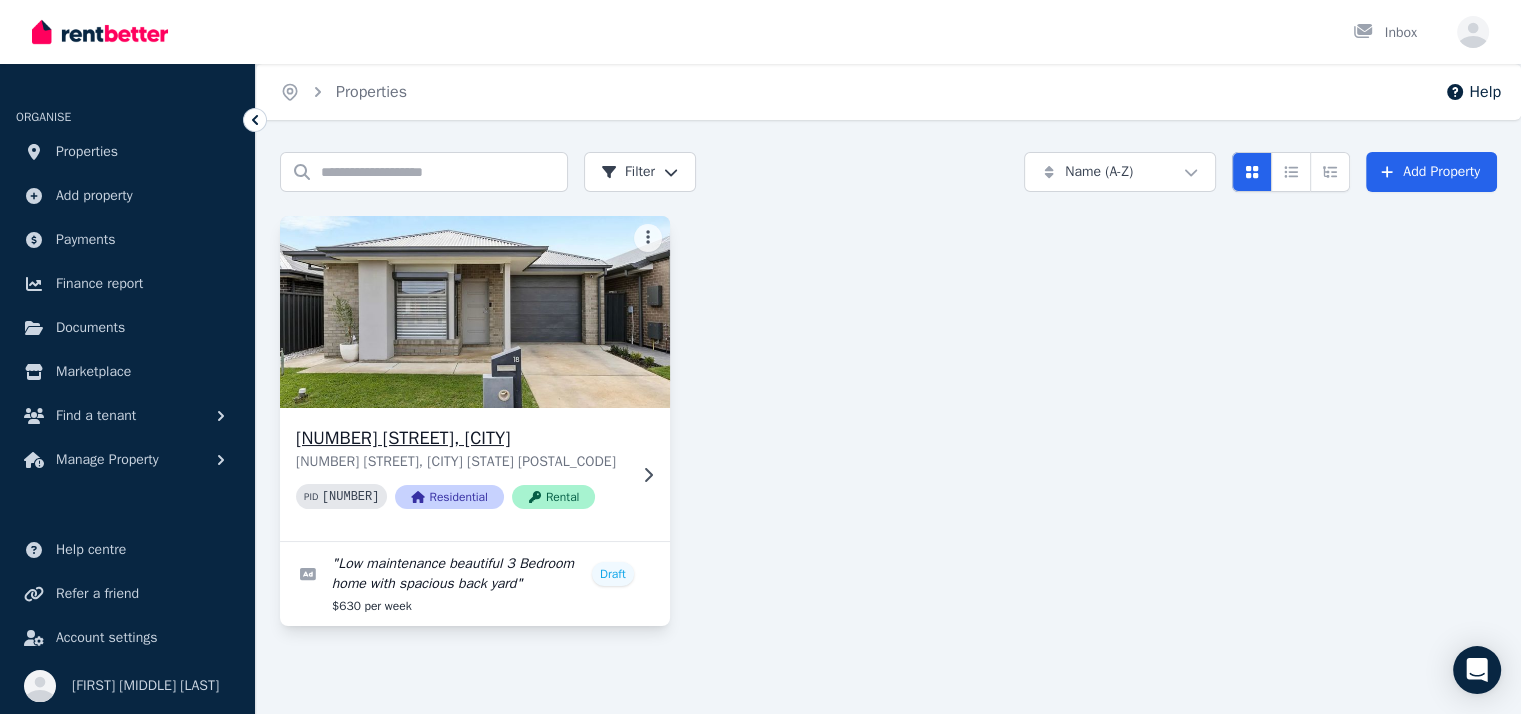 click 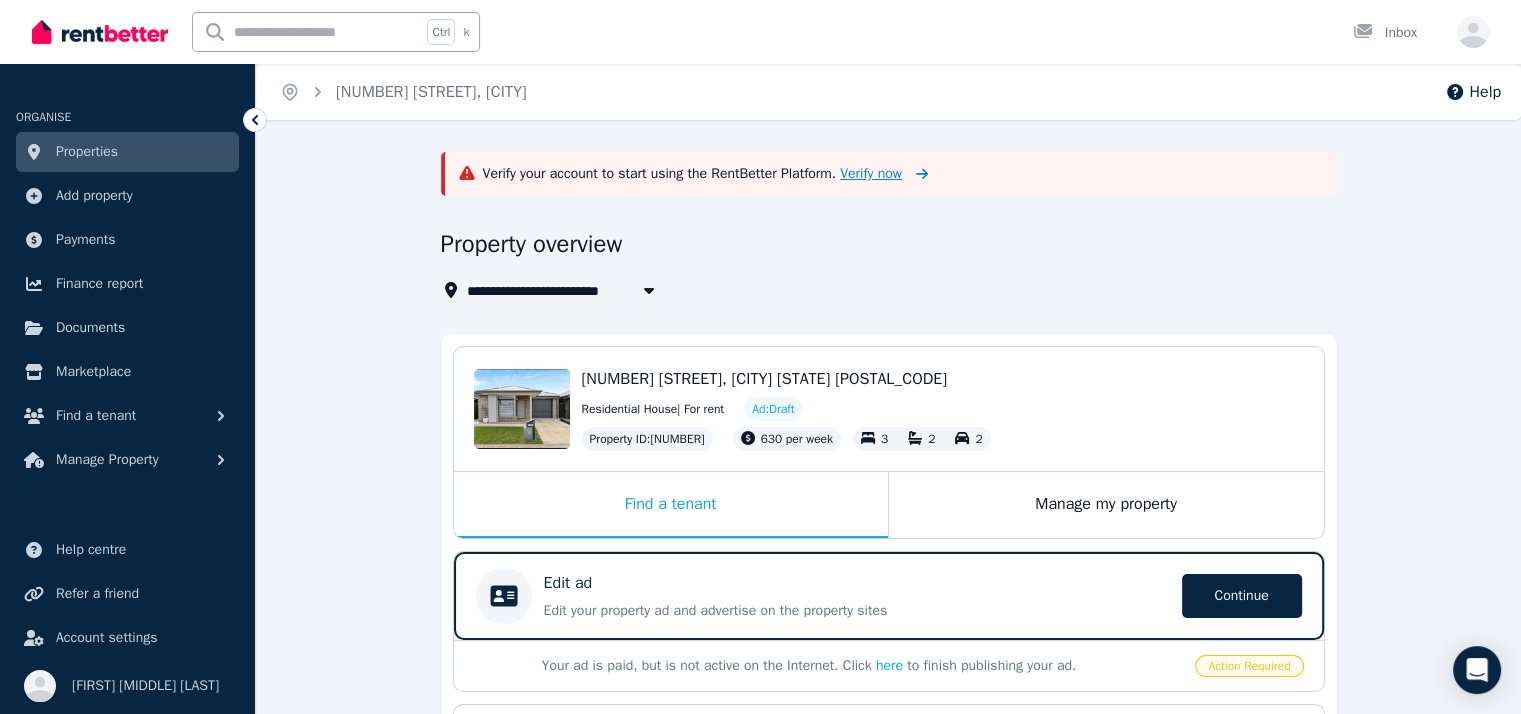 click on "Verify now" at bounding box center [871, 174] 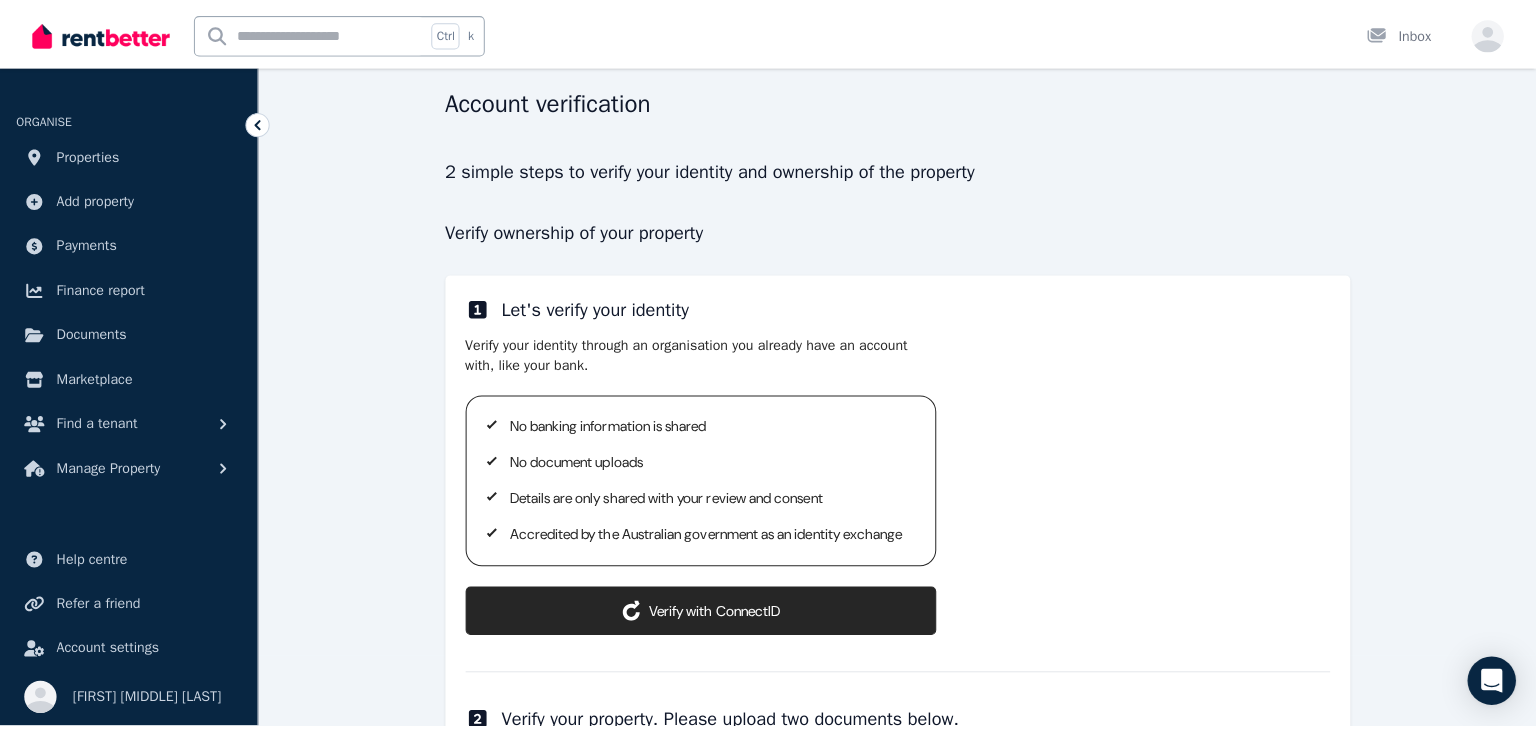 scroll, scrollTop: 100, scrollLeft: 0, axis: vertical 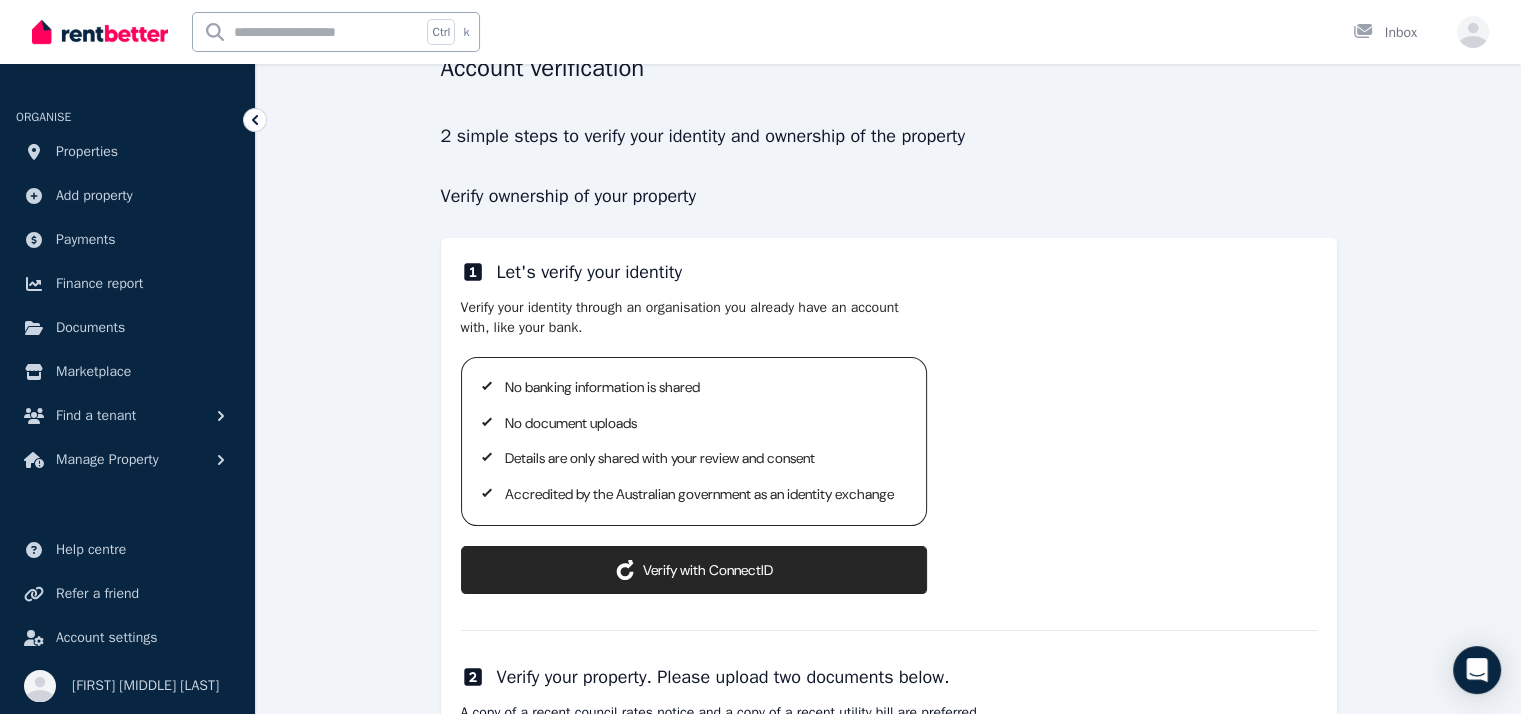 click on "ConnectID logo  Verify with ConnectID" at bounding box center (694, 570) 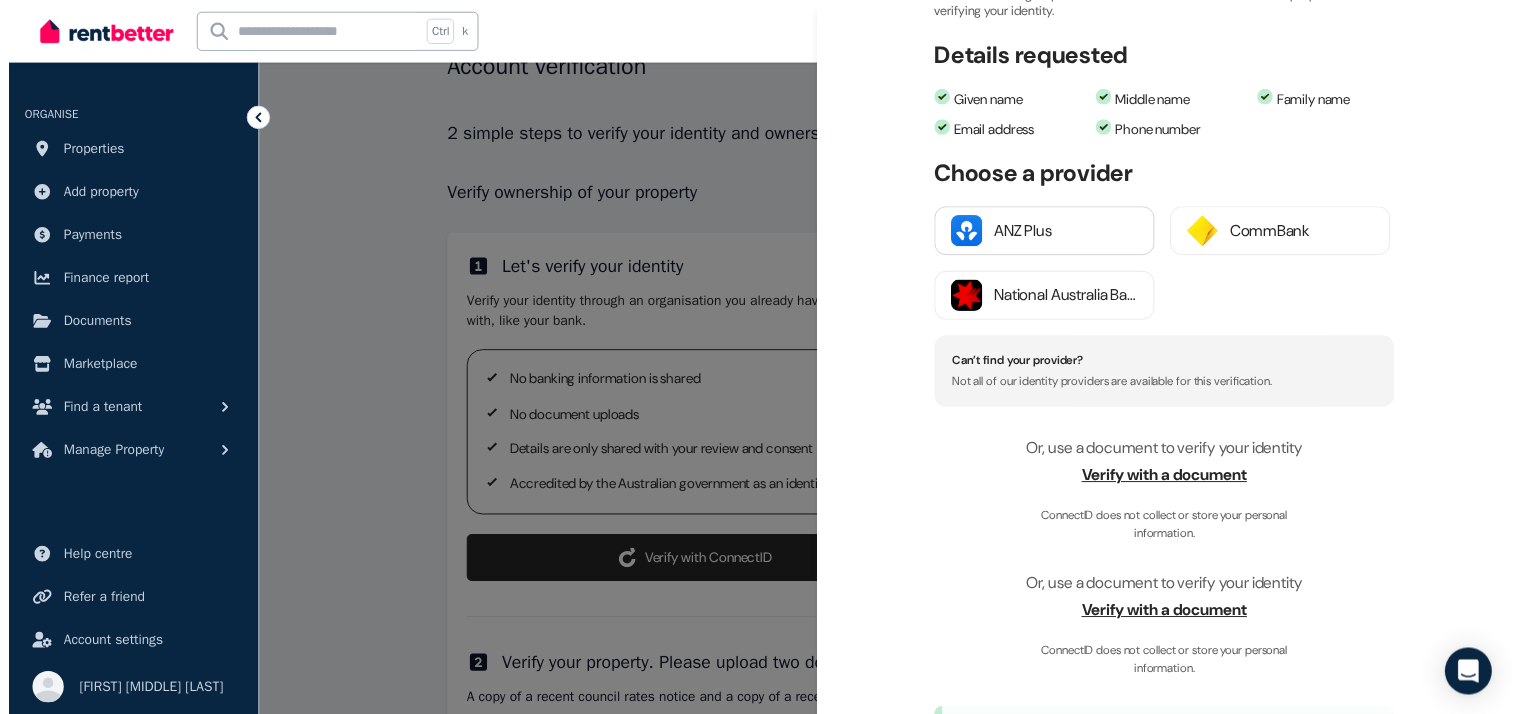scroll, scrollTop: 300, scrollLeft: 0, axis: vertical 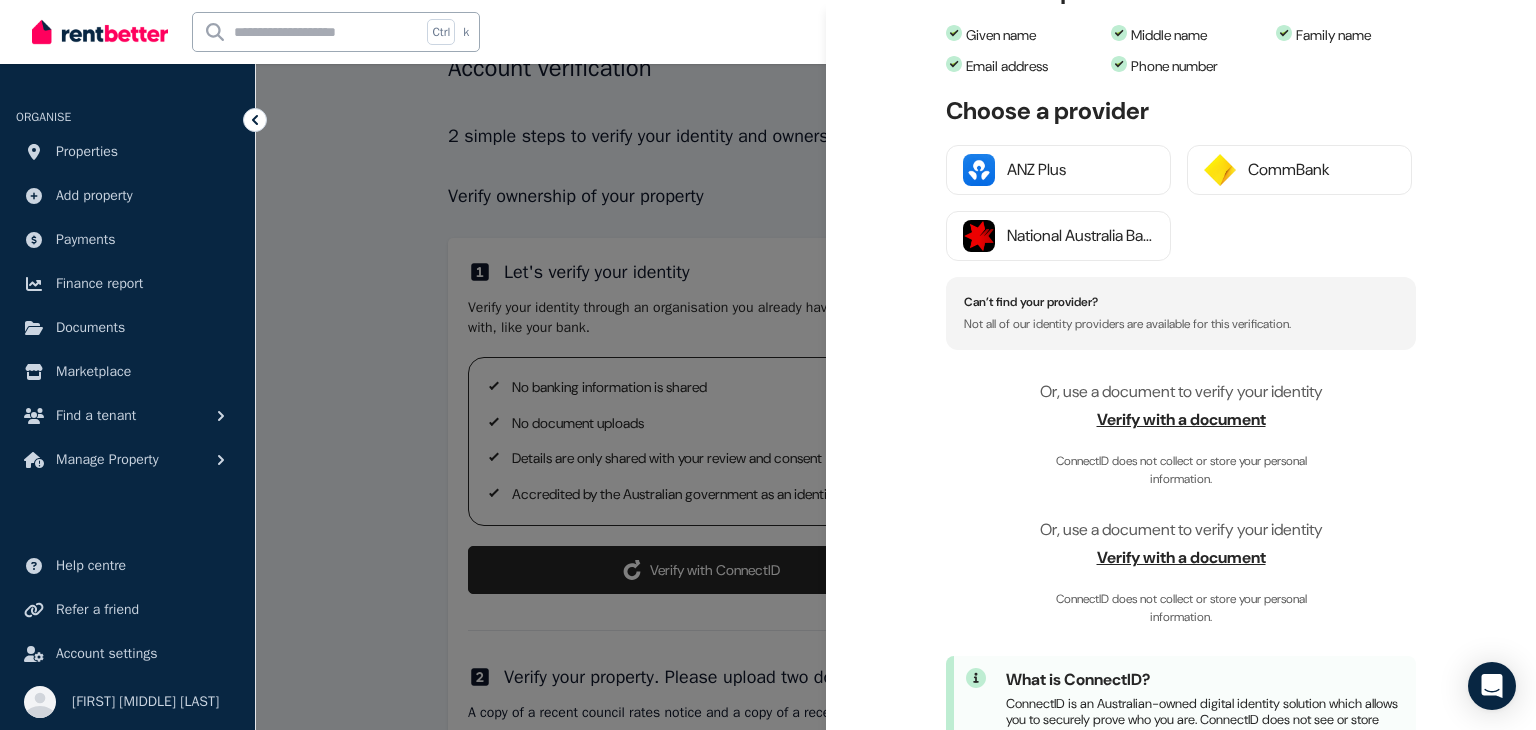 click on "Verify with a document" at bounding box center [1181, 420] 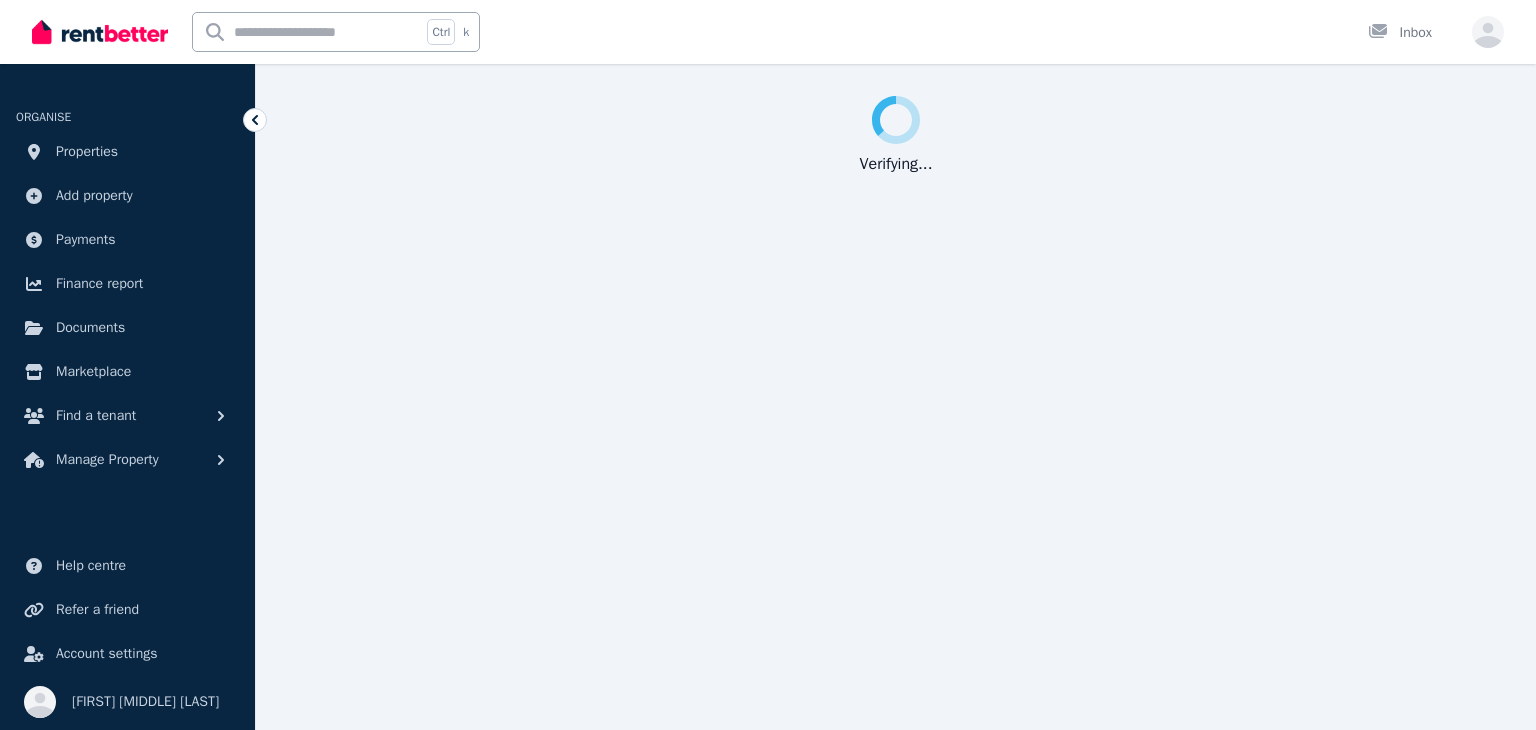 scroll, scrollTop: 0, scrollLeft: 0, axis: both 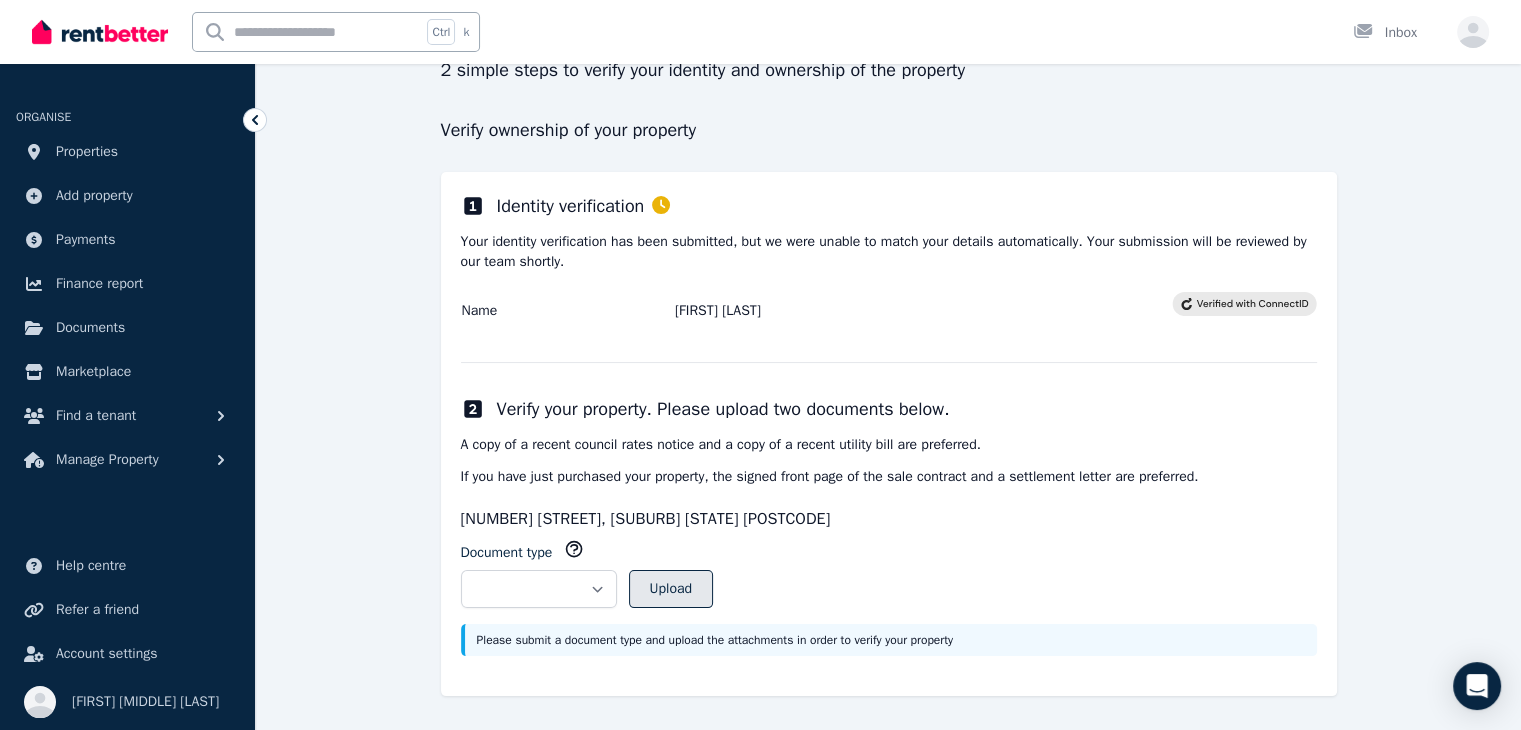 click on "Upload" at bounding box center (671, 589) 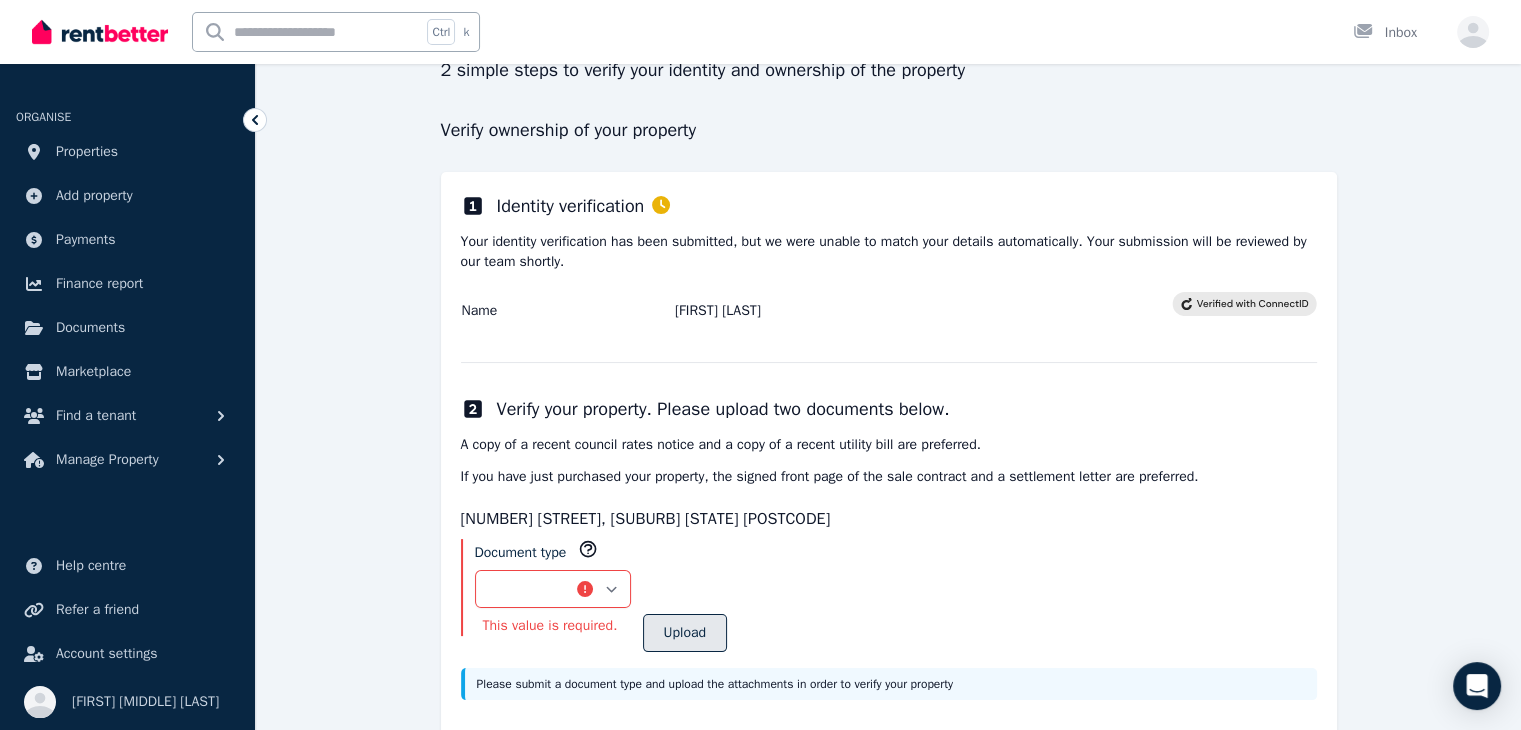 click on "Upload" at bounding box center (685, 633) 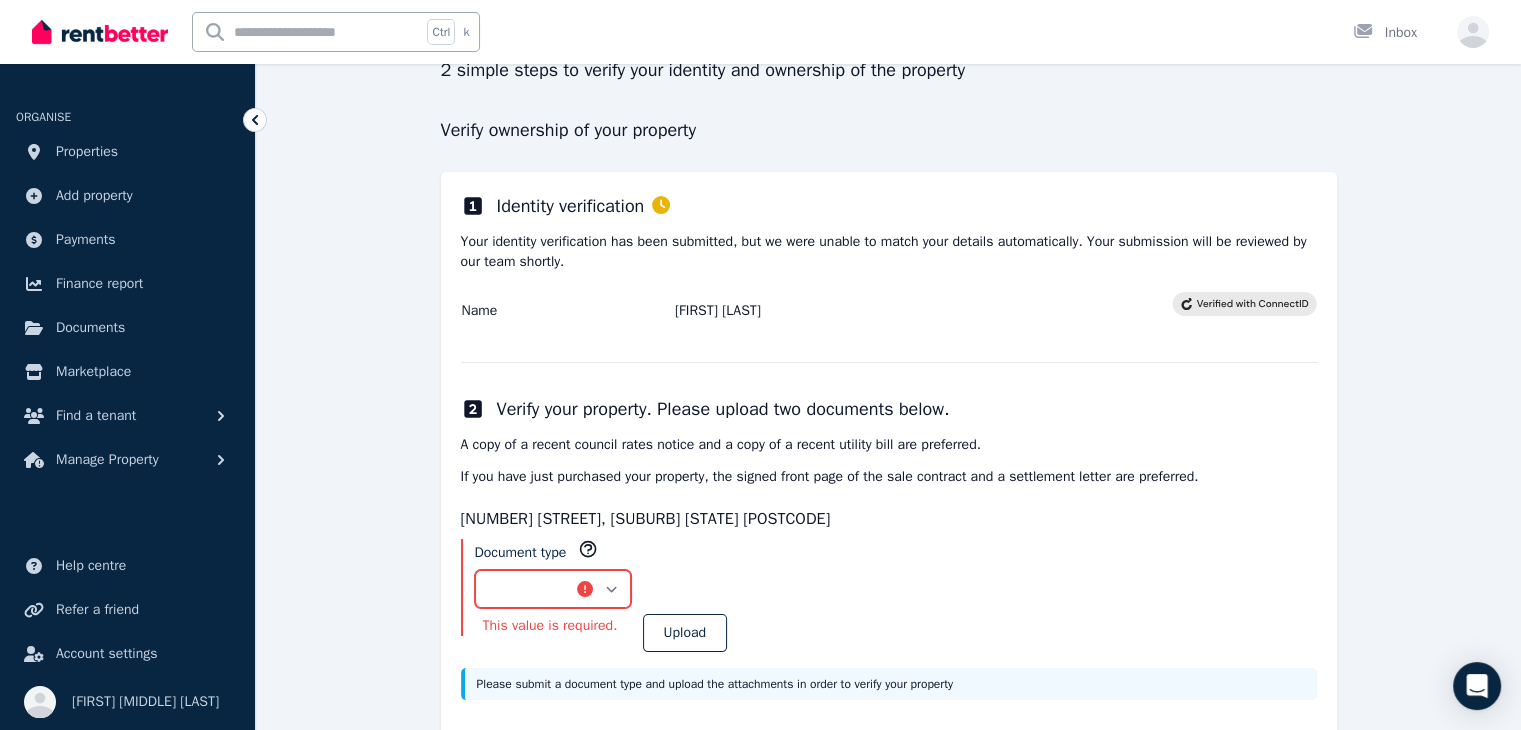 click on "**********" at bounding box center (553, 589) 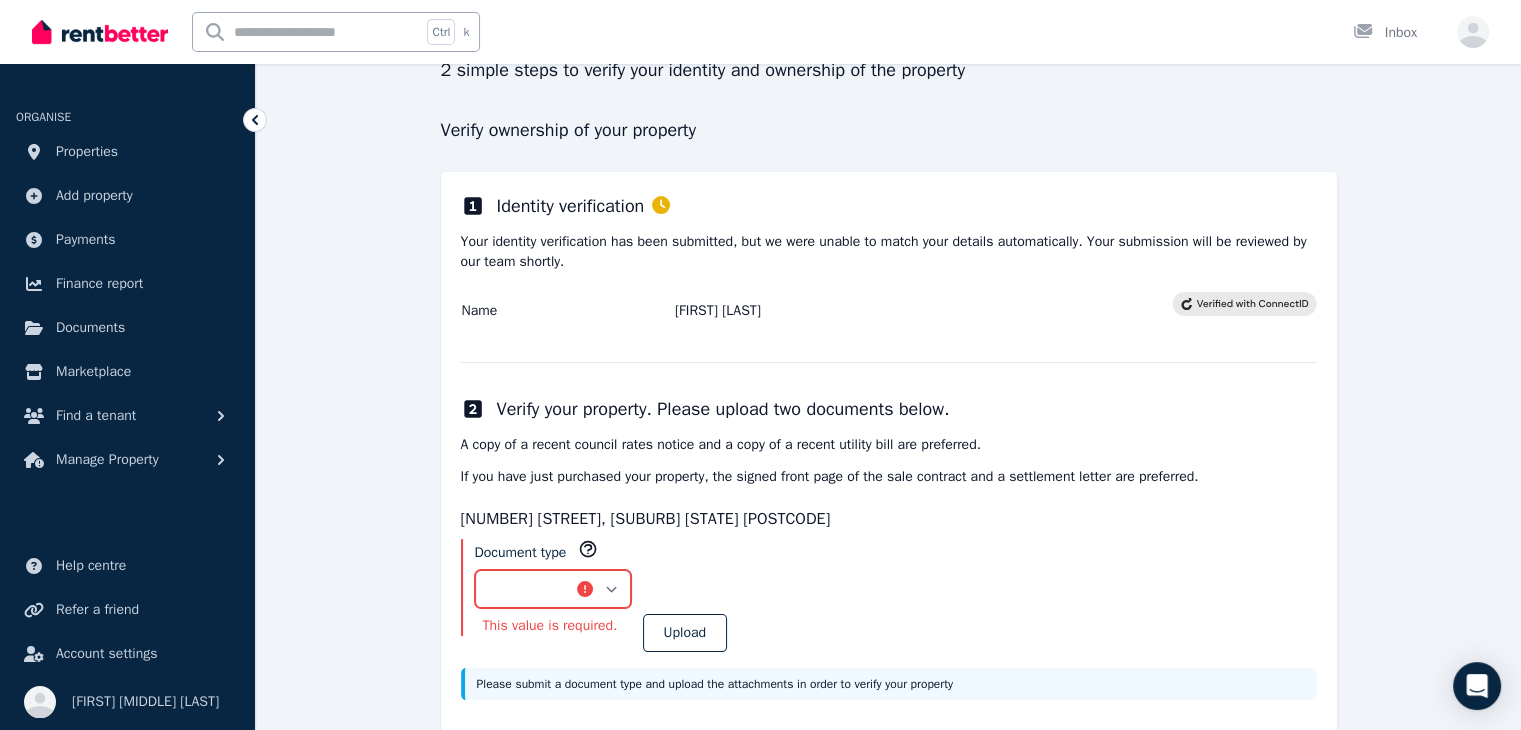 select on "**********" 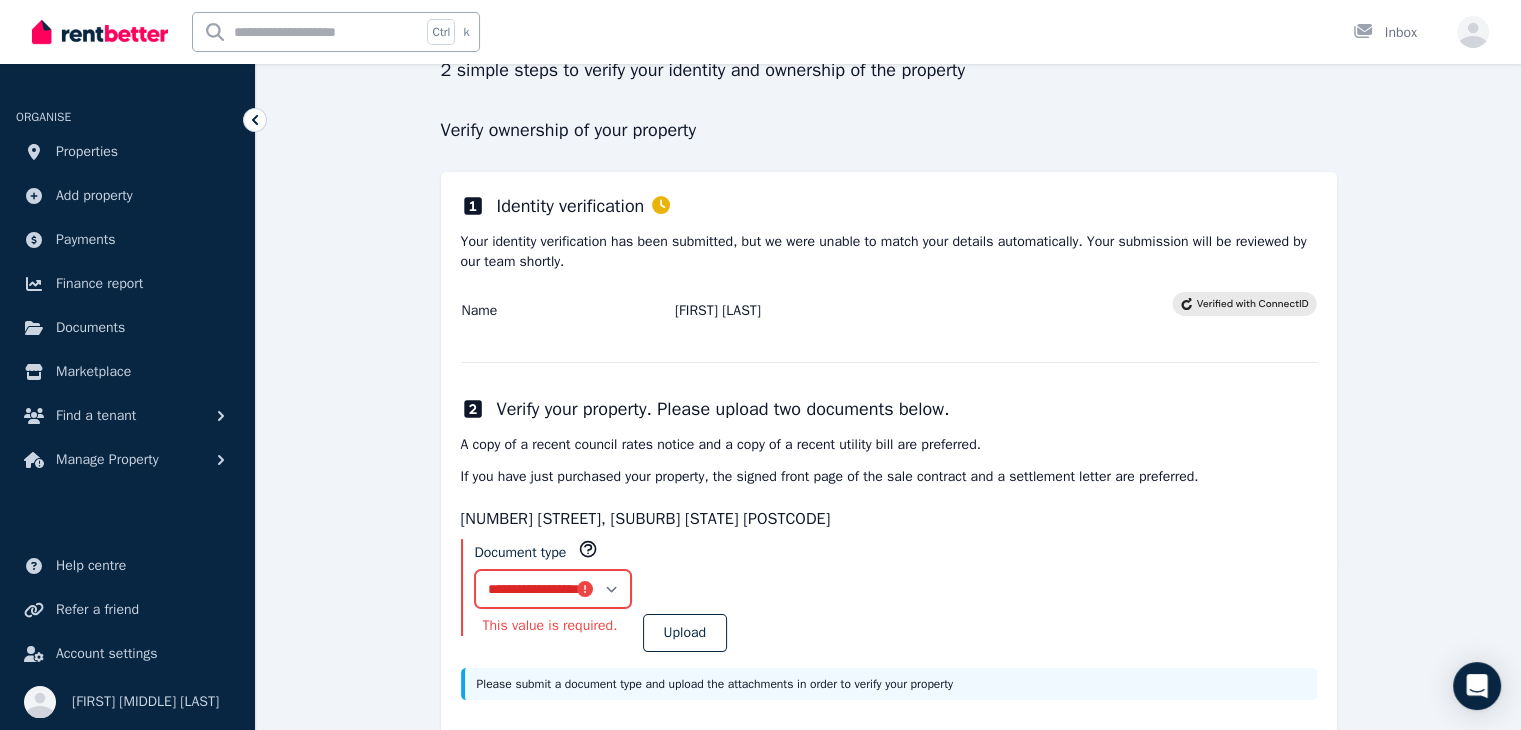click on "**********" at bounding box center (553, 589) 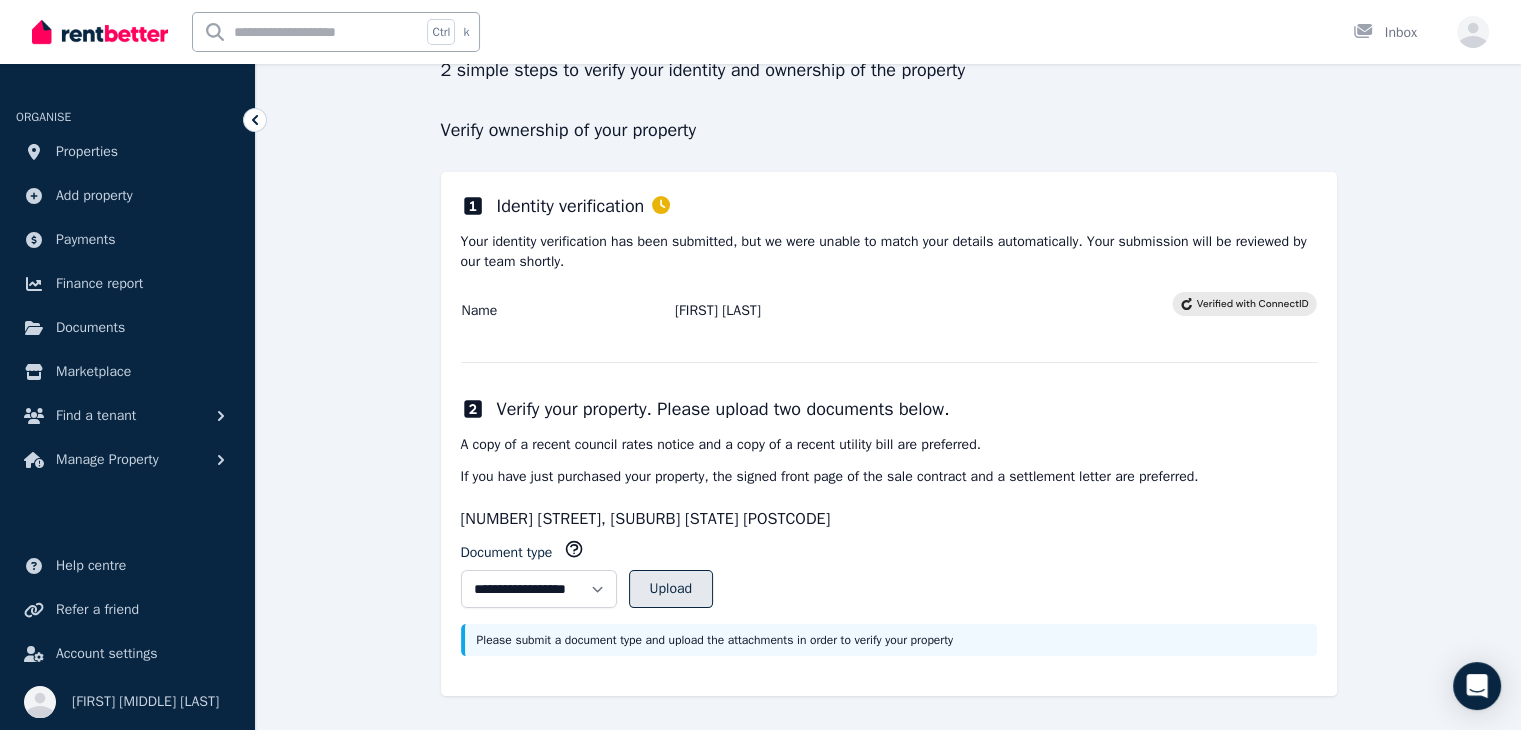 click on "Upload" at bounding box center (671, 589) 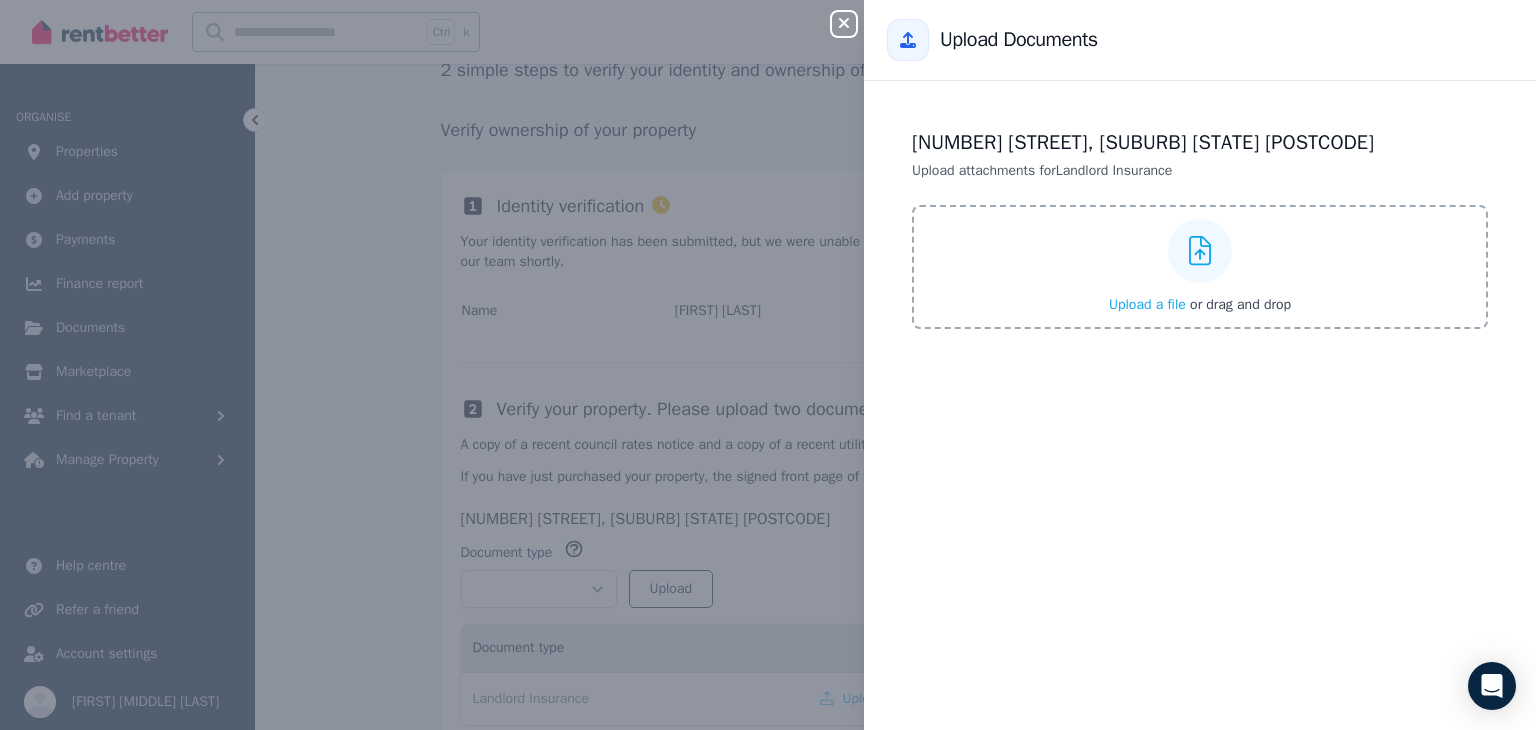 click on "Upload a file" at bounding box center (1147, 304) 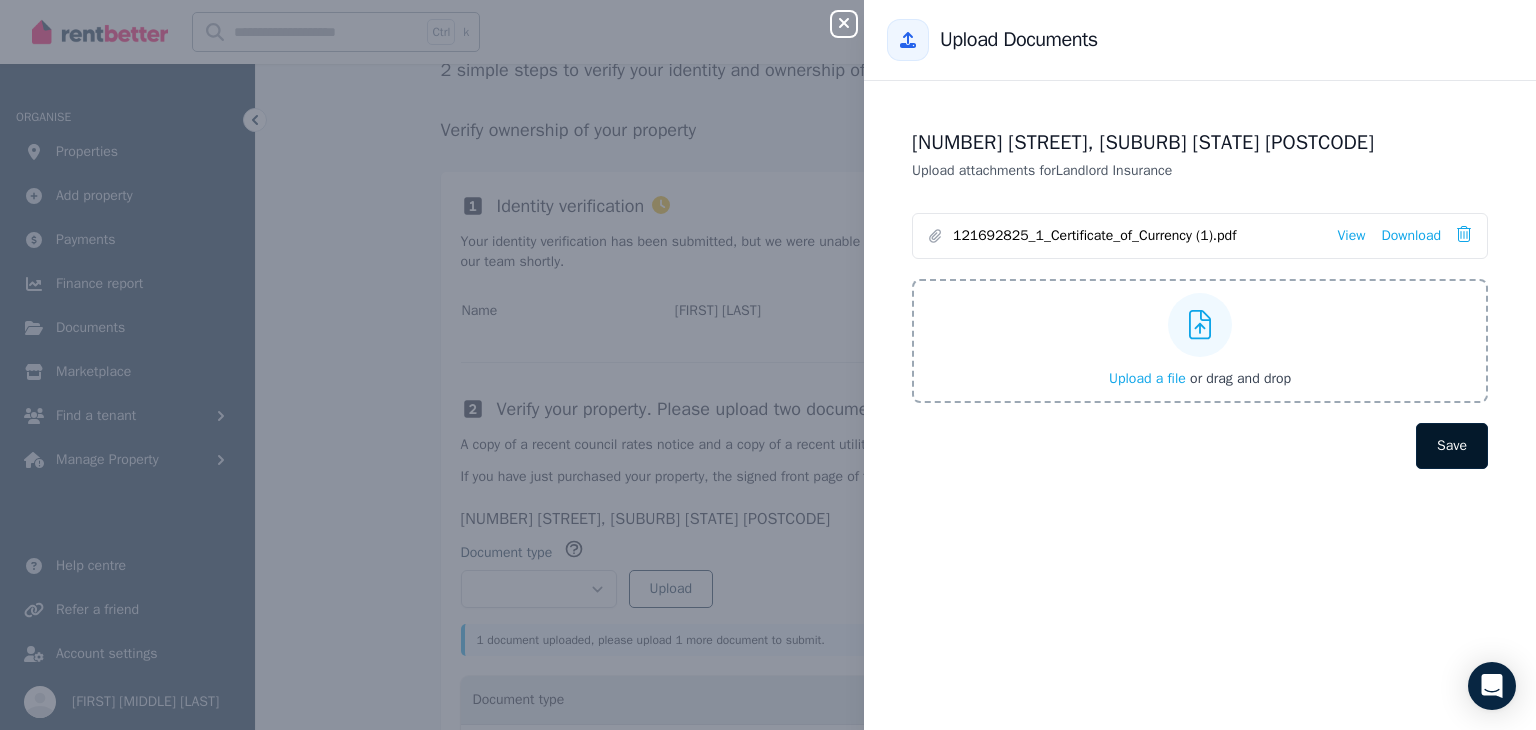 click on "Save" at bounding box center [1452, 446] 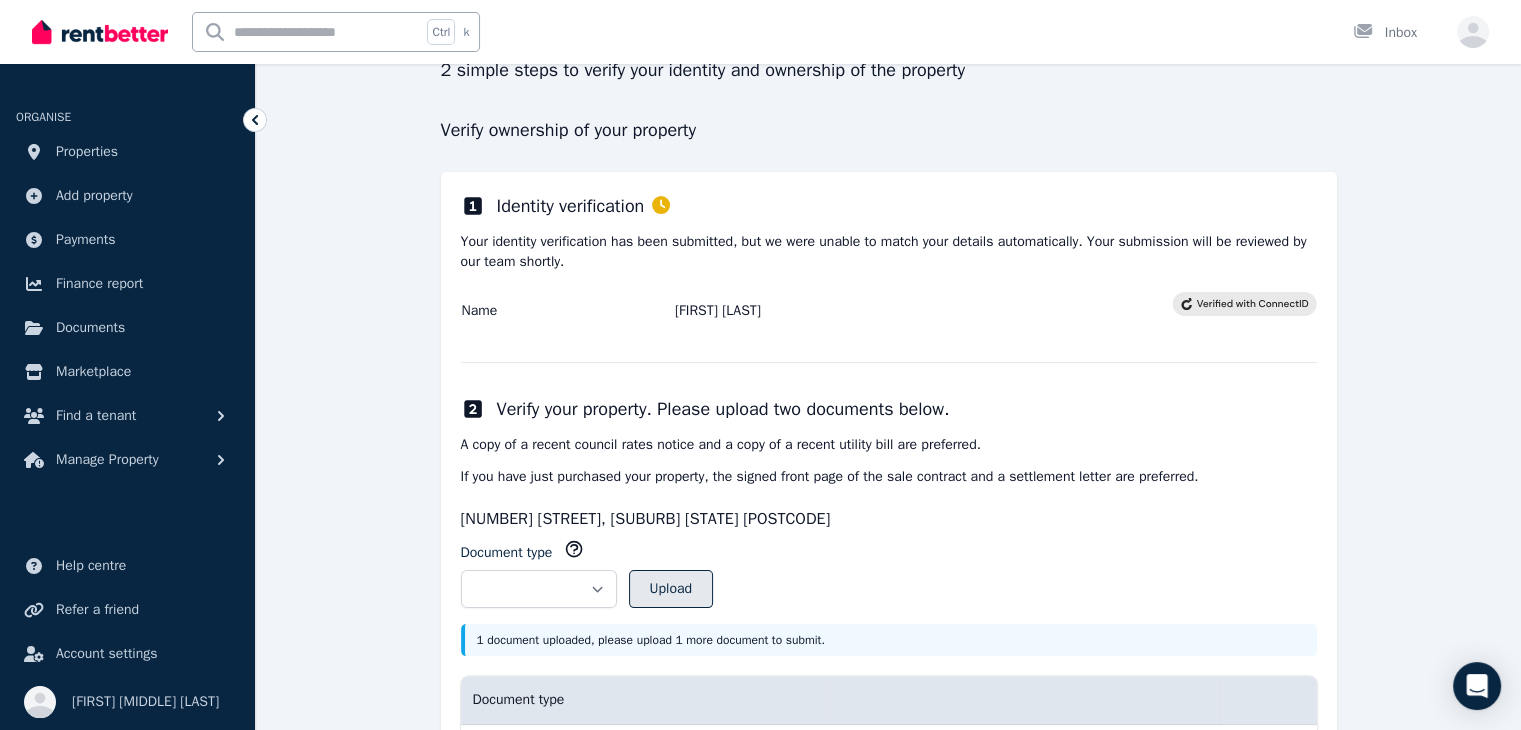 click on "Upload" at bounding box center [671, 589] 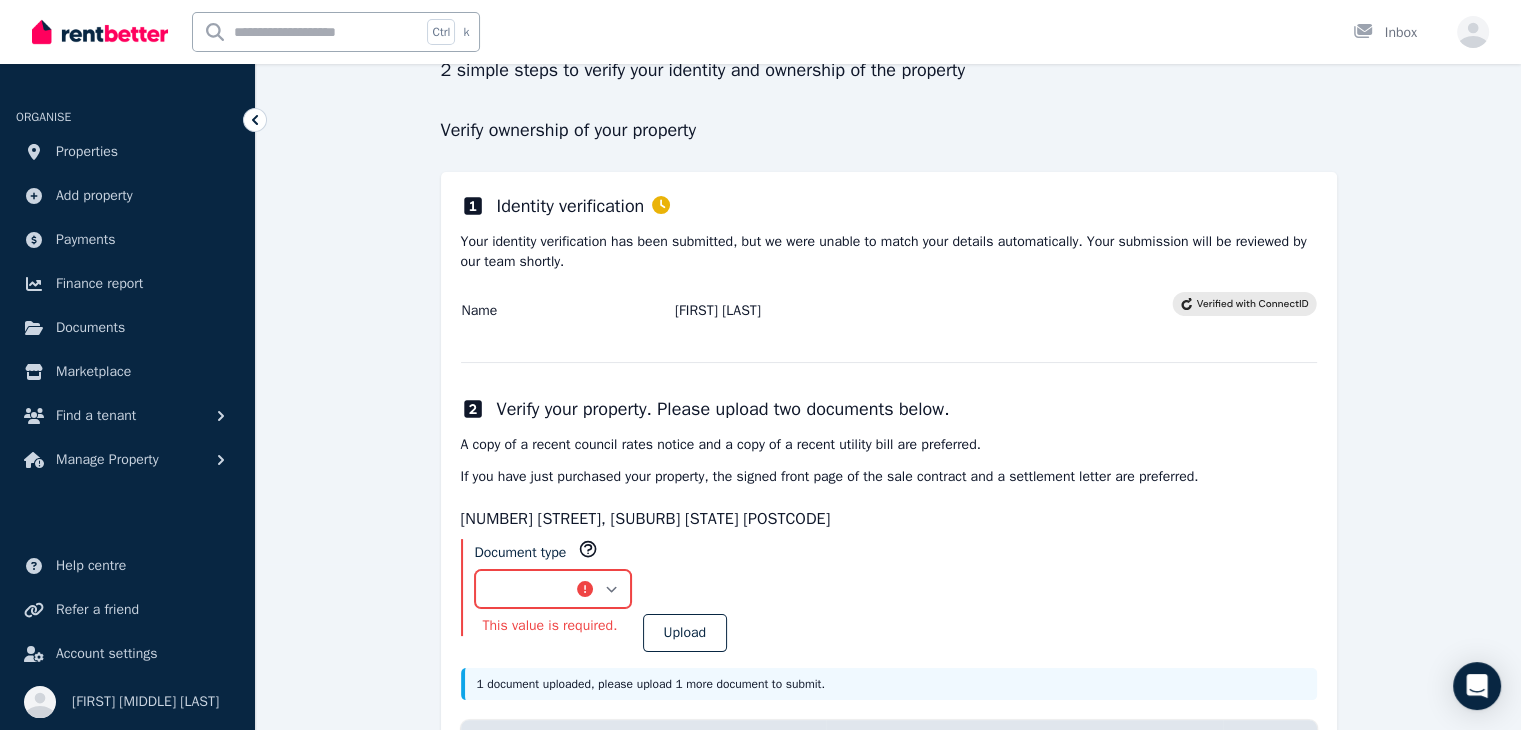 click on "**********" at bounding box center [553, 589] 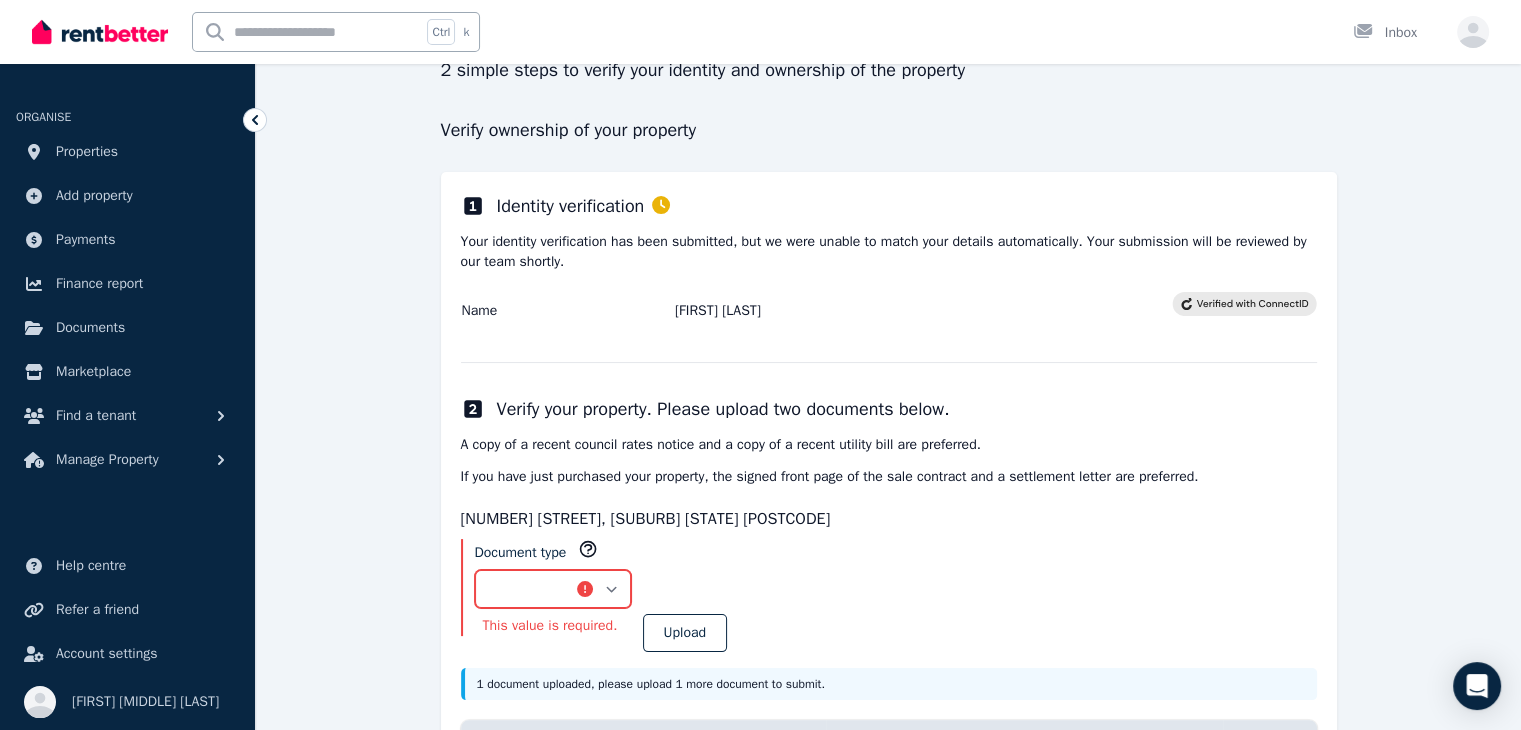 select on "**********" 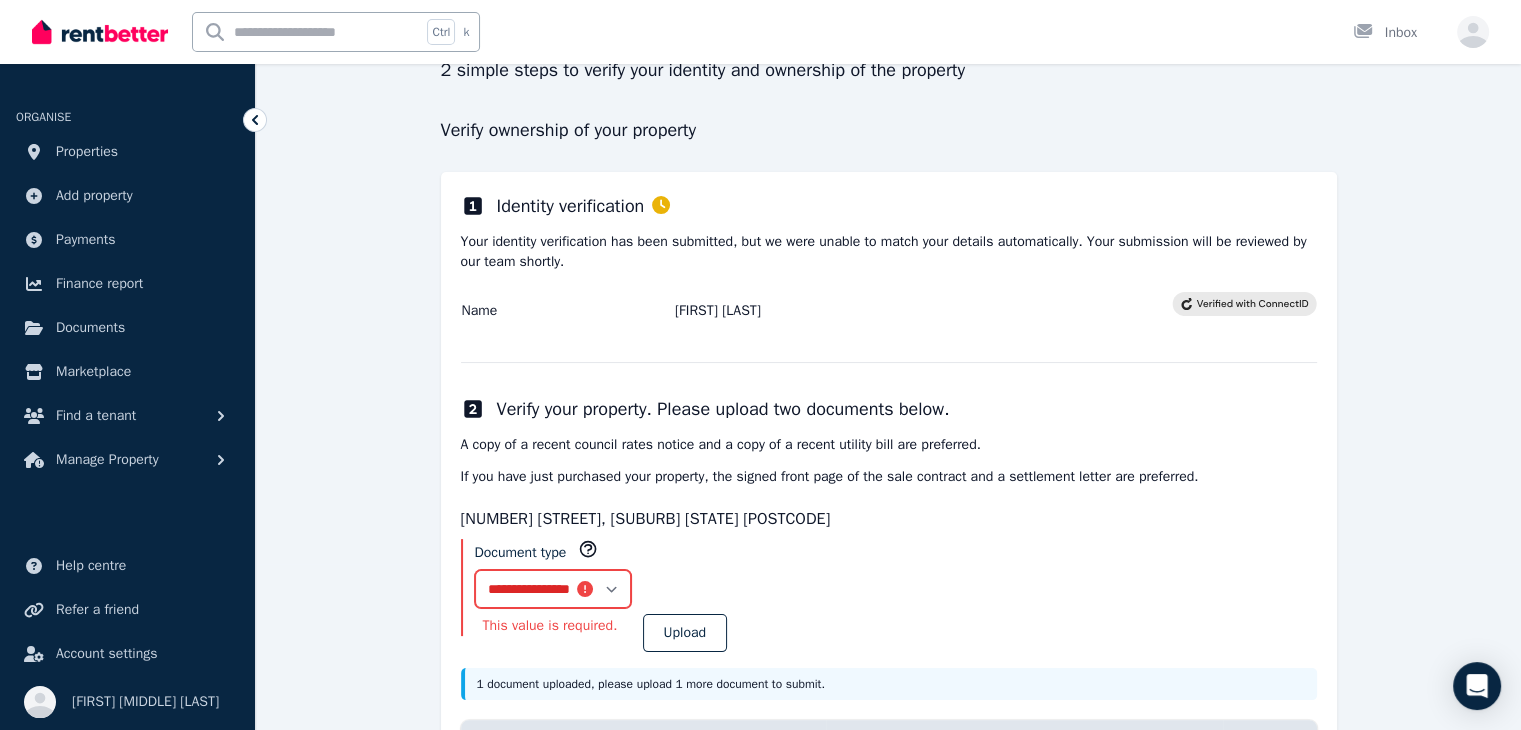 click on "**********" at bounding box center [553, 589] 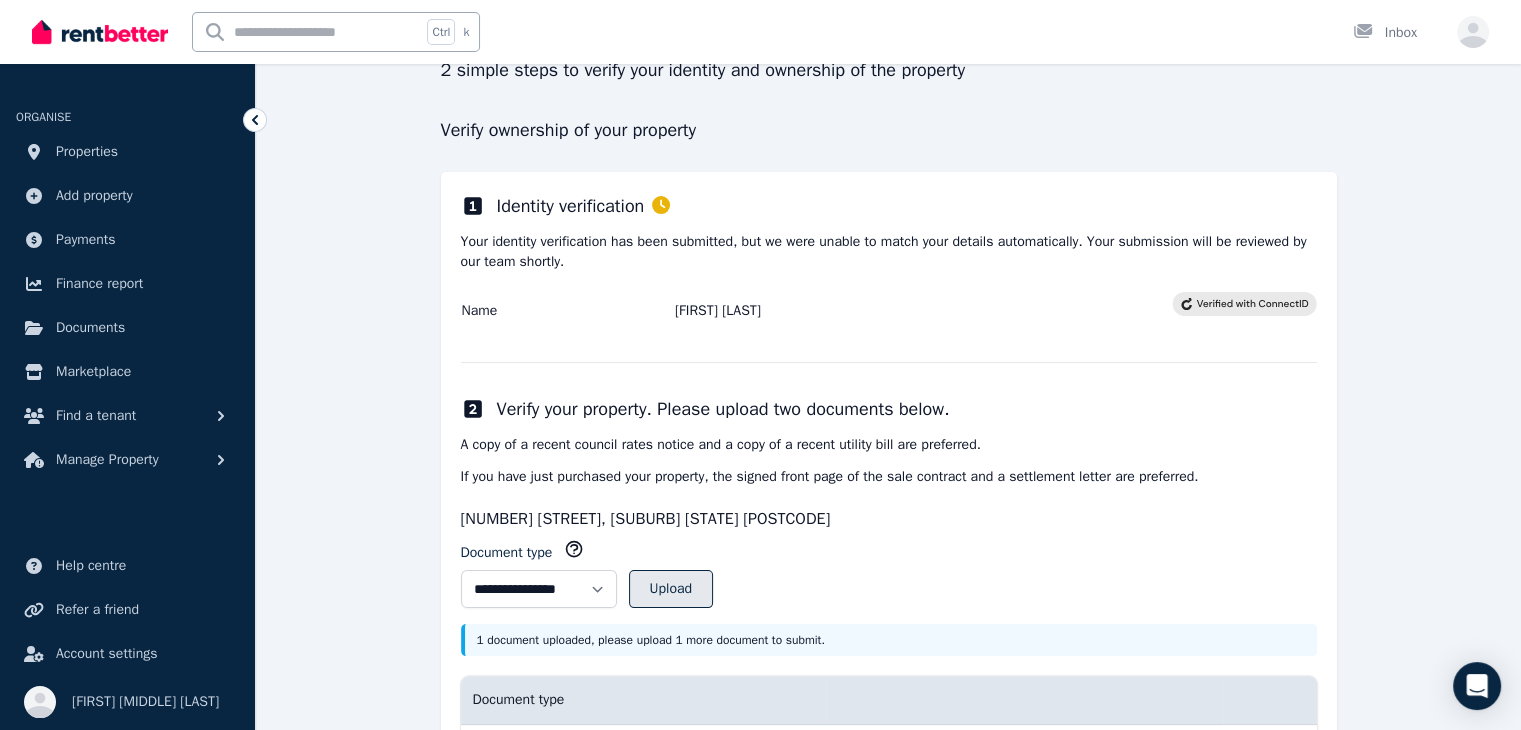click on "Upload" at bounding box center (671, 589) 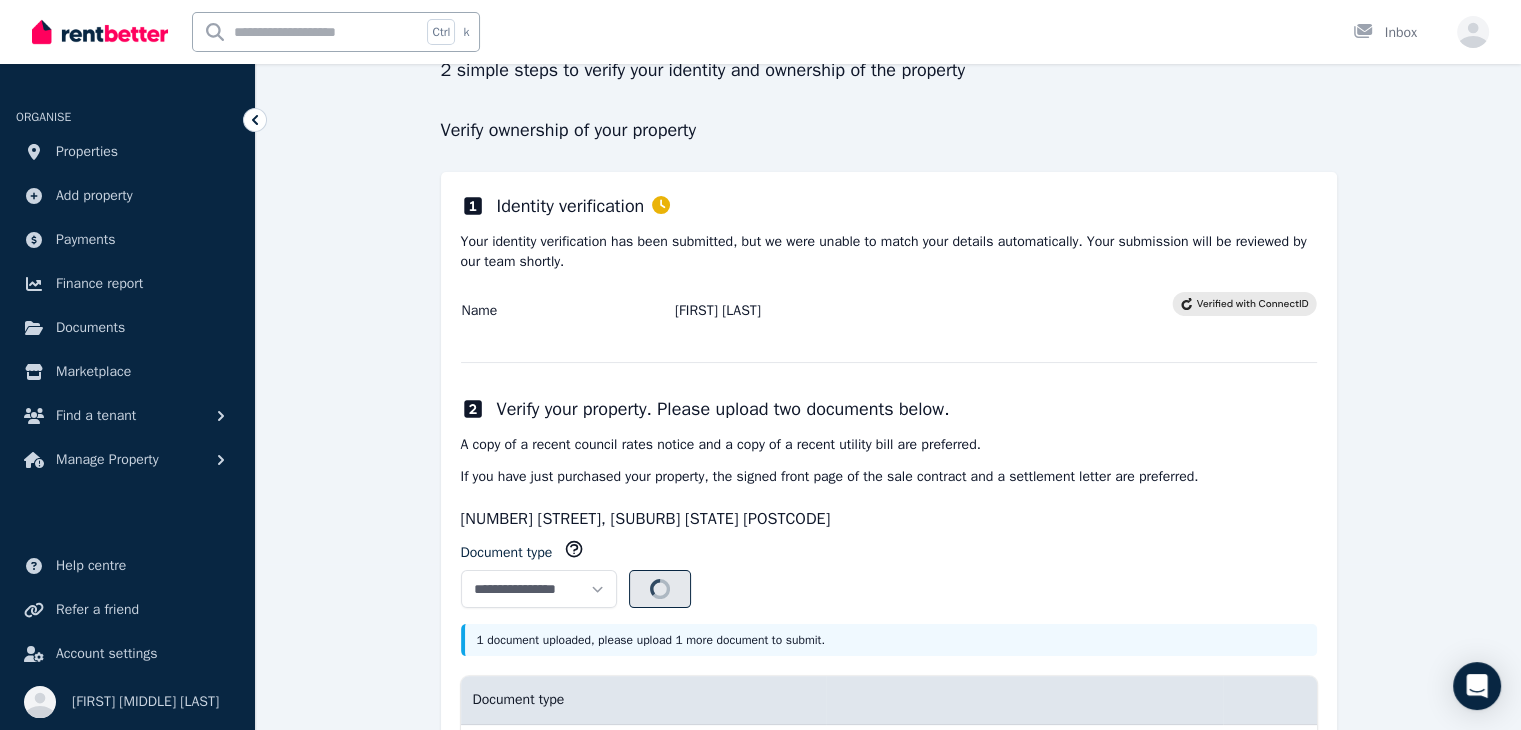 select 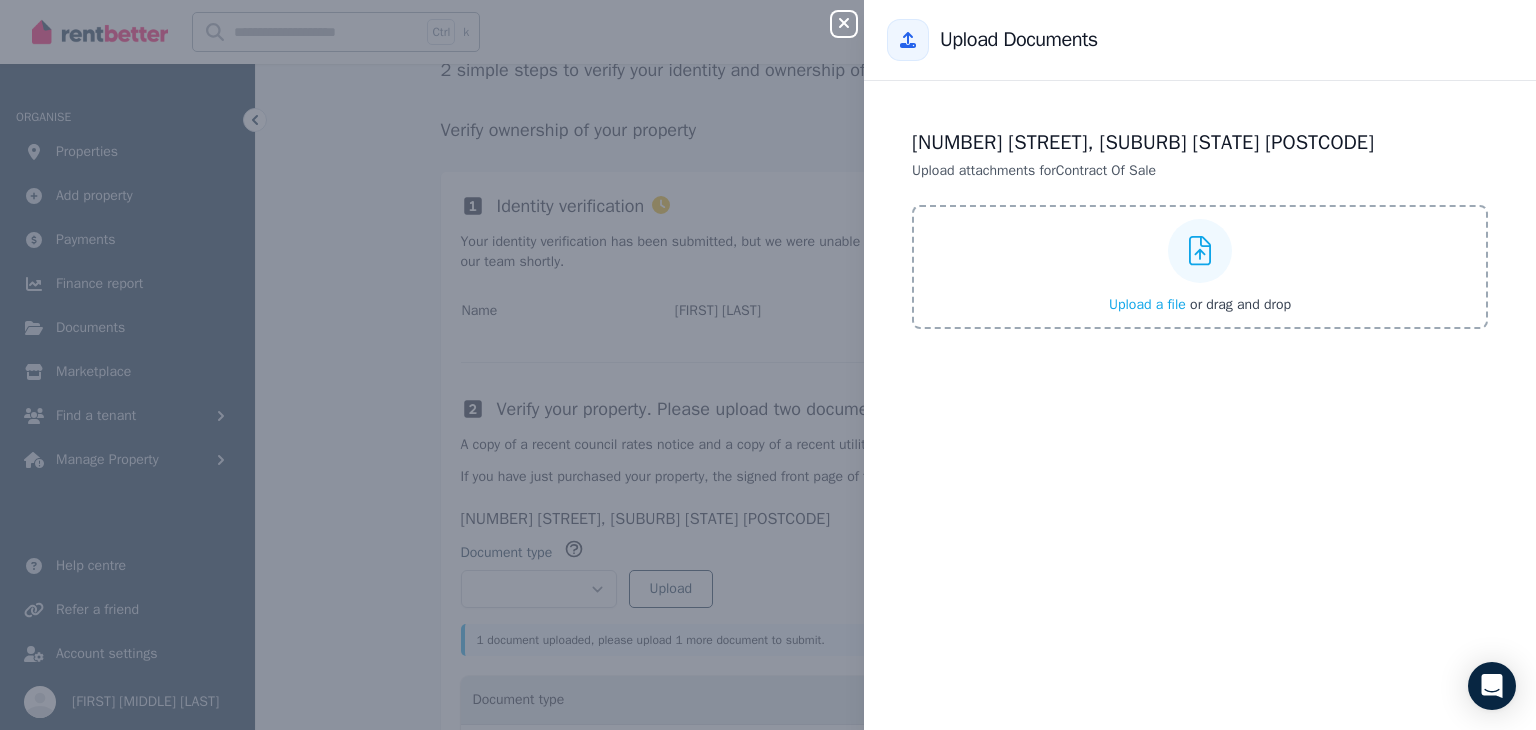 click on "Upload a file" at bounding box center (1147, 304) 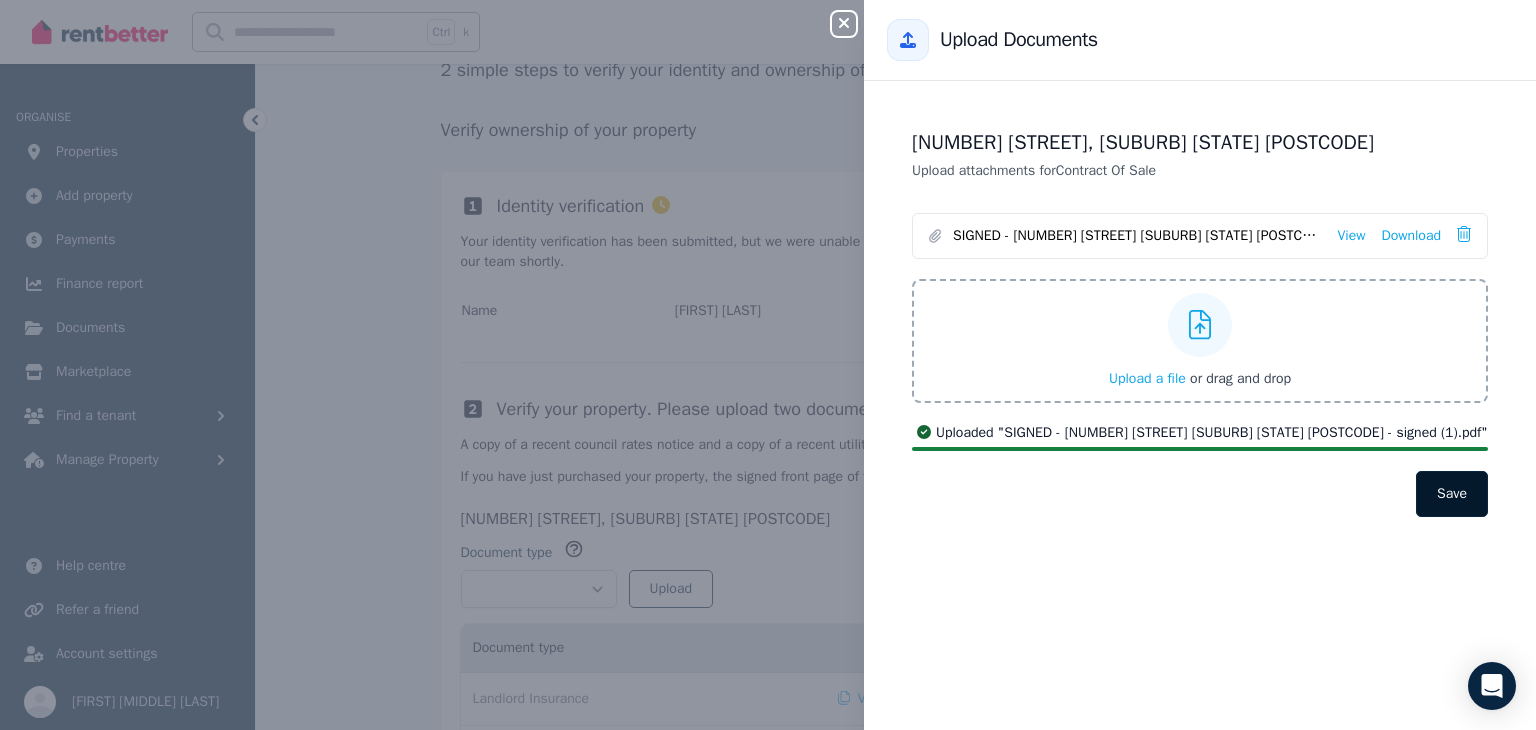 click on "Save" at bounding box center [1452, 494] 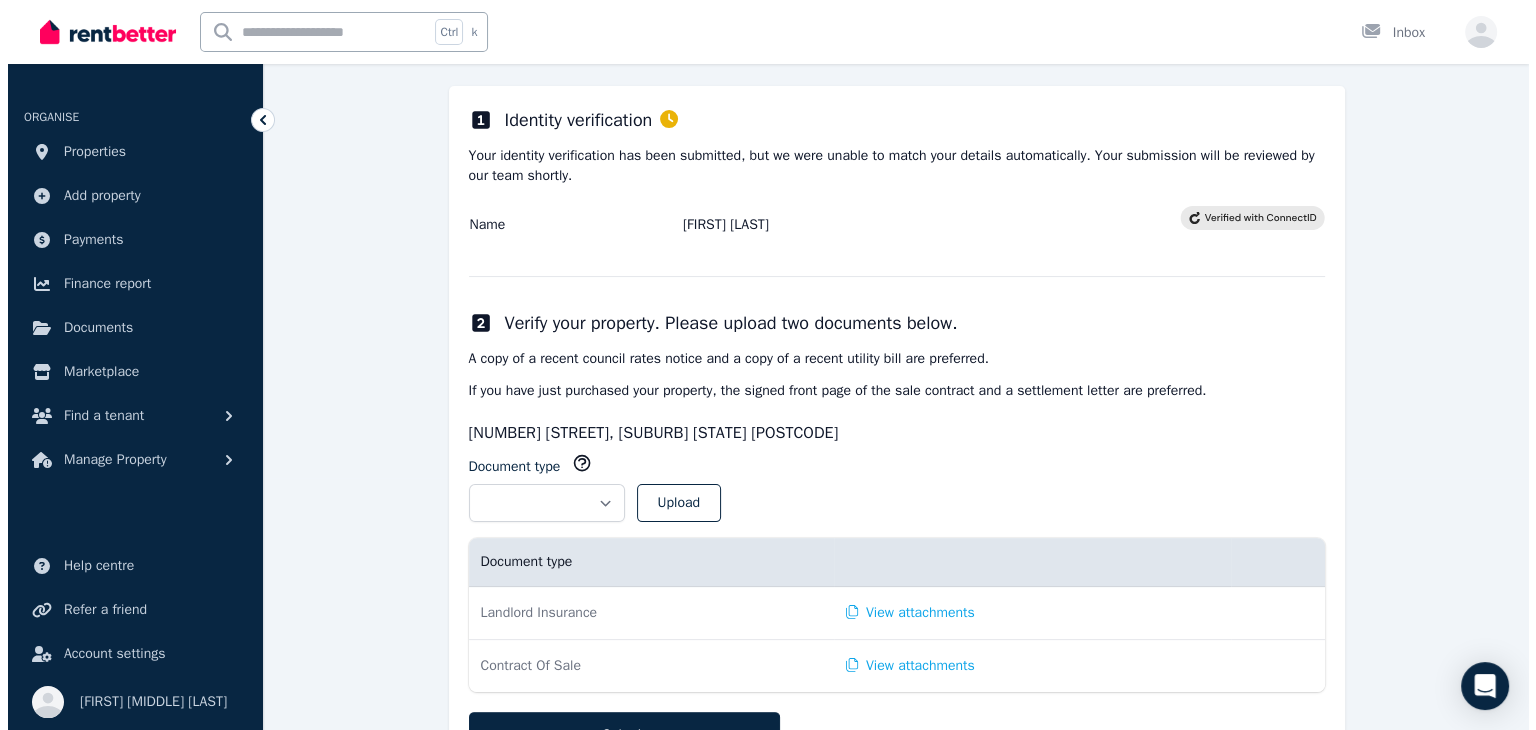 scroll, scrollTop: 353, scrollLeft: 0, axis: vertical 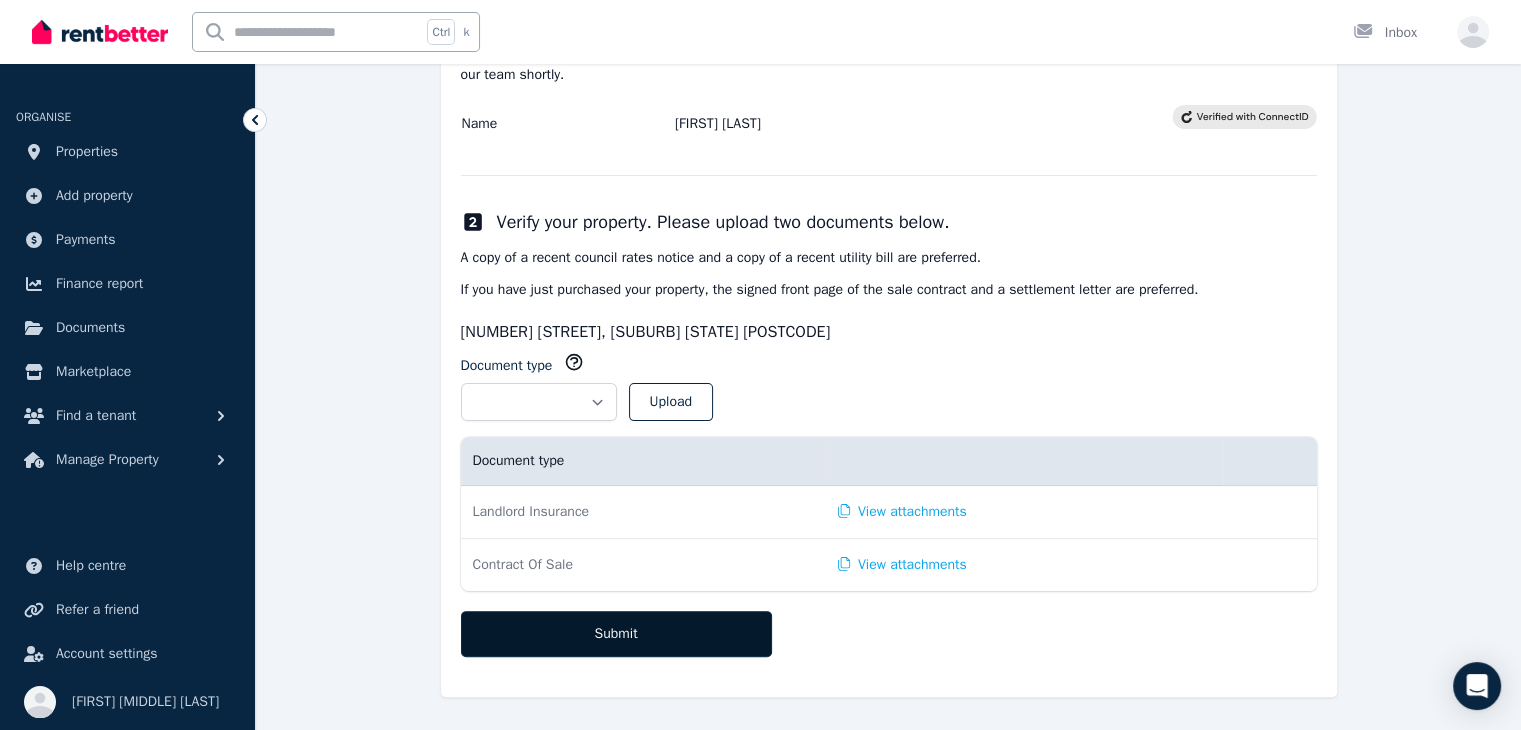 click on "Submit" at bounding box center [616, 634] 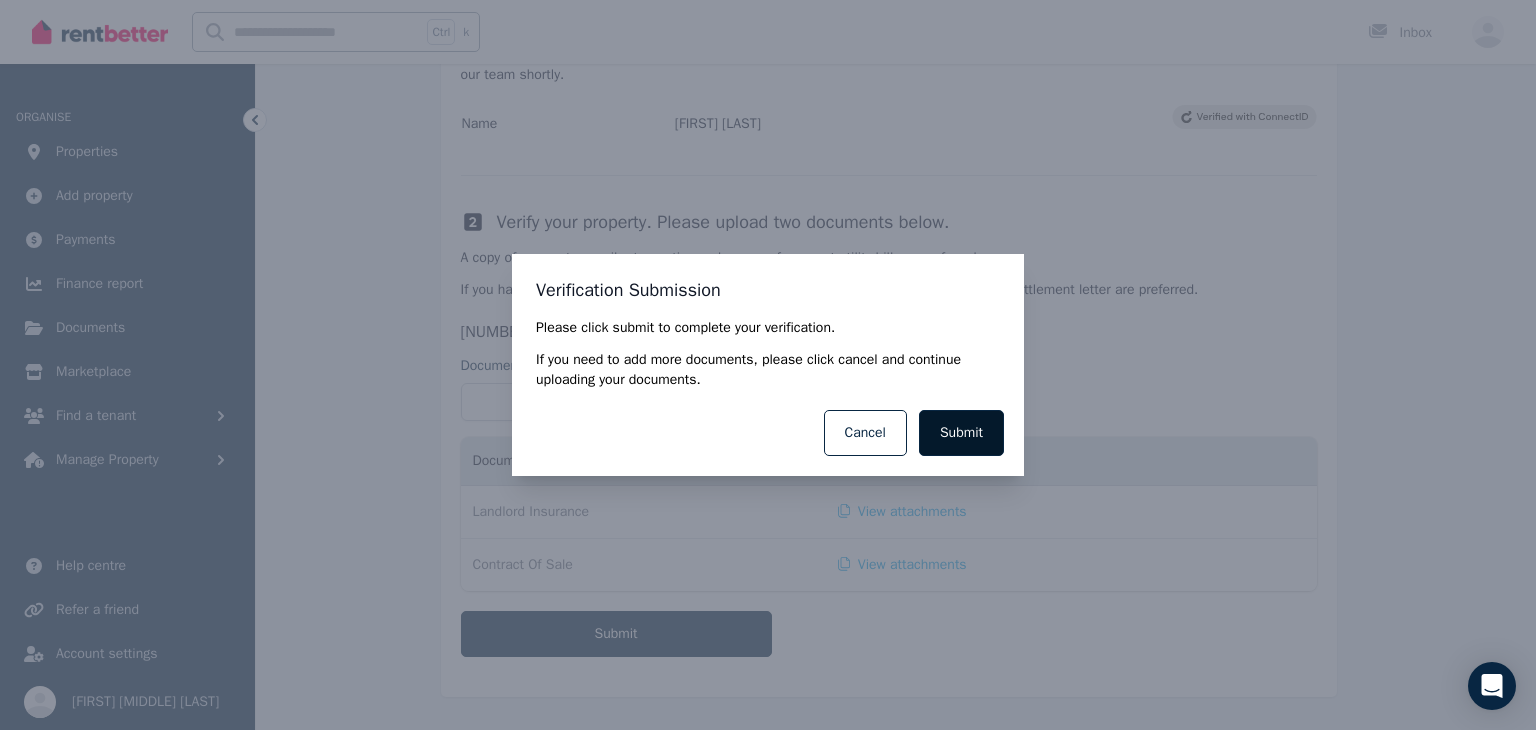 click on "Submit" at bounding box center (961, 433) 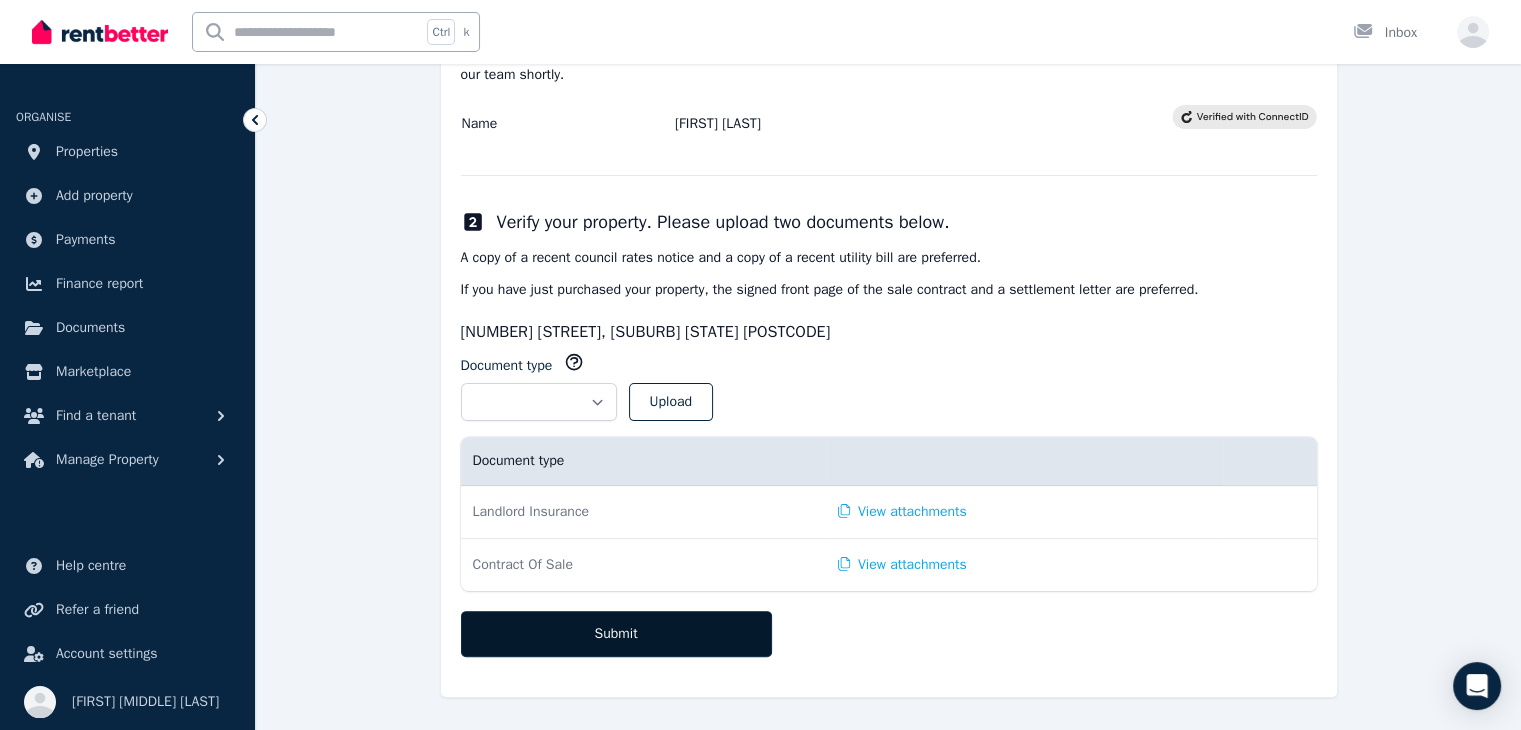 click on "Submit" at bounding box center (616, 634) 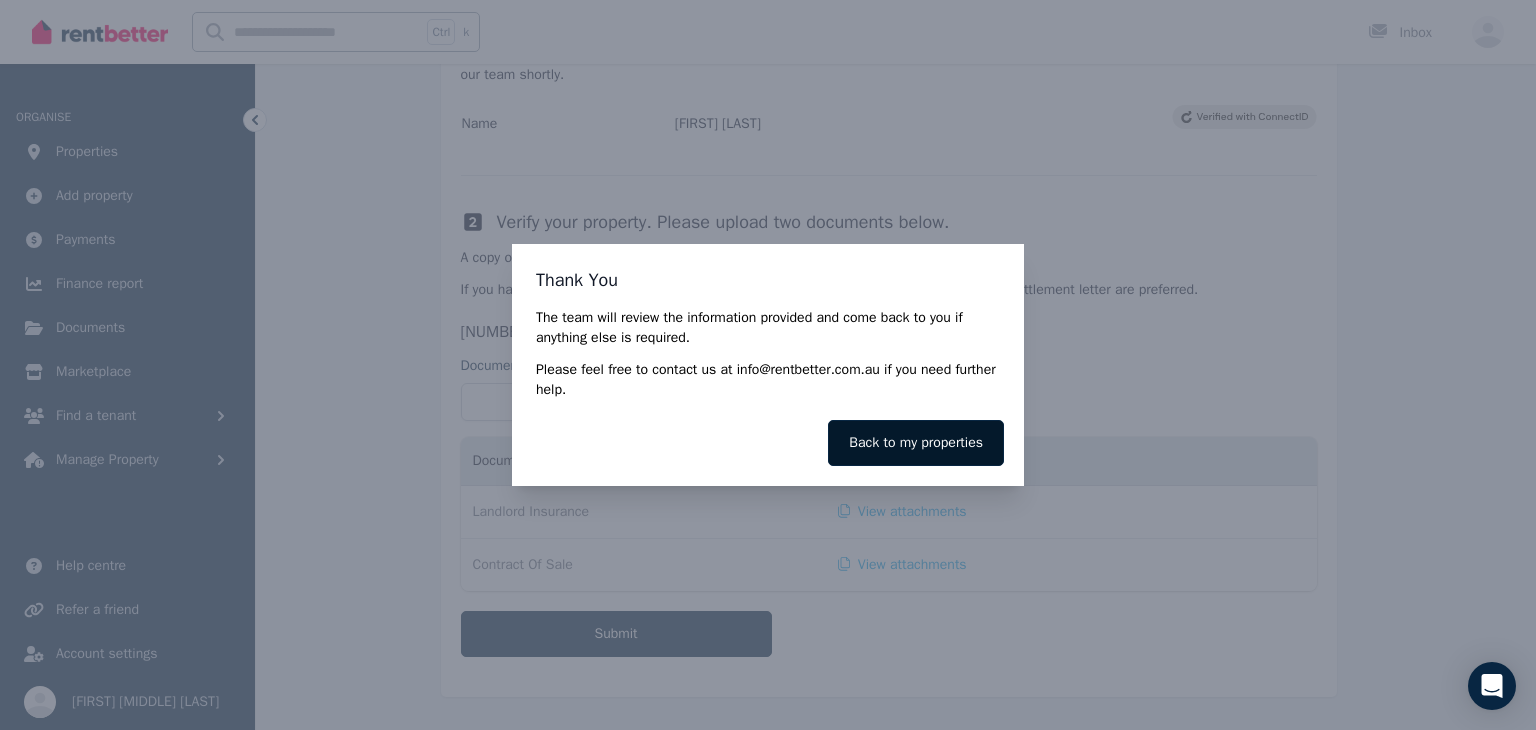 click on "Back to my properties" at bounding box center (916, 443) 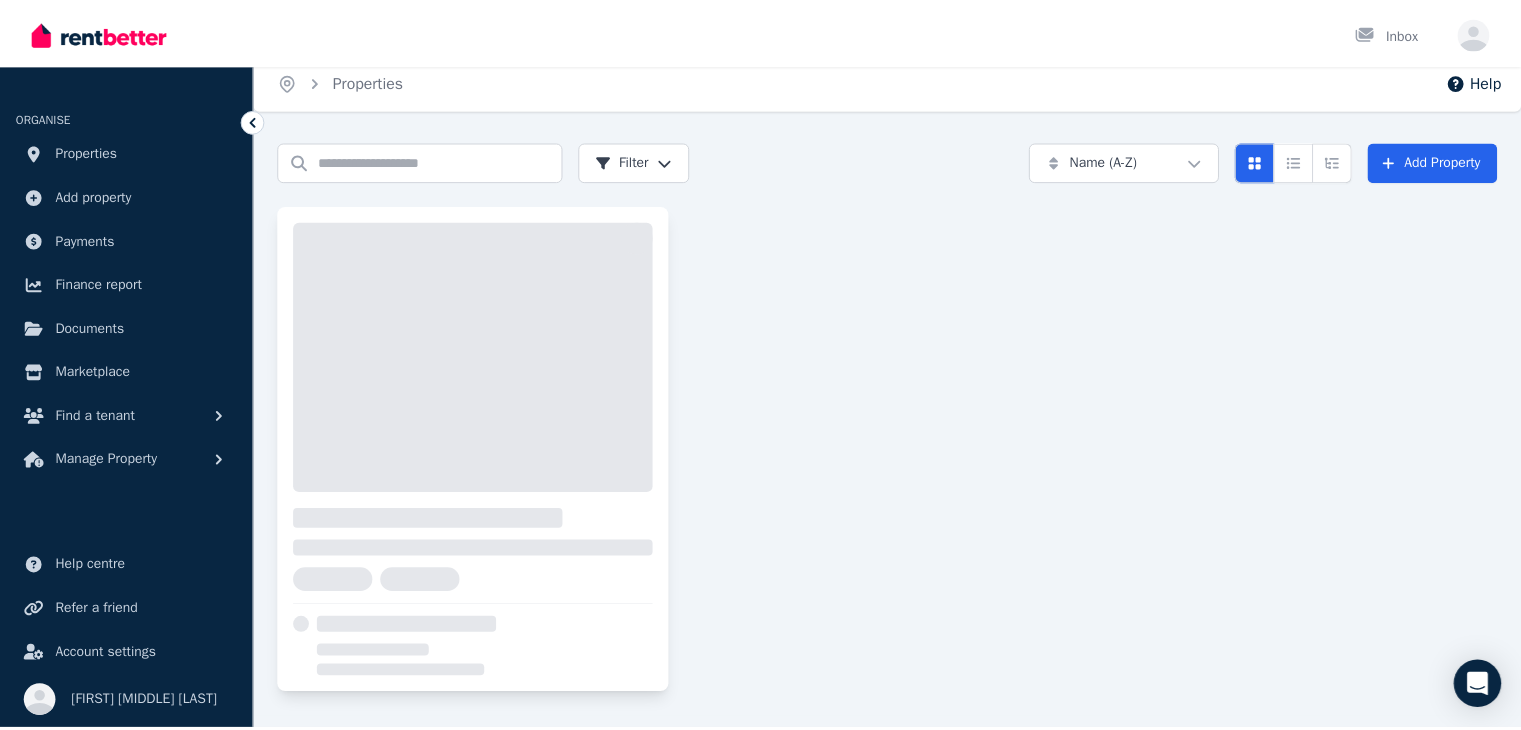scroll, scrollTop: 0, scrollLeft: 0, axis: both 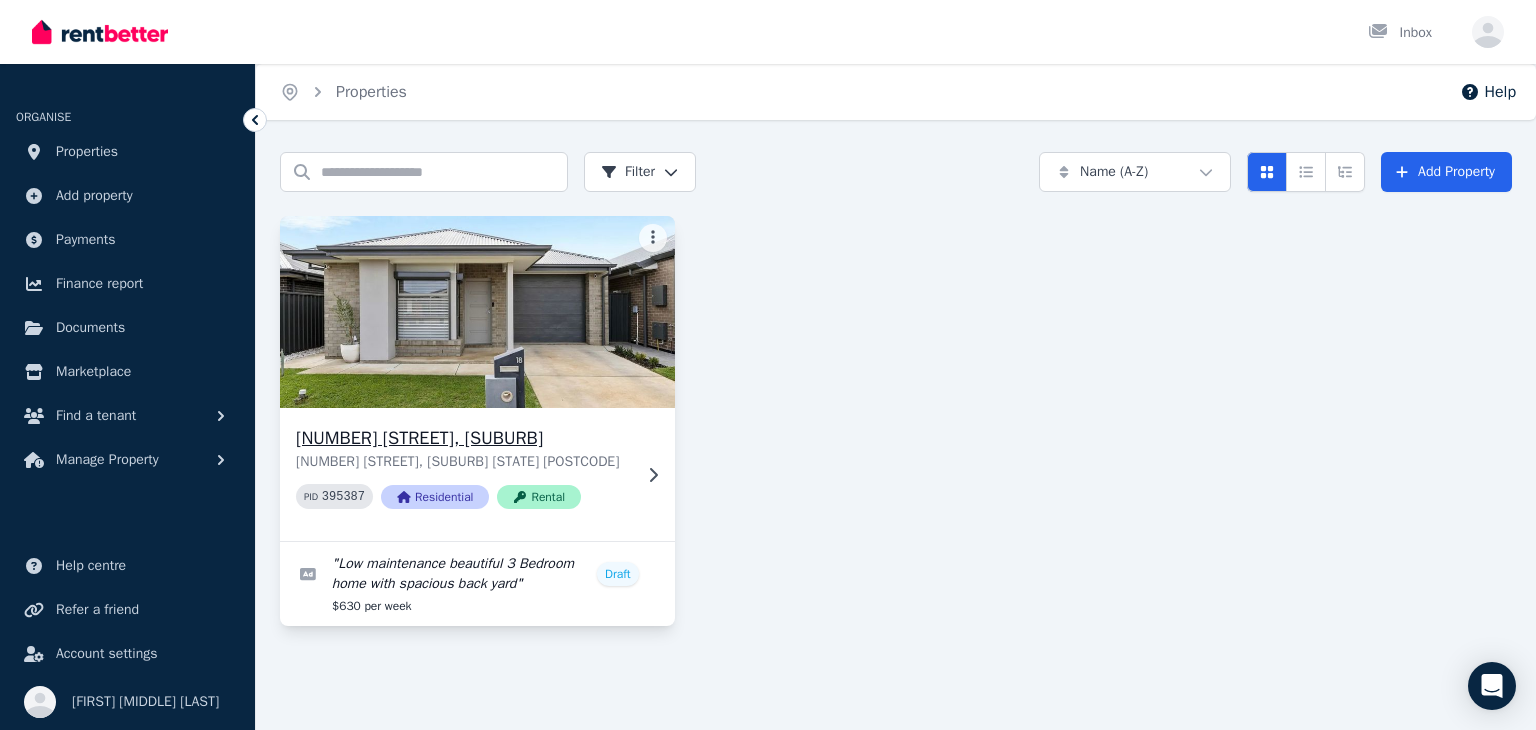 click 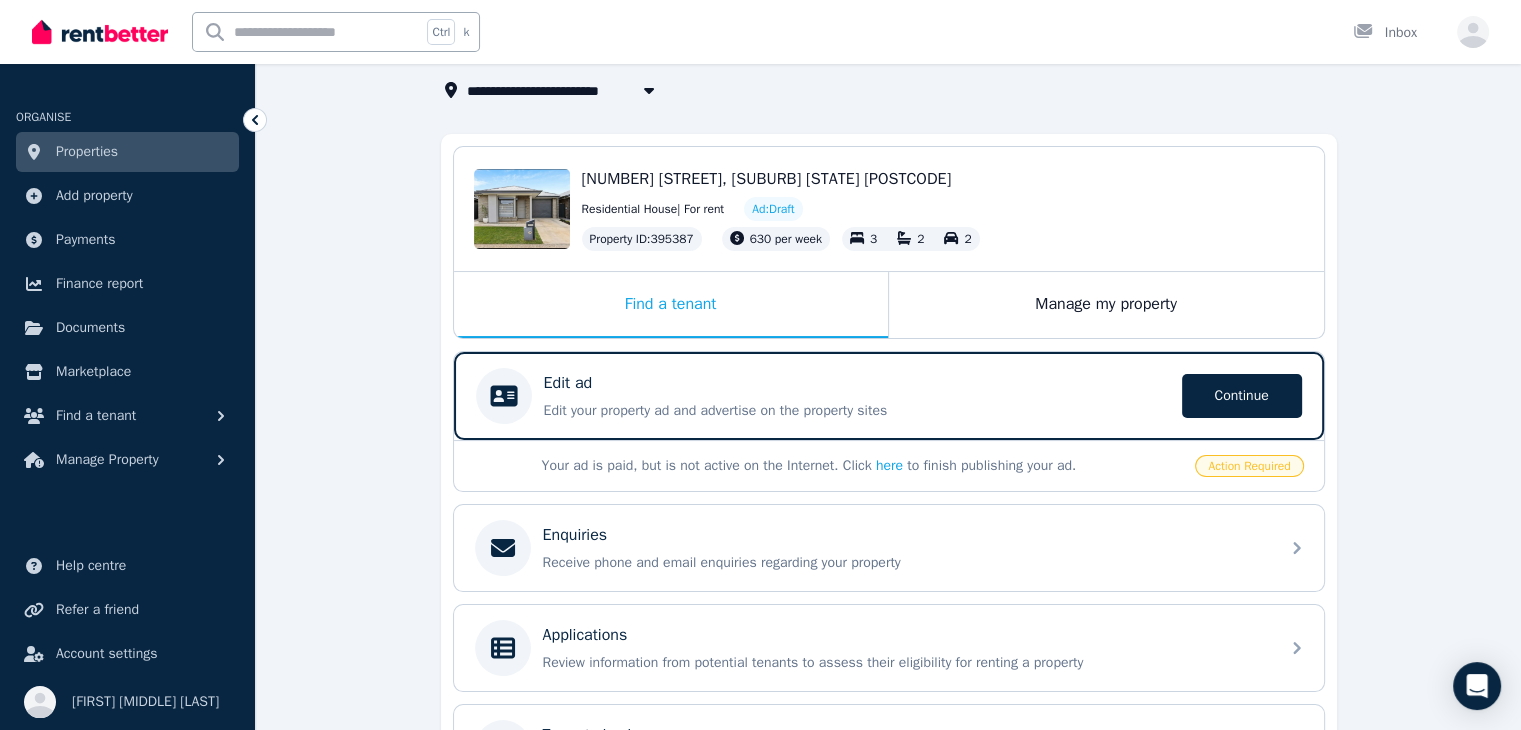 scroll, scrollTop: 300, scrollLeft: 0, axis: vertical 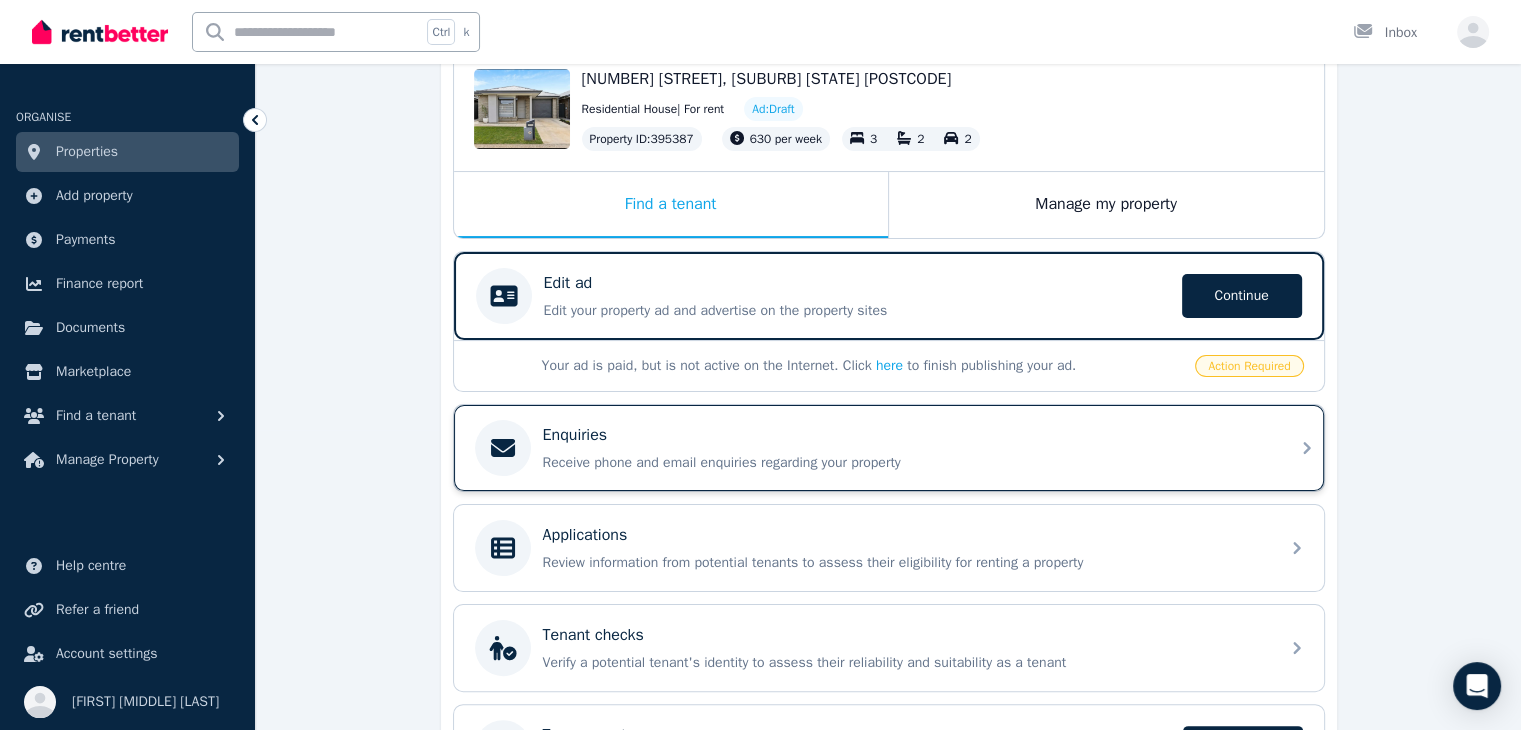 click on "Enquiries Receive phone and email enquiries regarding your property" at bounding box center [905, 448] 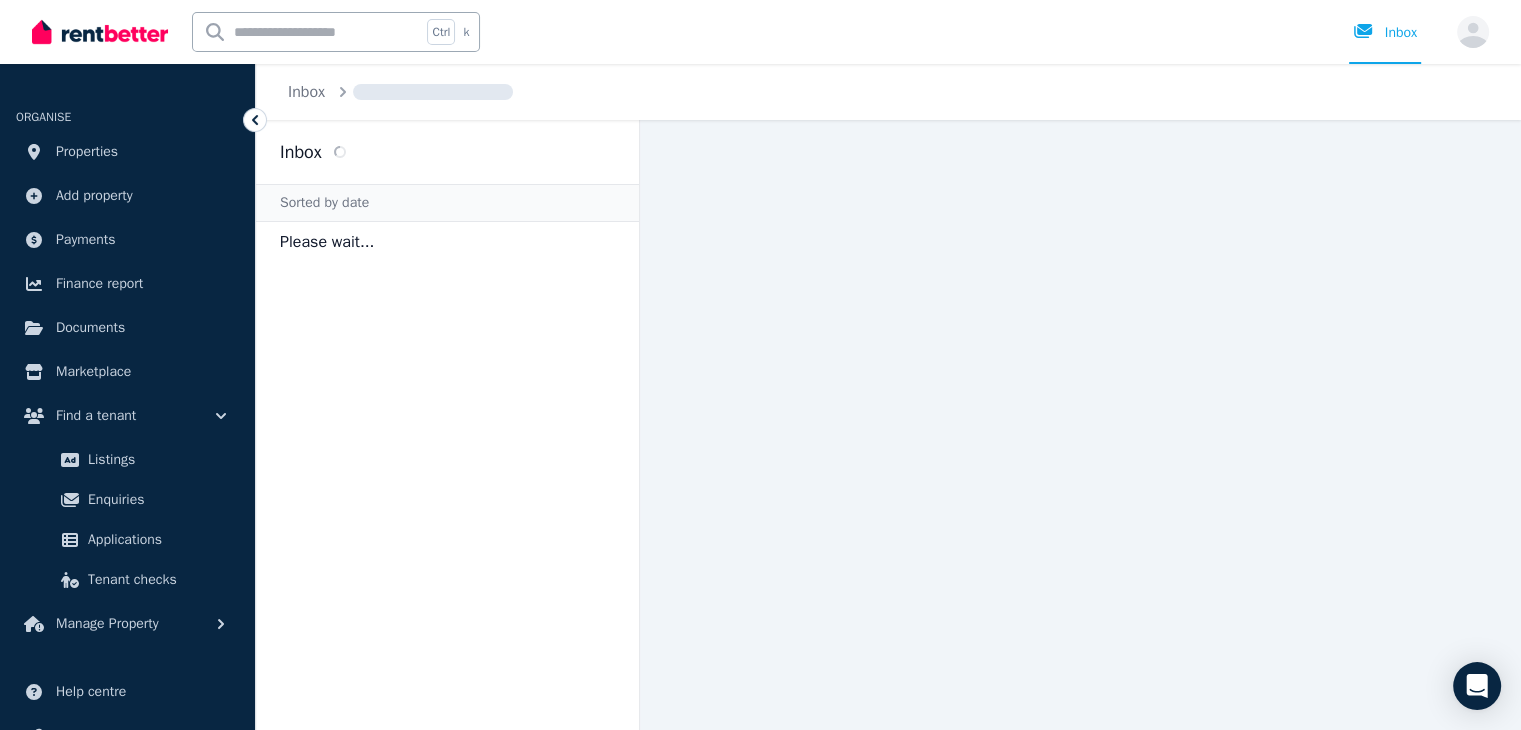 scroll, scrollTop: 0, scrollLeft: 0, axis: both 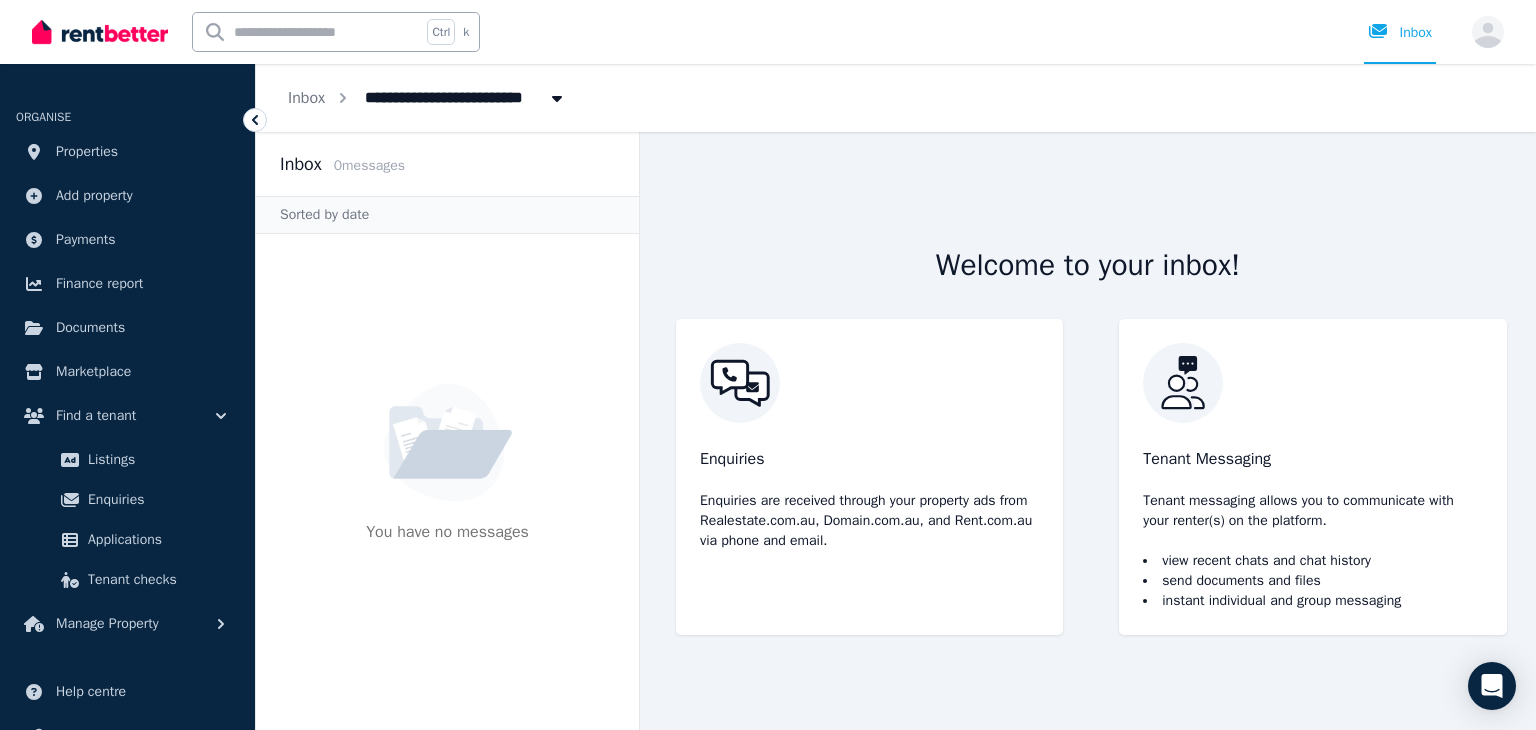 click 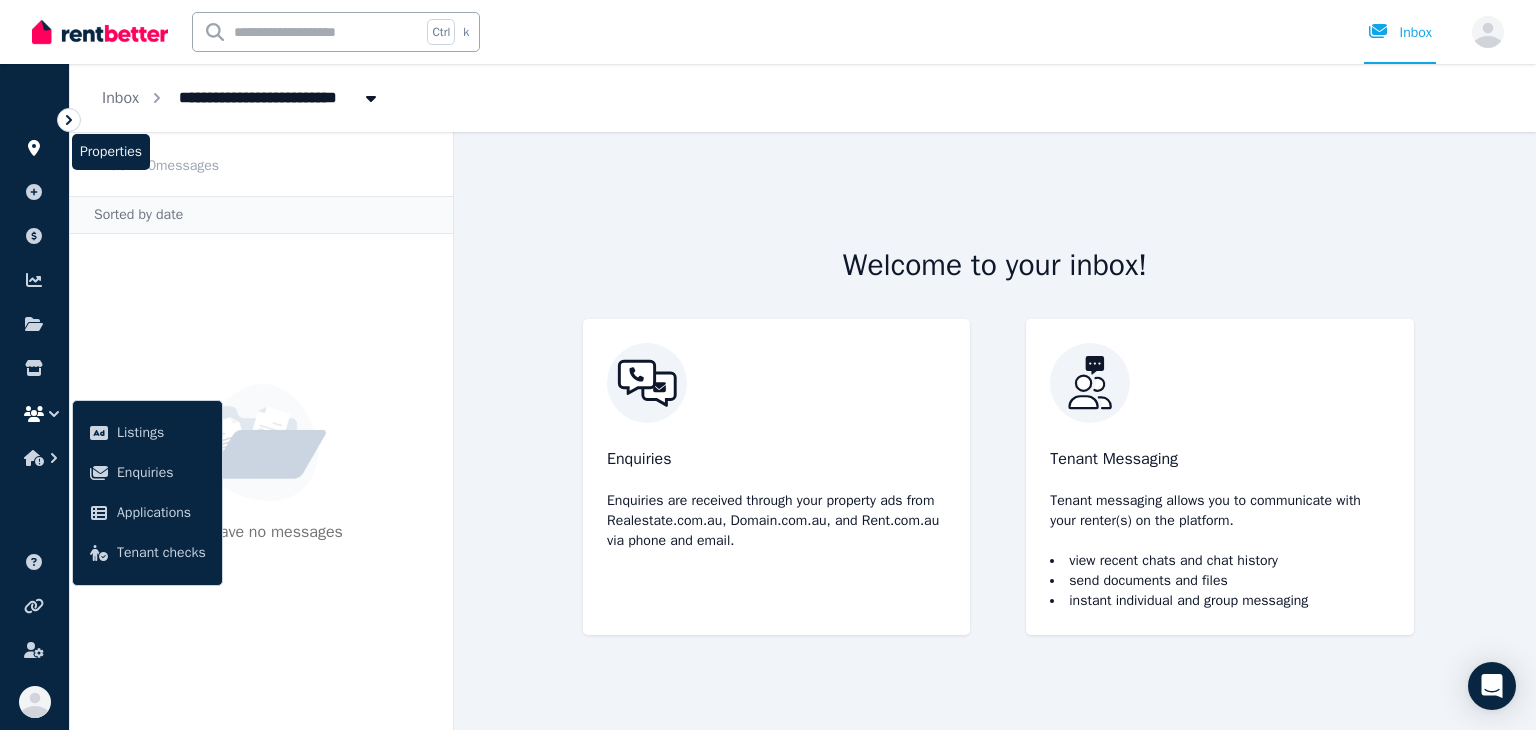 click 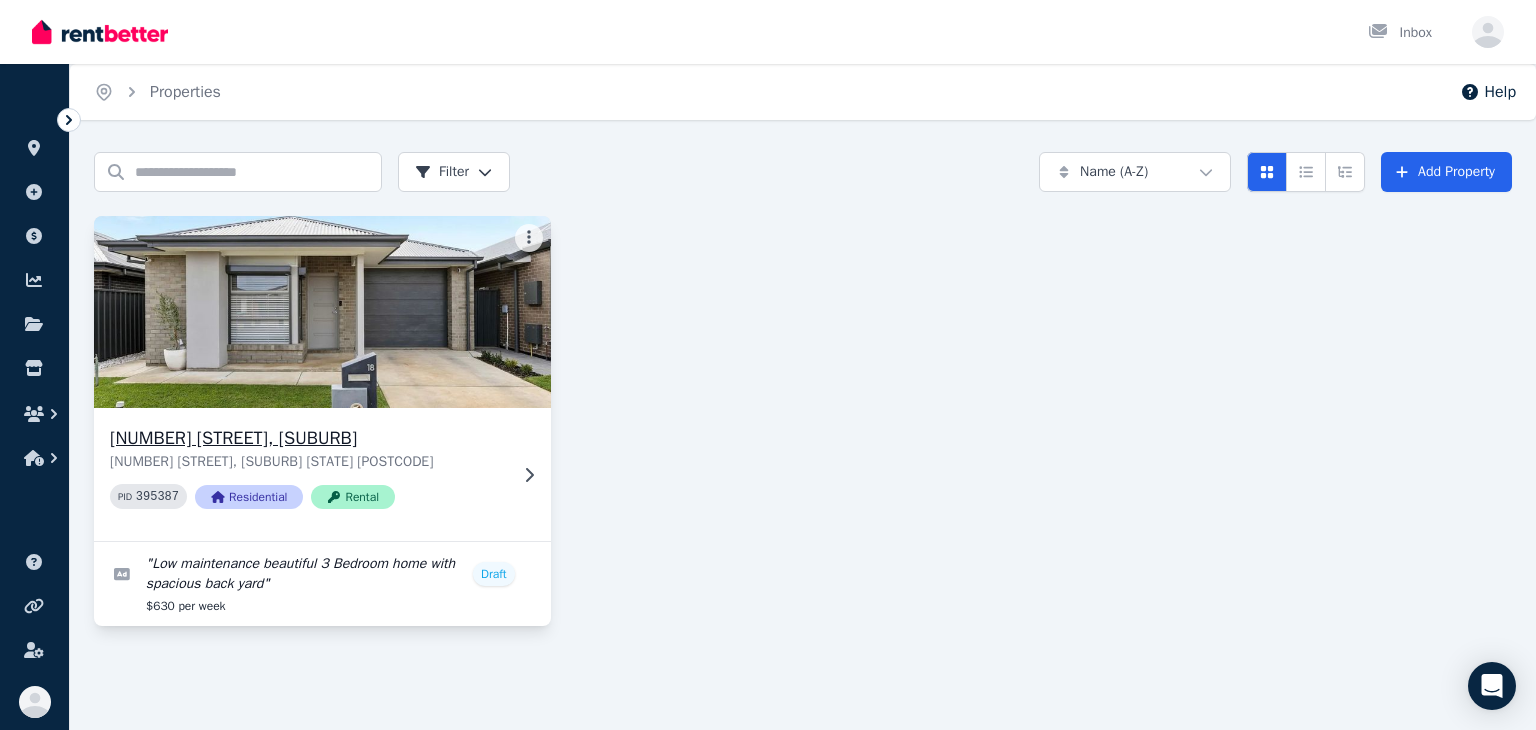 click 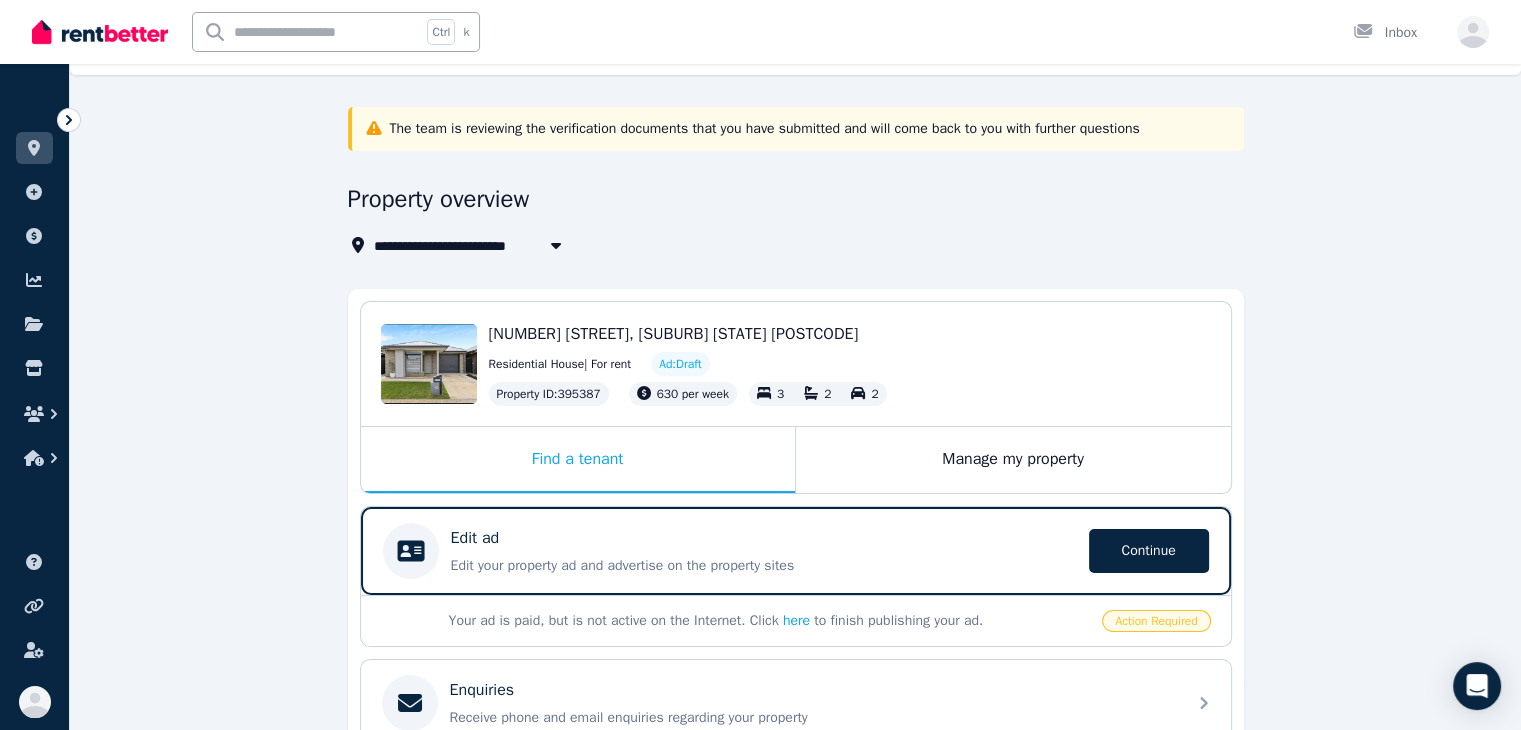 scroll, scrollTop: 44, scrollLeft: 0, axis: vertical 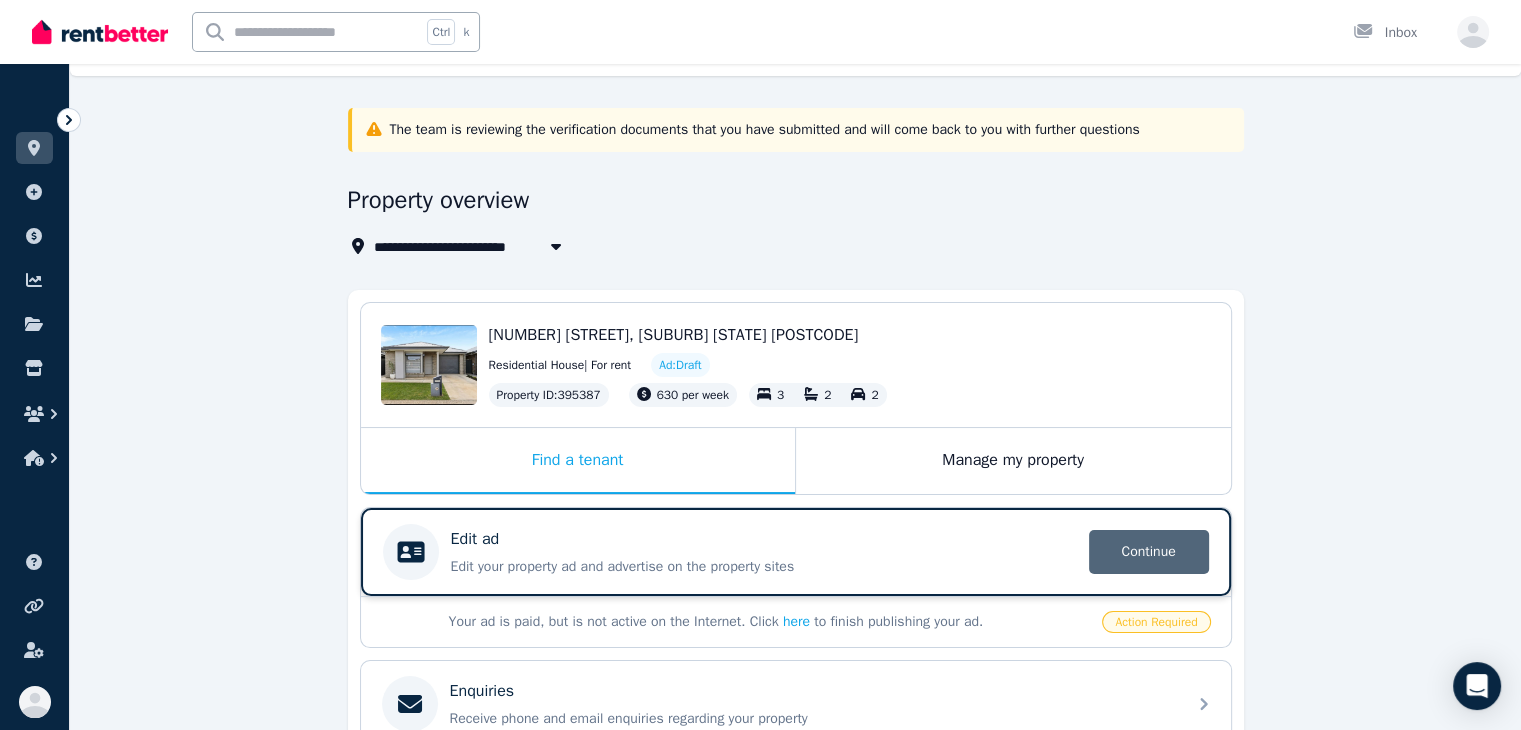 click on "Continue" at bounding box center (1149, 552) 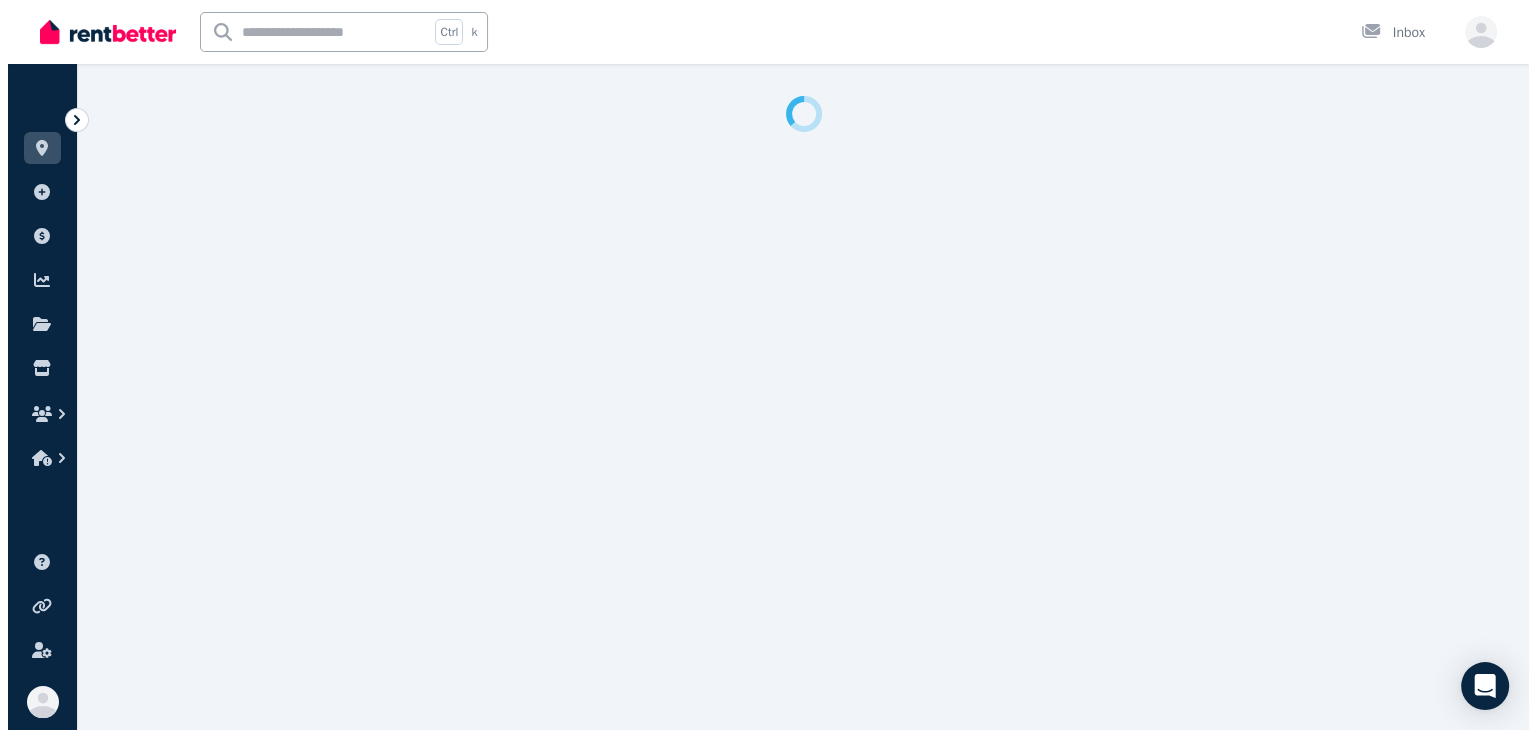 scroll, scrollTop: 0, scrollLeft: 0, axis: both 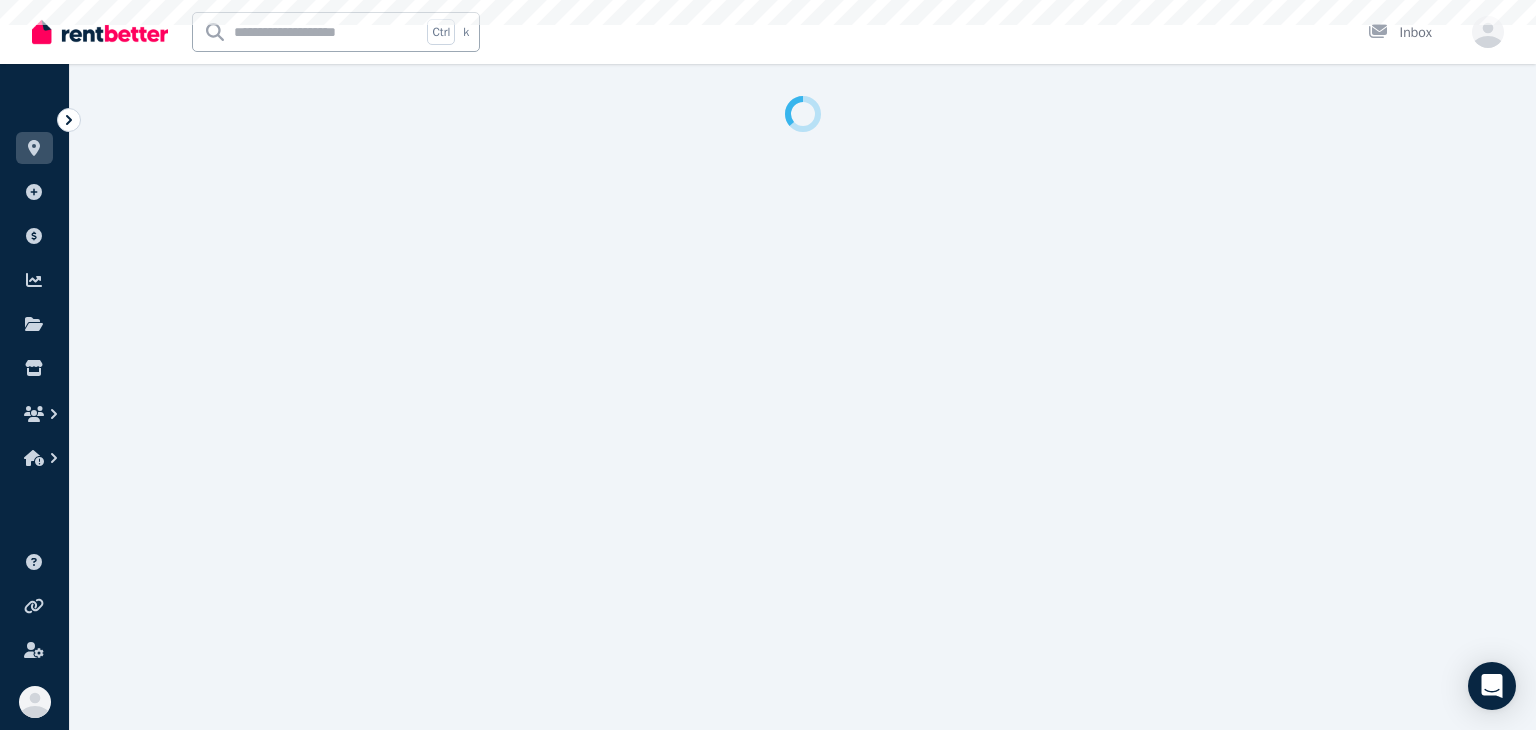 select on "**" 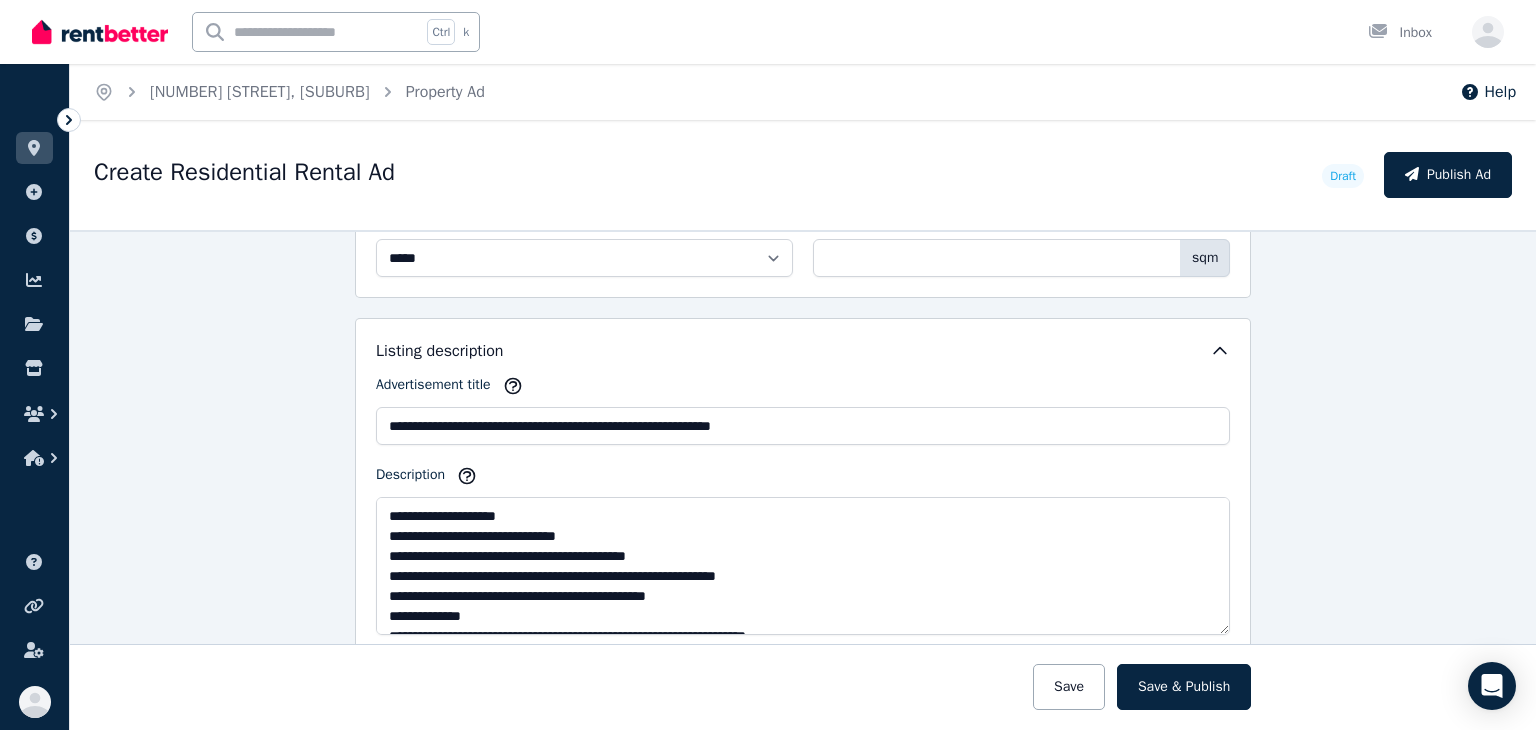 scroll, scrollTop: 1100, scrollLeft: 0, axis: vertical 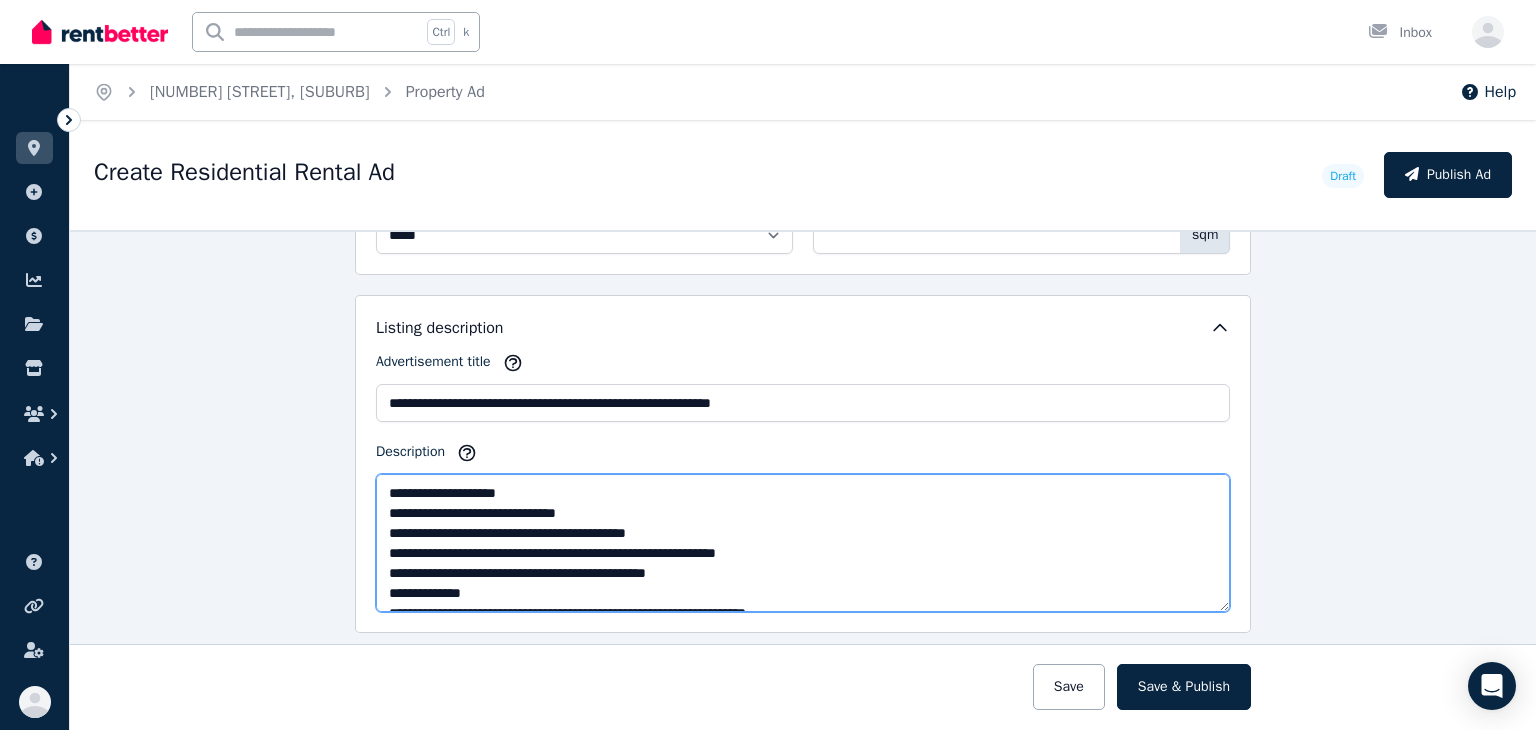 click on "**********" at bounding box center (803, 543) 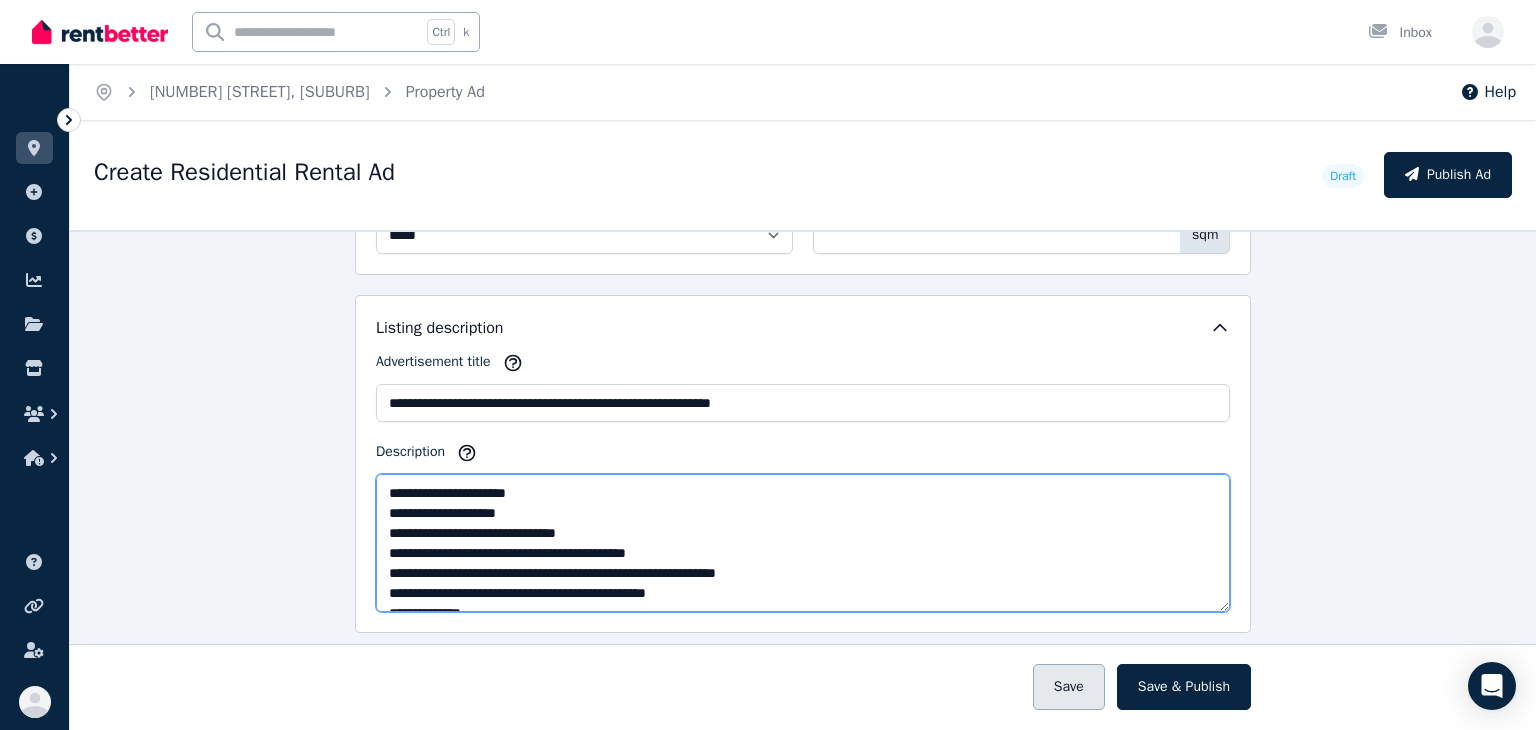 type on "**********" 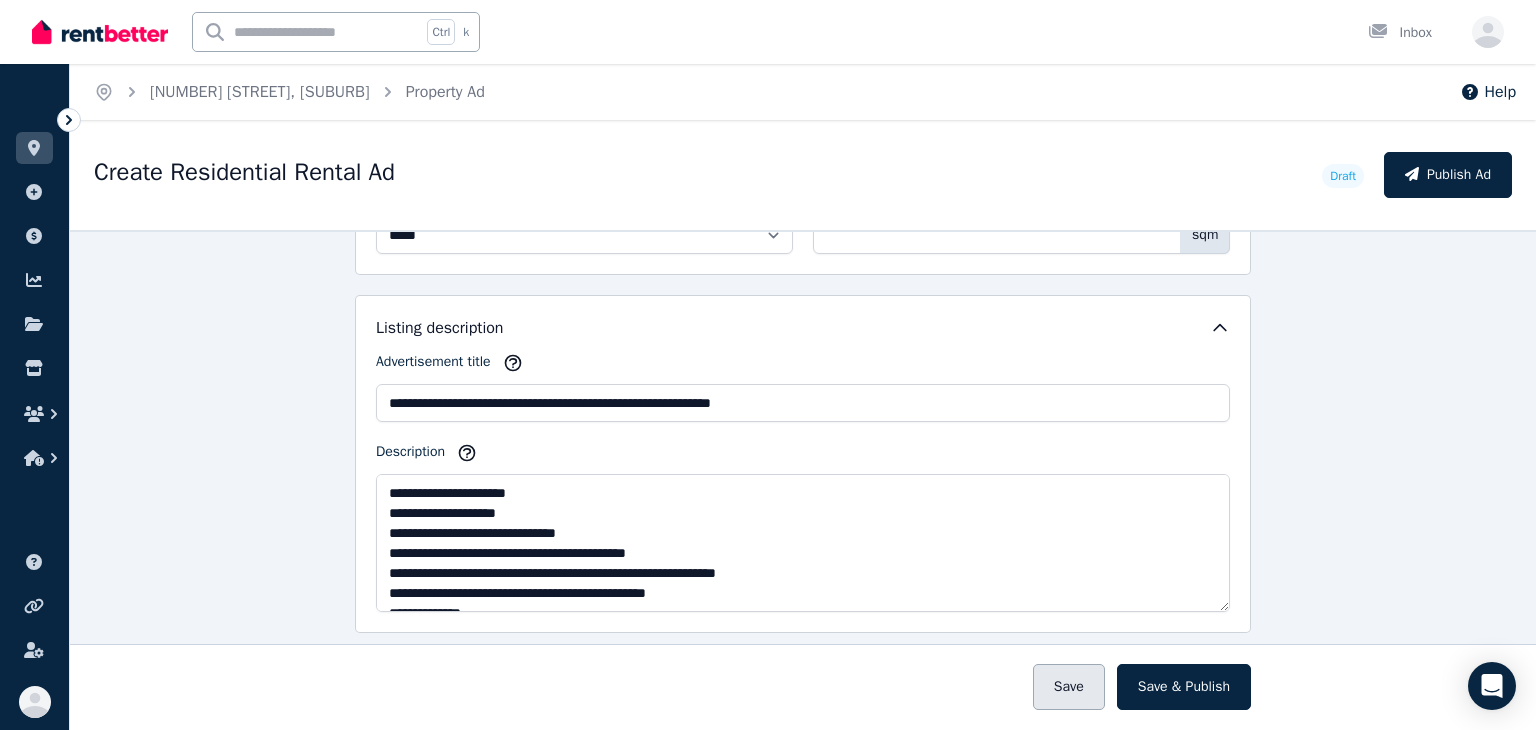 click on "Save" at bounding box center (1069, 687) 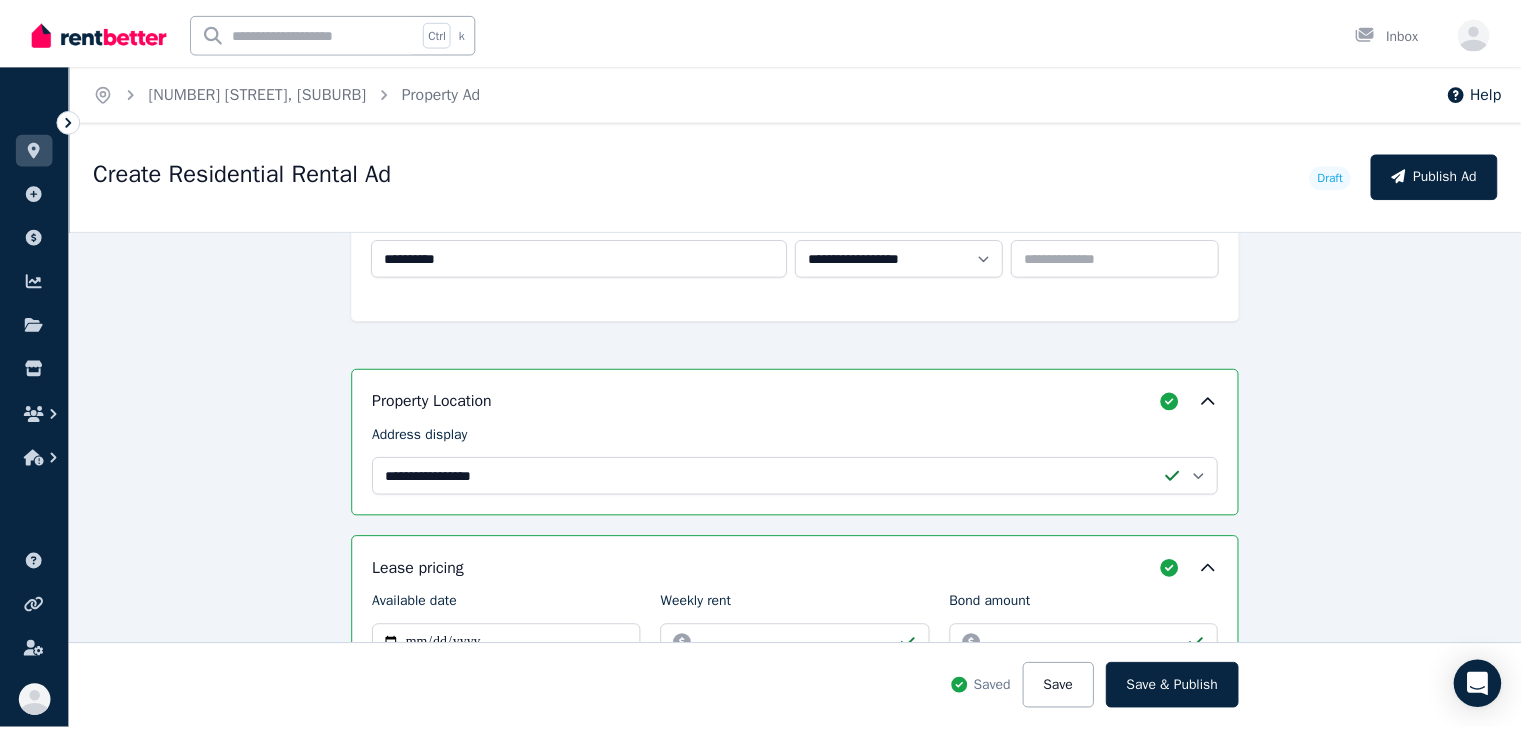 scroll, scrollTop: 600, scrollLeft: 0, axis: vertical 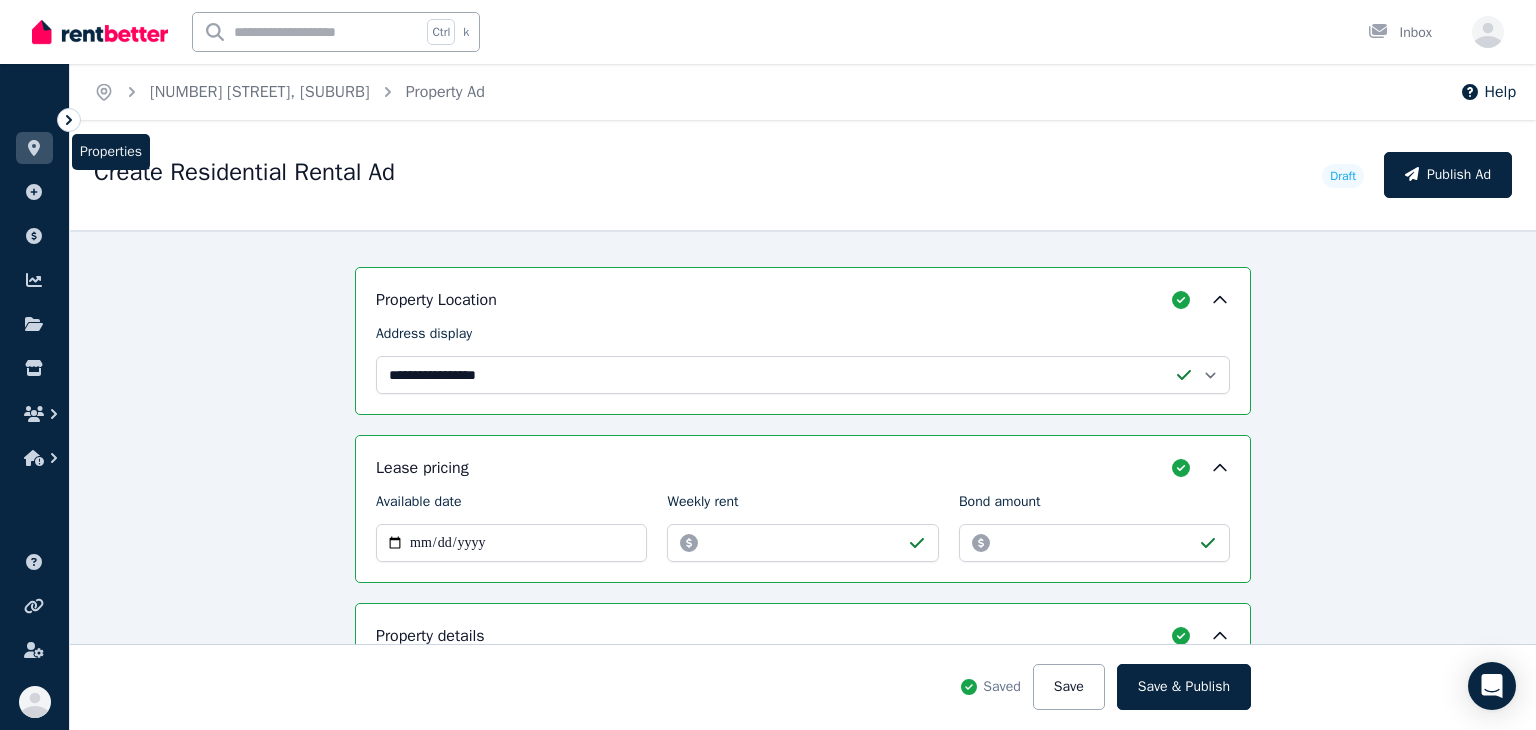 click 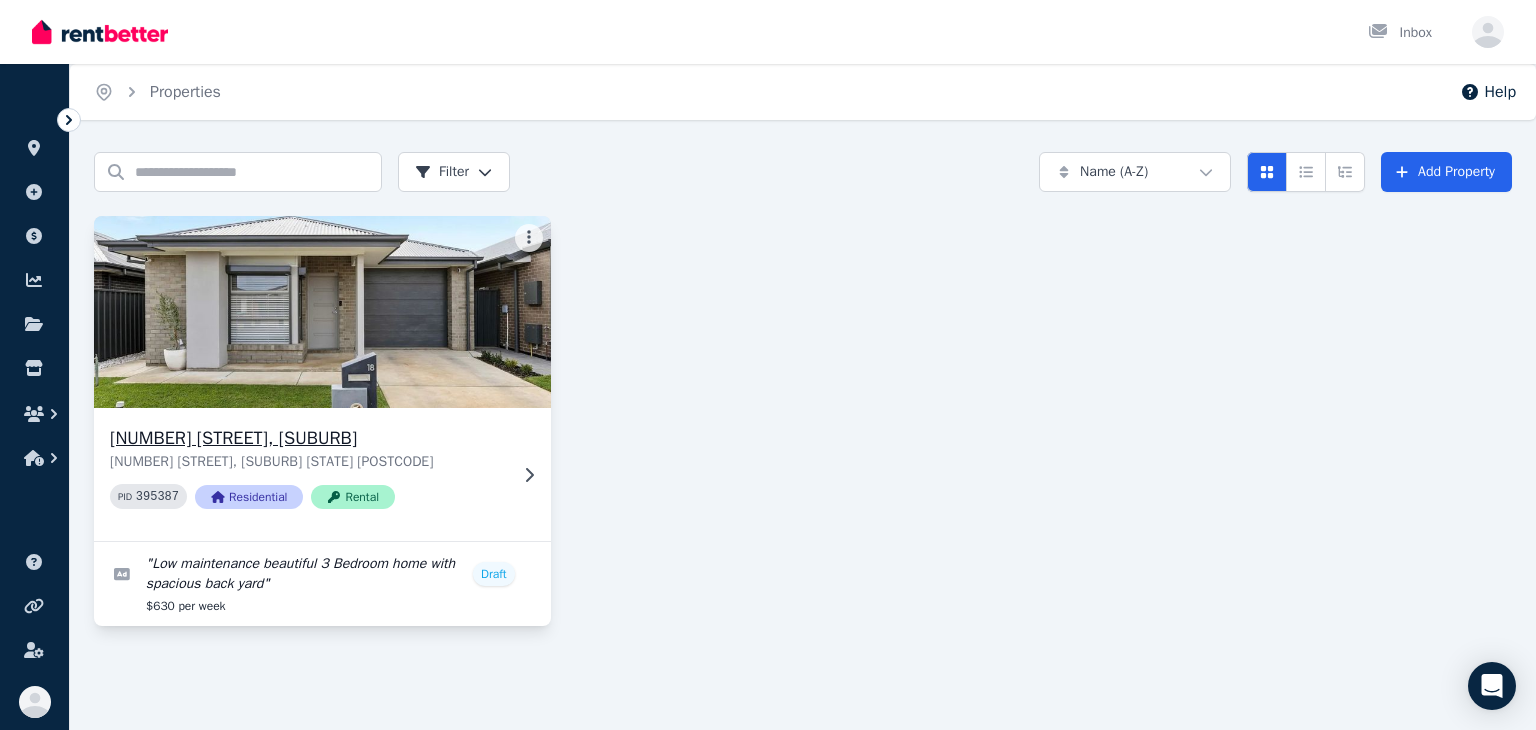 click at bounding box center (322, 312) 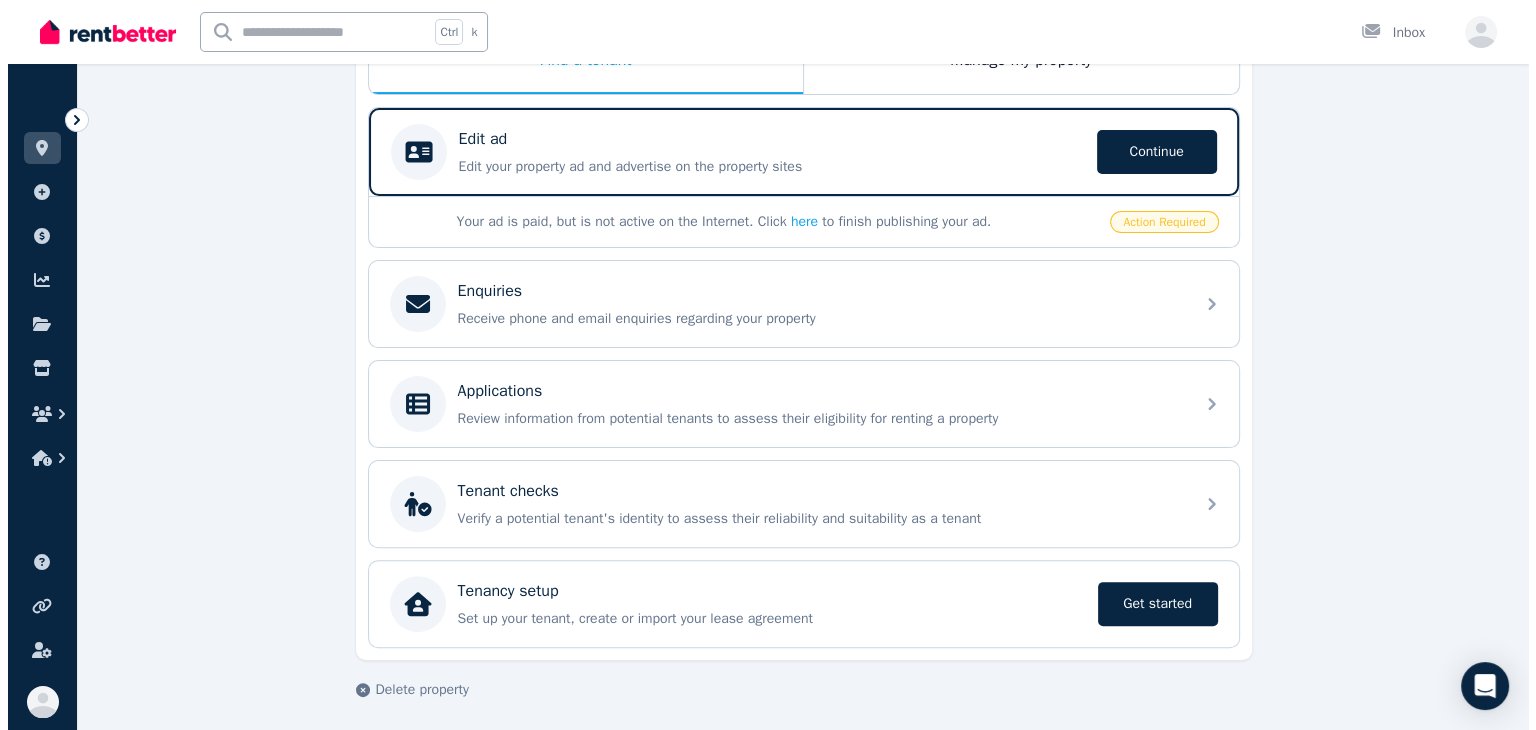 scroll, scrollTop: 0, scrollLeft: 0, axis: both 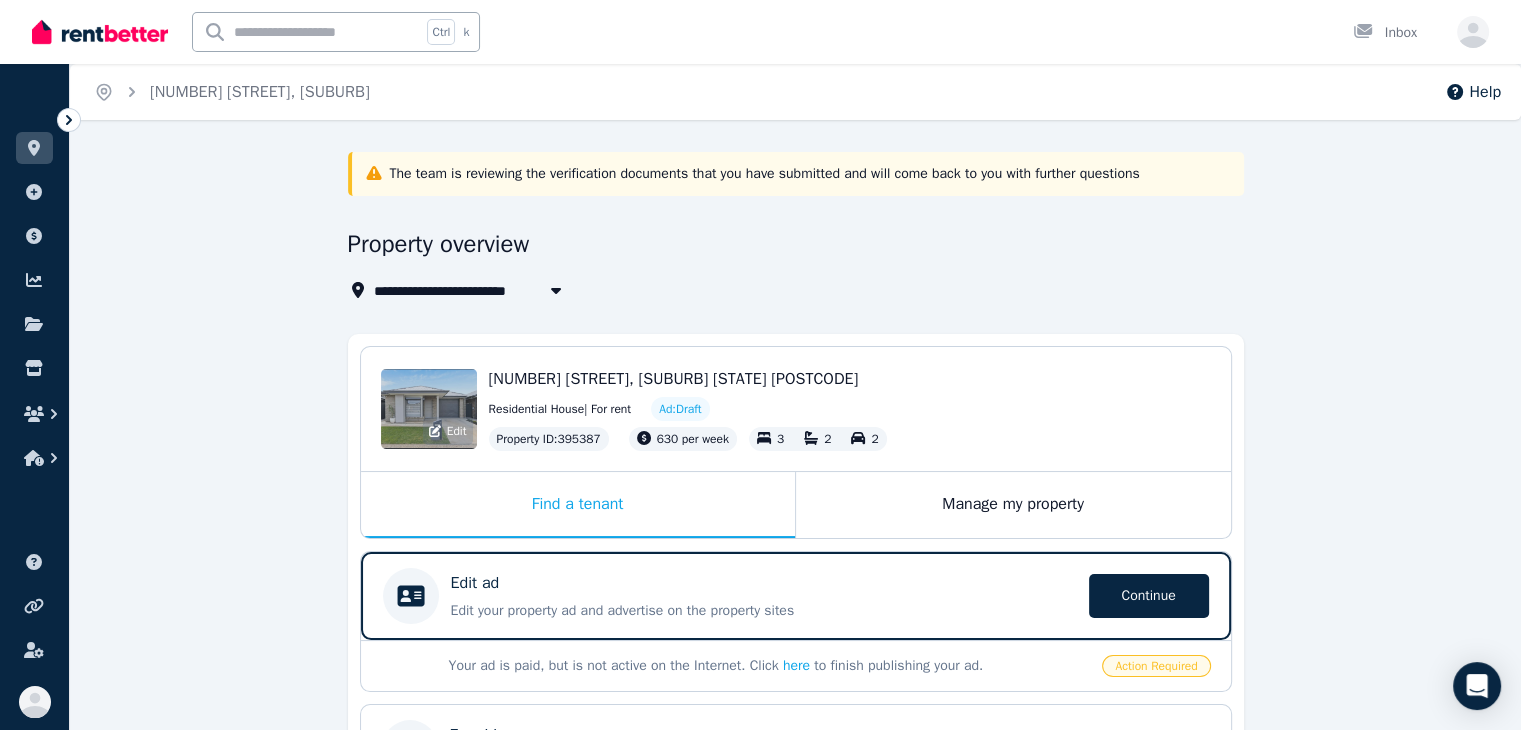 click on "Edit" at bounding box center [429, 409] 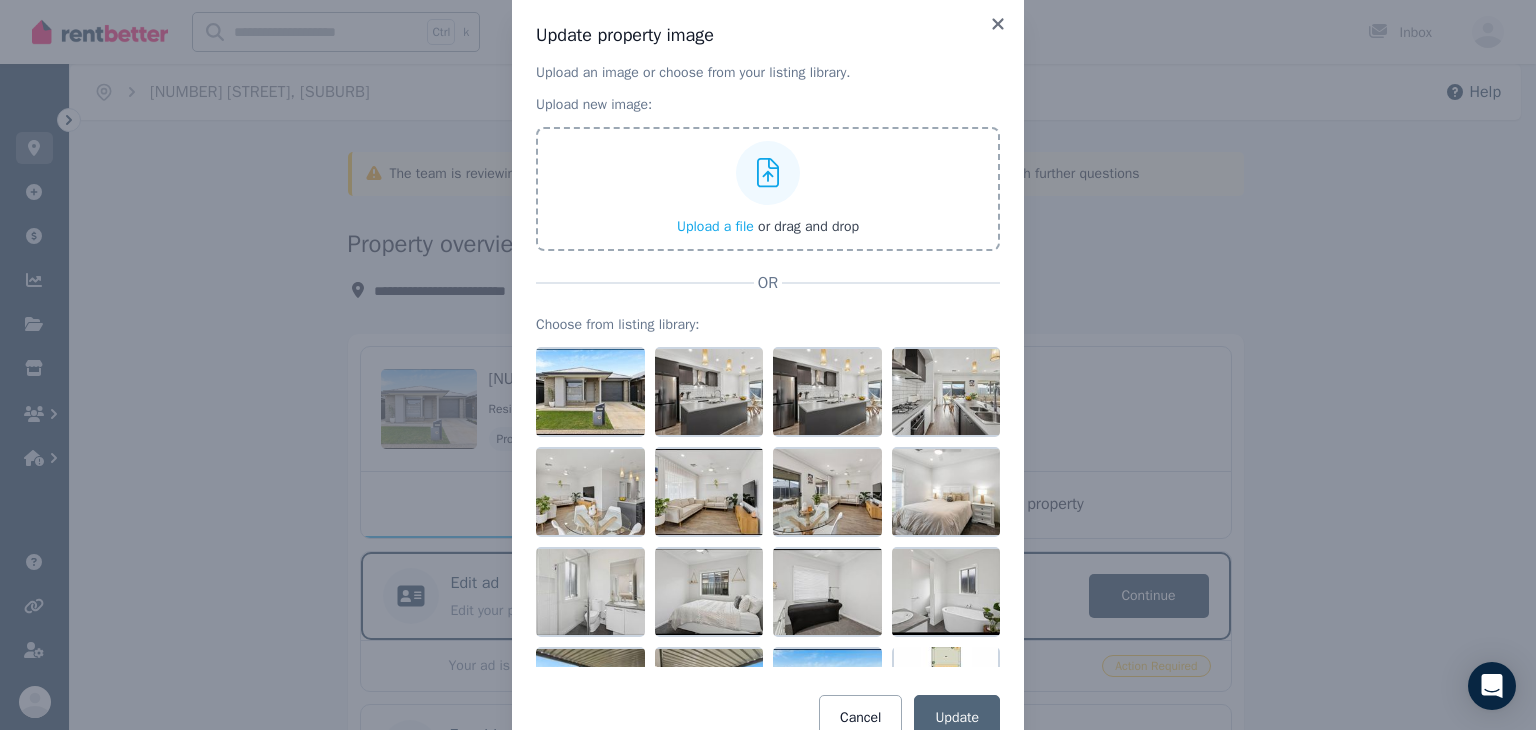 scroll, scrollTop: 0, scrollLeft: 0, axis: both 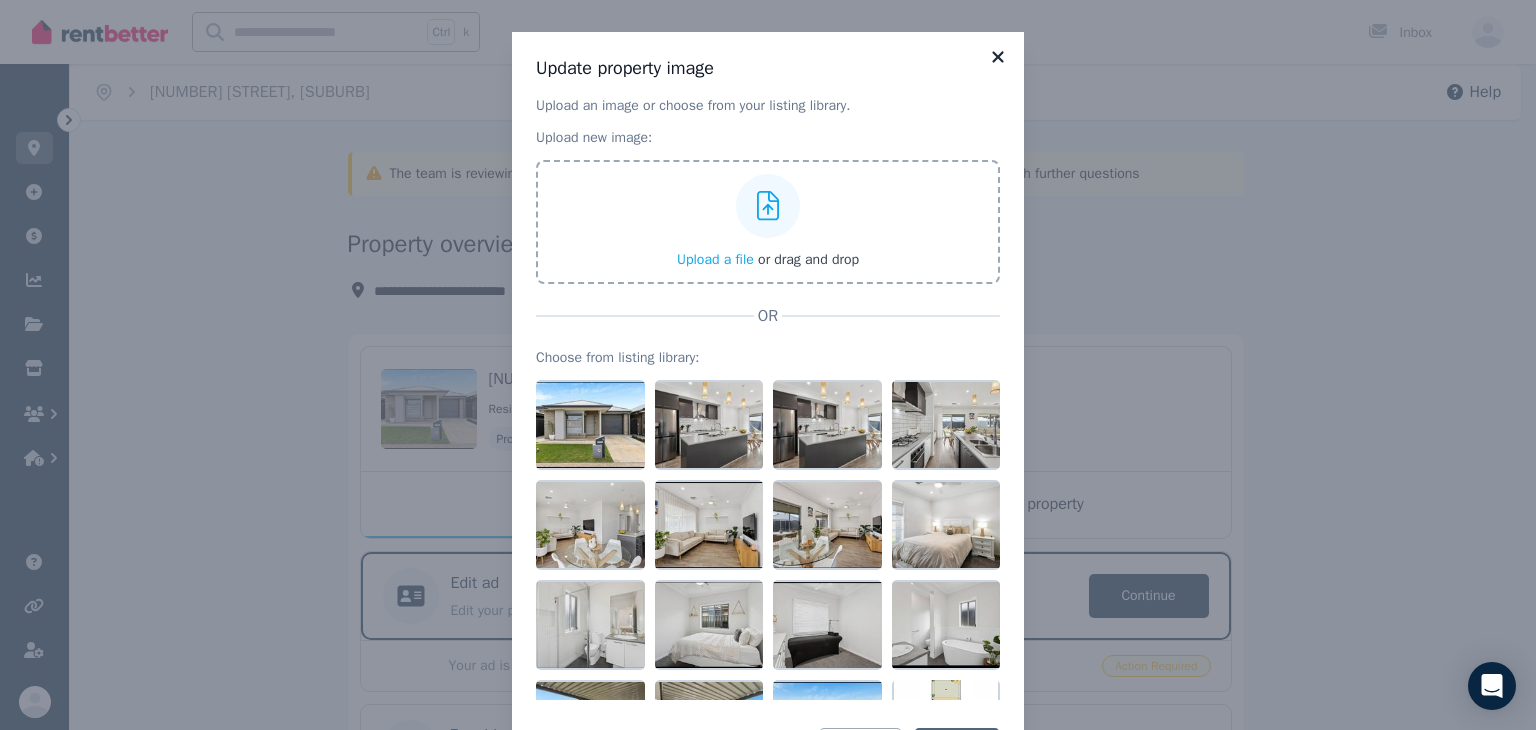click 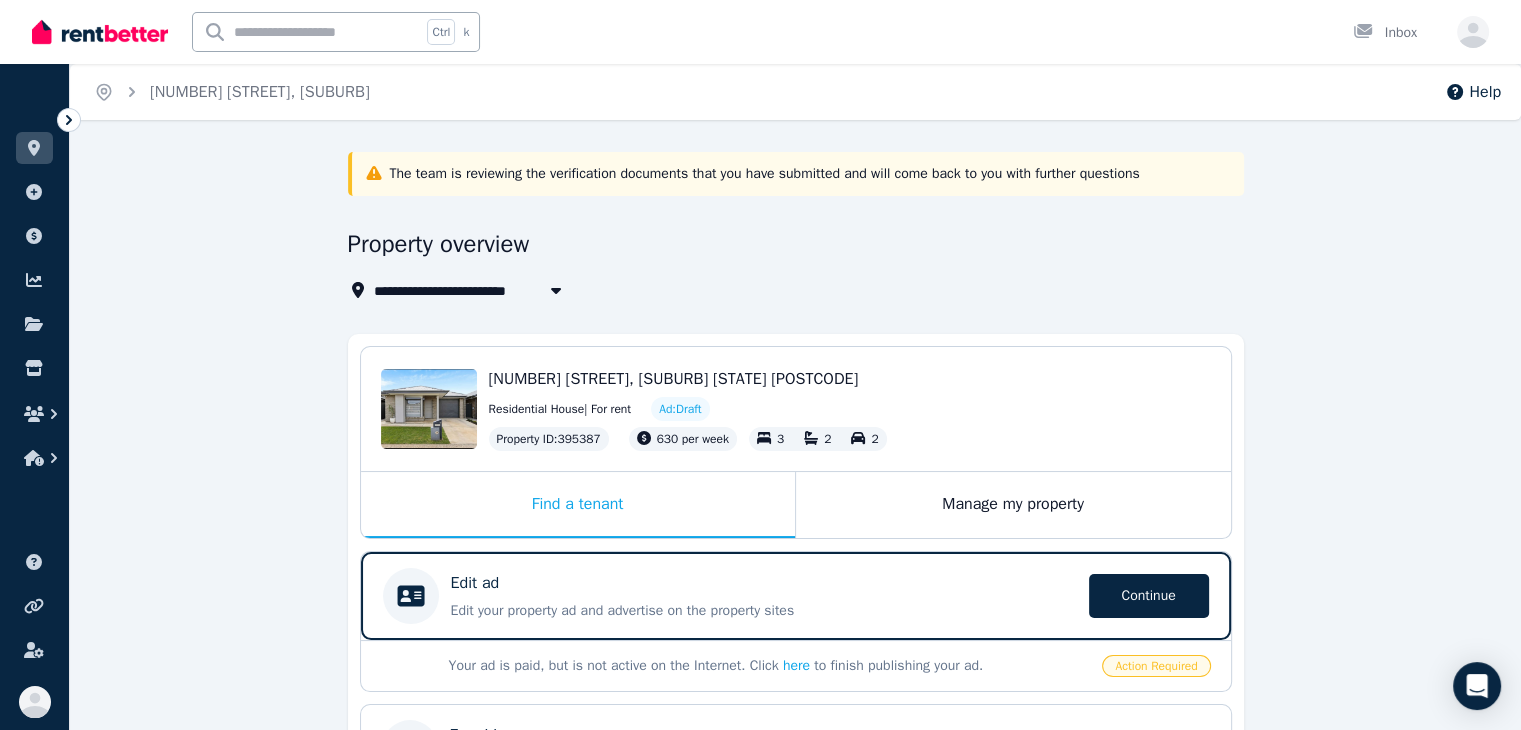 click 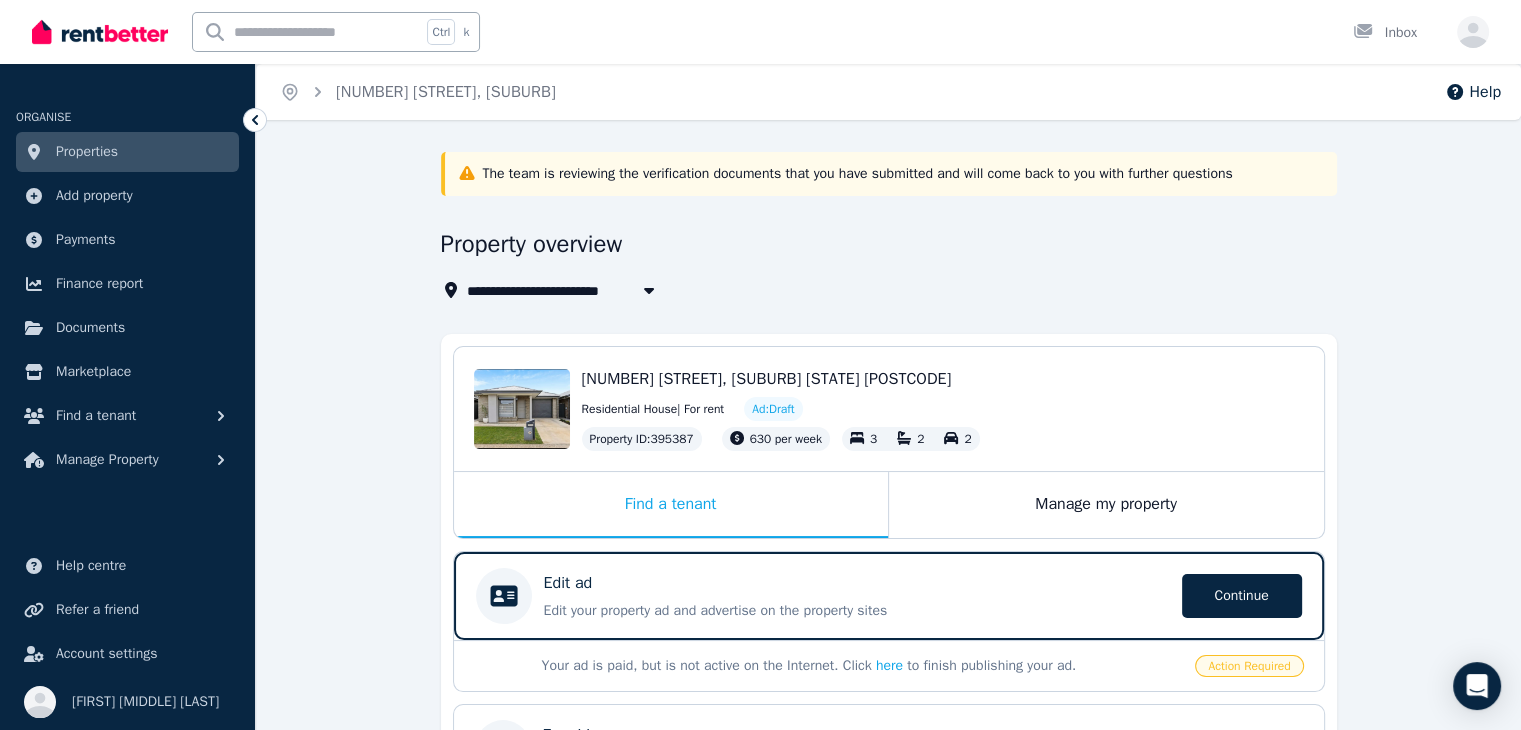 click on "Properties" at bounding box center (87, 152) 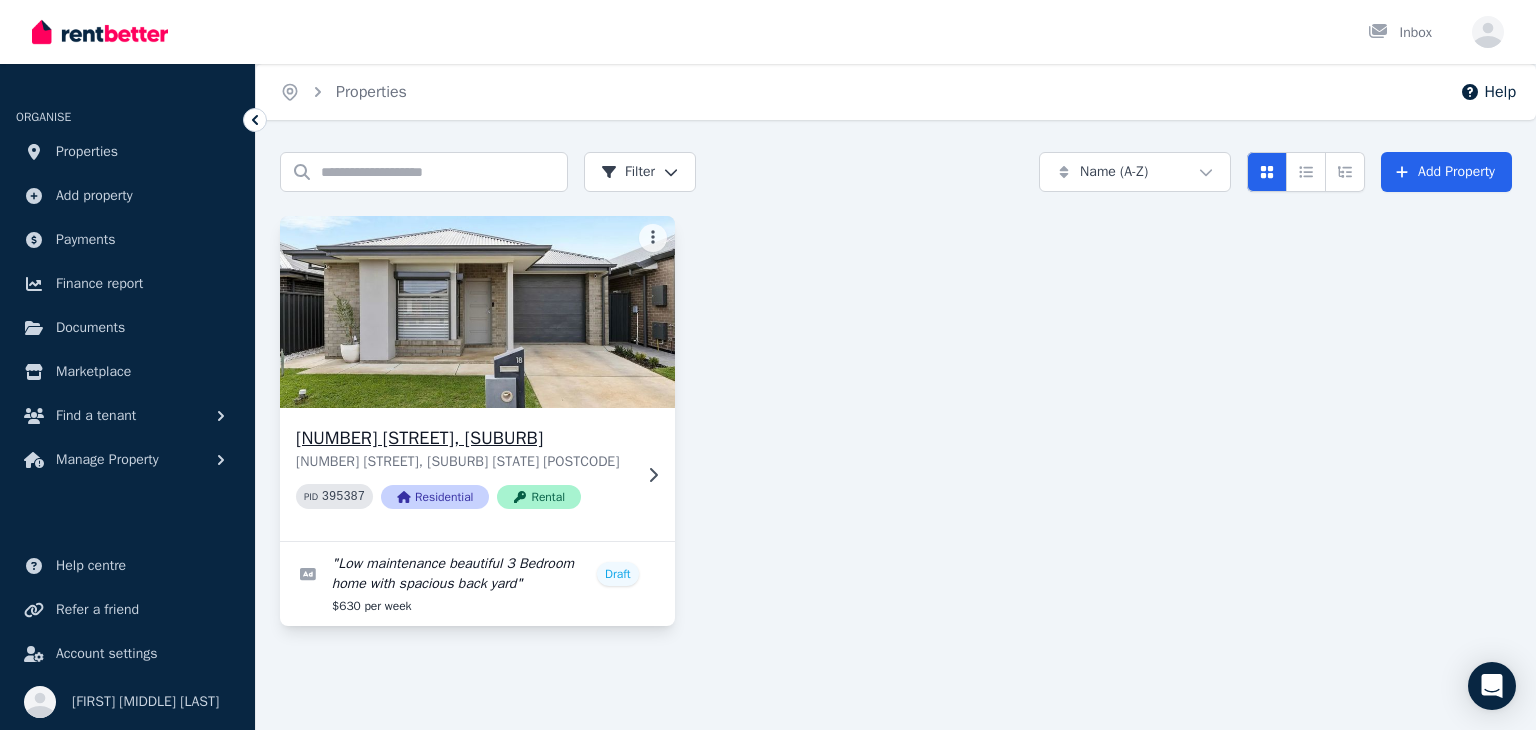 click 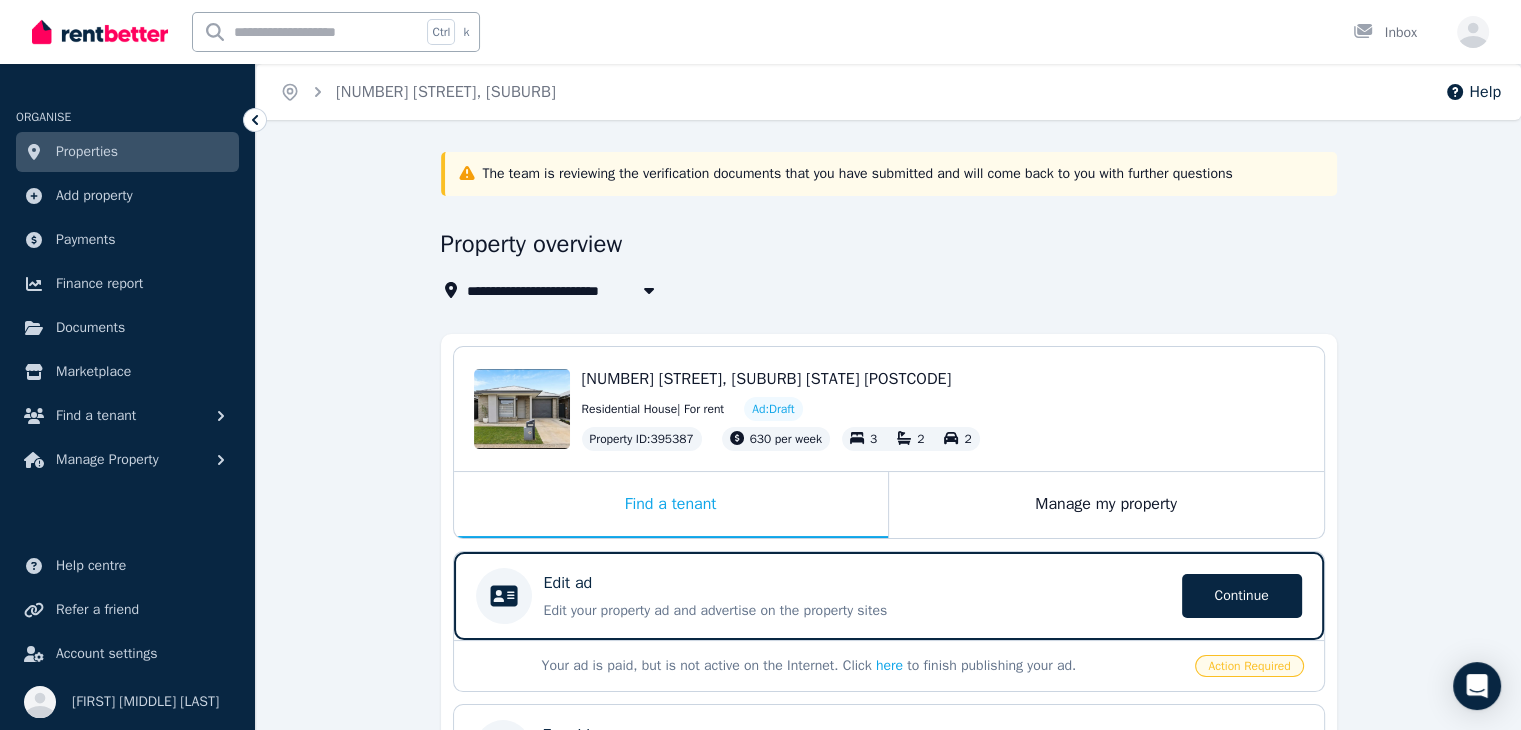 click 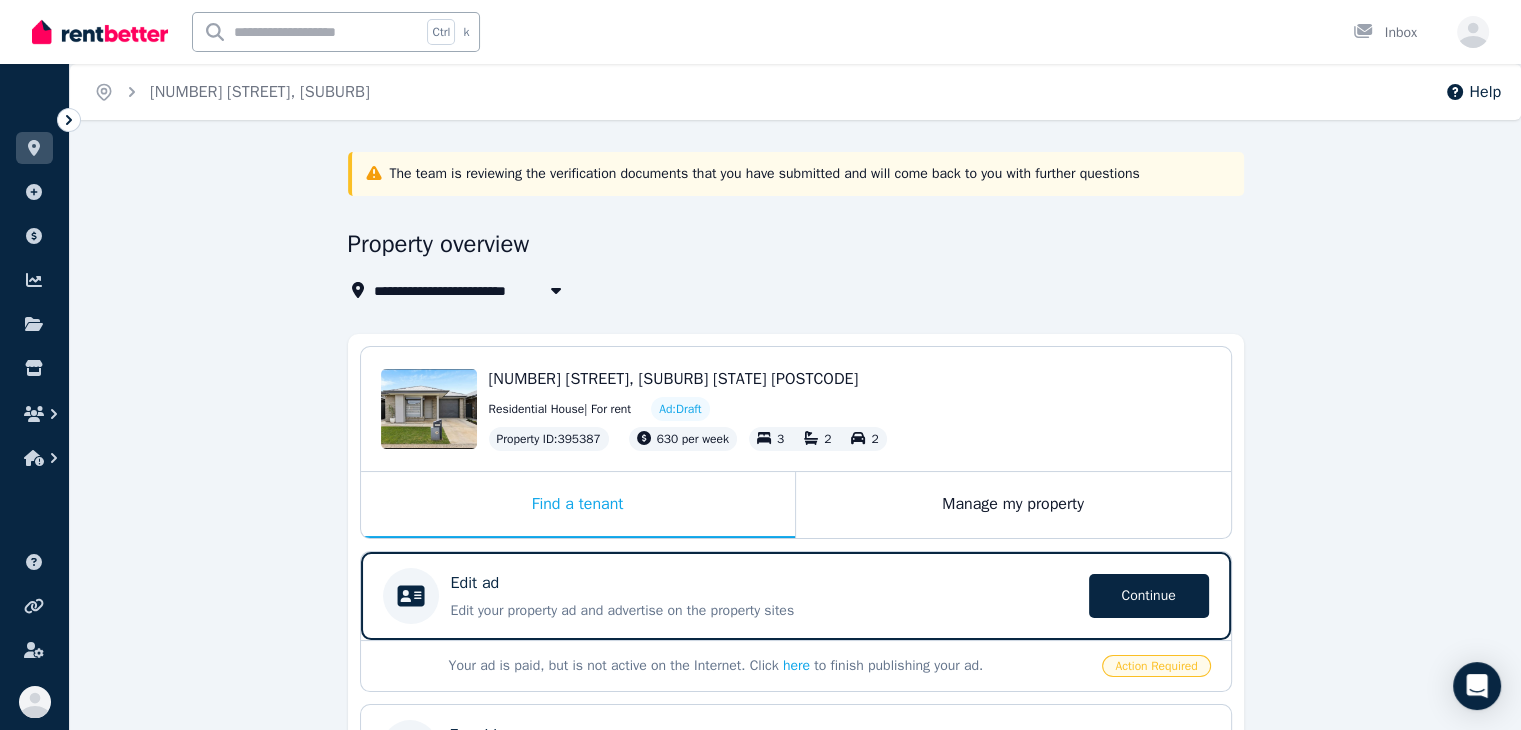 click 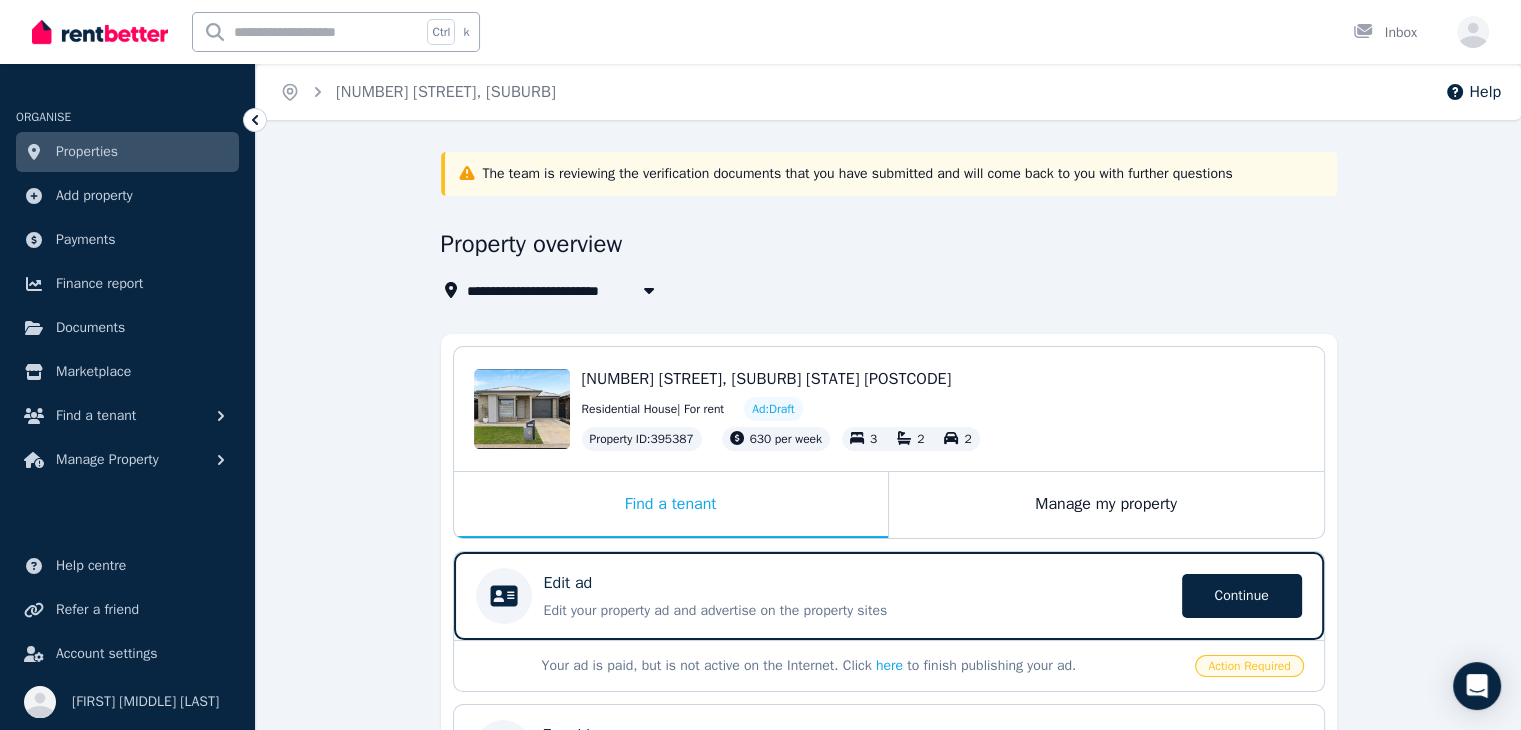 click on "Properties" at bounding box center [87, 152] 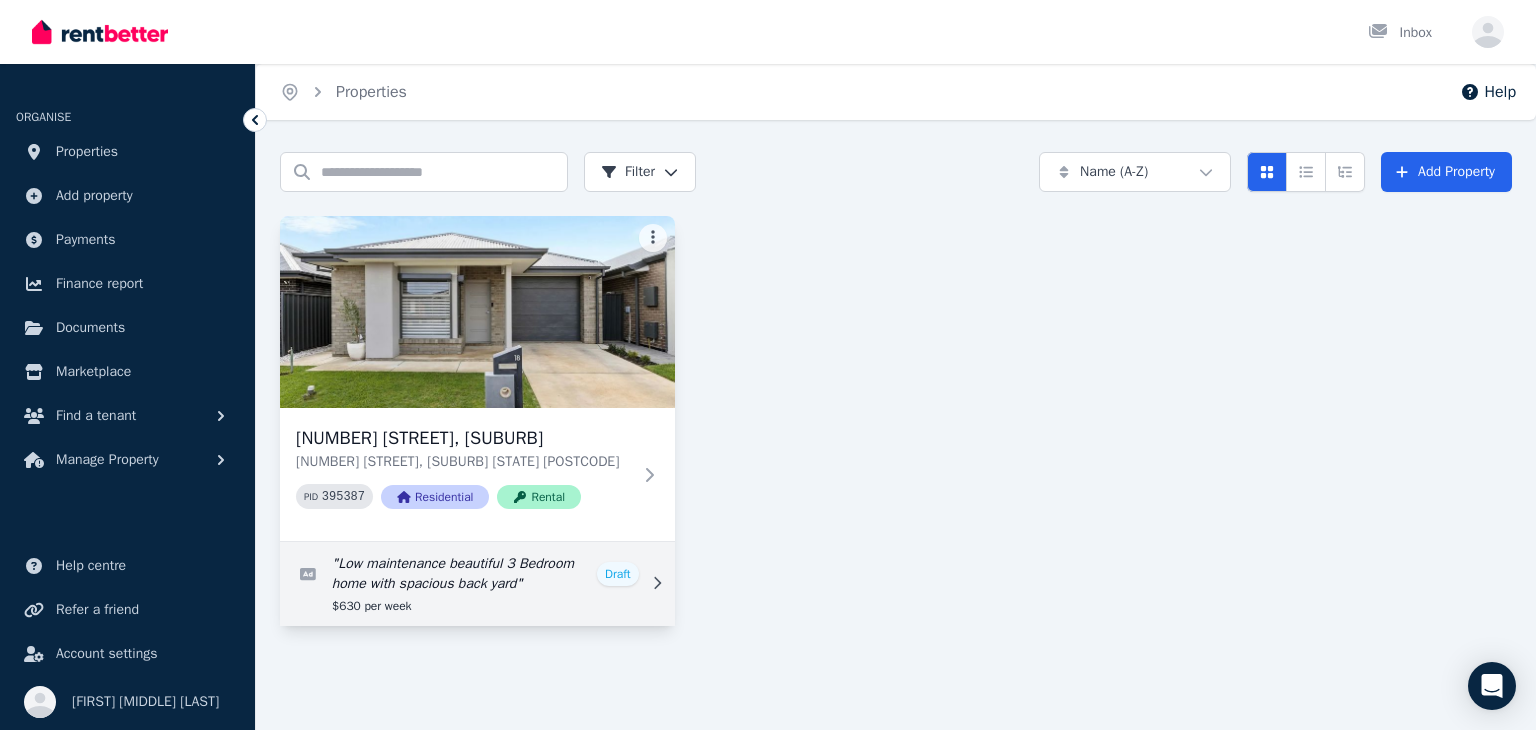 click at bounding box center (477, 584) 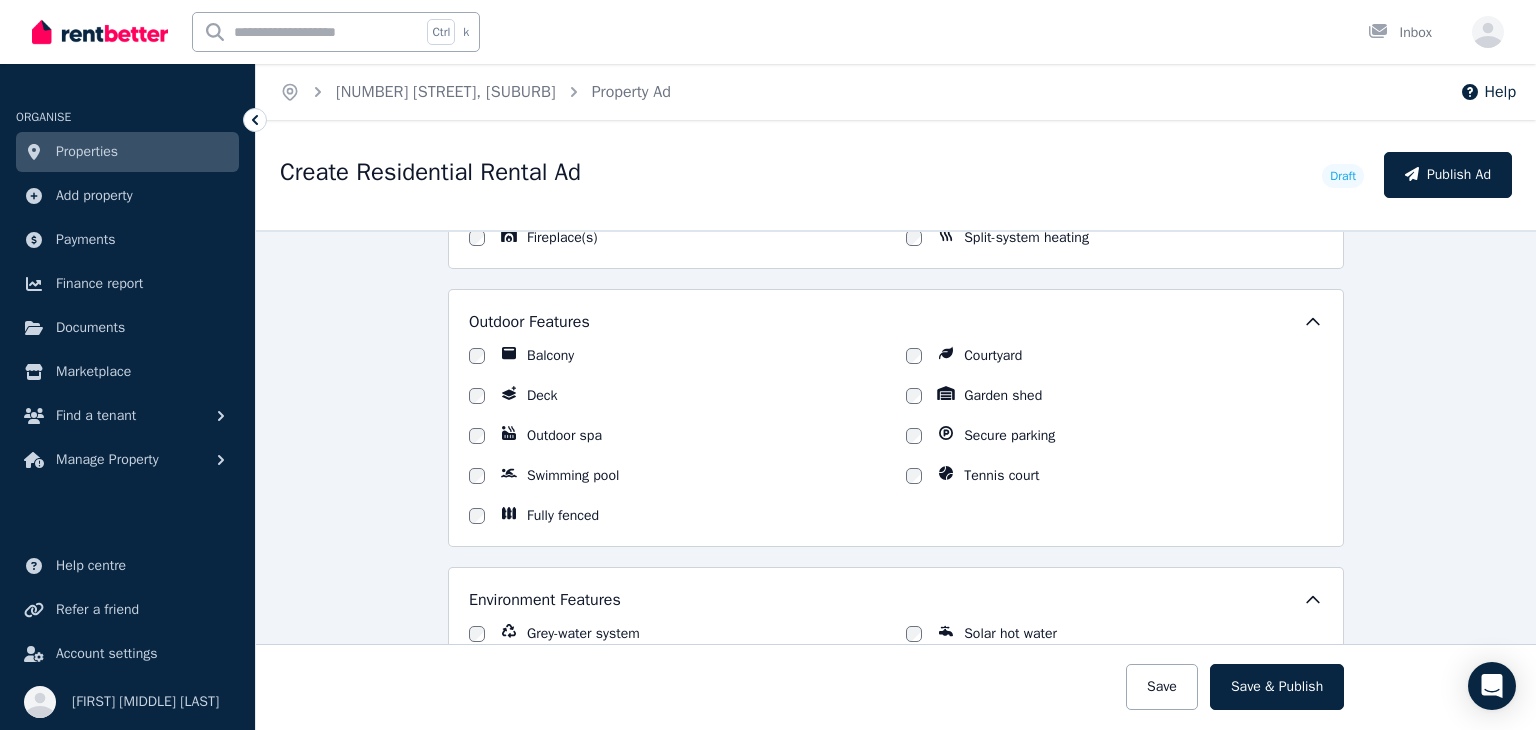 scroll, scrollTop: 1700, scrollLeft: 0, axis: vertical 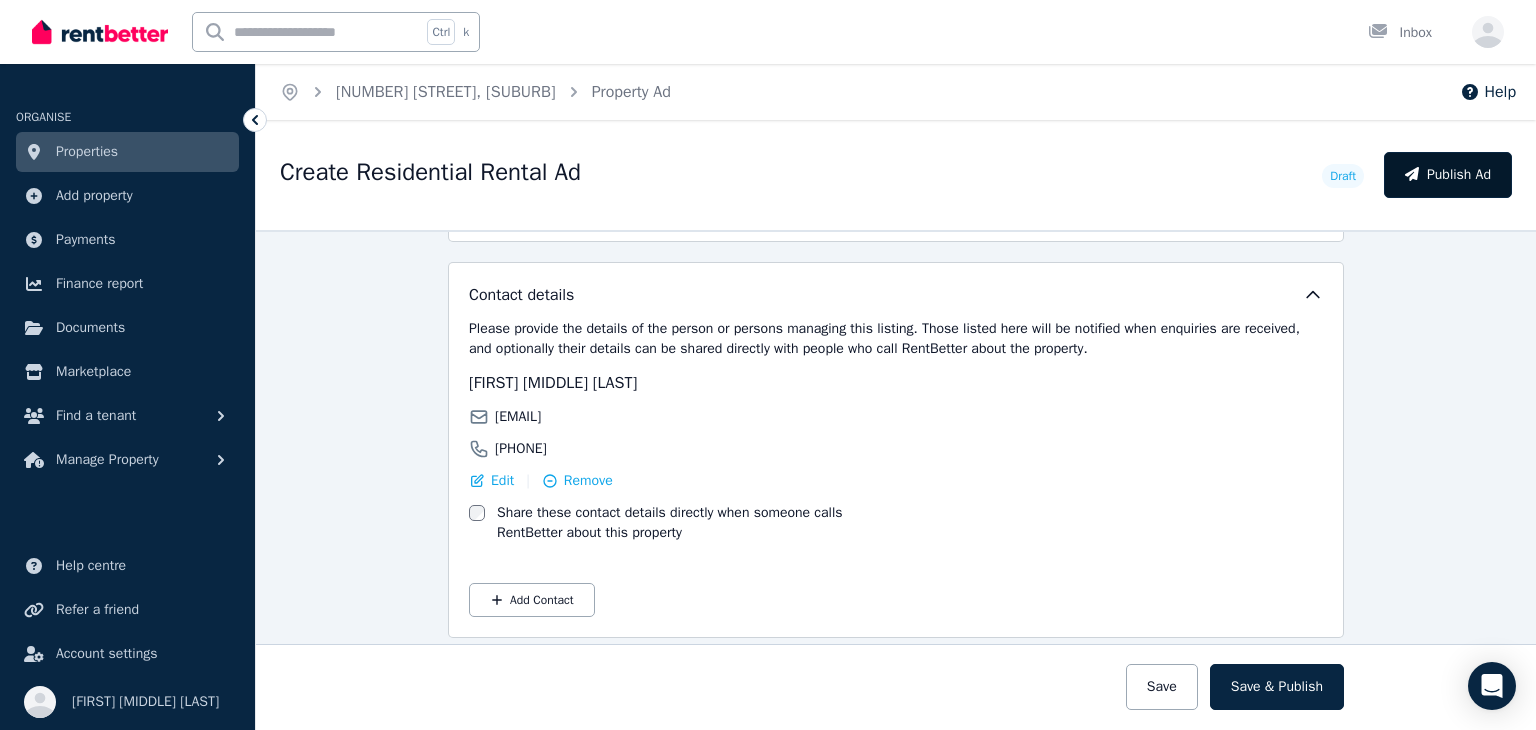 click on "Publish Ad" at bounding box center (1448, 175) 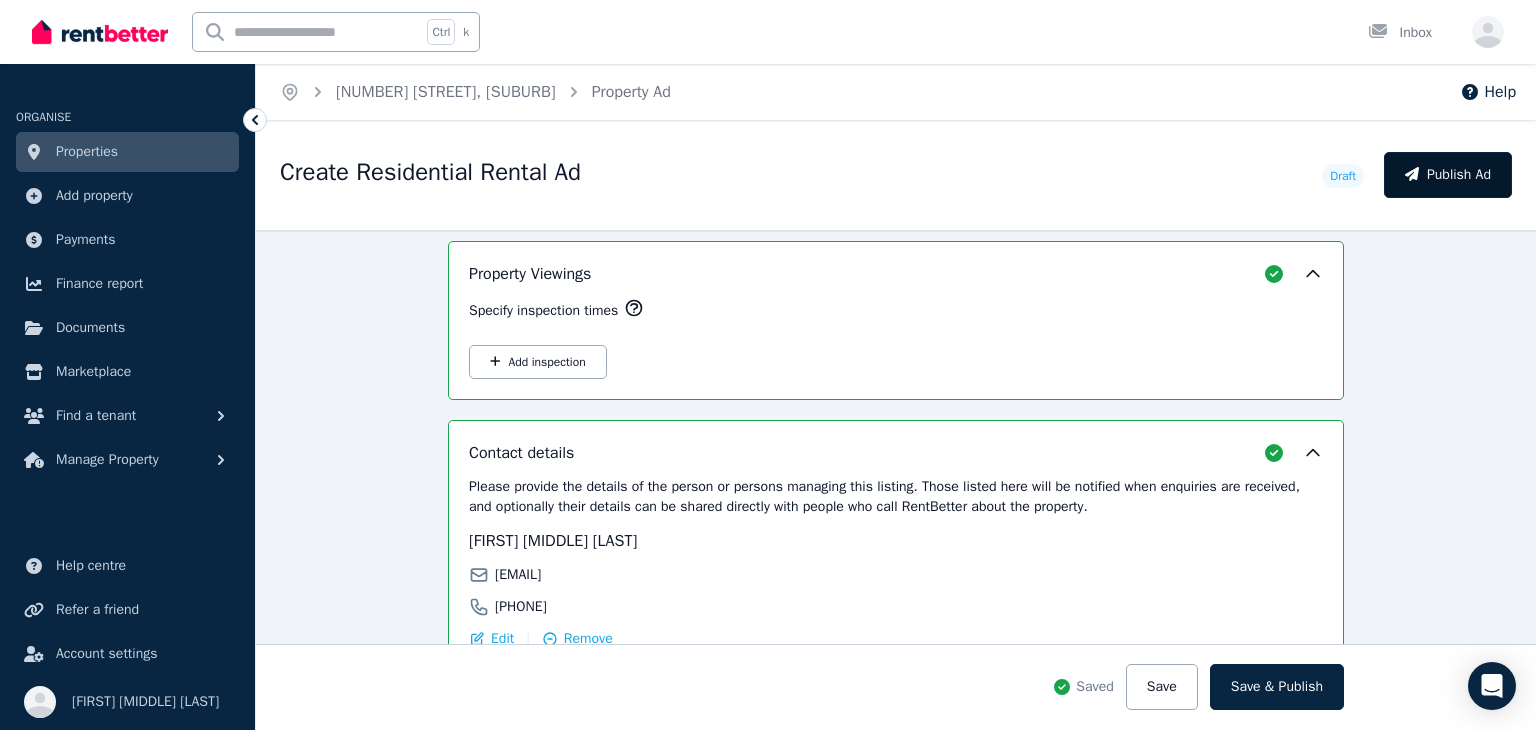 scroll, scrollTop: 3684, scrollLeft: 0, axis: vertical 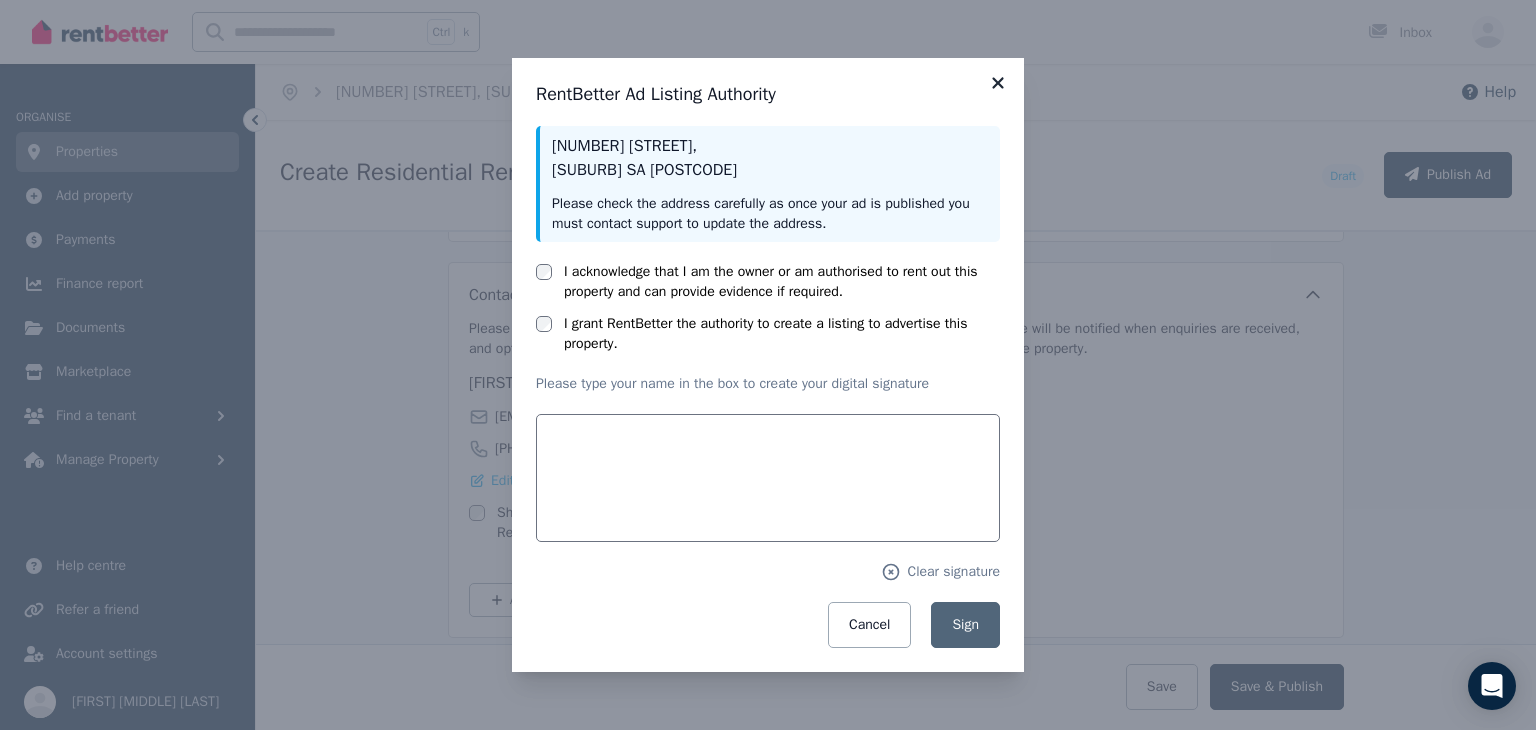 click 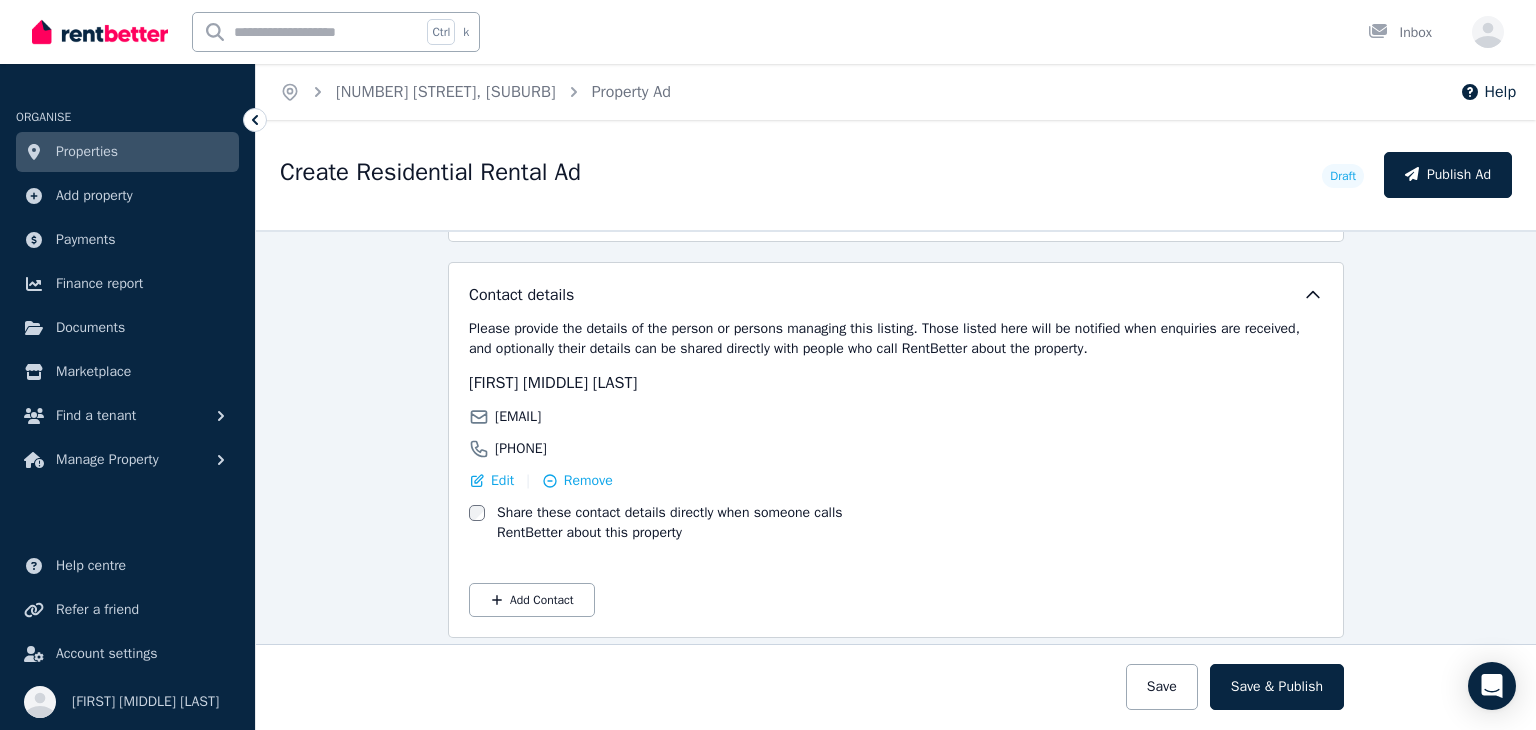 click on "Properties" at bounding box center [87, 152] 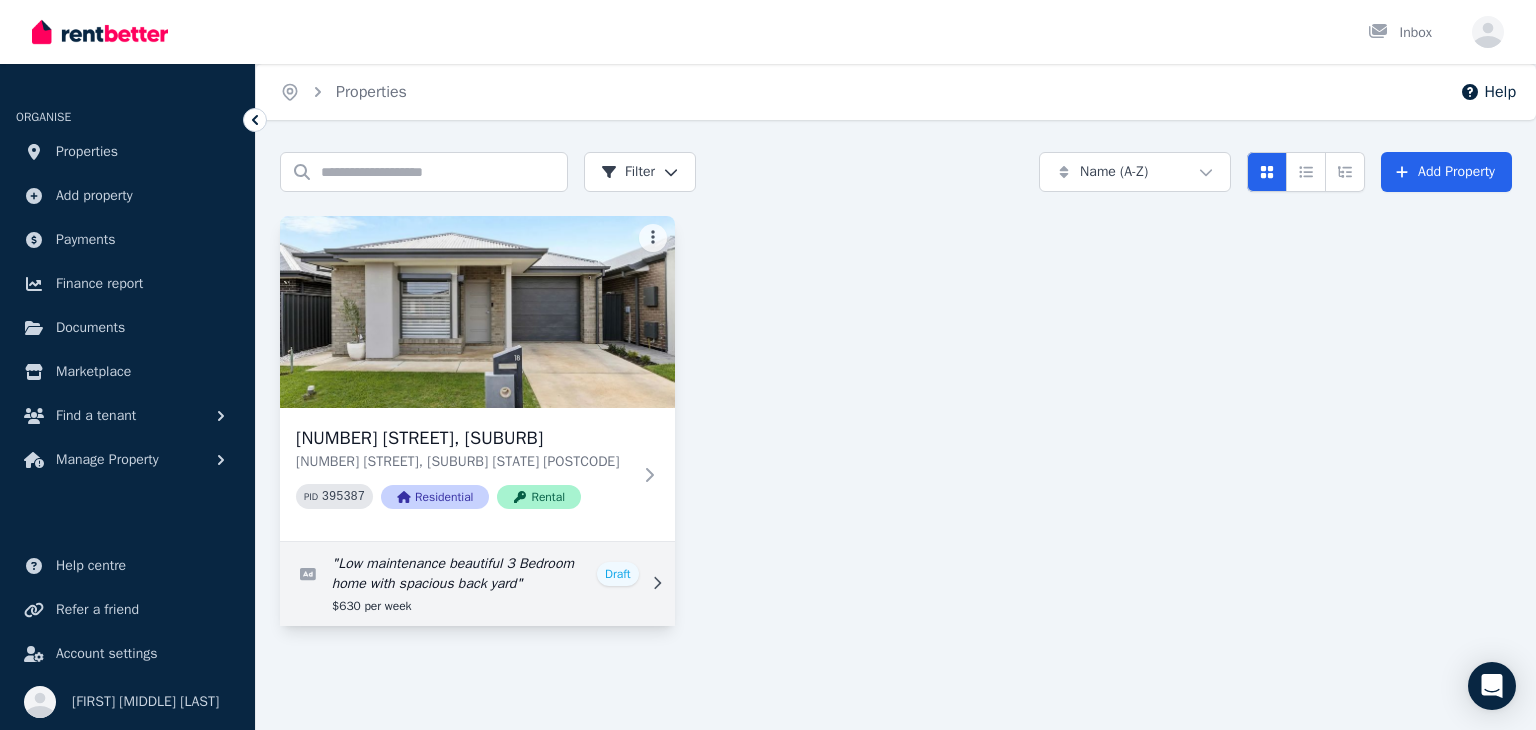 click 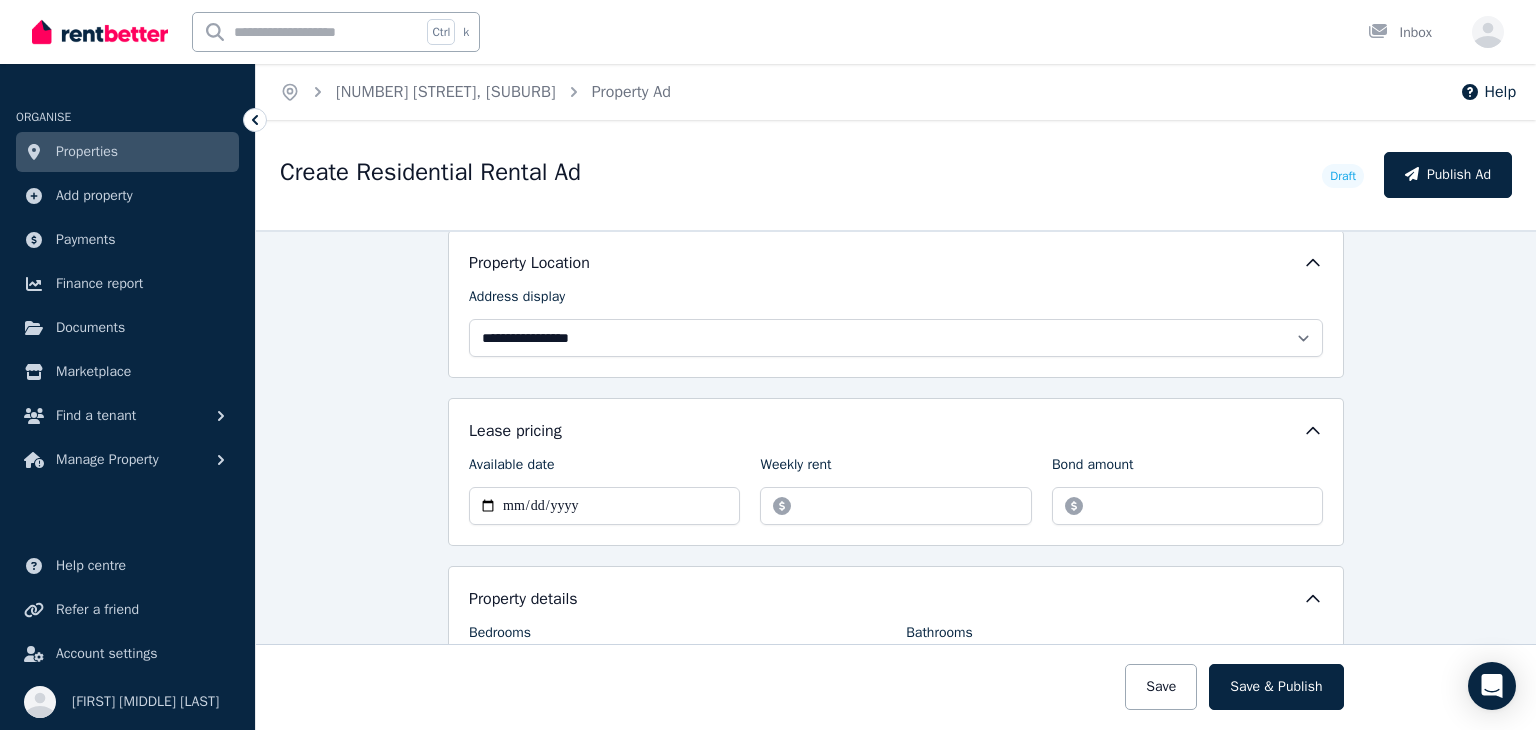 scroll, scrollTop: 600, scrollLeft: 0, axis: vertical 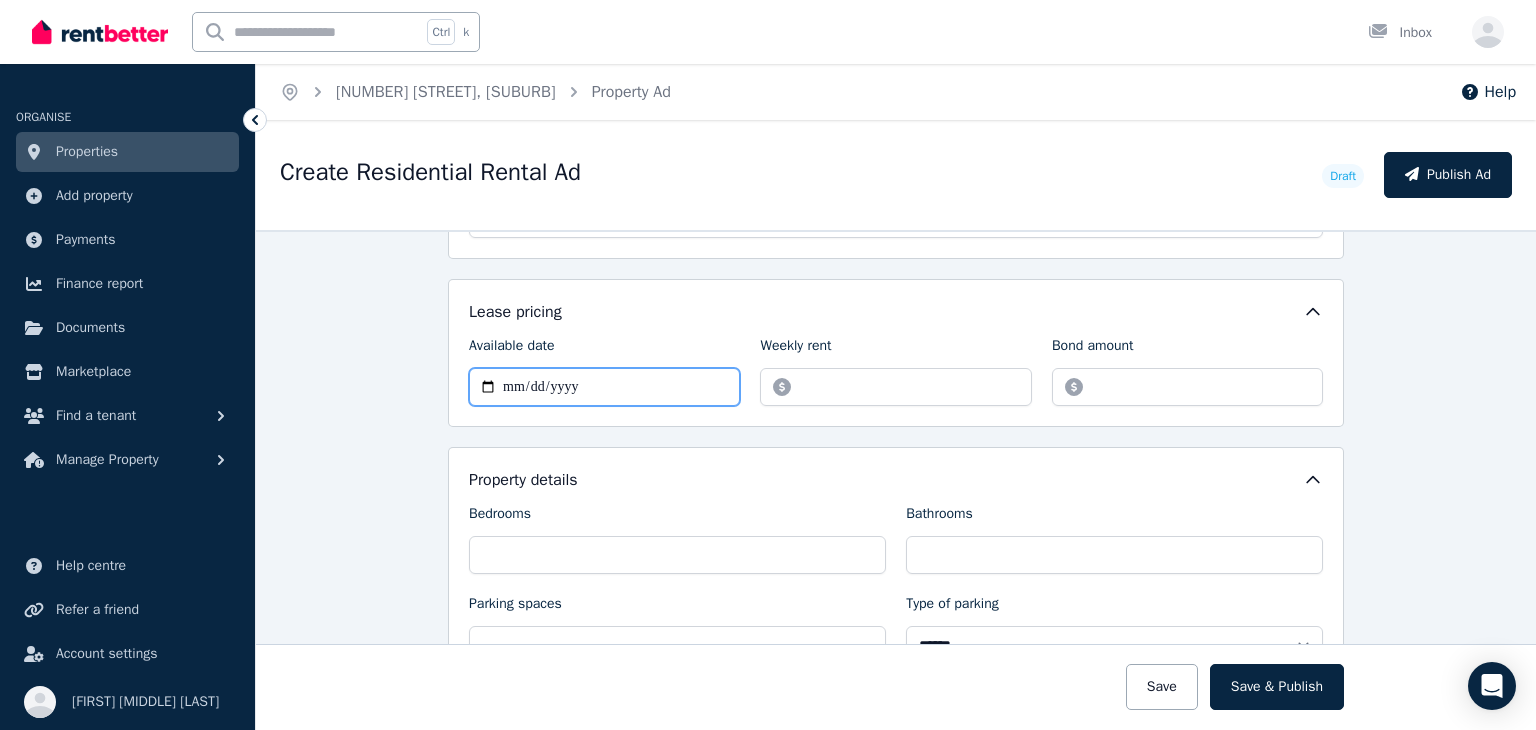 click on "**********" at bounding box center (604, 387) 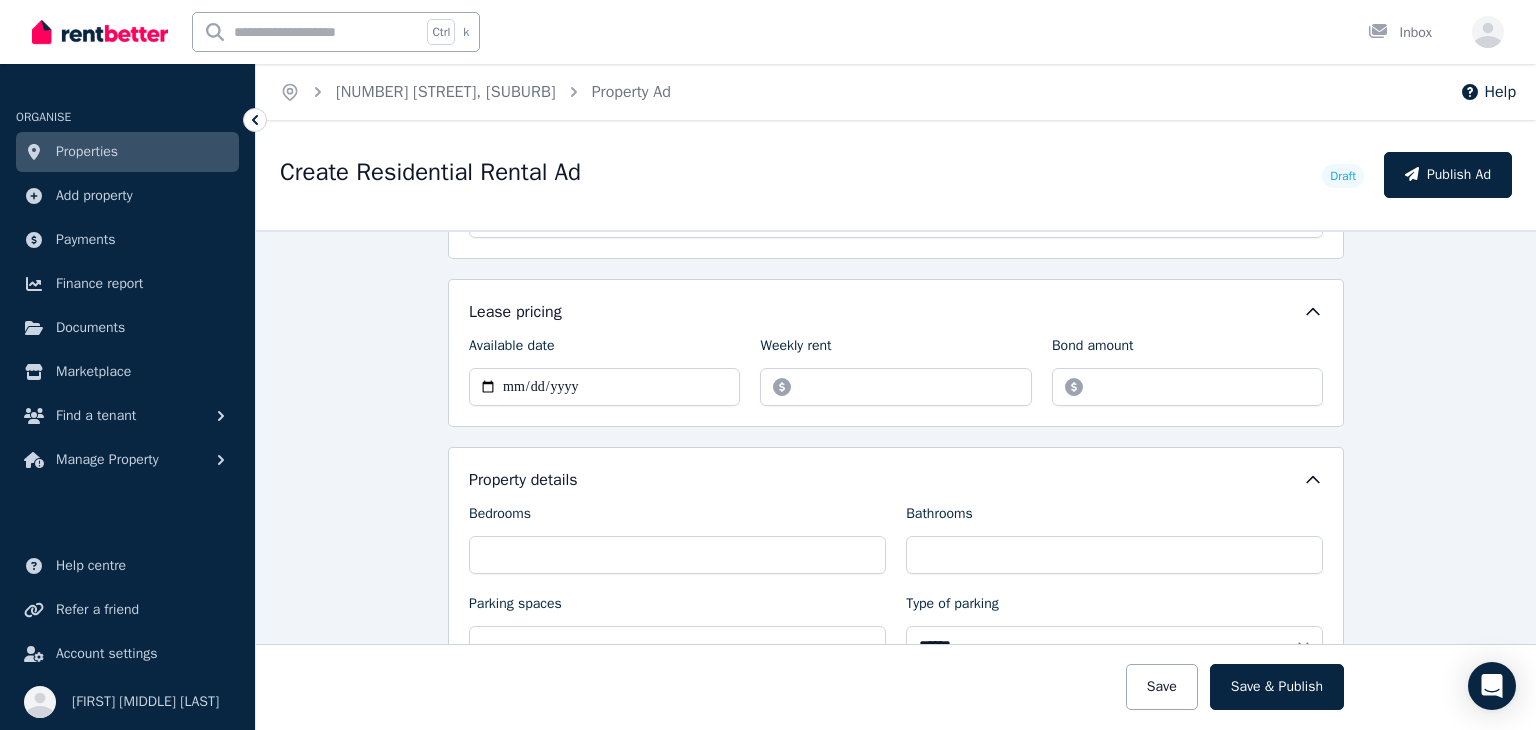 type on "**********" 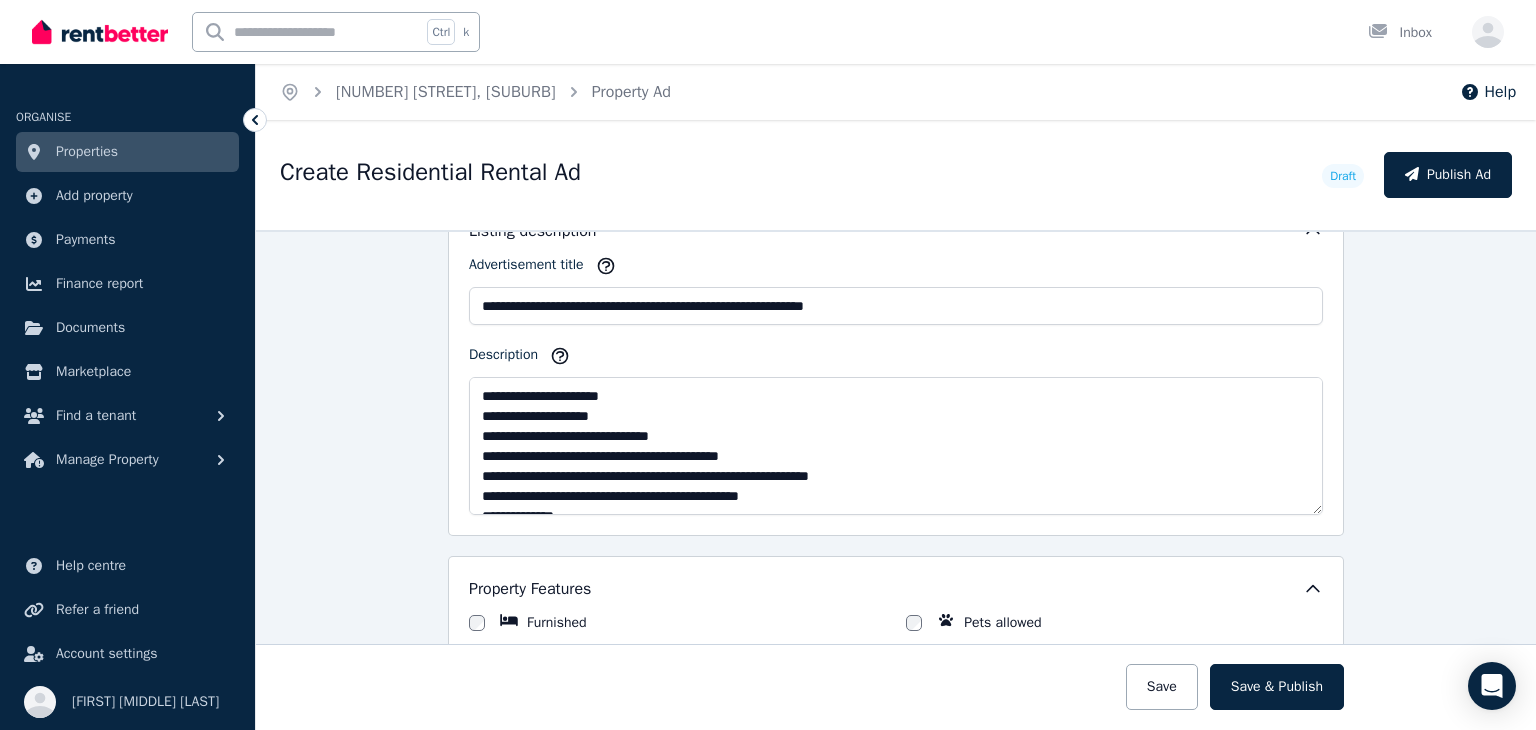 scroll, scrollTop: 1200, scrollLeft: 0, axis: vertical 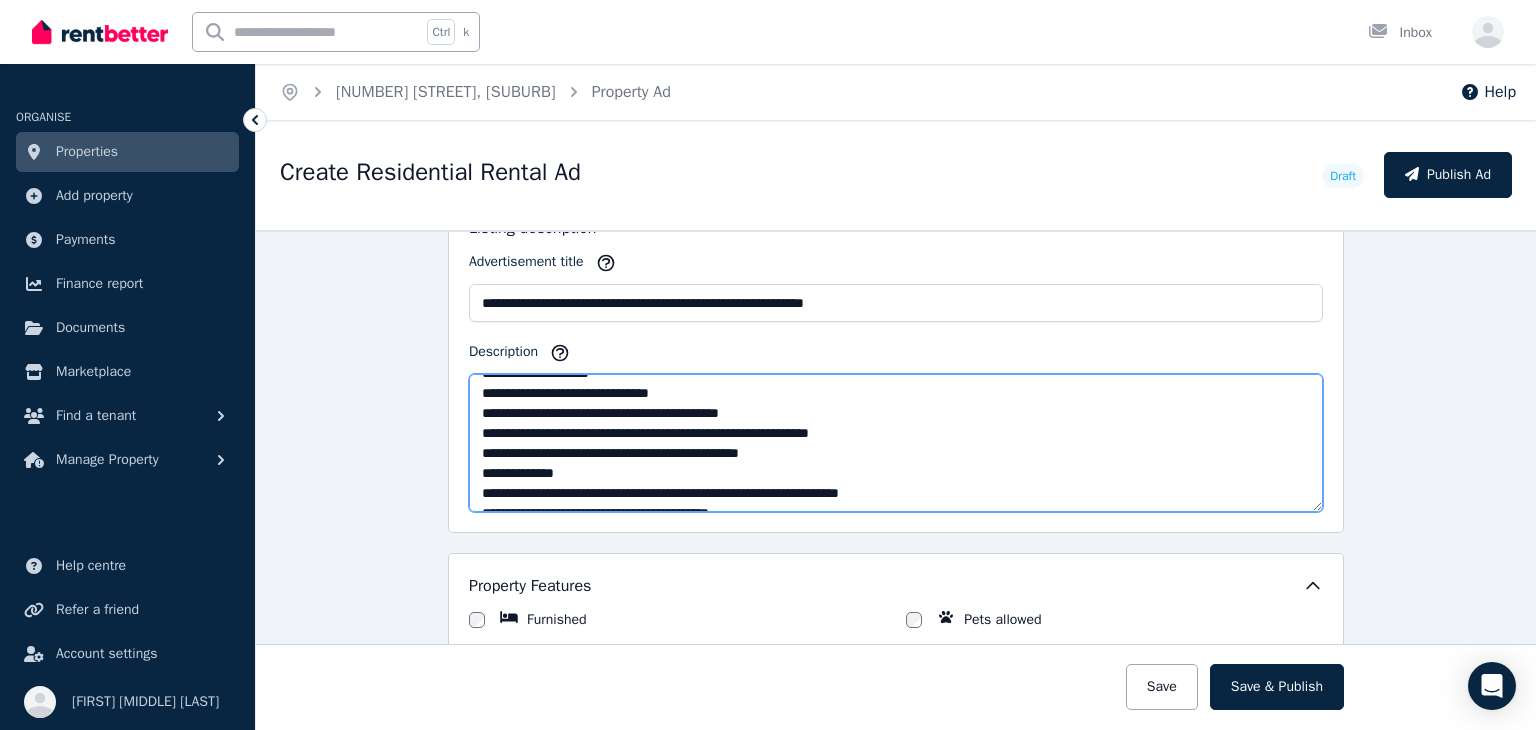 click on "**********" at bounding box center [896, 443] 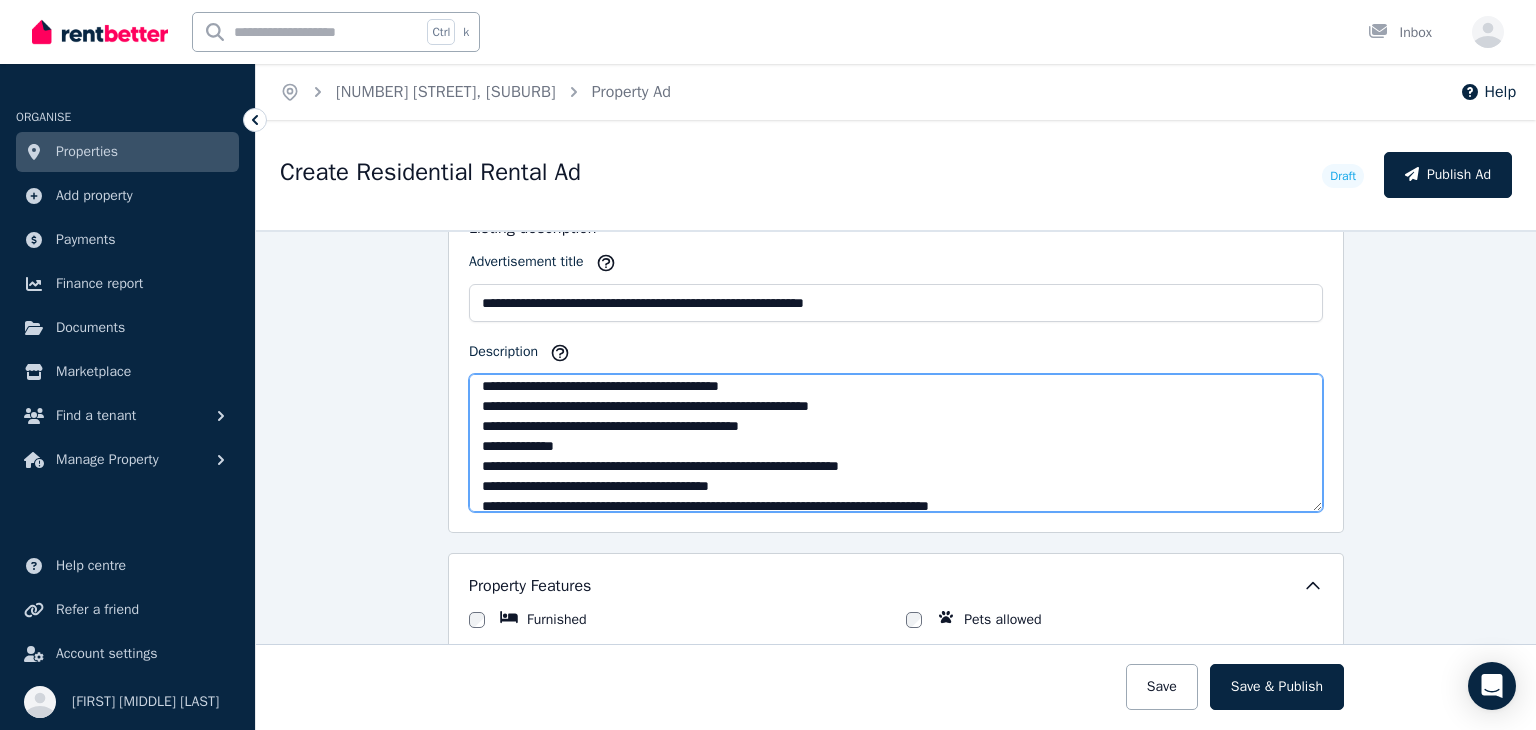 scroll, scrollTop: 80, scrollLeft: 0, axis: vertical 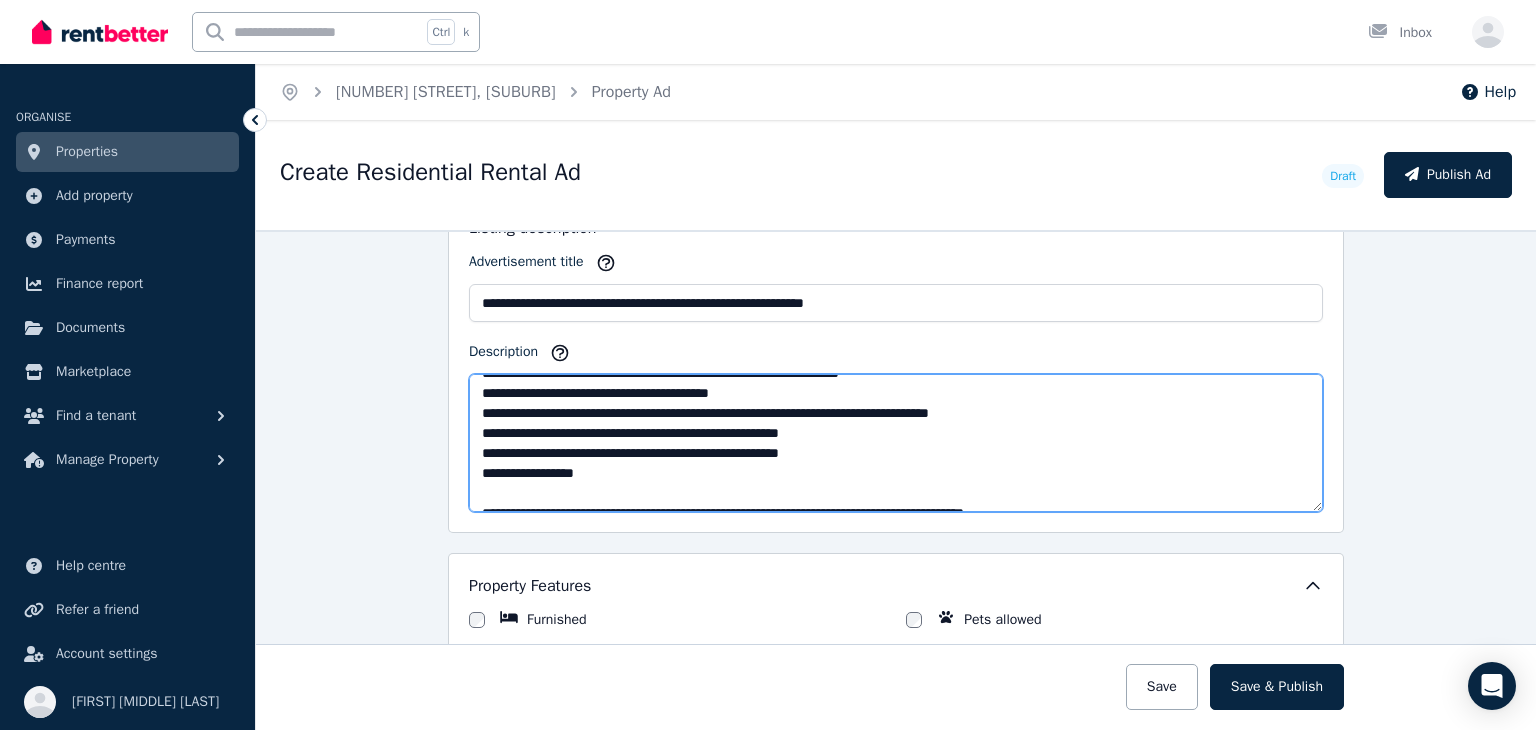 click on "**********" at bounding box center (896, 443) 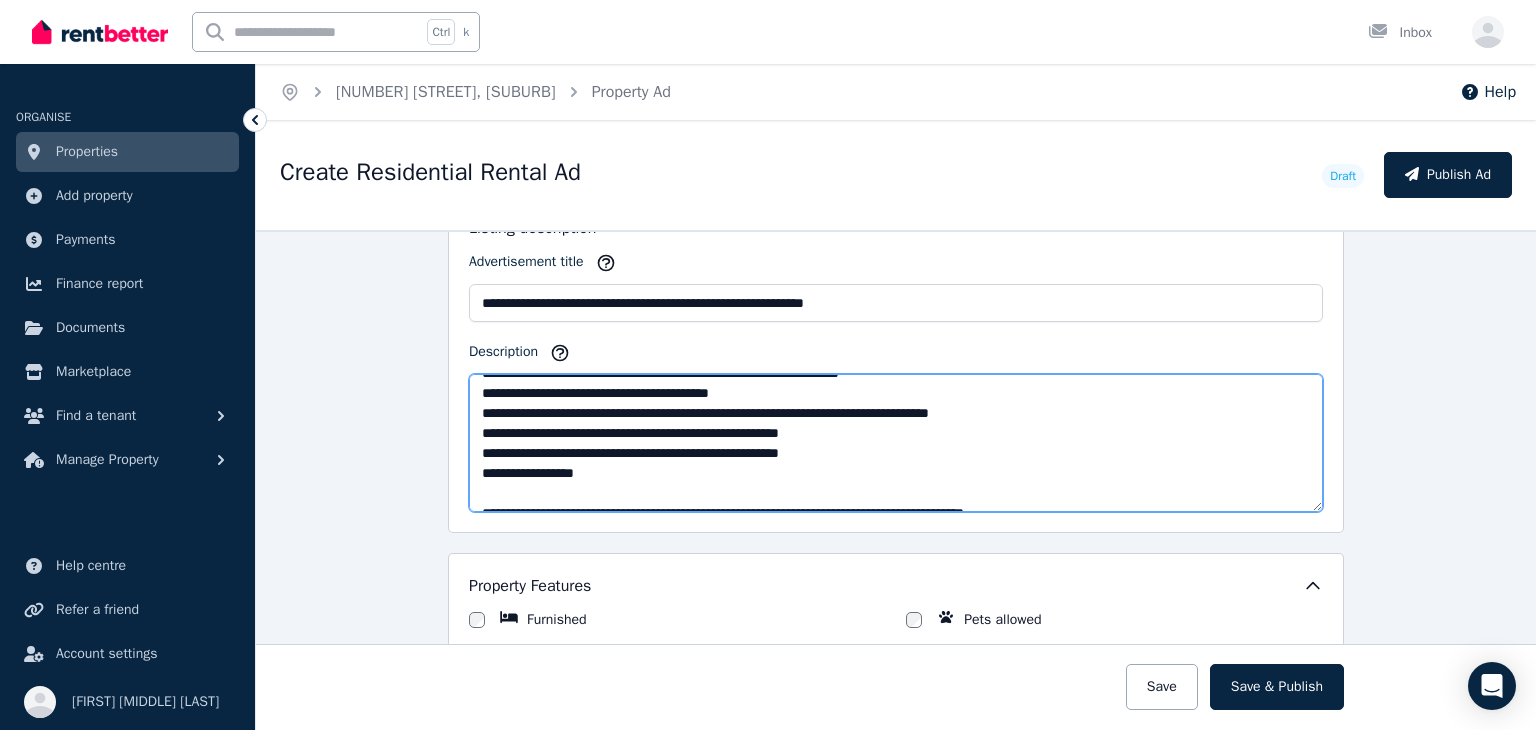 scroll, scrollTop: 220, scrollLeft: 0, axis: vertical 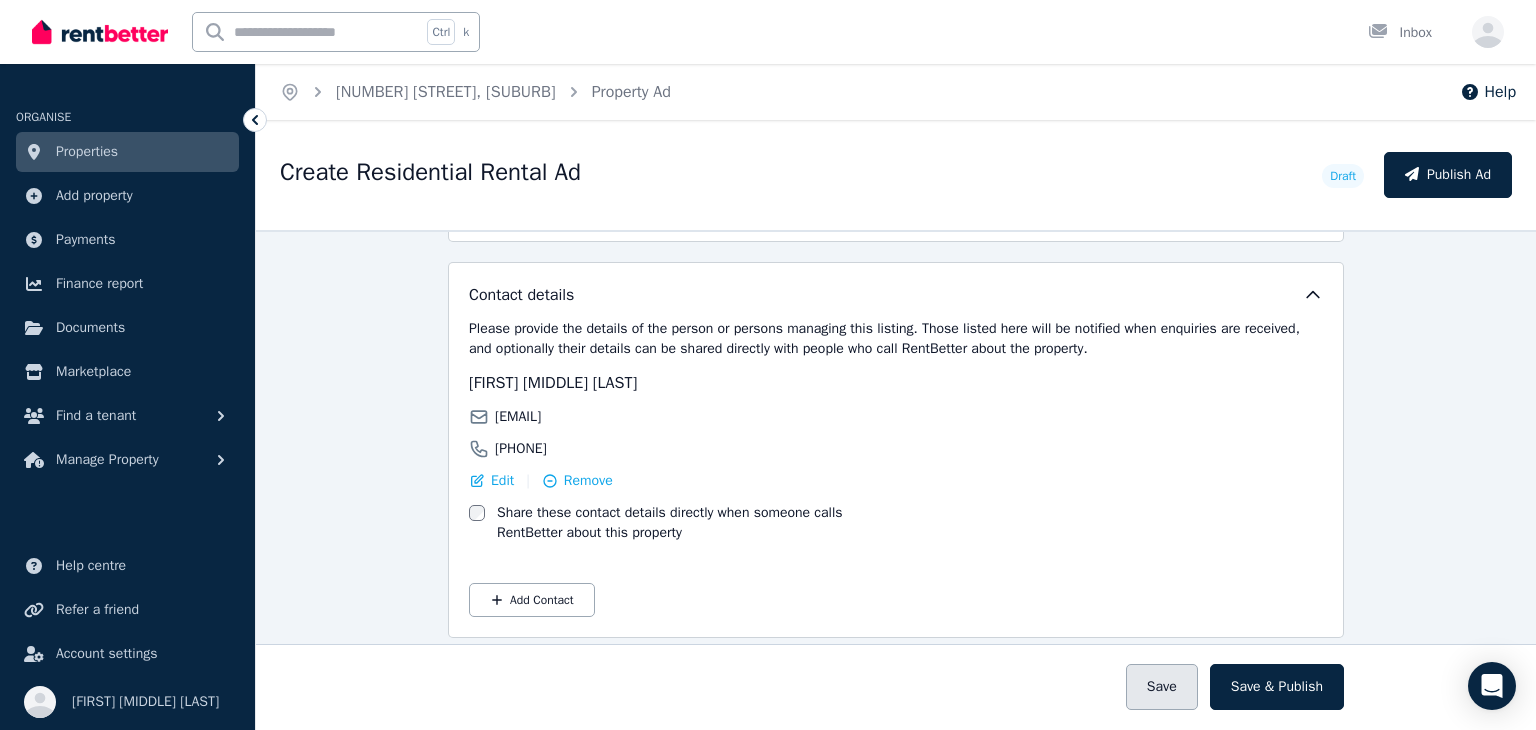 click on "Save" at bounding box center [1162, 687] 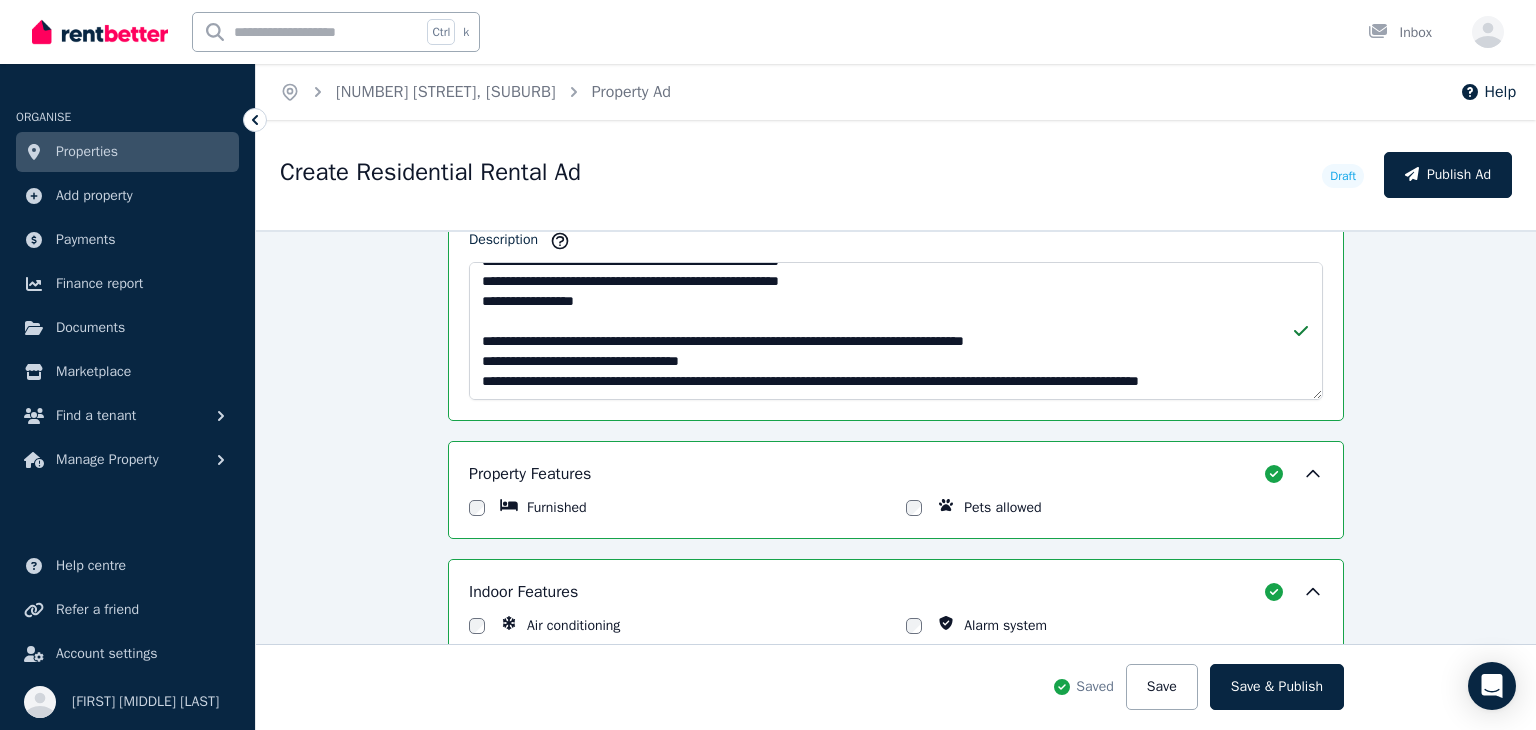 scroll, scrollTop: 1300, scrollLeft: 0, axis: vertical 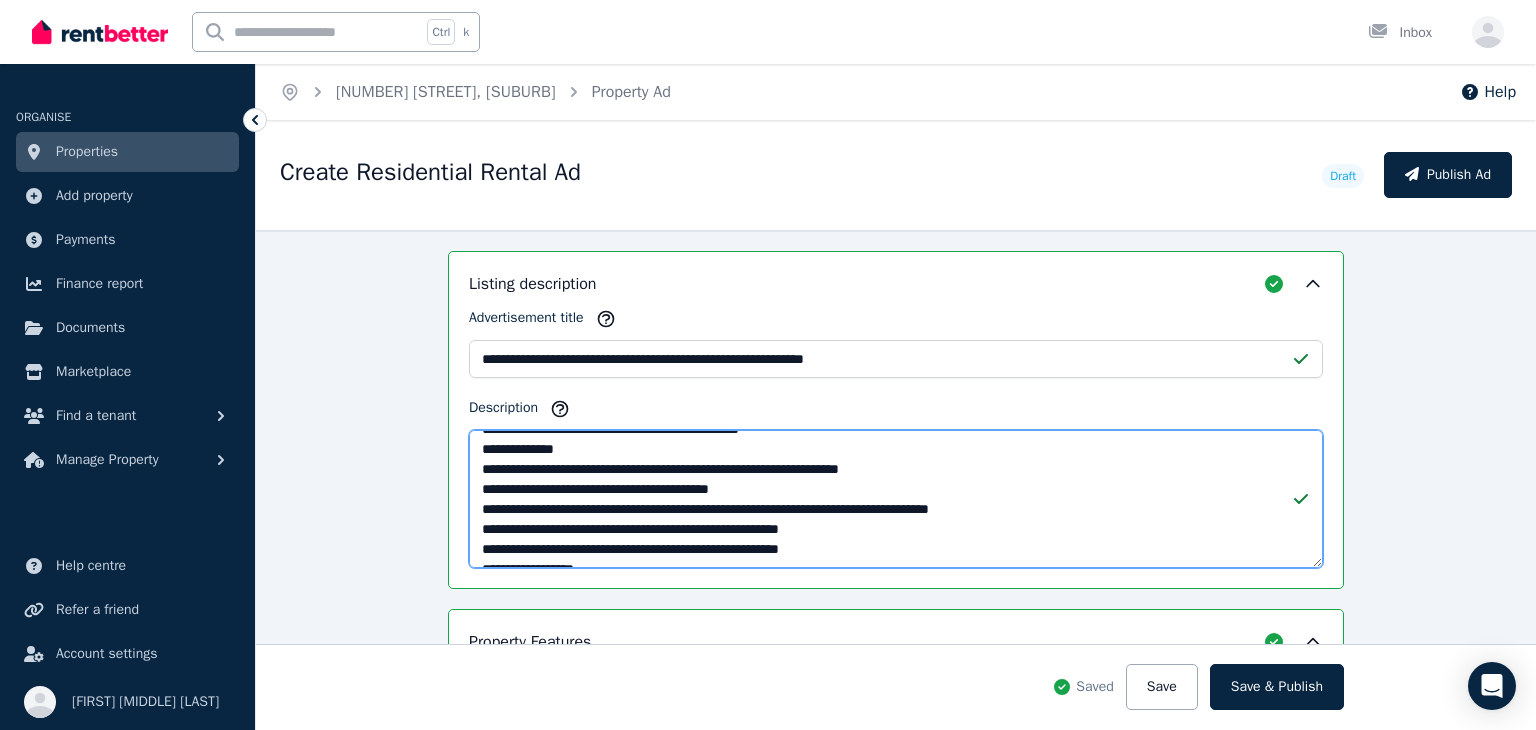 click on "**********" at bounding box center [896, 499] 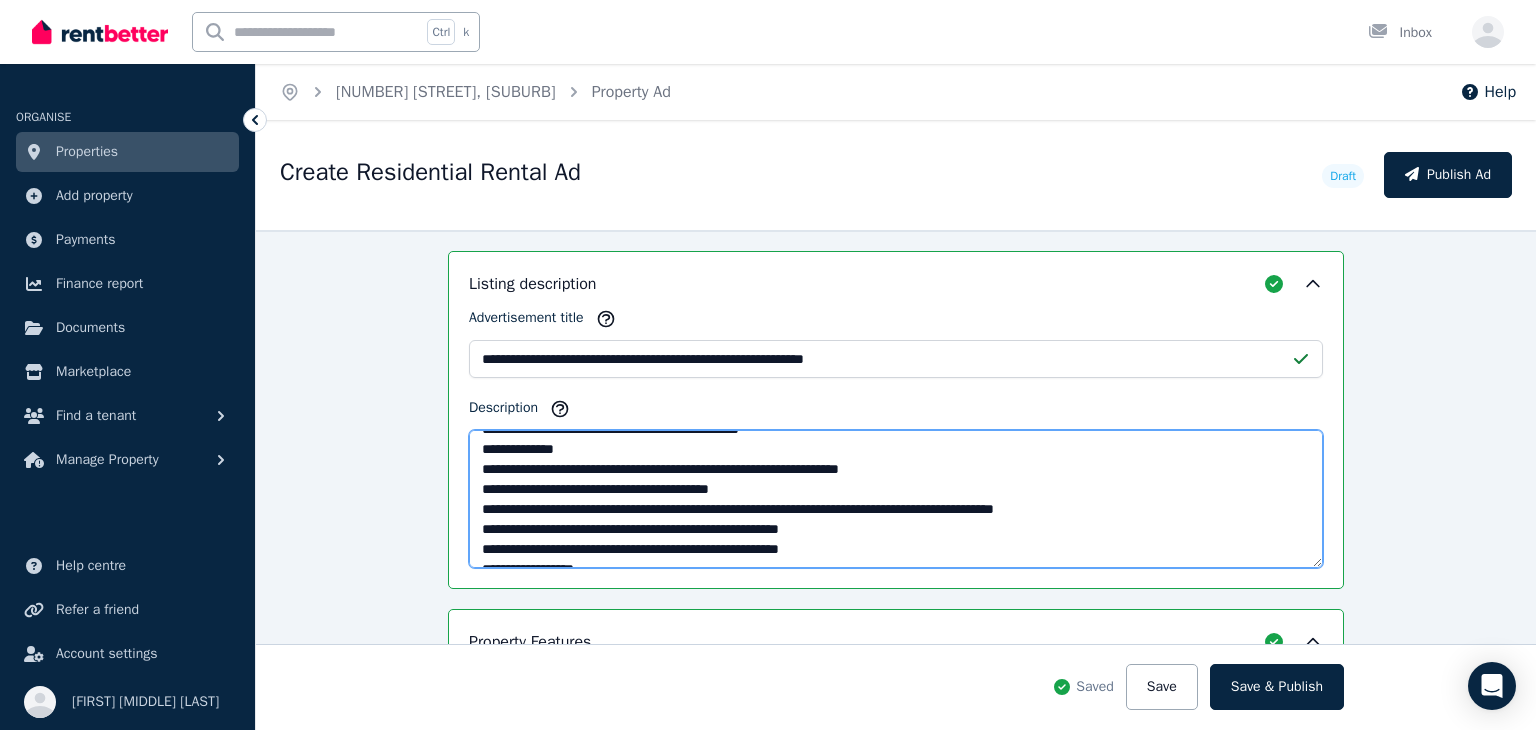 click on "**********" at bounding box center (896, 499) 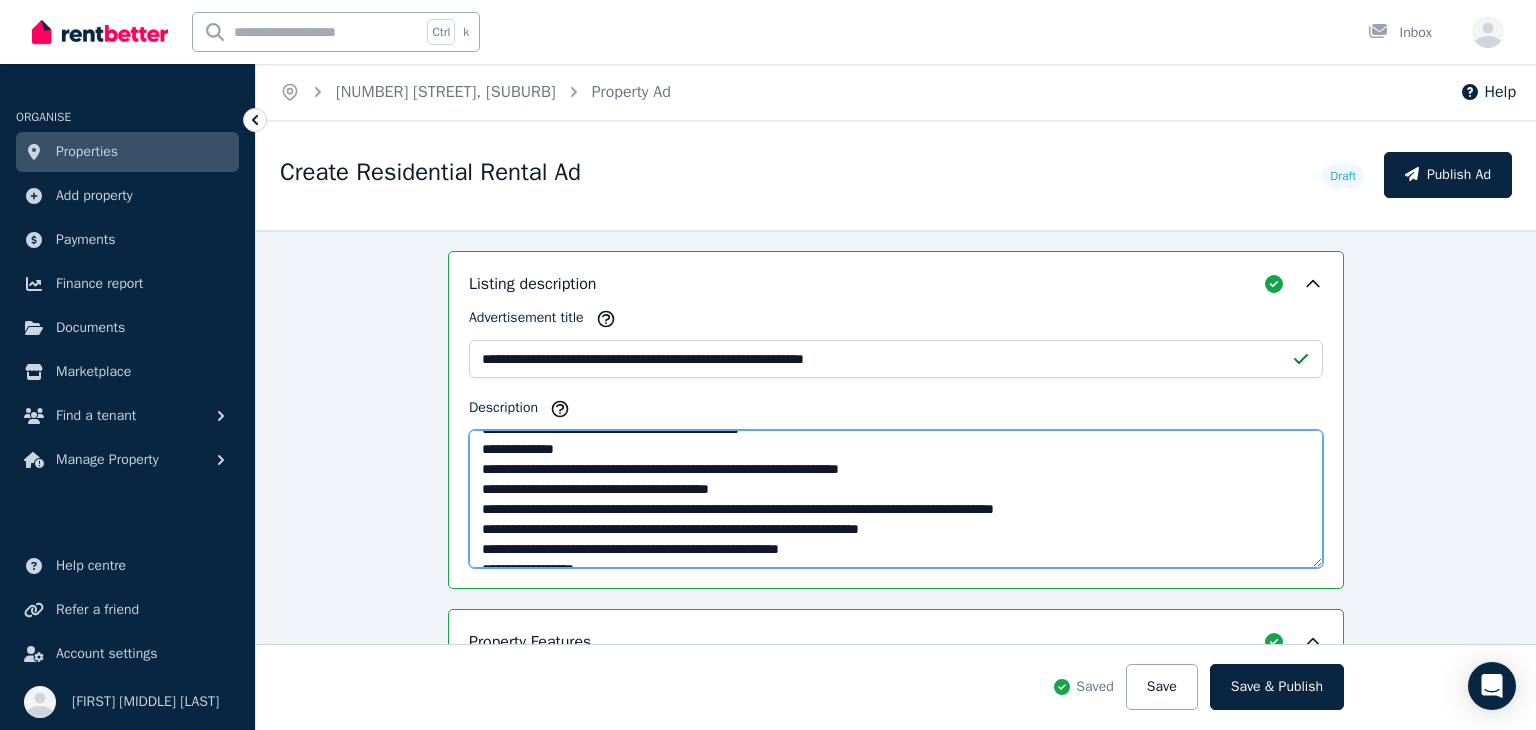 scroll, scrollTop: 220, scrollLeft: 0, axis: vertical 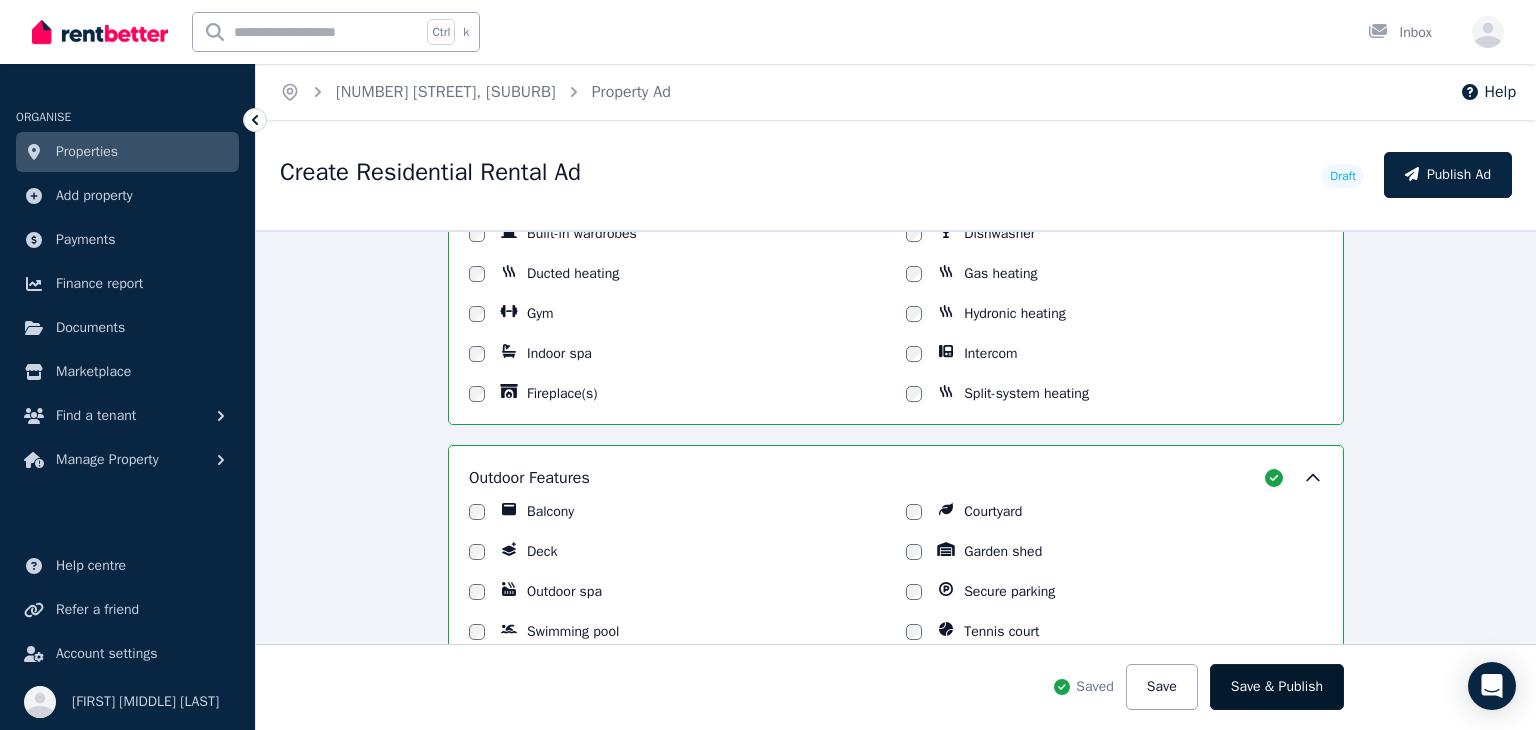 type on "**********" 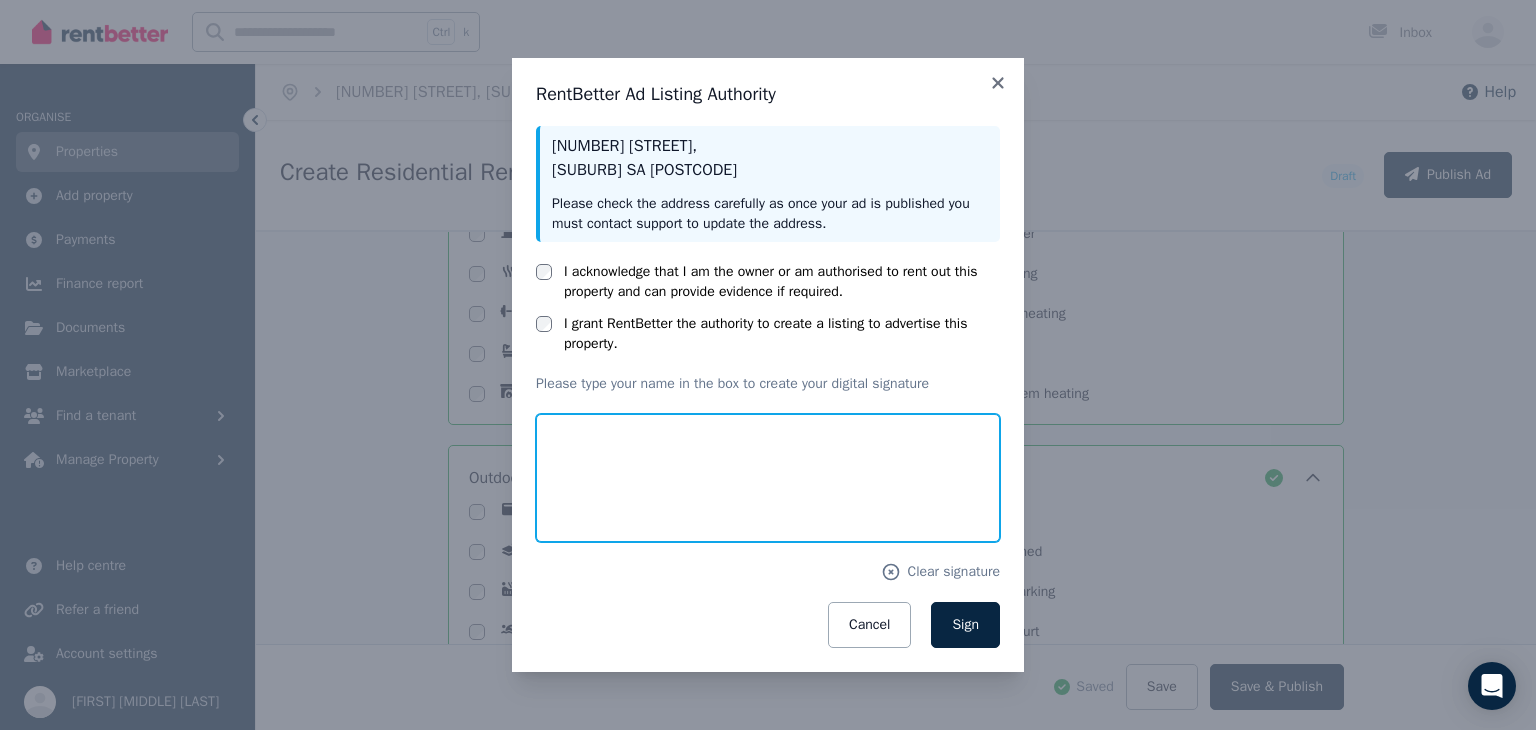 click at bounding box center (768, 478) 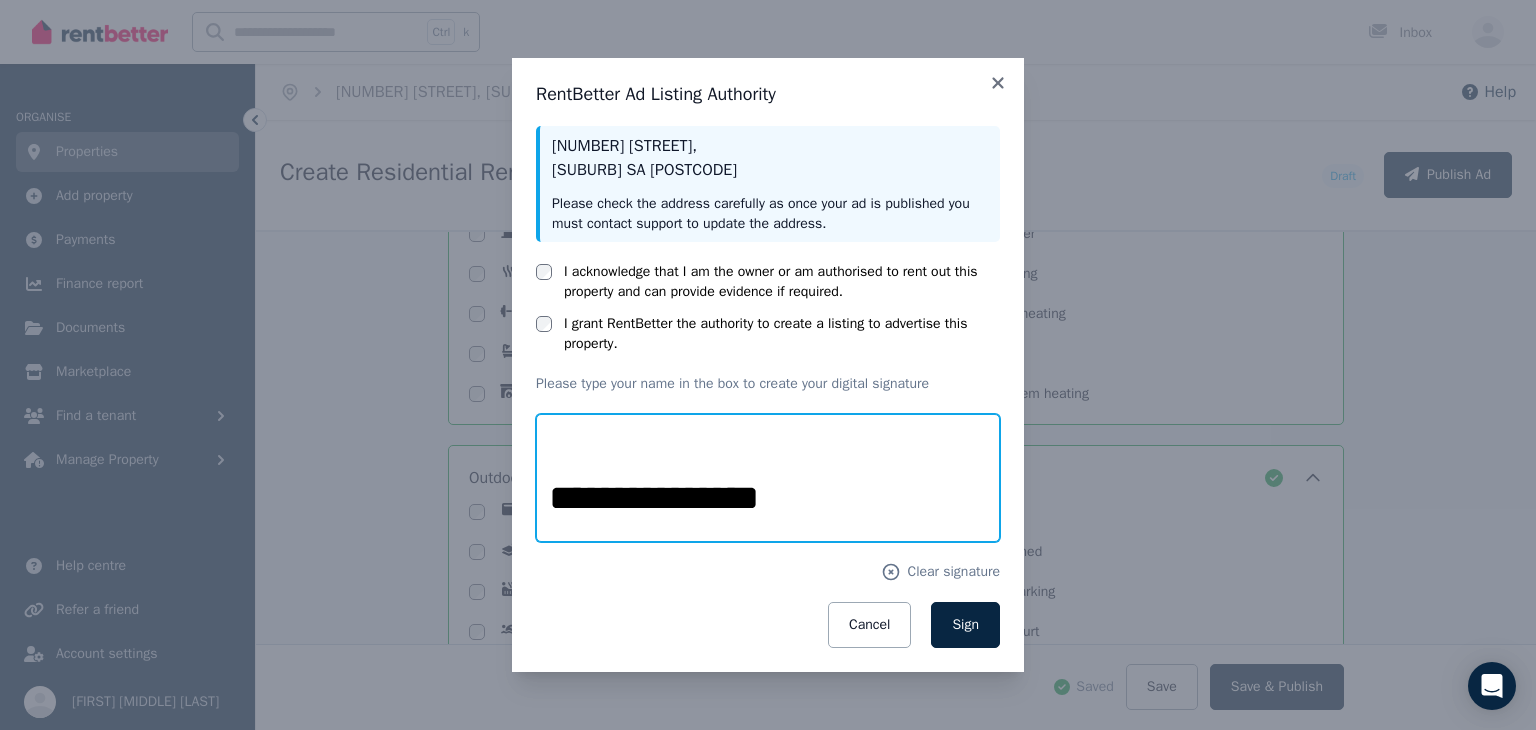 click on "**********" at bounding box center [768, 478] 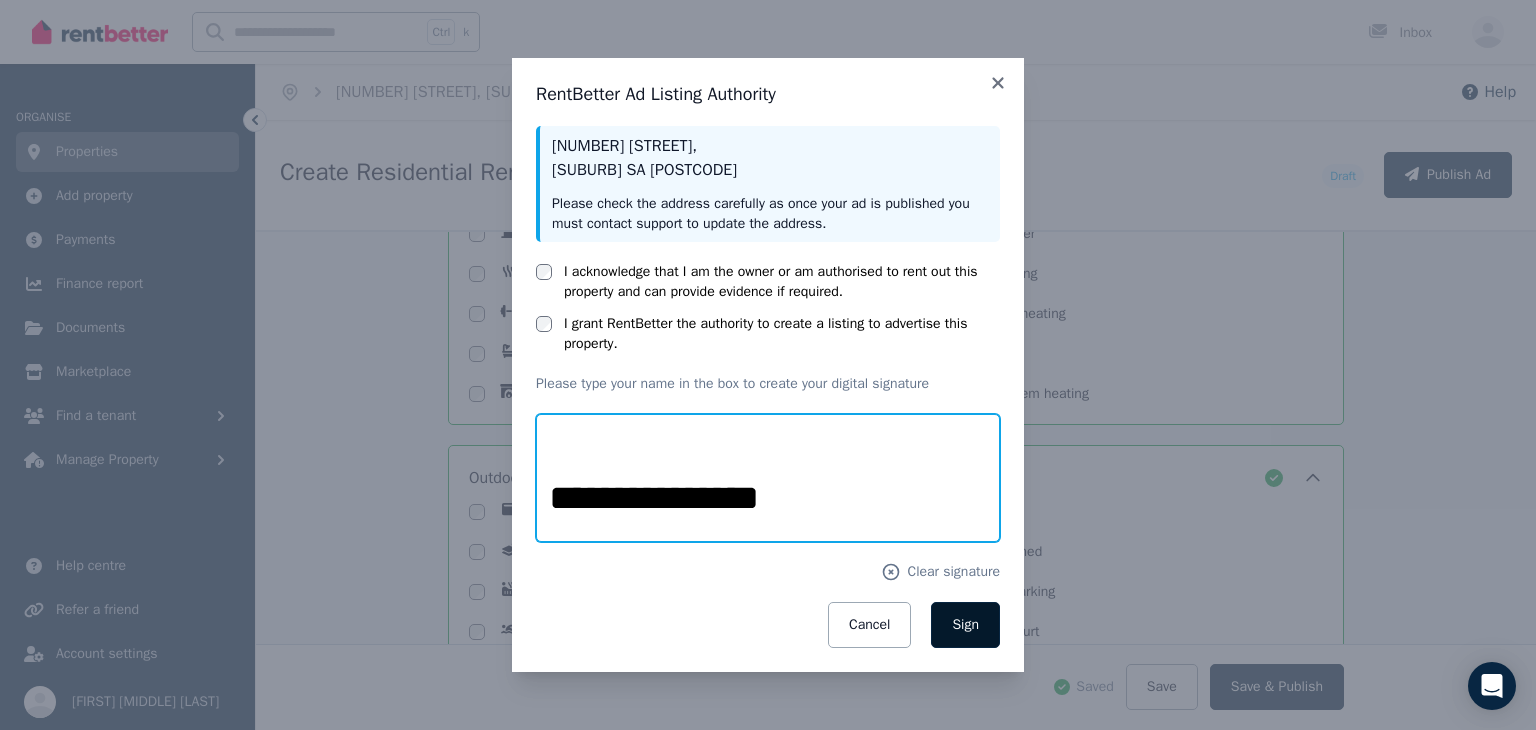 type on "**********" 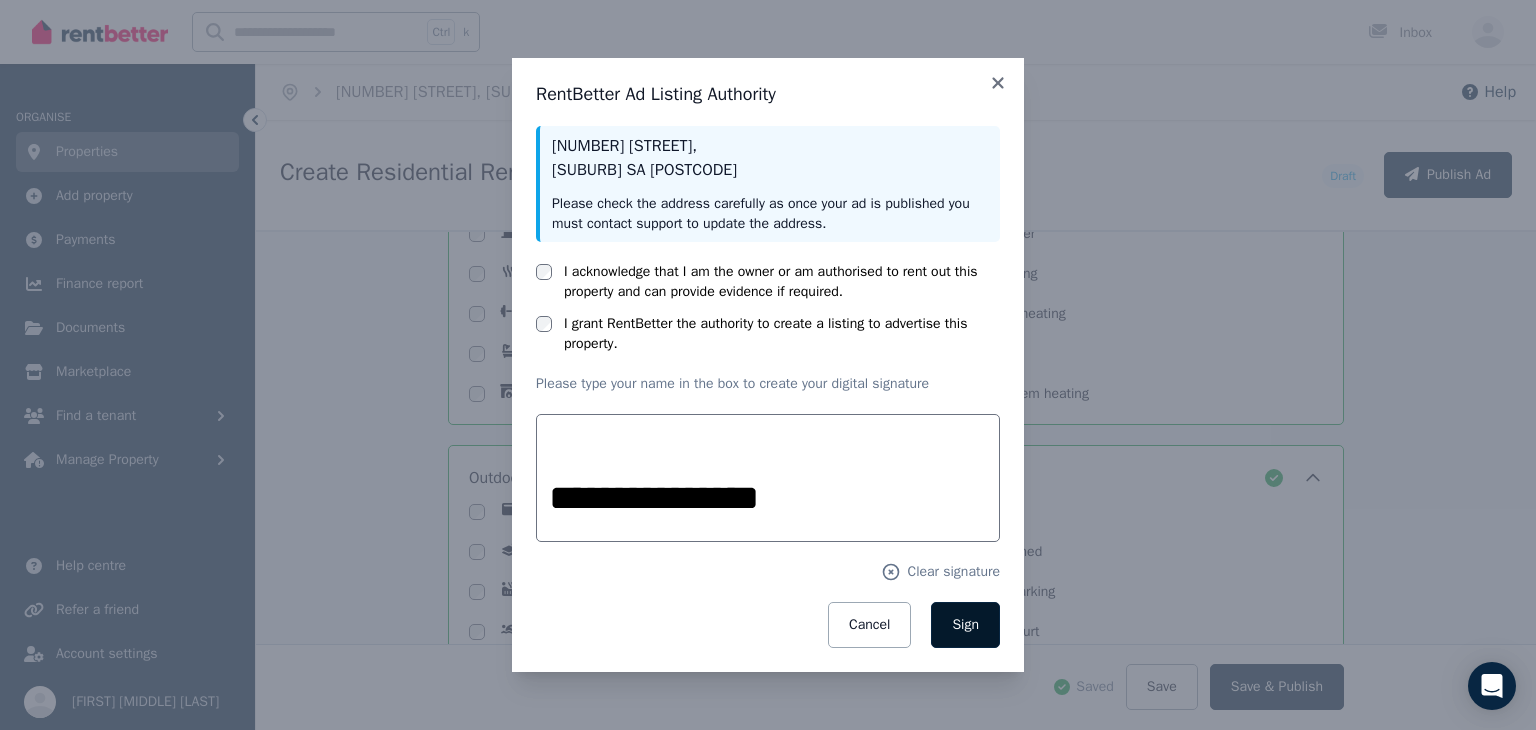 click on "Sign" at bounding box center (965, 625) 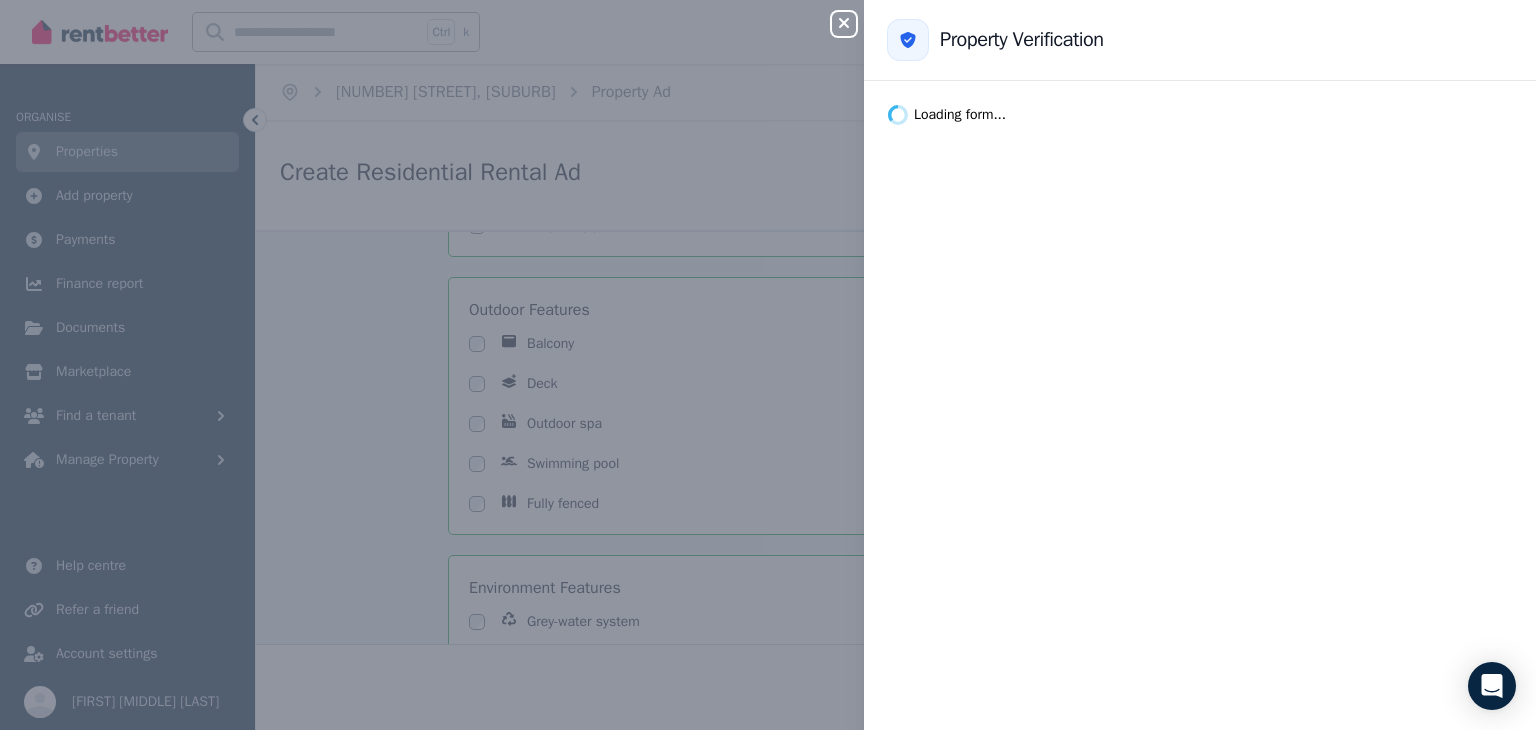 scroll, scrollTop: 1732, scrollLeft: 0, axis: vertical 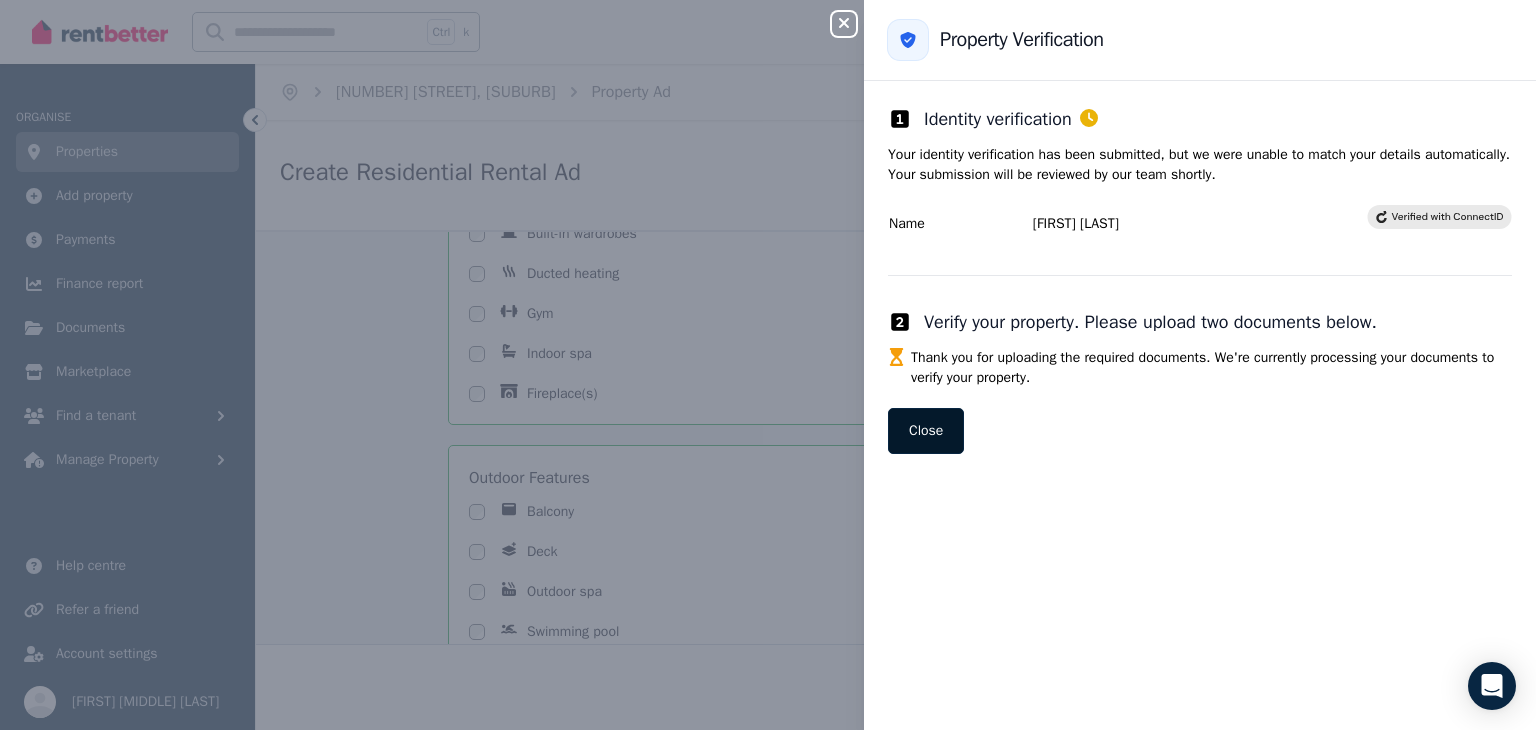 click on "Close" at bounding box center [926, 431] 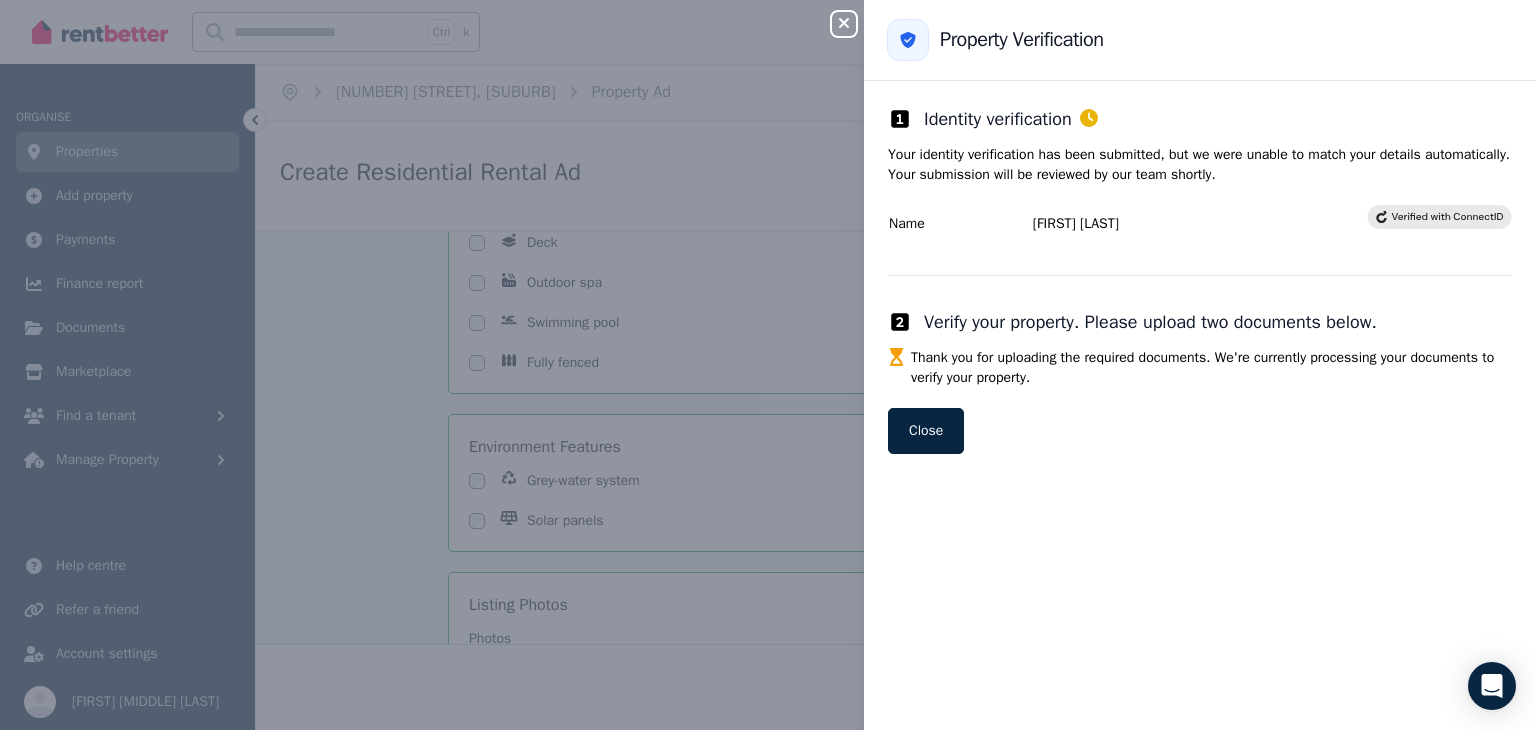 scroll, scrollTop: 1732, scrollLeft: 0, axis: vertical 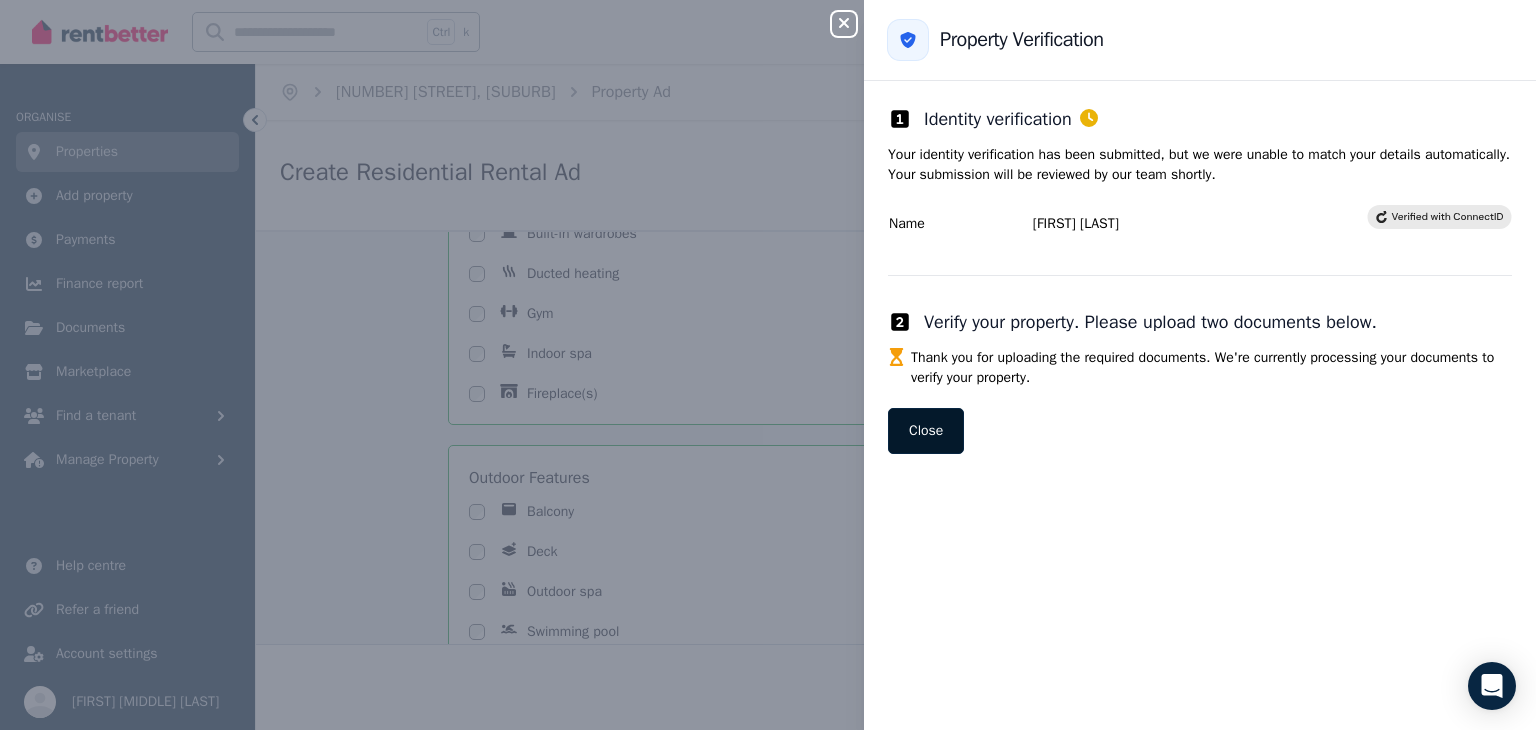 click on "Close" at bounding box center (926, 431) 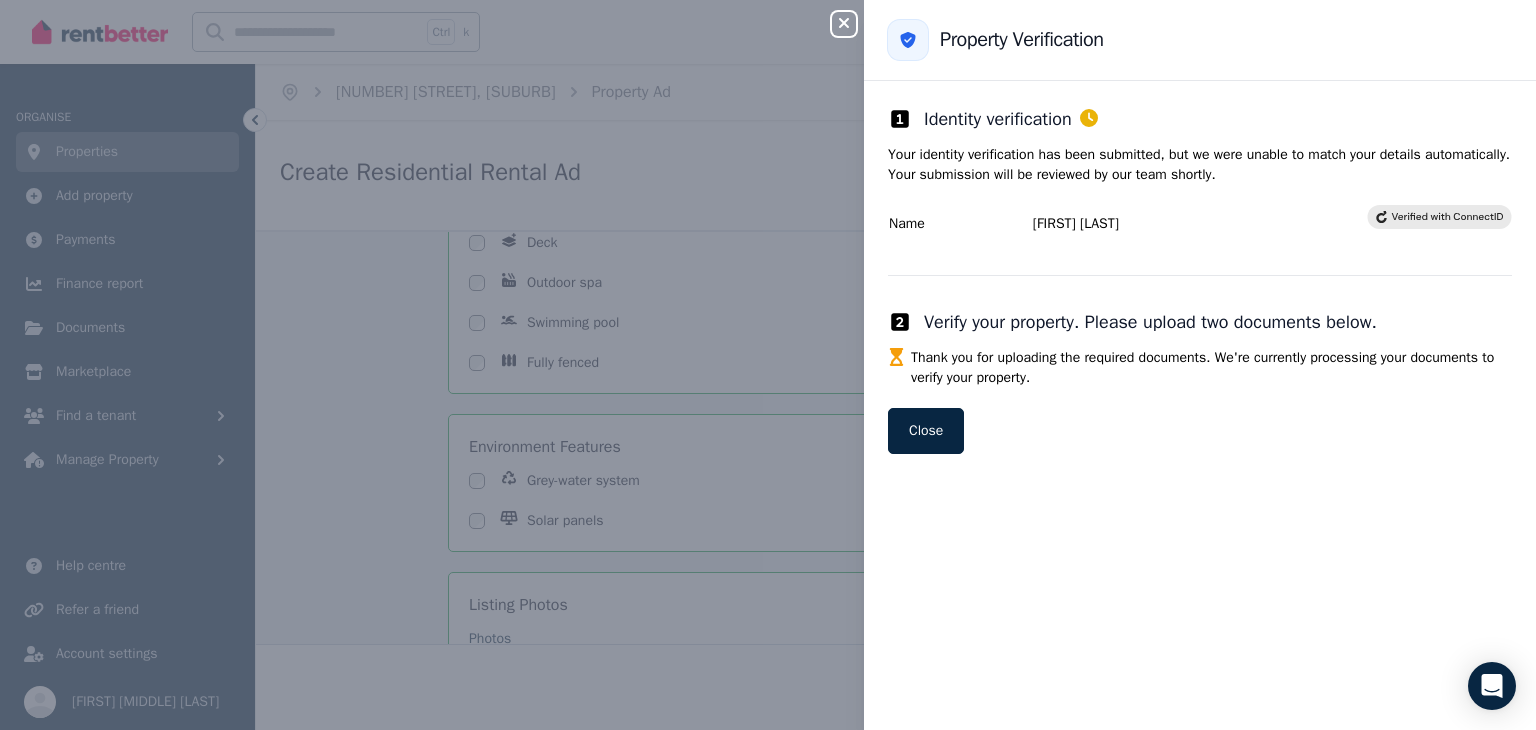 scroll, scrollTop: 1732, scrollLeft: 0, axis: vertical 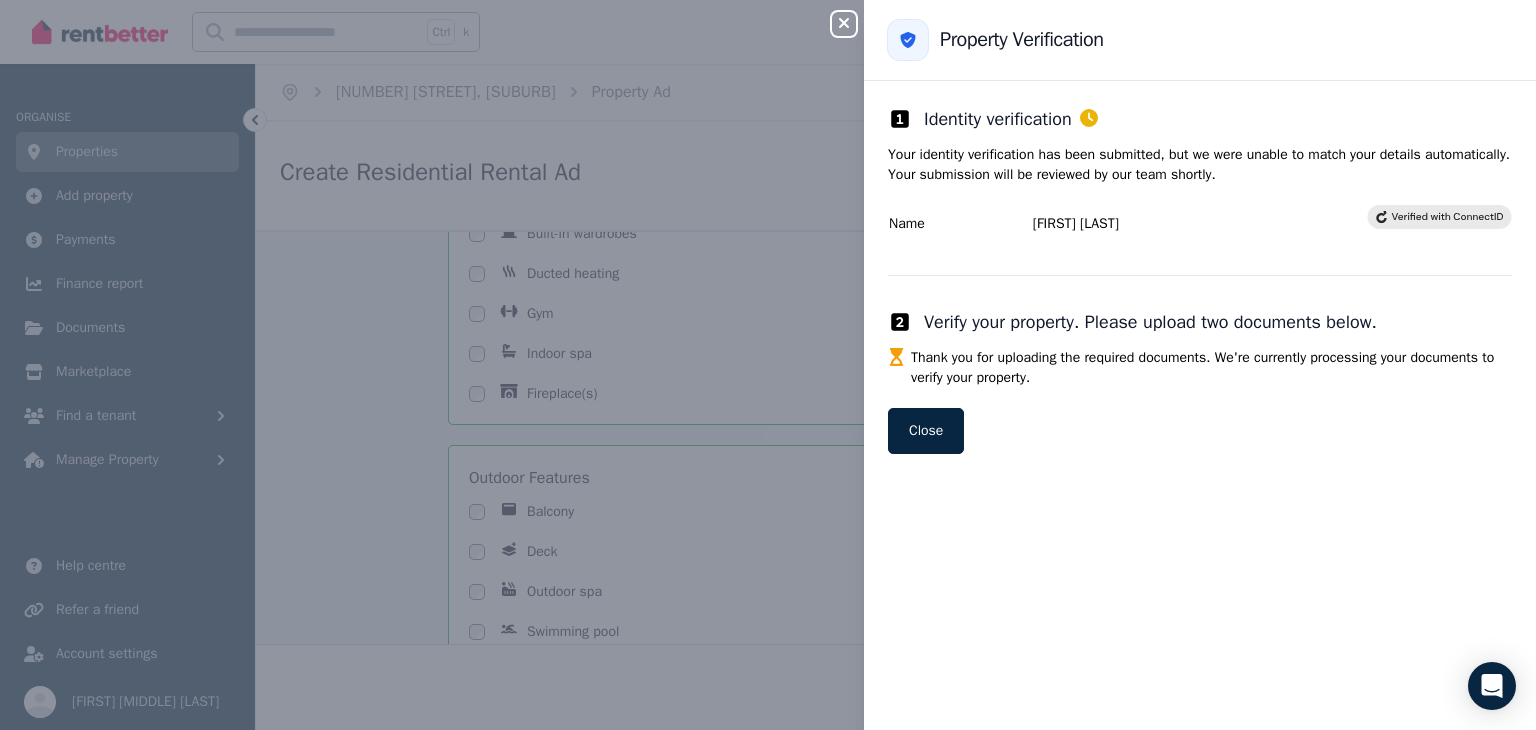 click on "Close panel Back to  Property Verification Identity verification Your identity verification has been submitted, but we were unable to match your details automatically. Your submission will be reviewed by our team shortly. Name JENNIFER TAYLOR Verify your property. Please upload two documents below. Thank you for uploading the required documents. We're currently processing your documents to verify your property. Close" at bounding box center [768, 365] 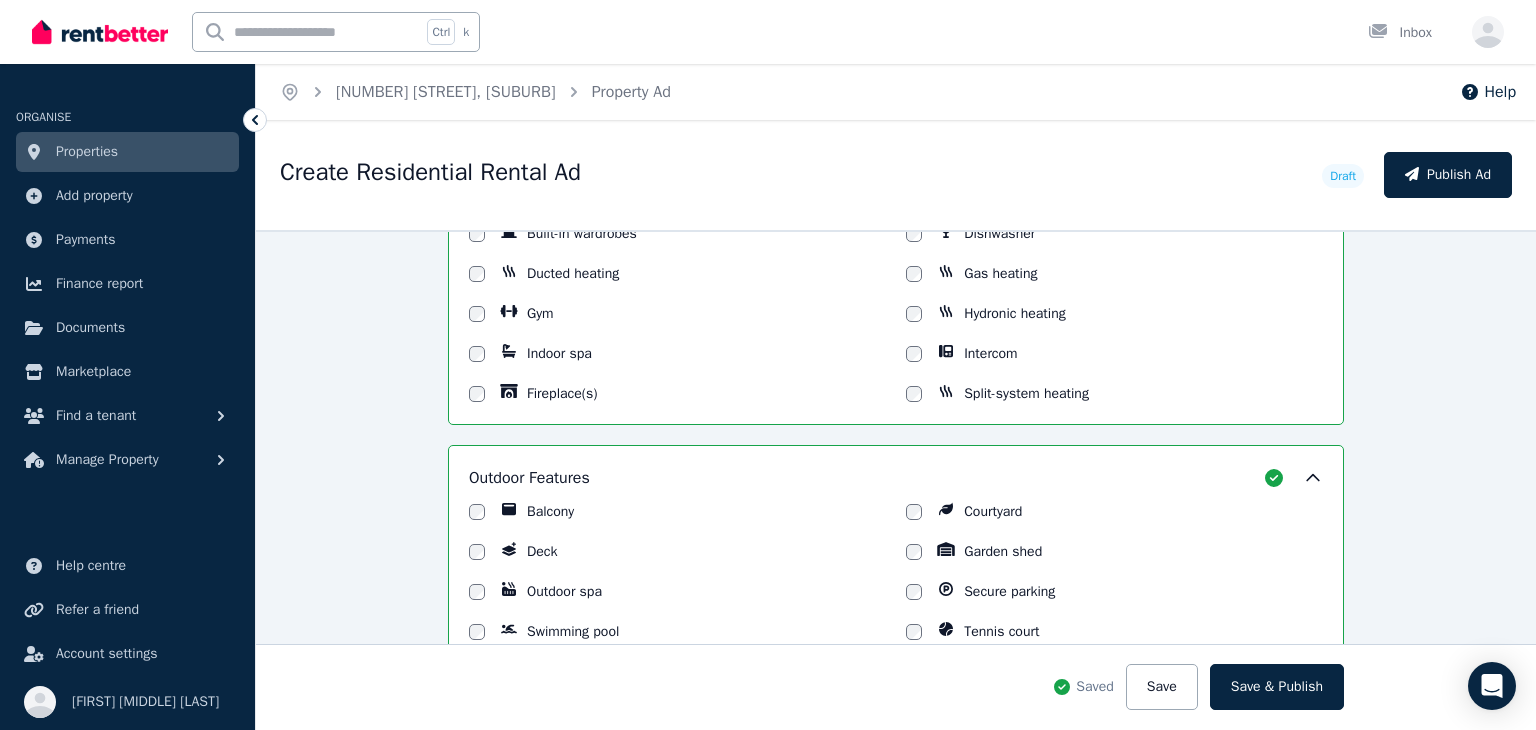 click at bounding box center (255, 120) 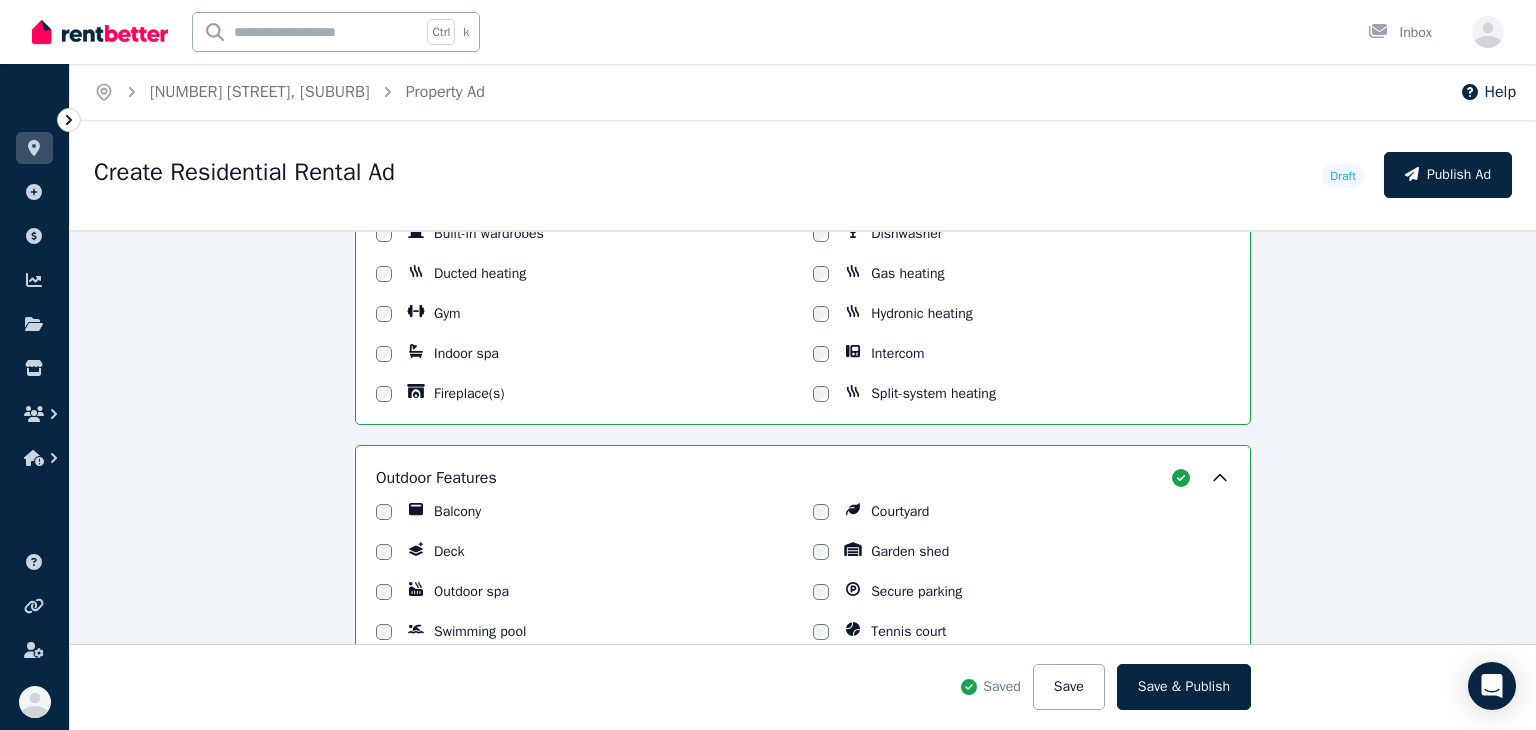 click 